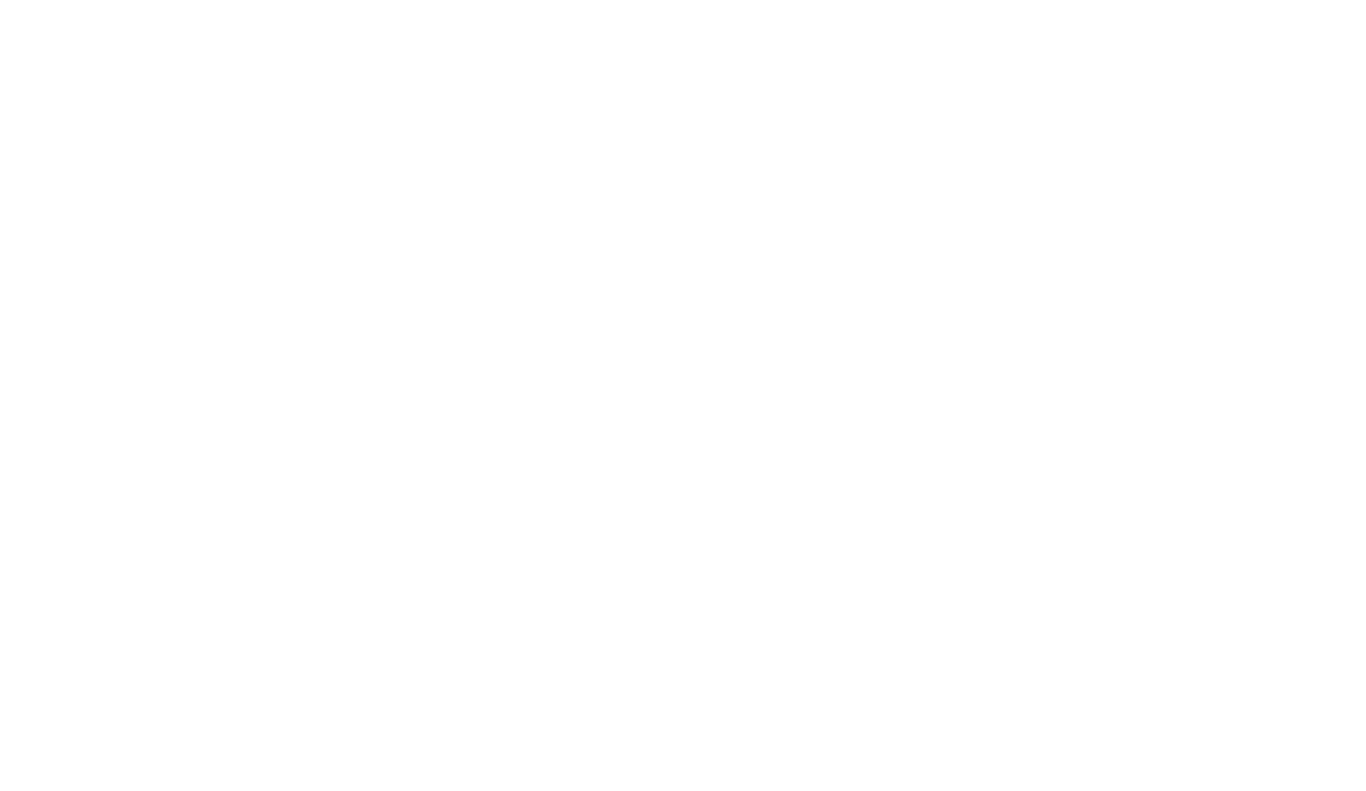 scroll, scrollTop: 0, scrollLeft: 0, axis: both 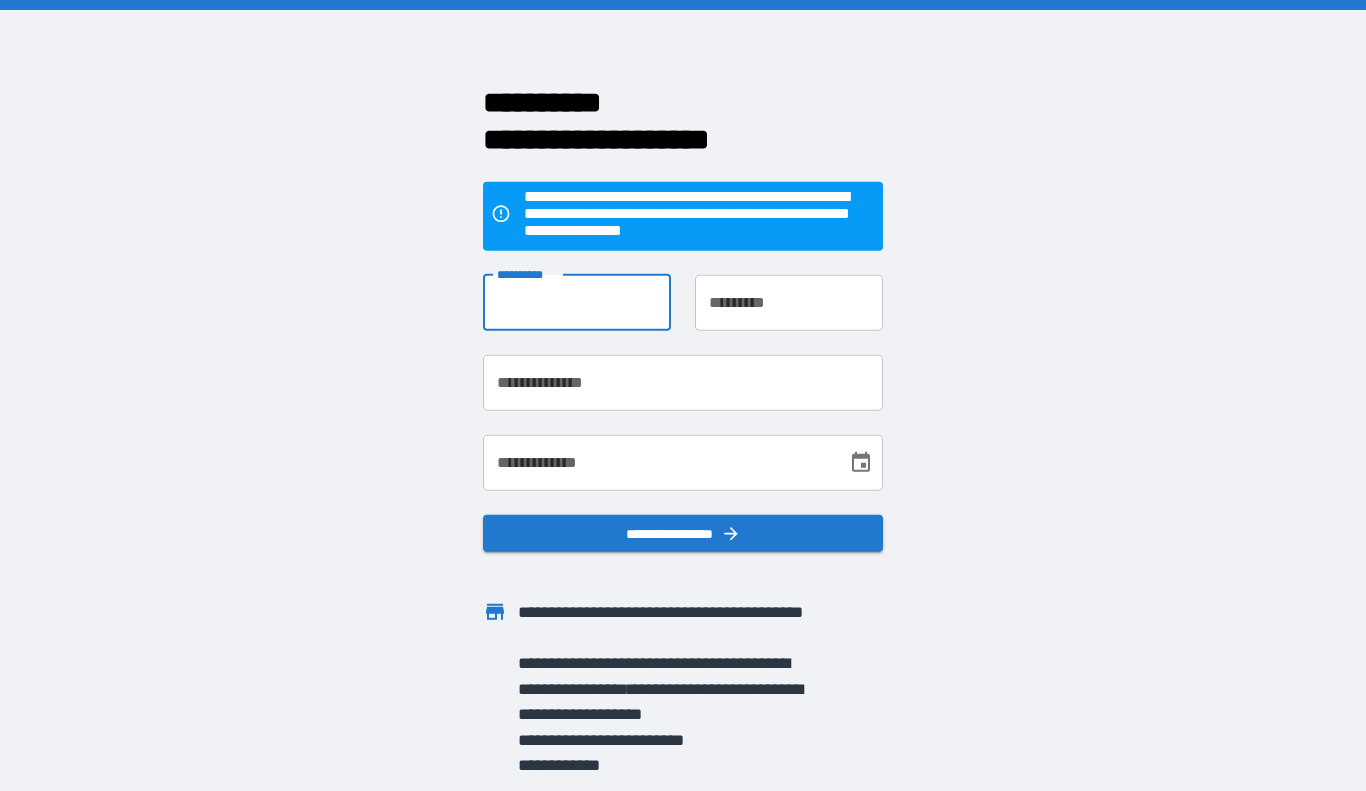 click on "**********" at bounding box center [577, 302] 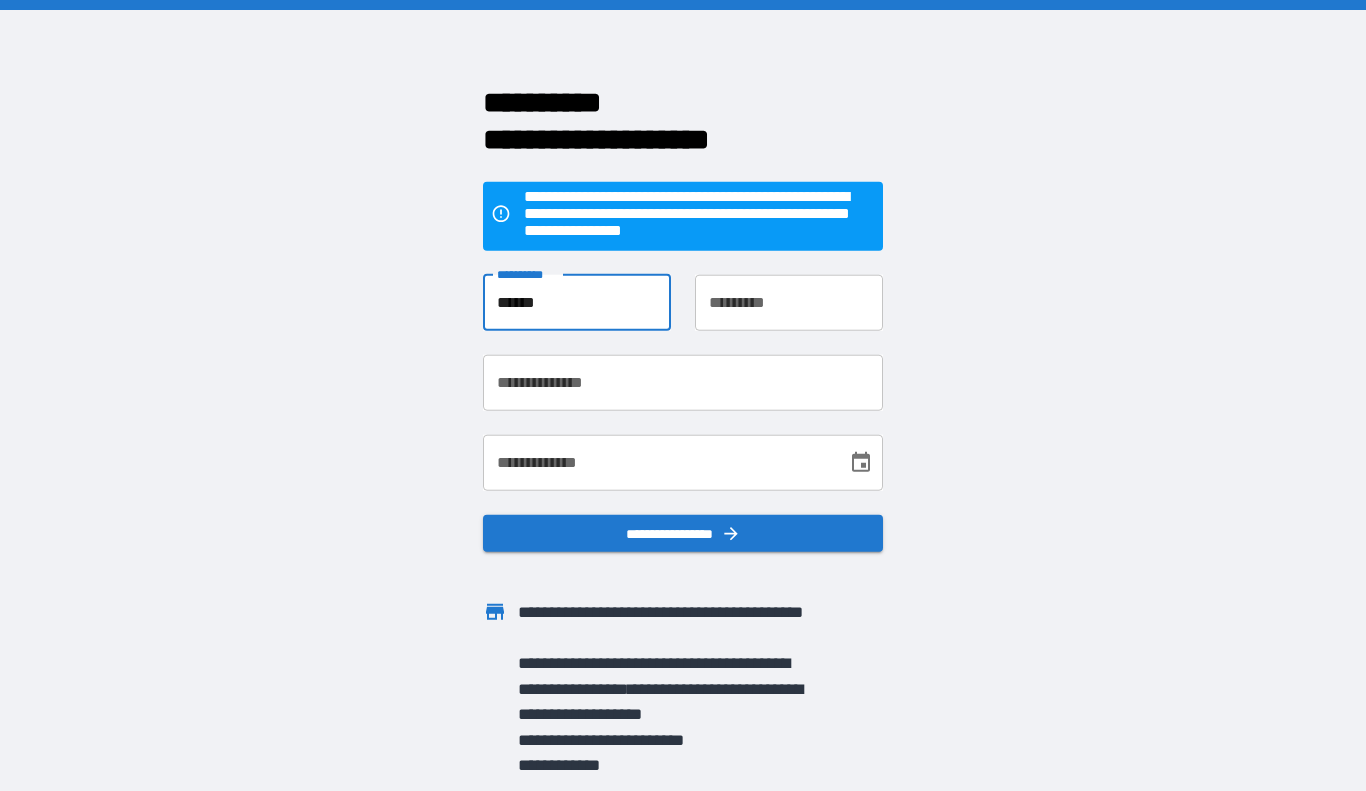 type on "*****" 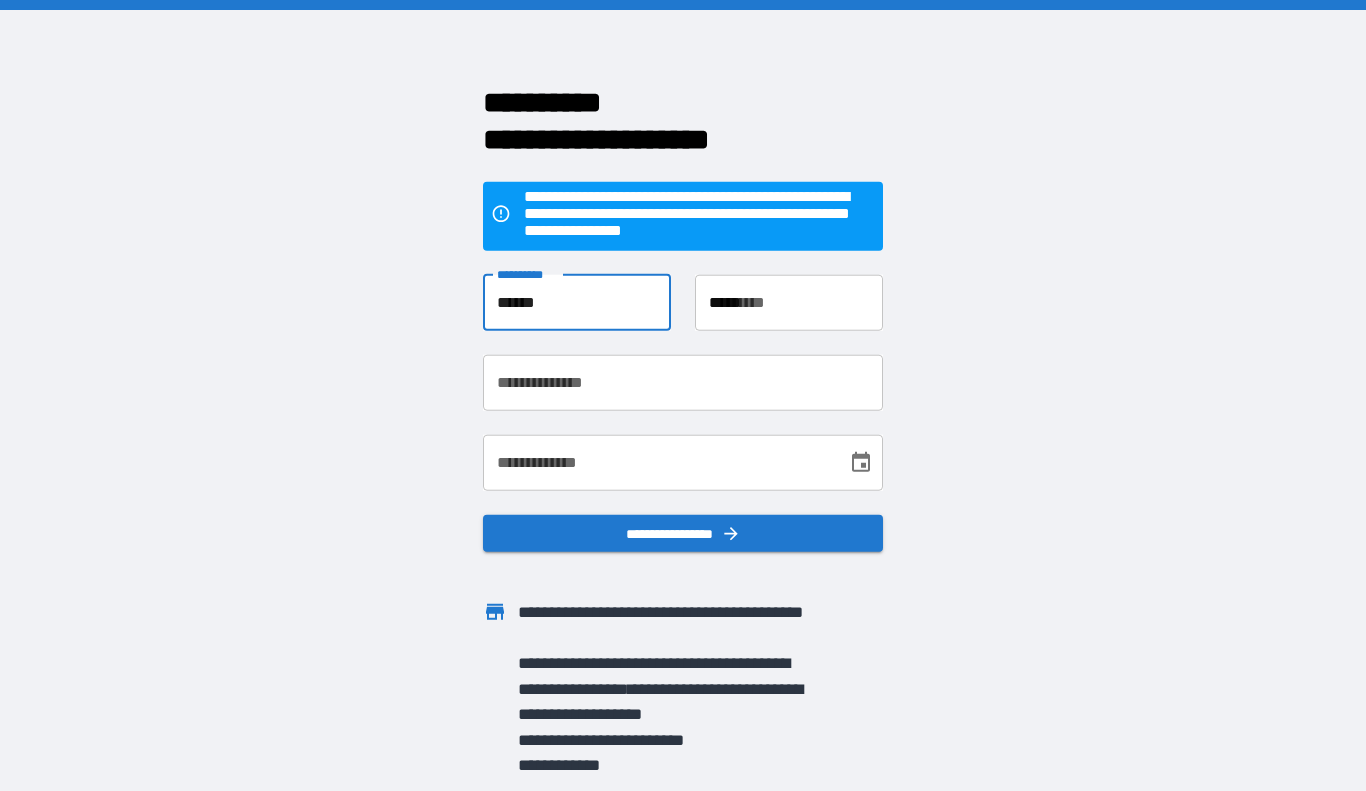 type on "**********" 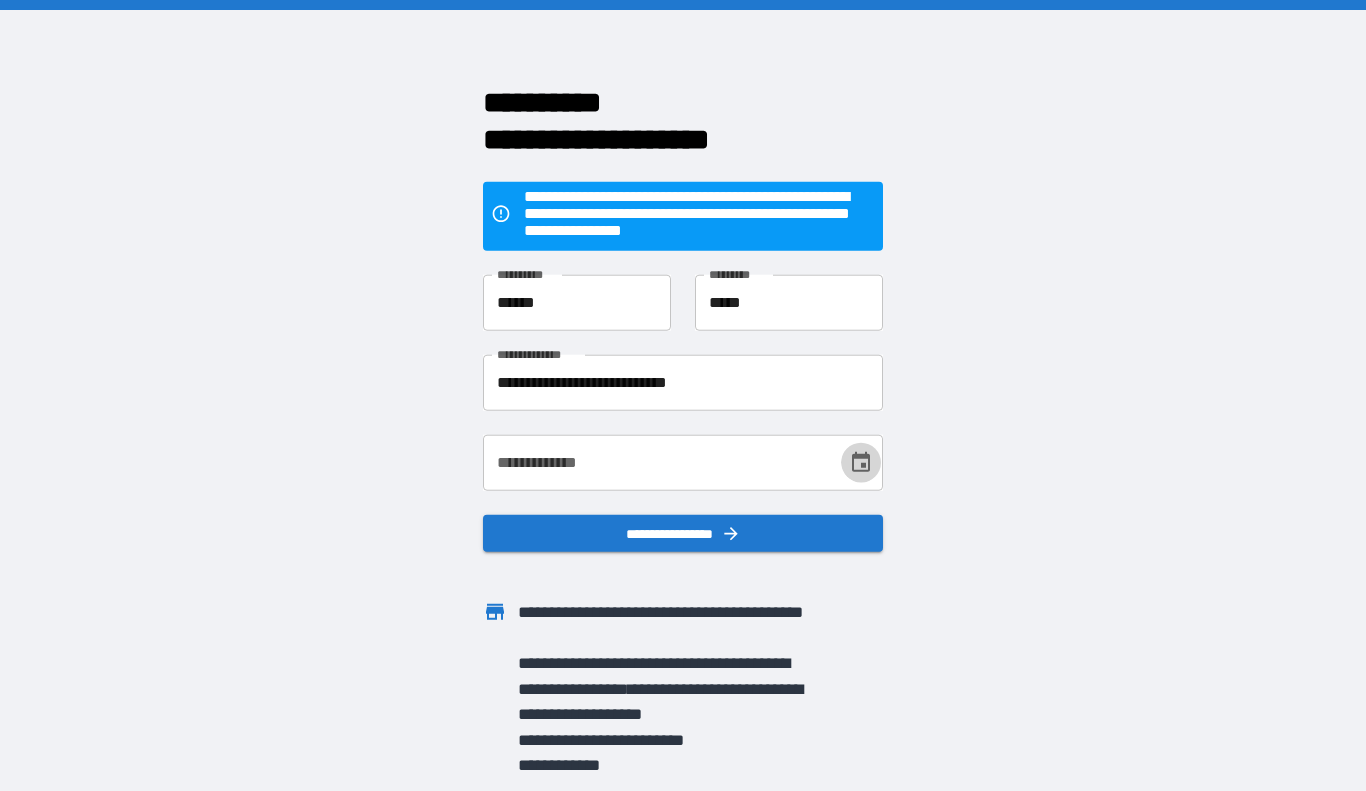 click 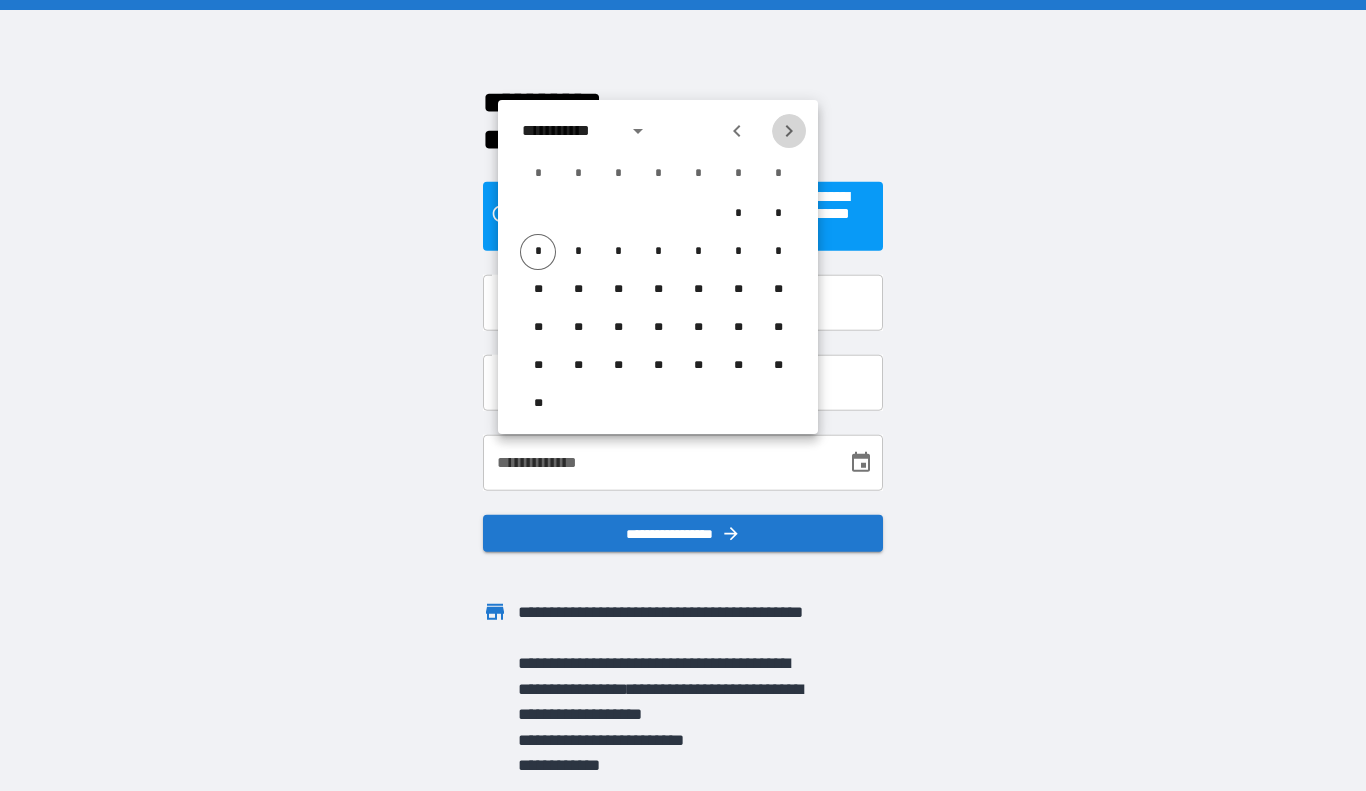 click 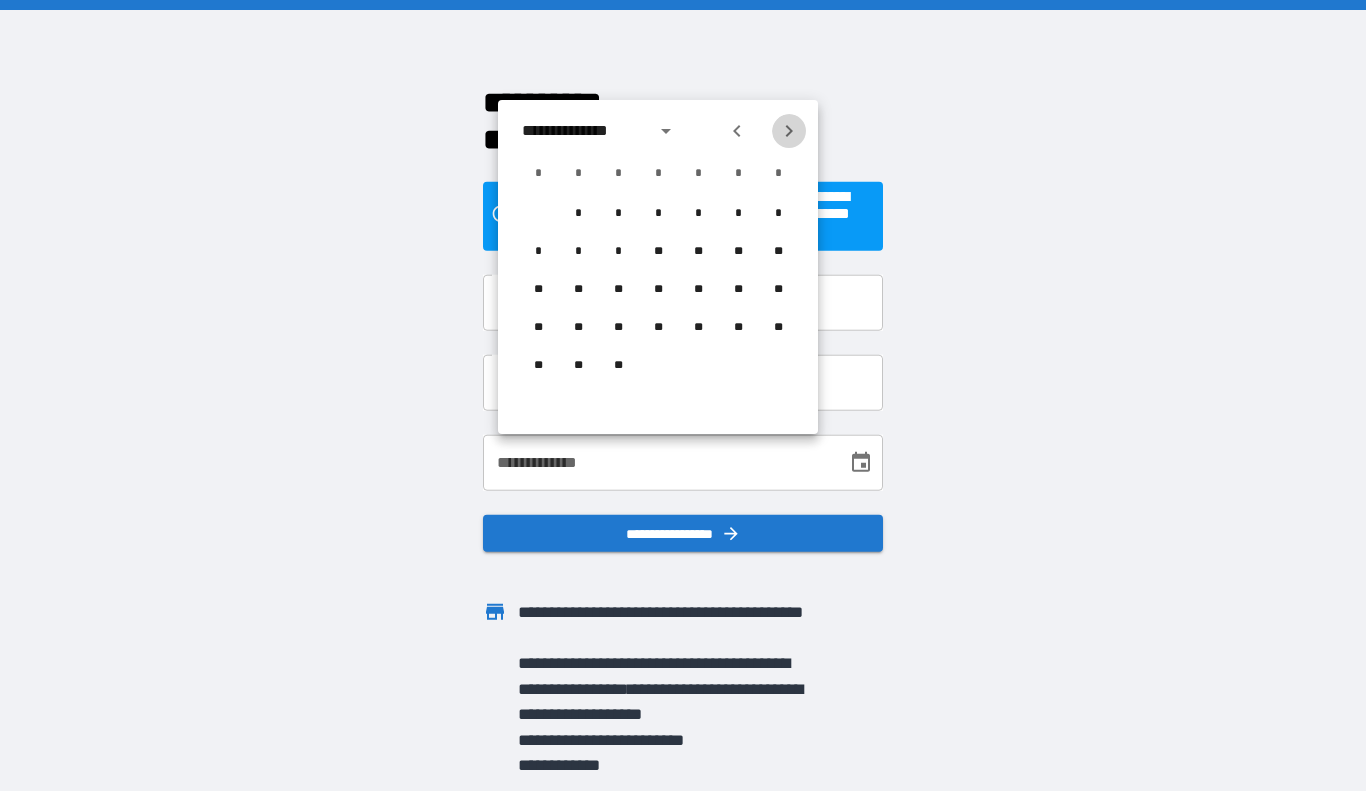 click 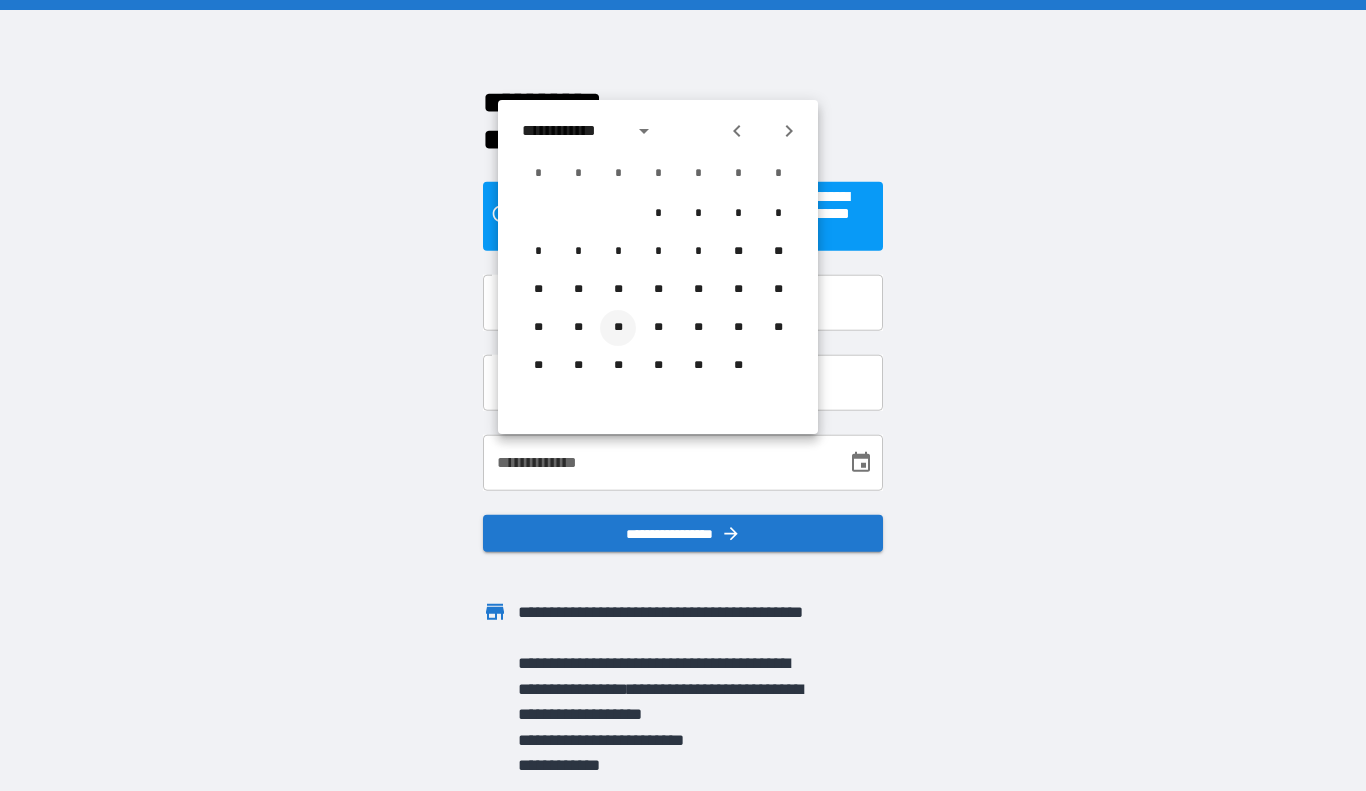 click on "**" at bounding box center (618, 328) 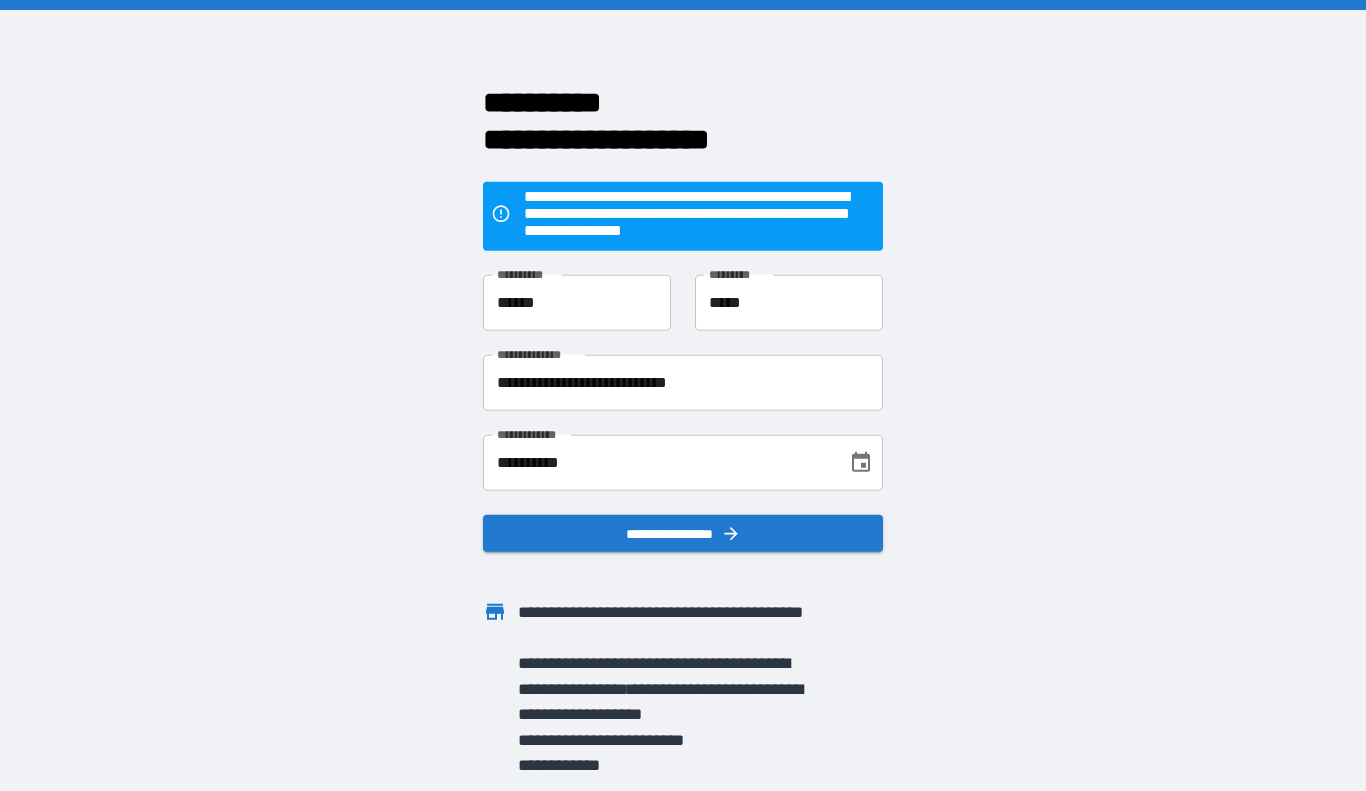 click on "**********" at bounding box center (671, 450) 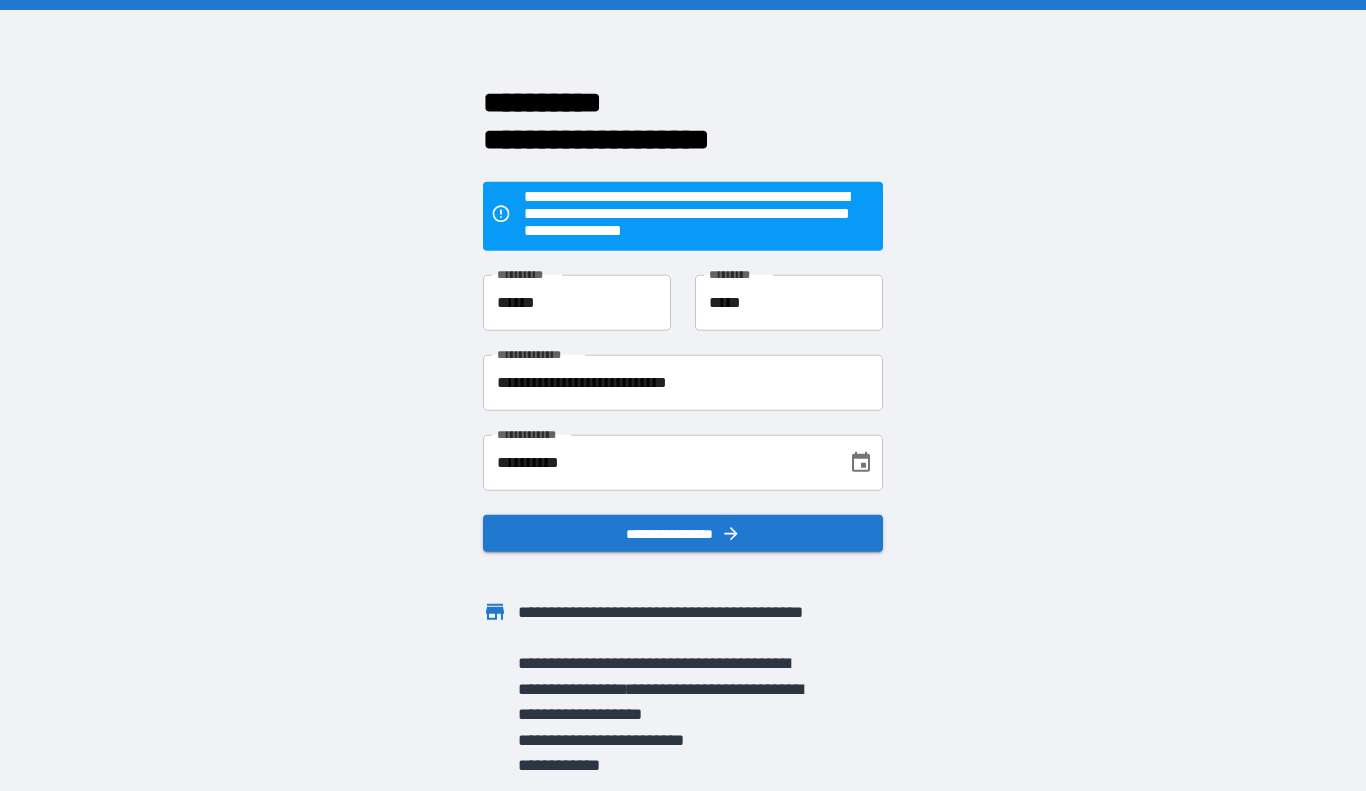click on "**********" at bounding box center [658, 462] 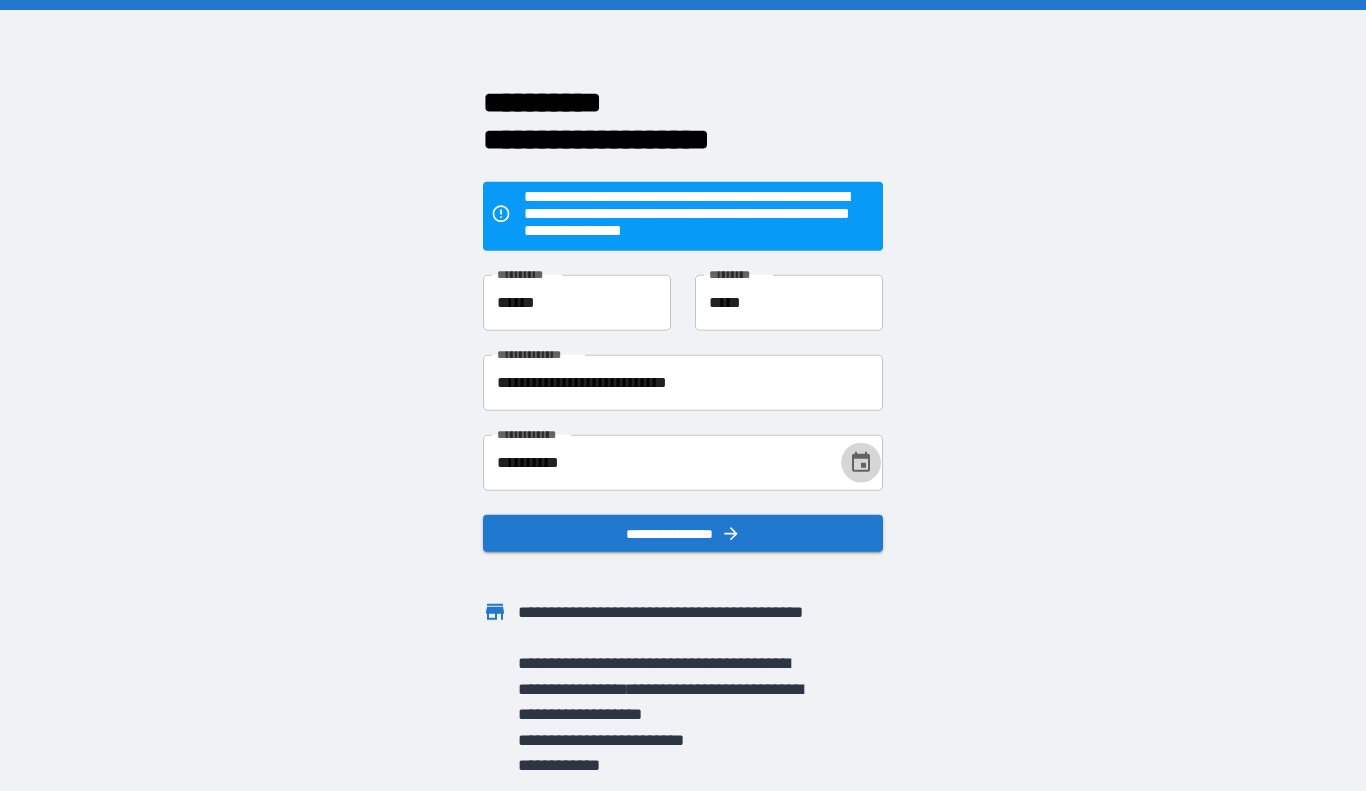 click 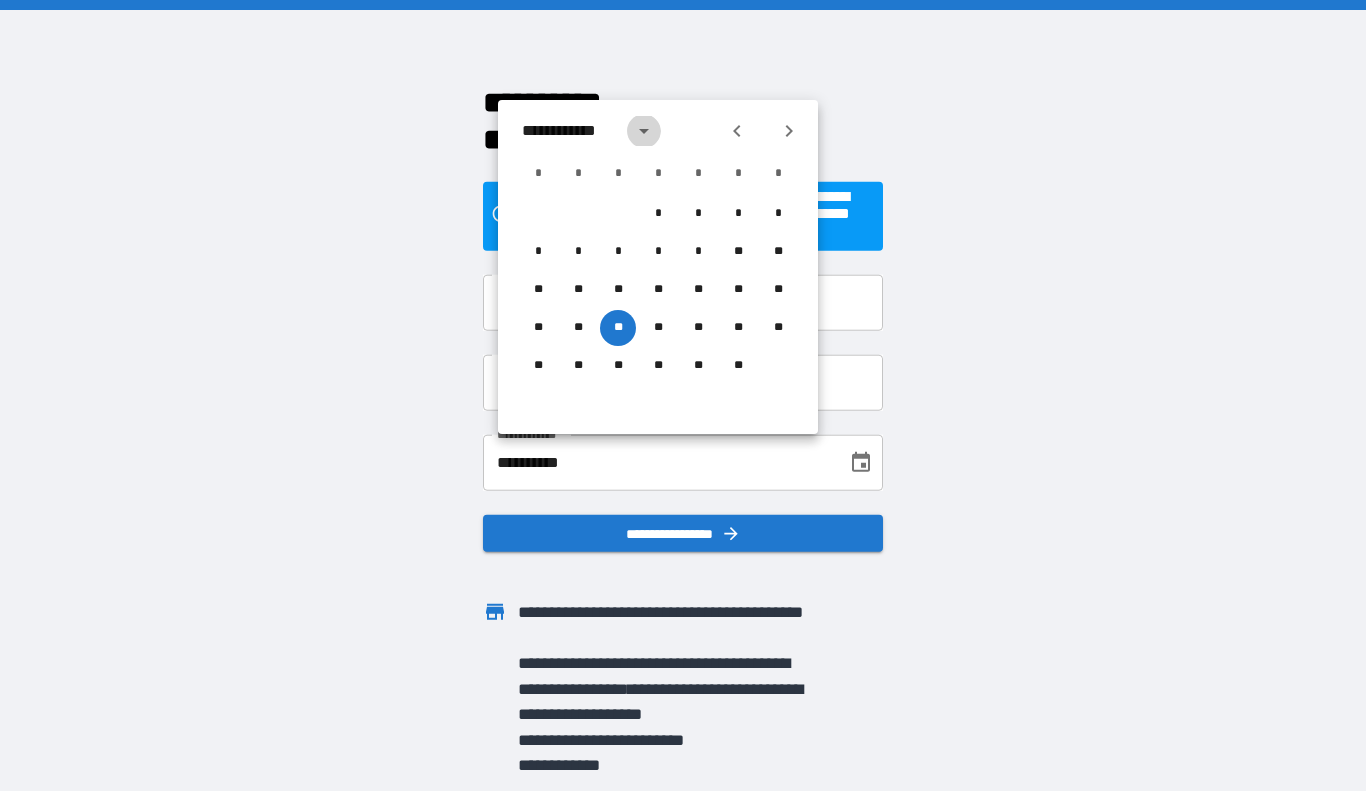 click 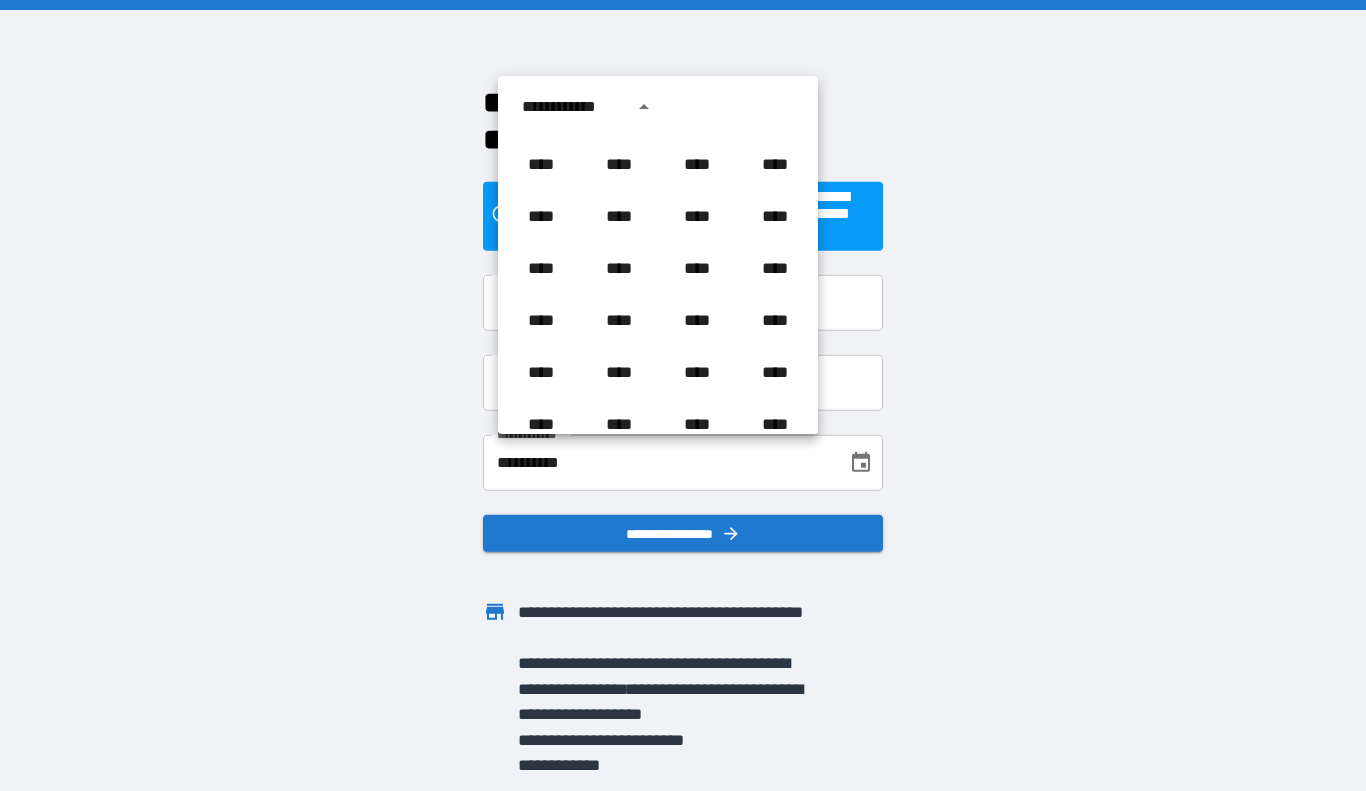scroll, scrollTop: 458, scrollLeft: 0, axis: vertical 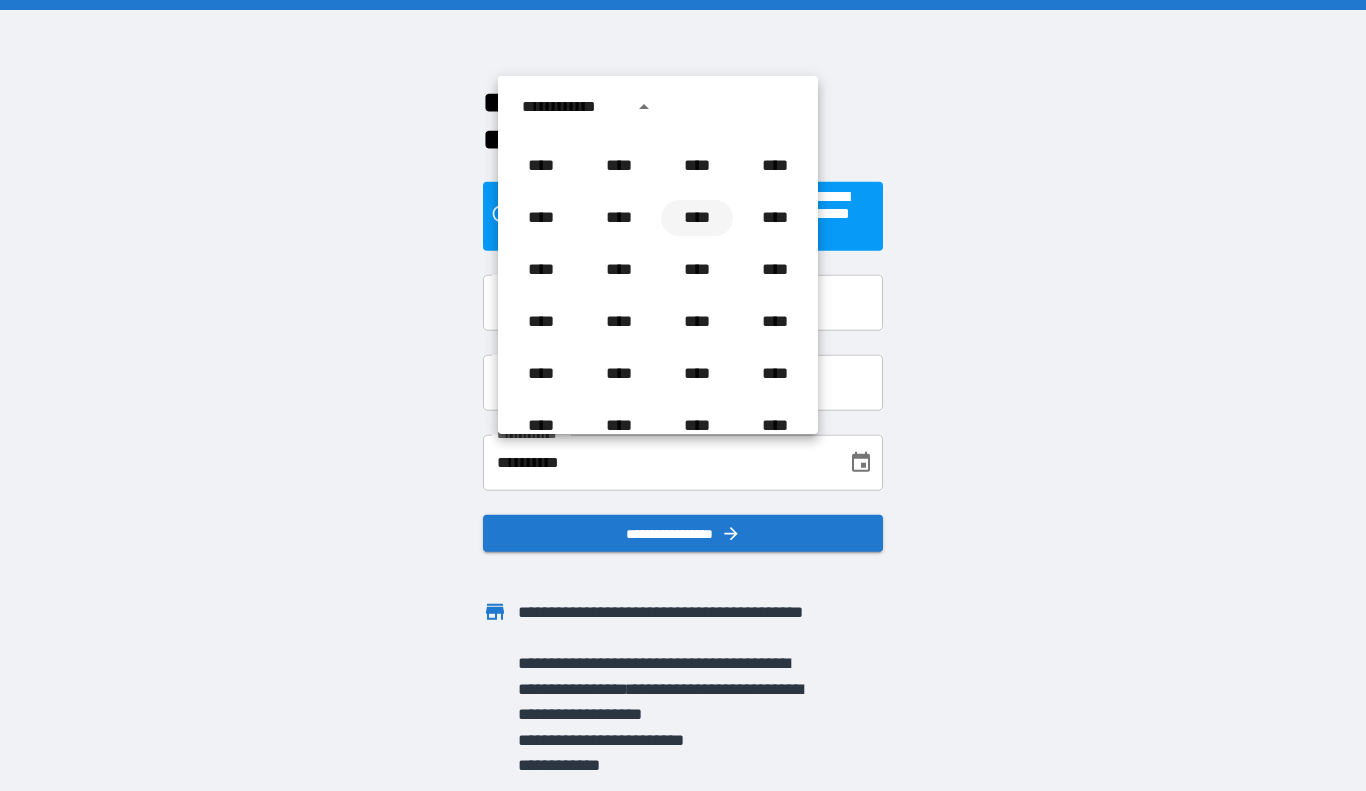 click on "****" at bounding box center (697, 218) 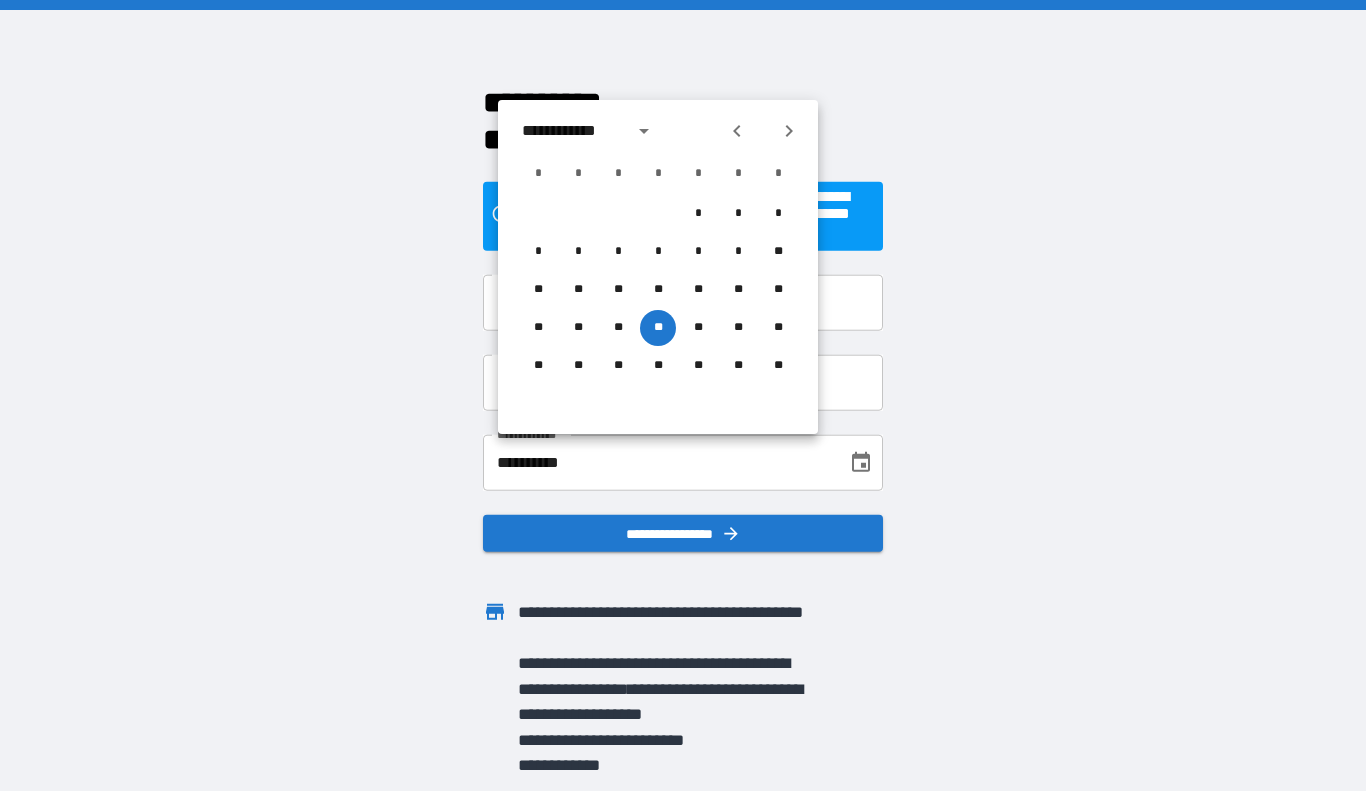 click on "**********" at bounding box center (683, 395) 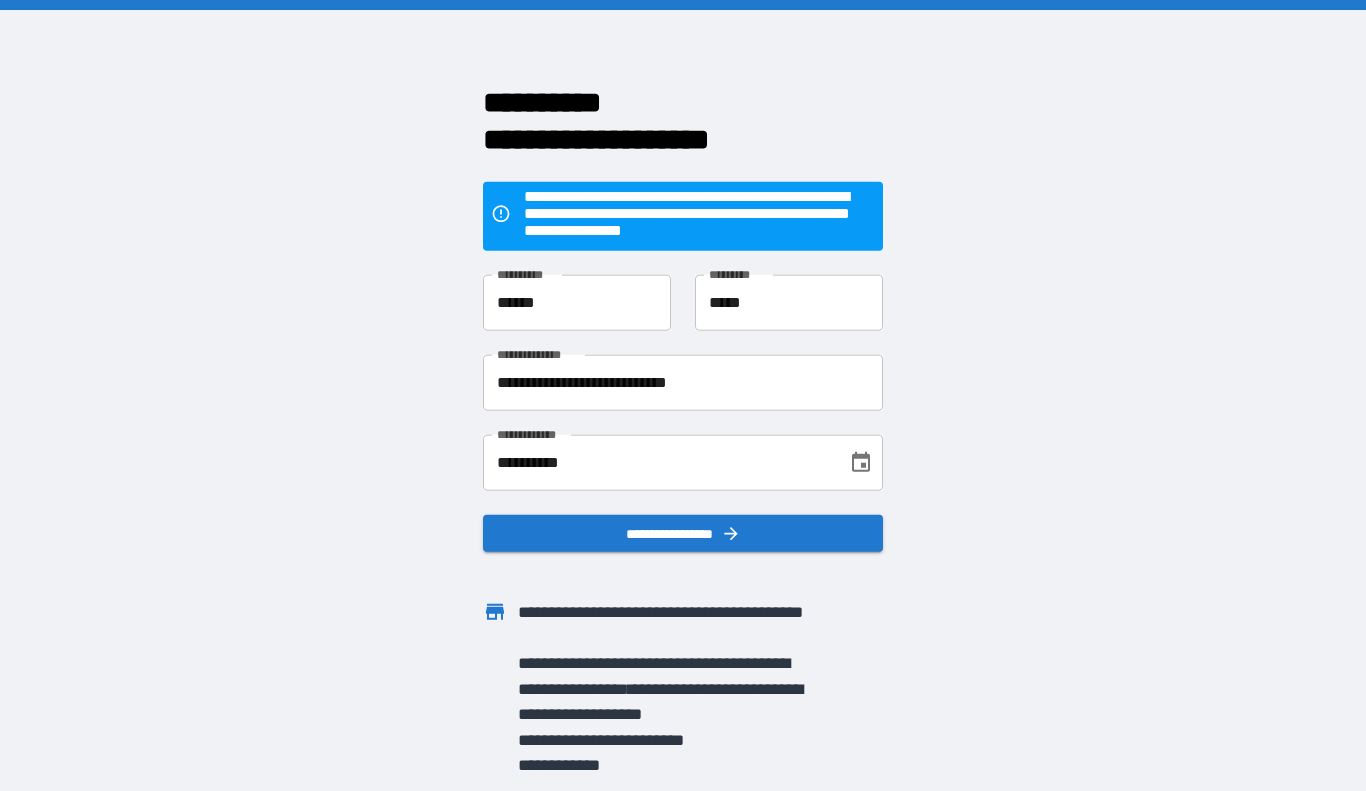 scroll, scrollTop: 13, scrollLeft: 0, axis: vertical 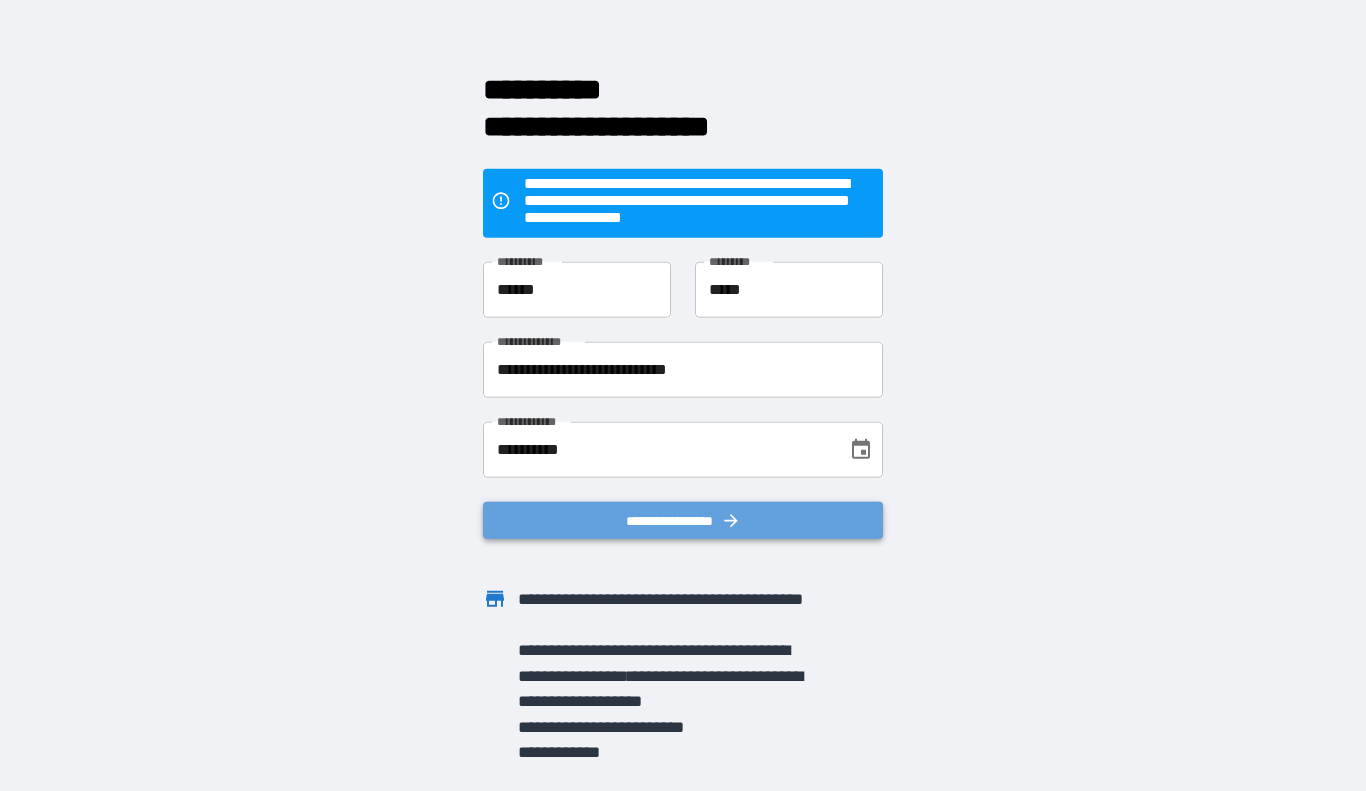 click on "**********" at bounding box center [683, 520] 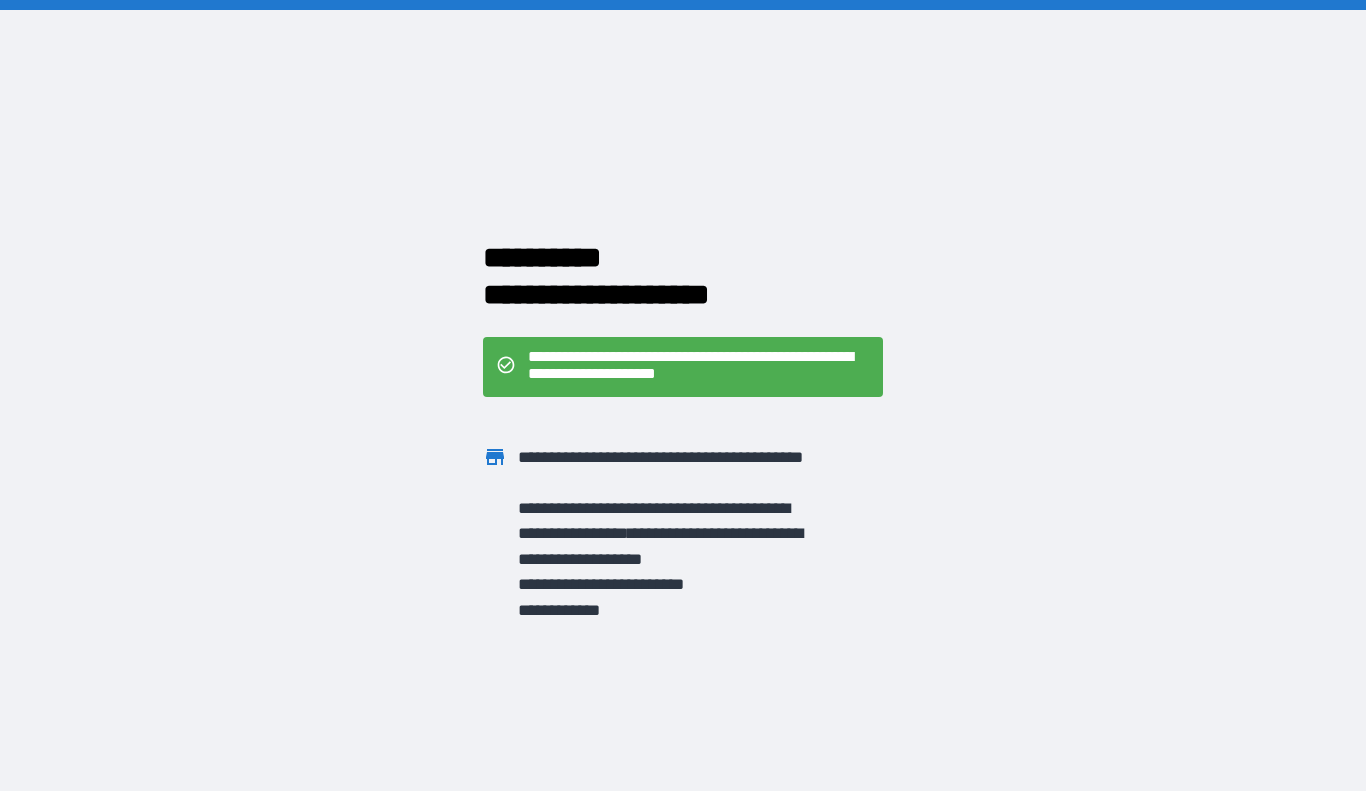 scroll, scrollTop: 0, scrollLeft: 0, axis: both 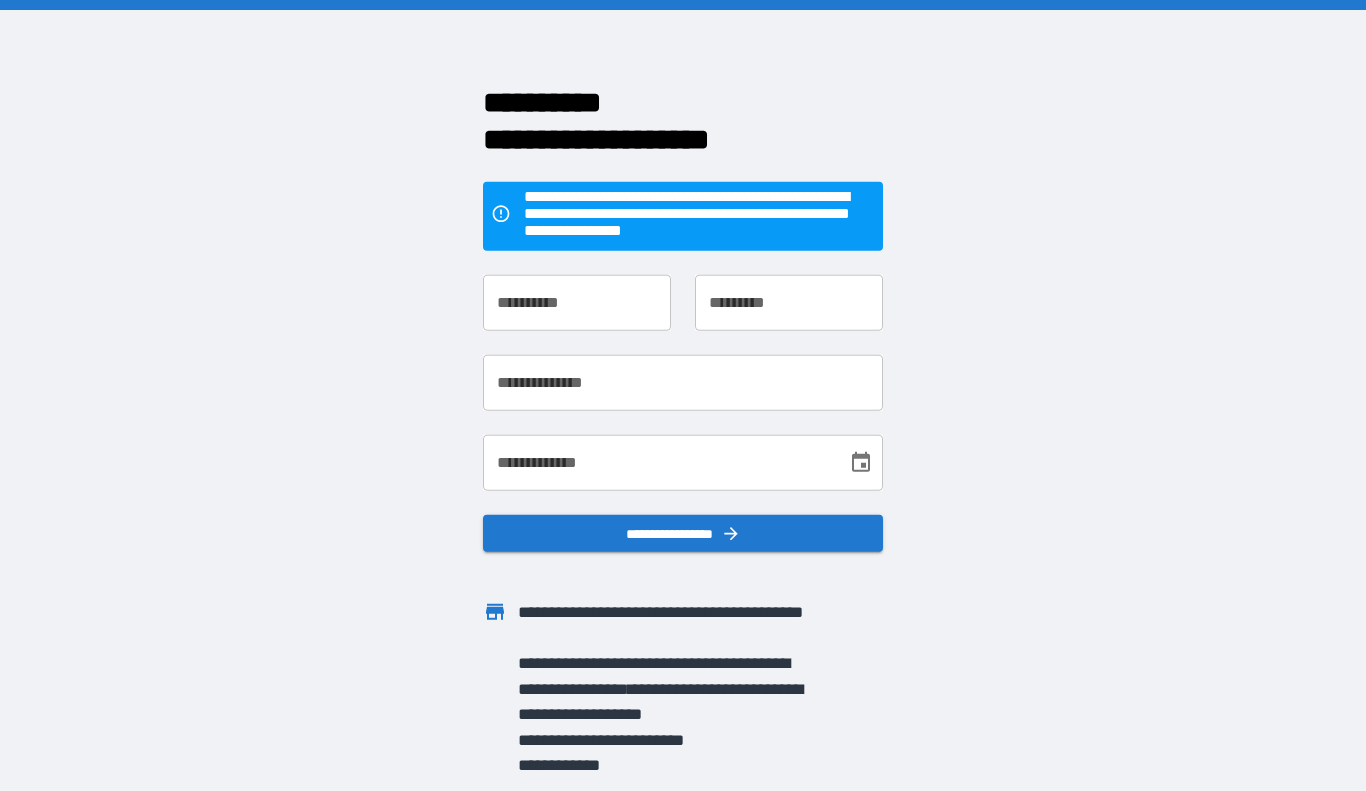 click on "**********" at bounding box center (577, 302) 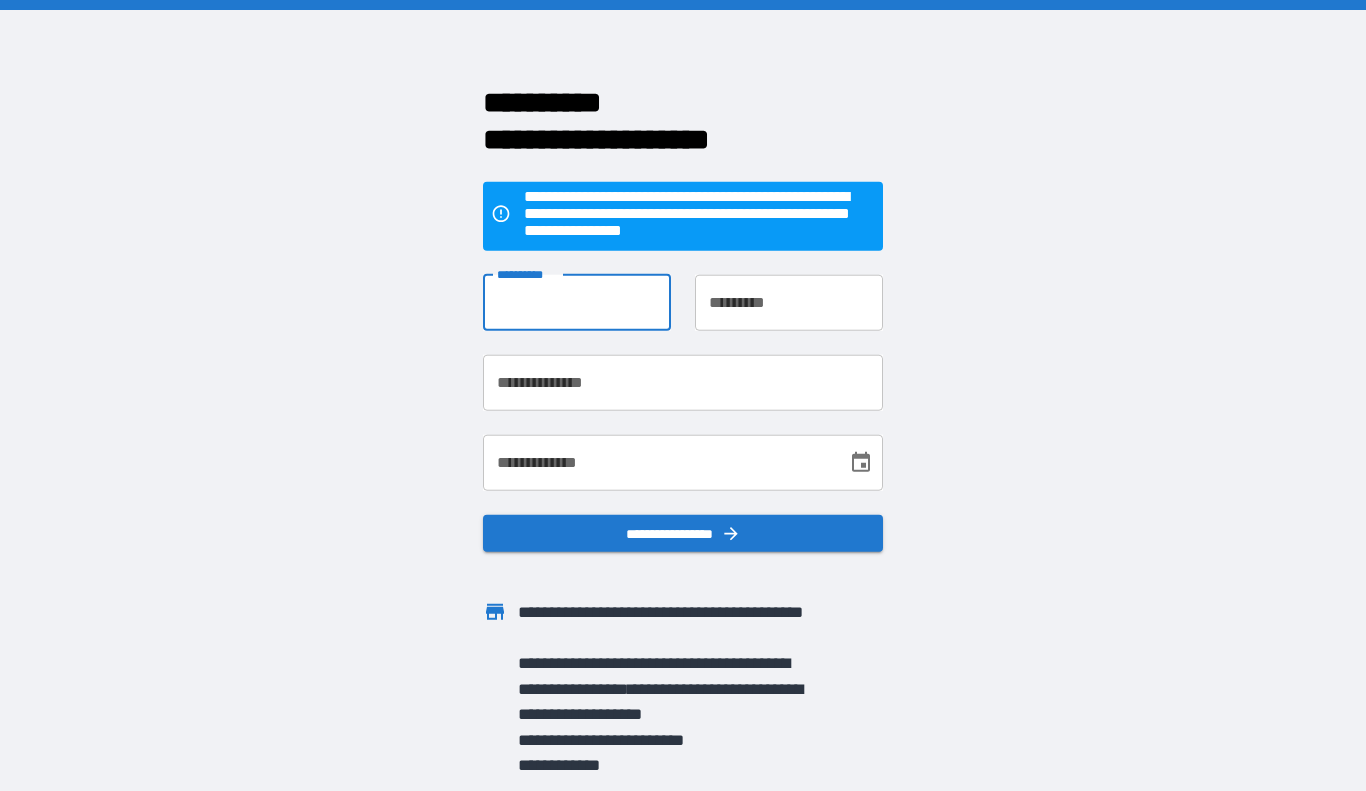 type on "******" 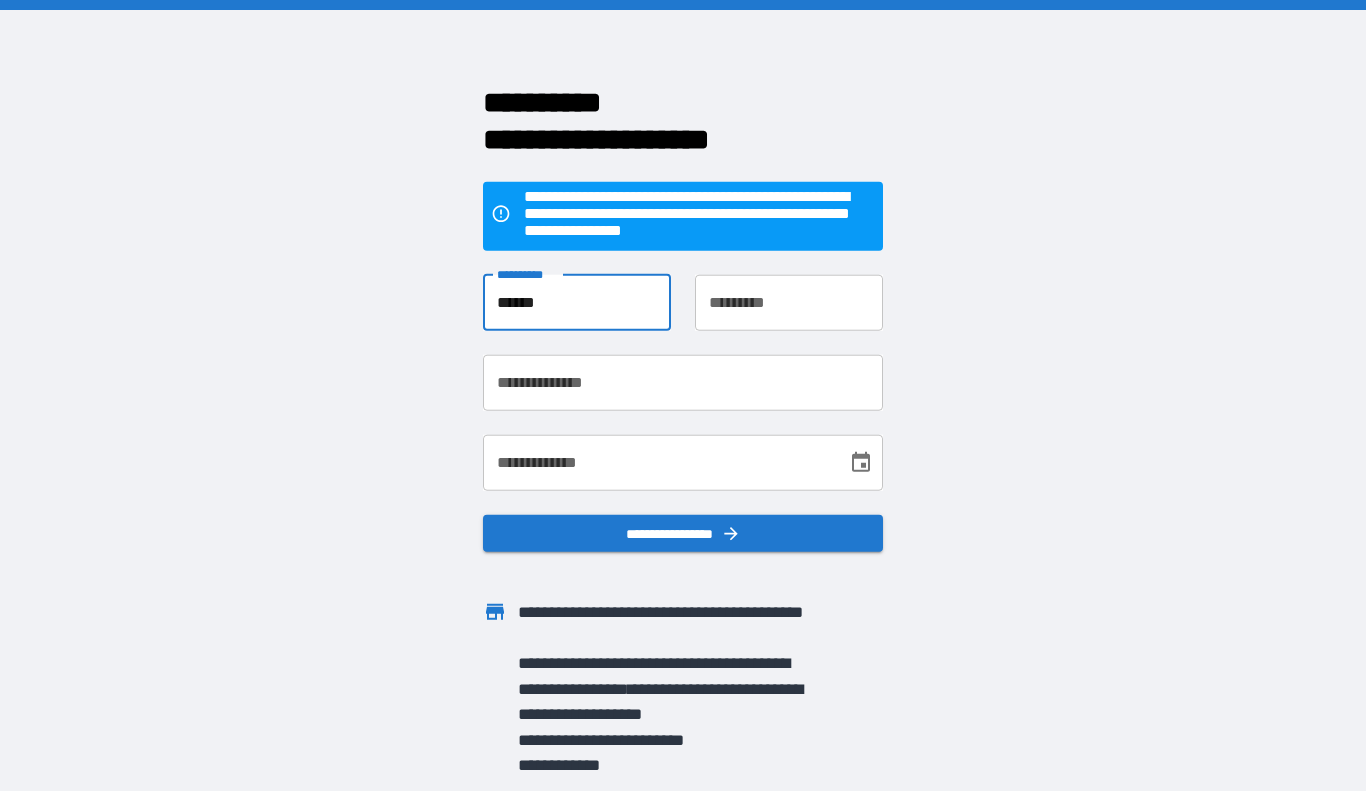 type on "*****" 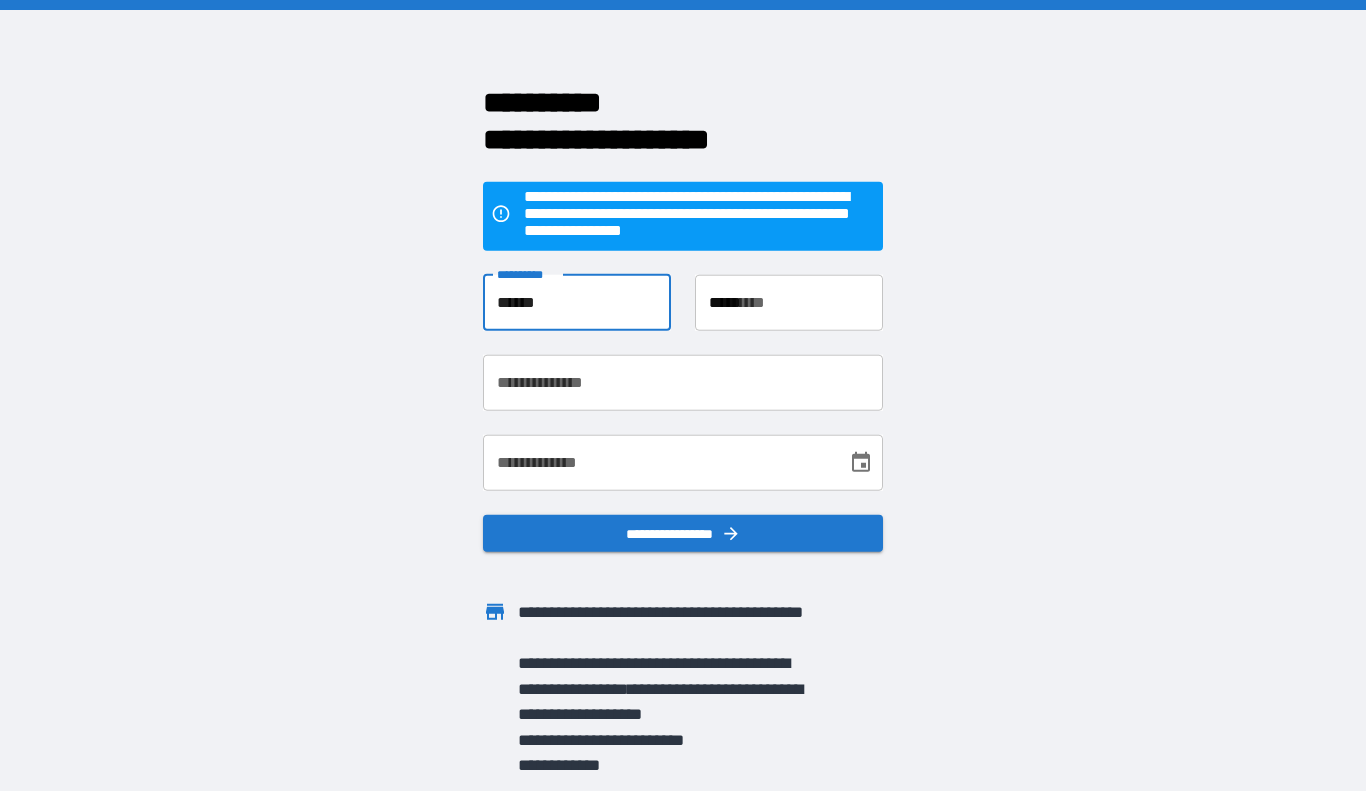 type on "**********" 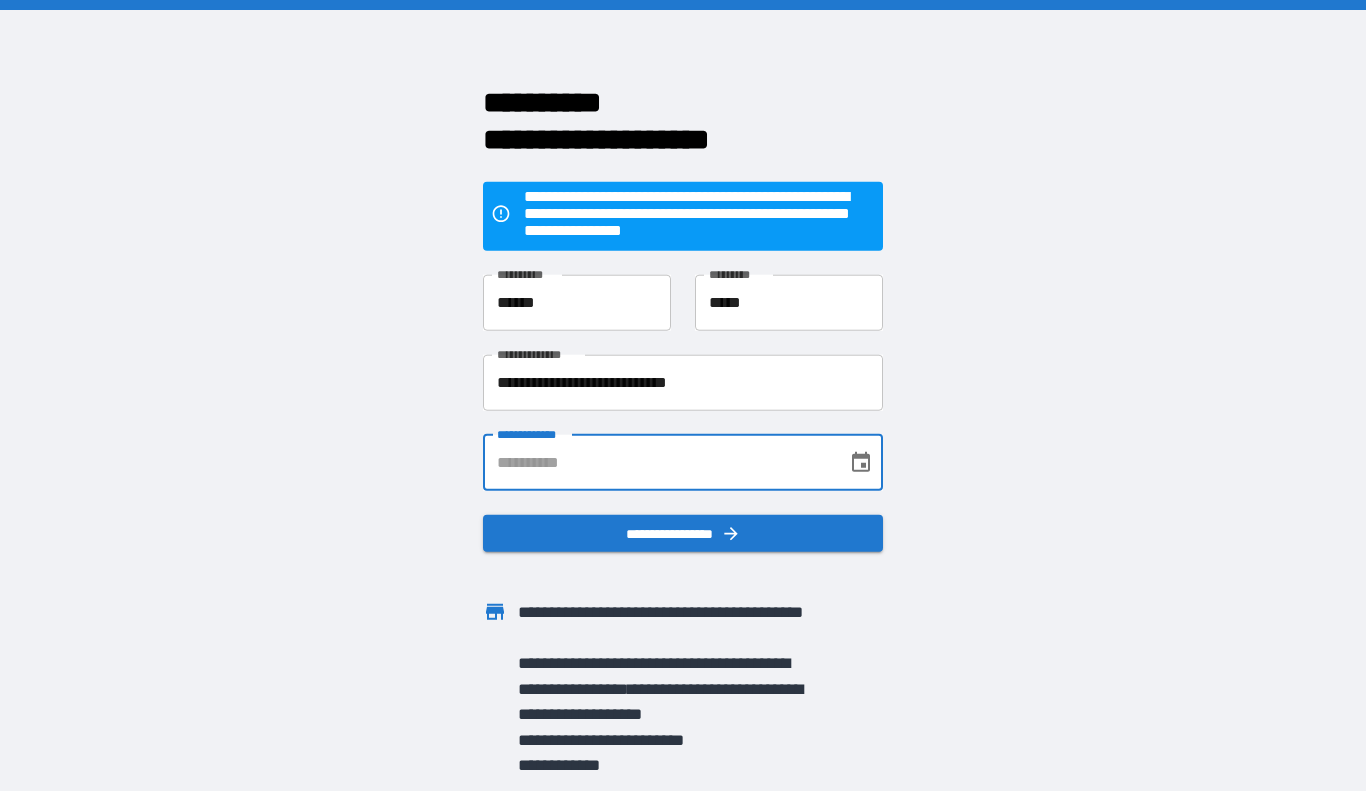 click on "**********" at bounding box center [658, 462] 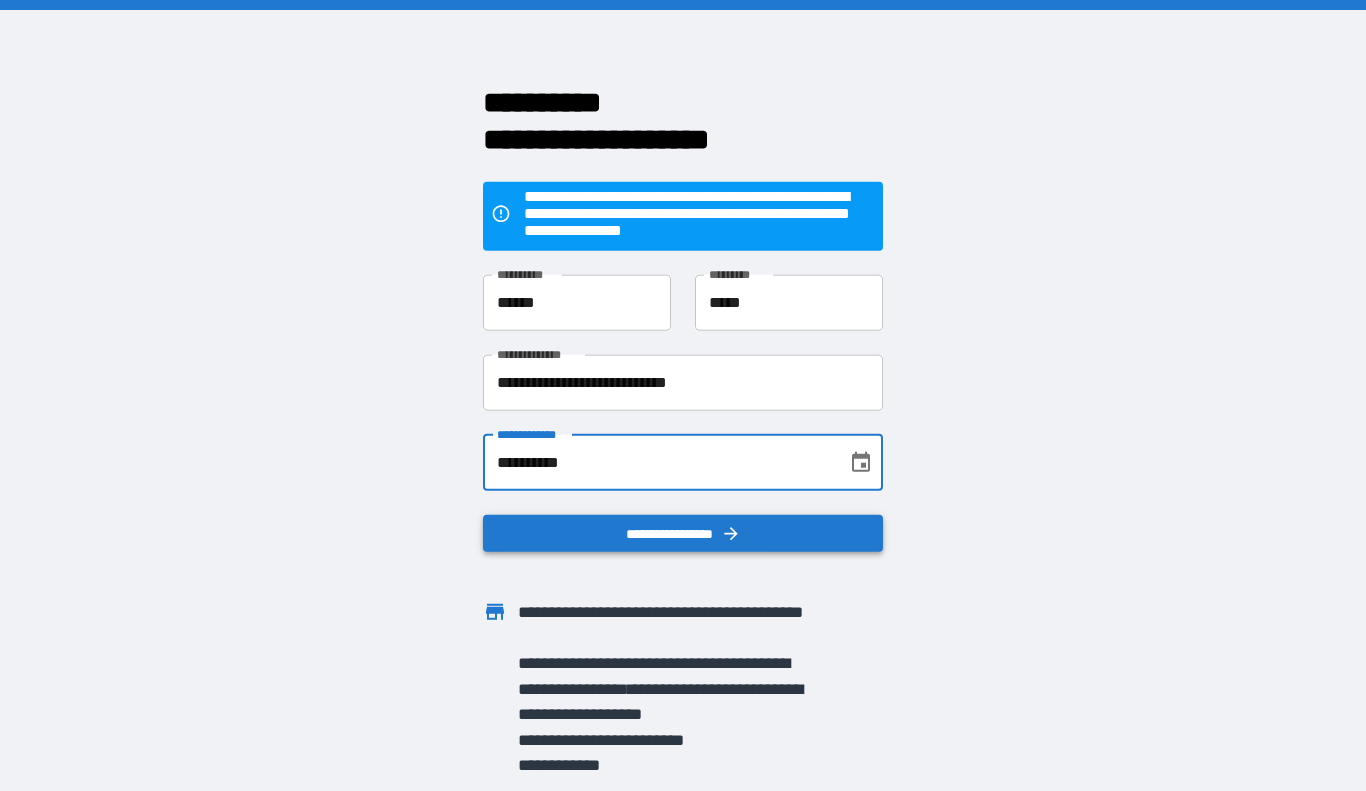 type on "**********" 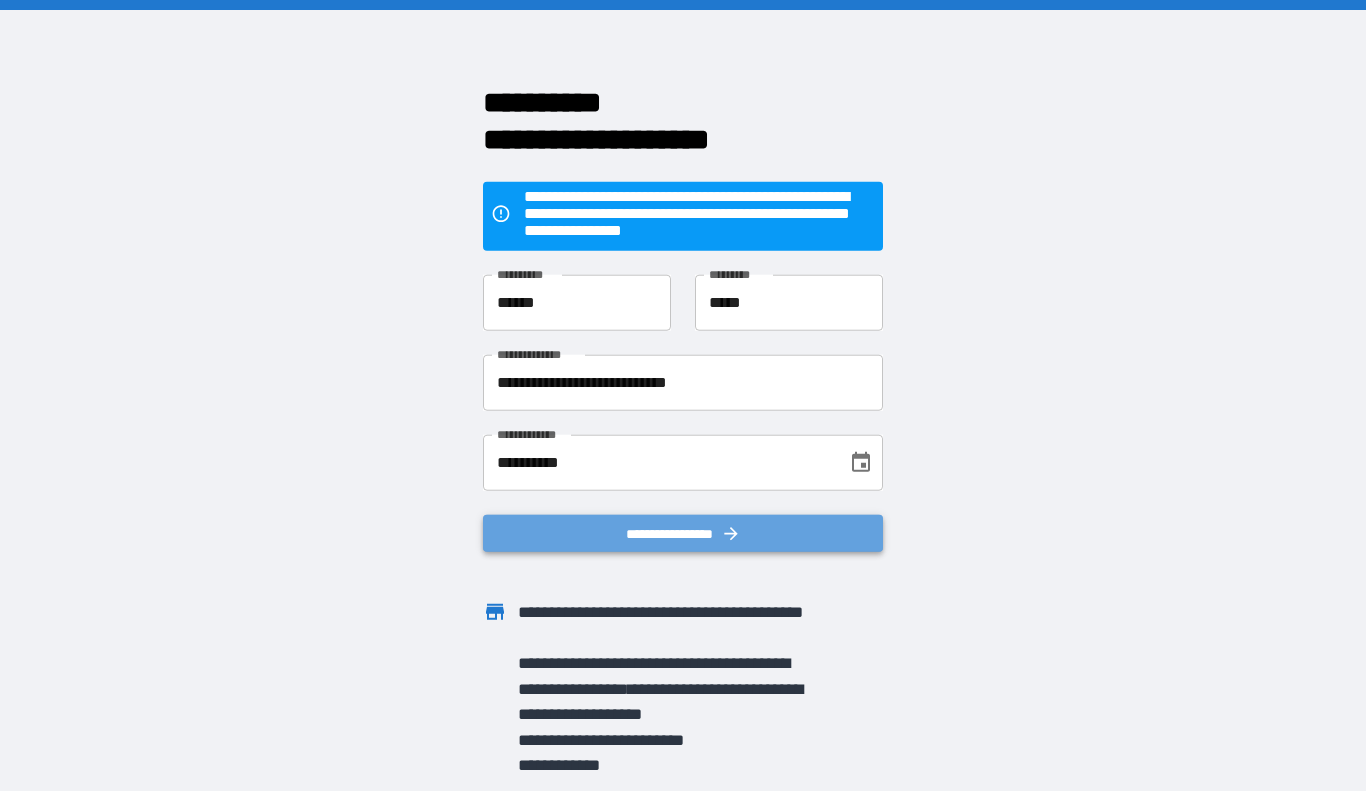 click on "**********" at bounding box center [683, 533] 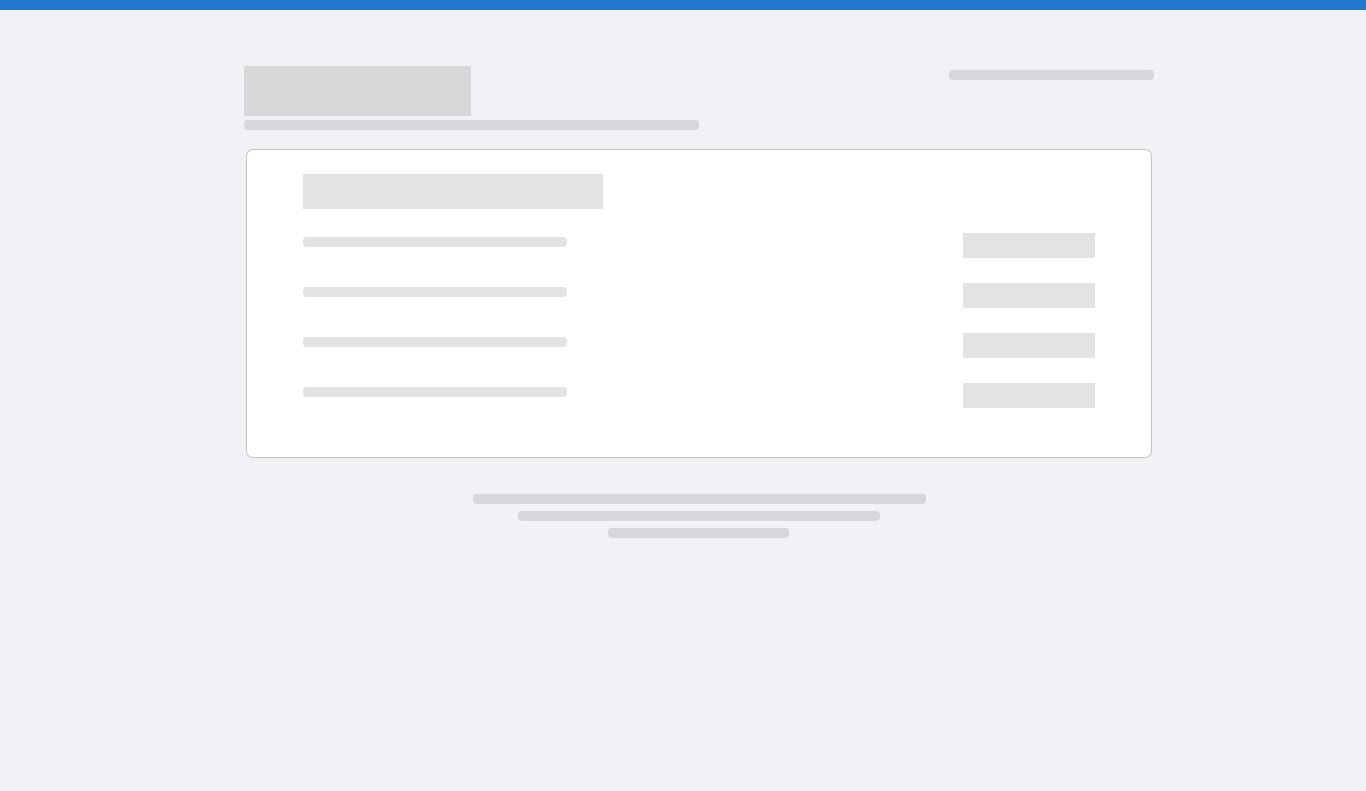 scroll, scrollTop: 0, scrollLeft: 0, axis: both 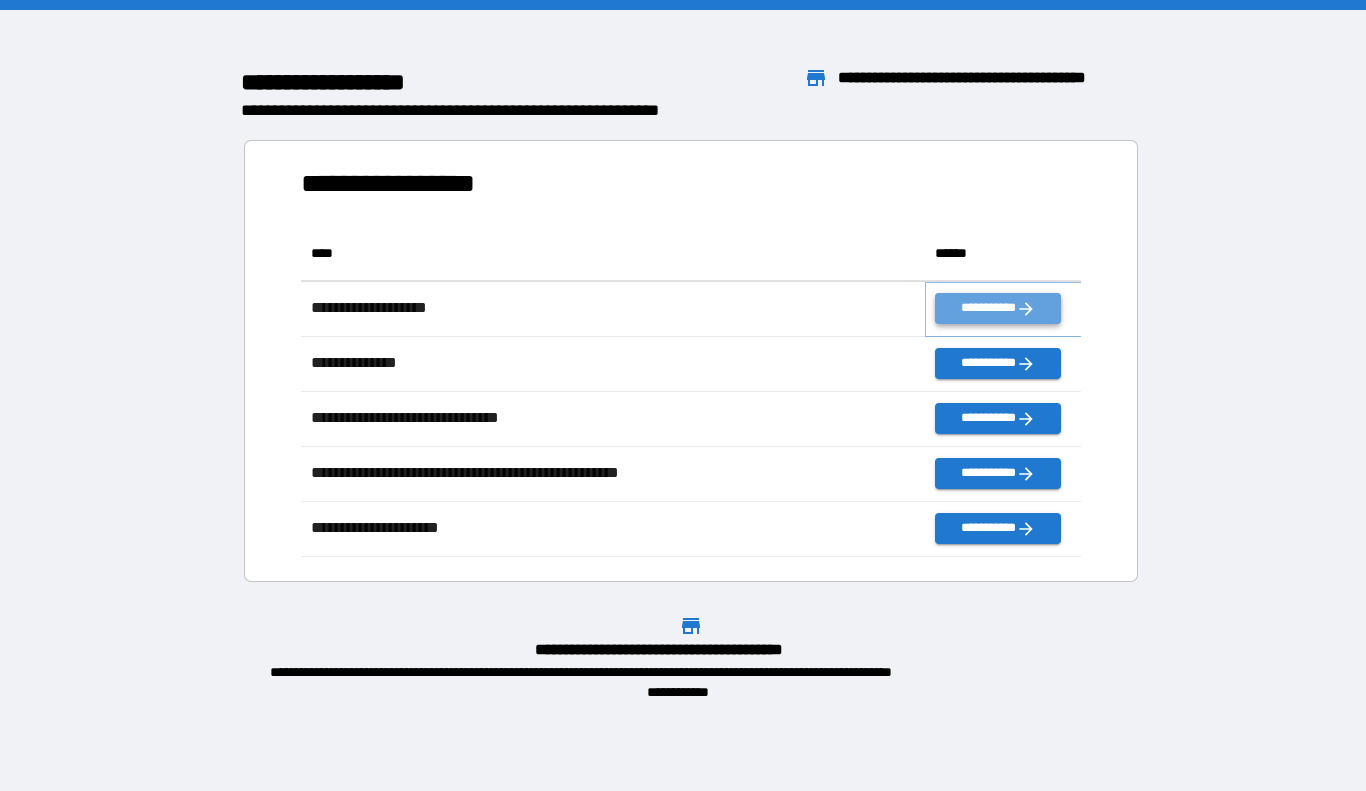 click on "**********" at bounding box center (997, 308) 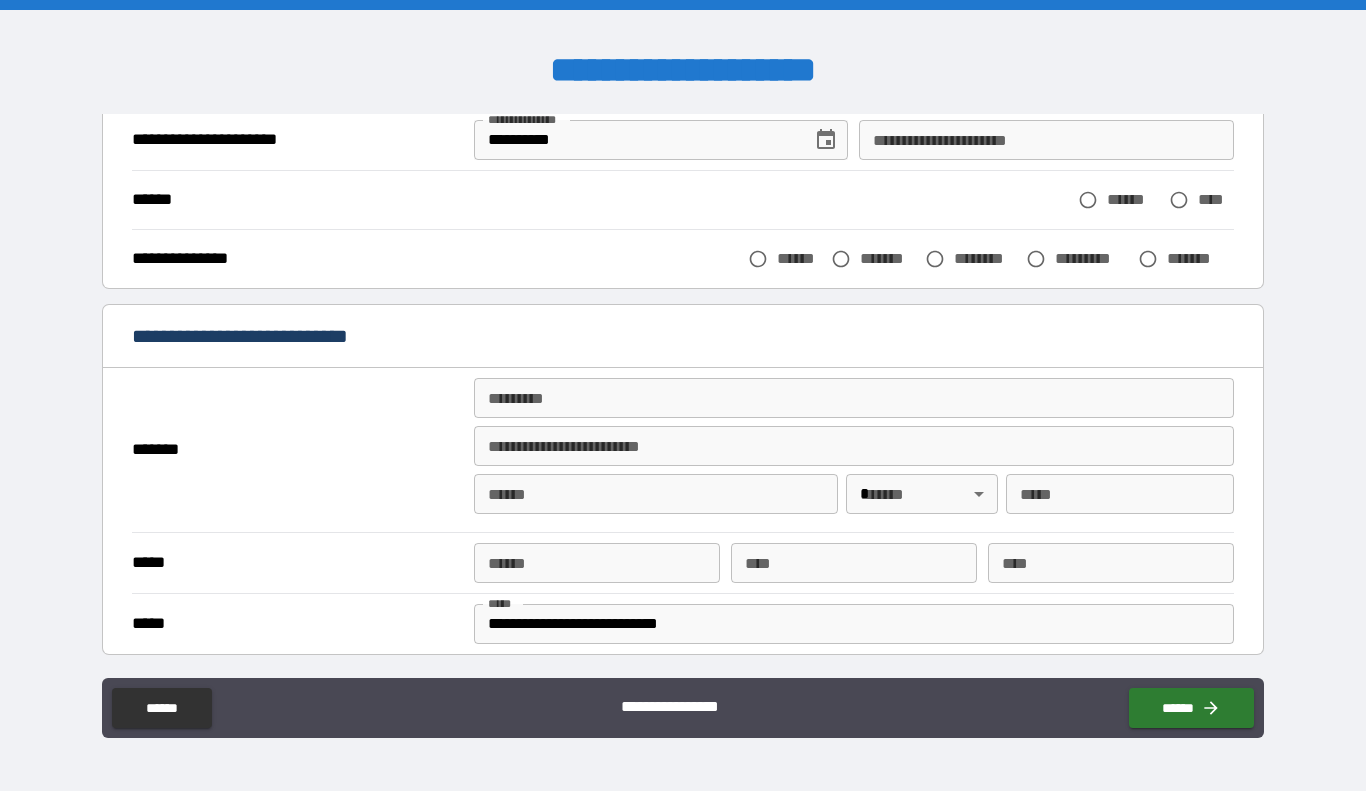 scroll, scrollTop: 215, scrollLeft: 0, axis: vertical 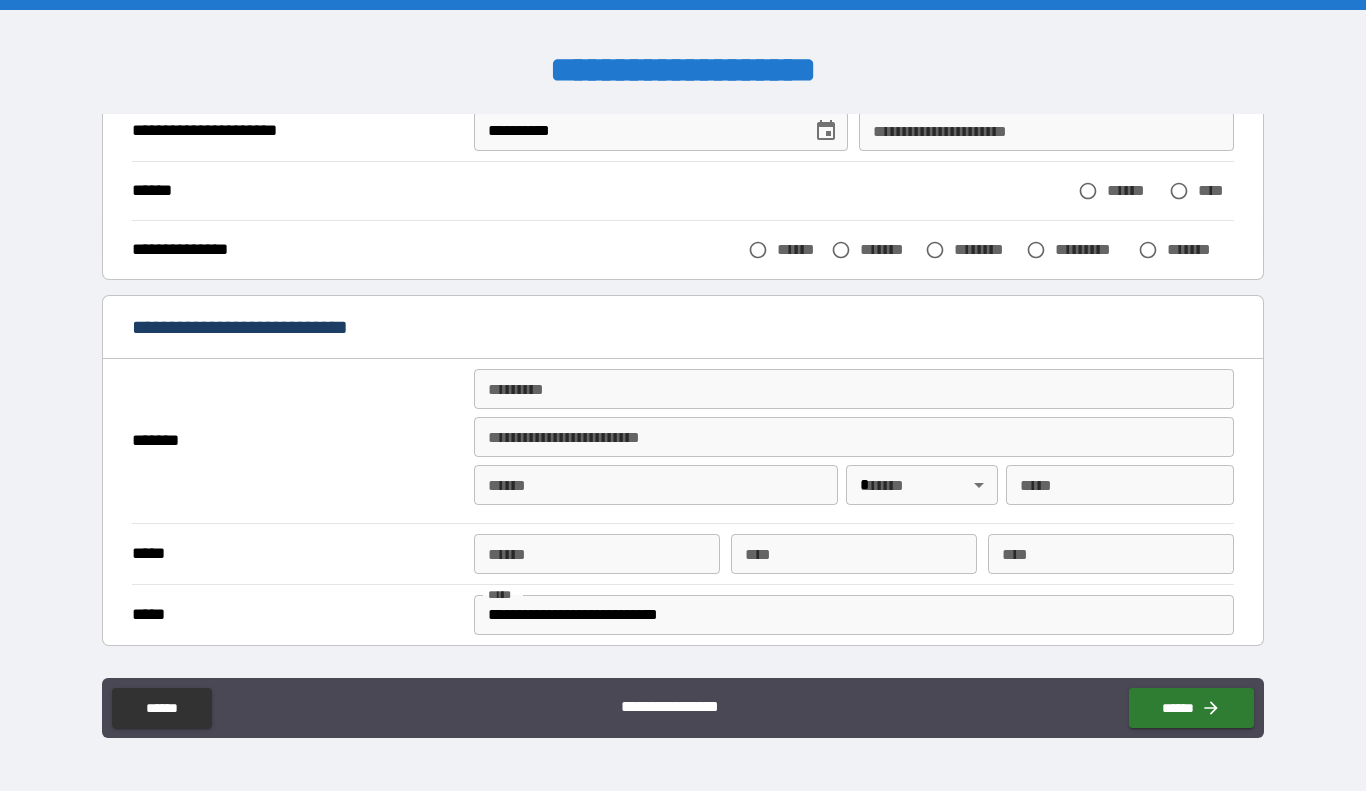 click on "*******   *" at bounding box center (854, 389) 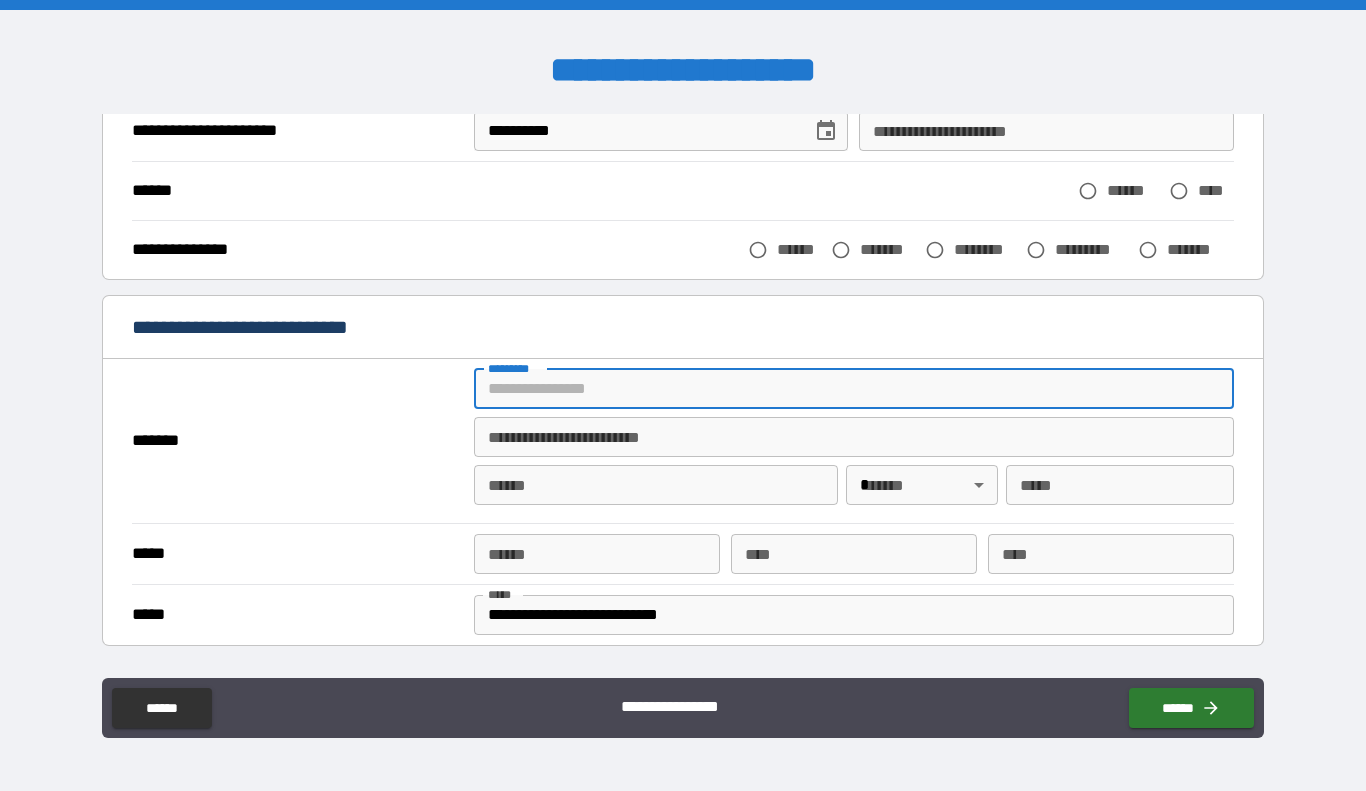 type on "**********" 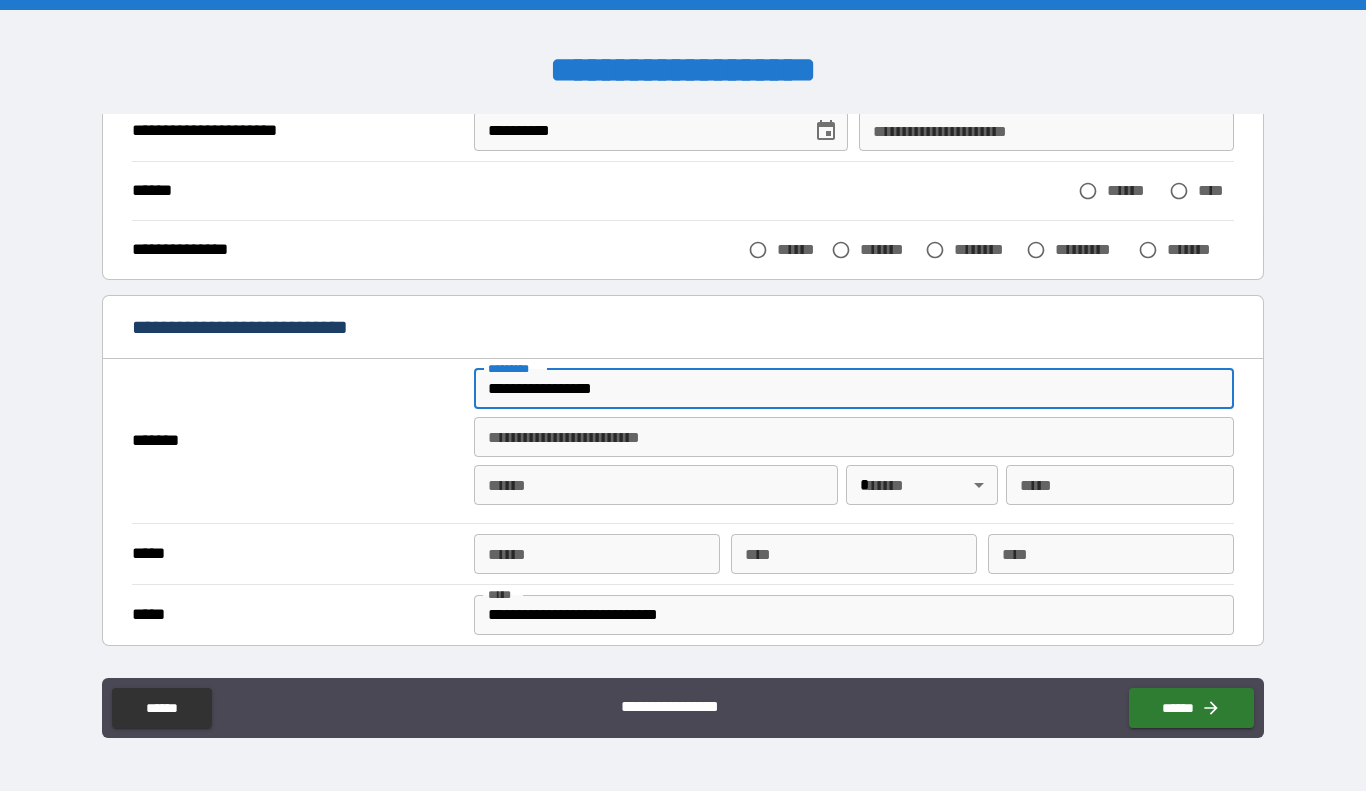 type on "*" 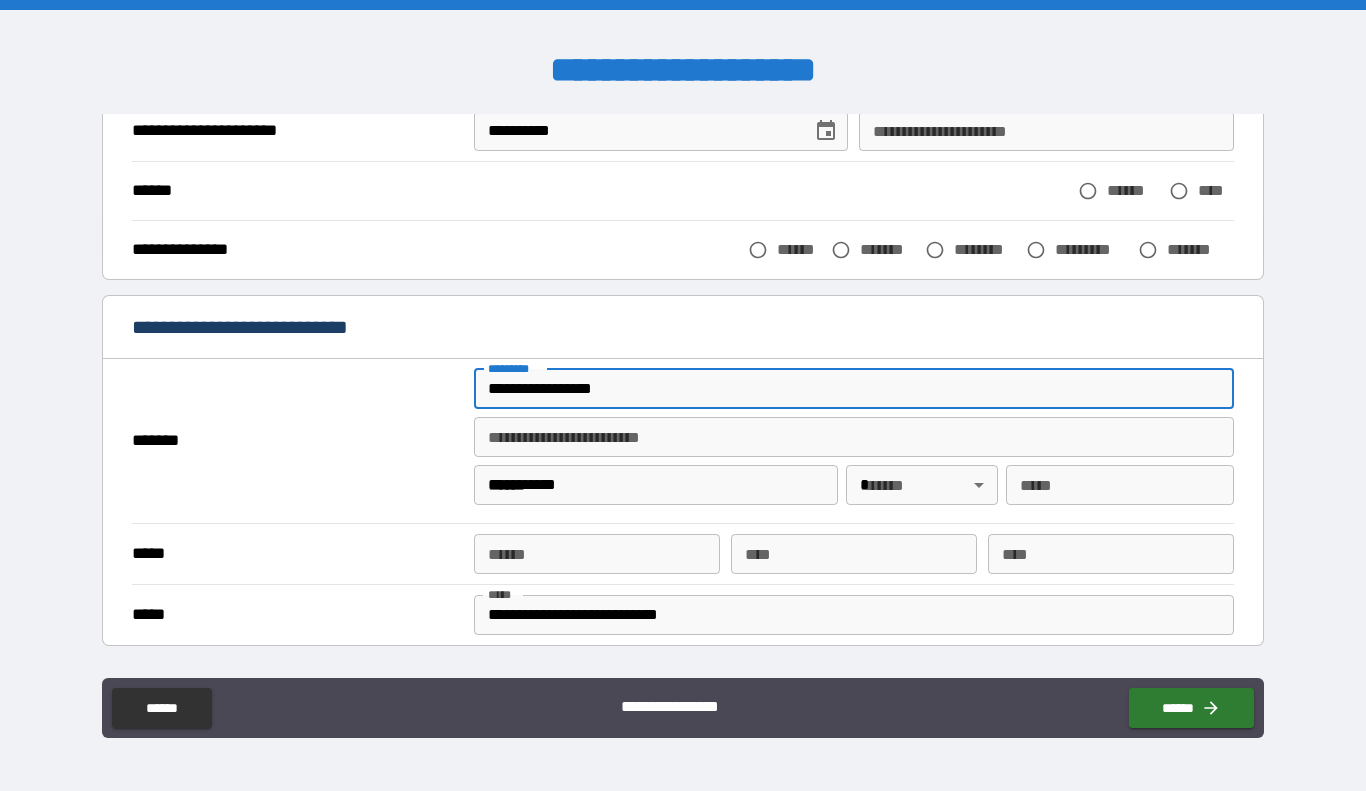 type on "**" 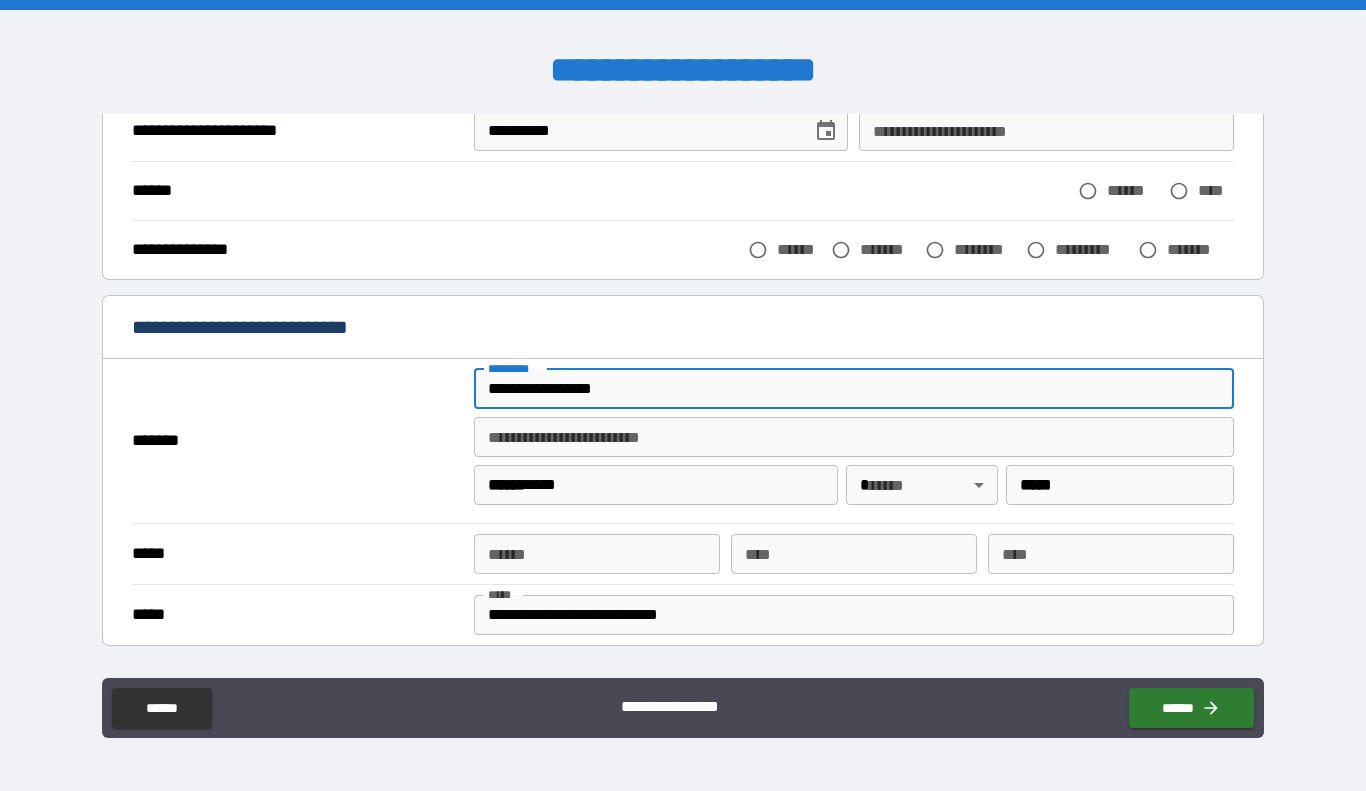 type on "**********" 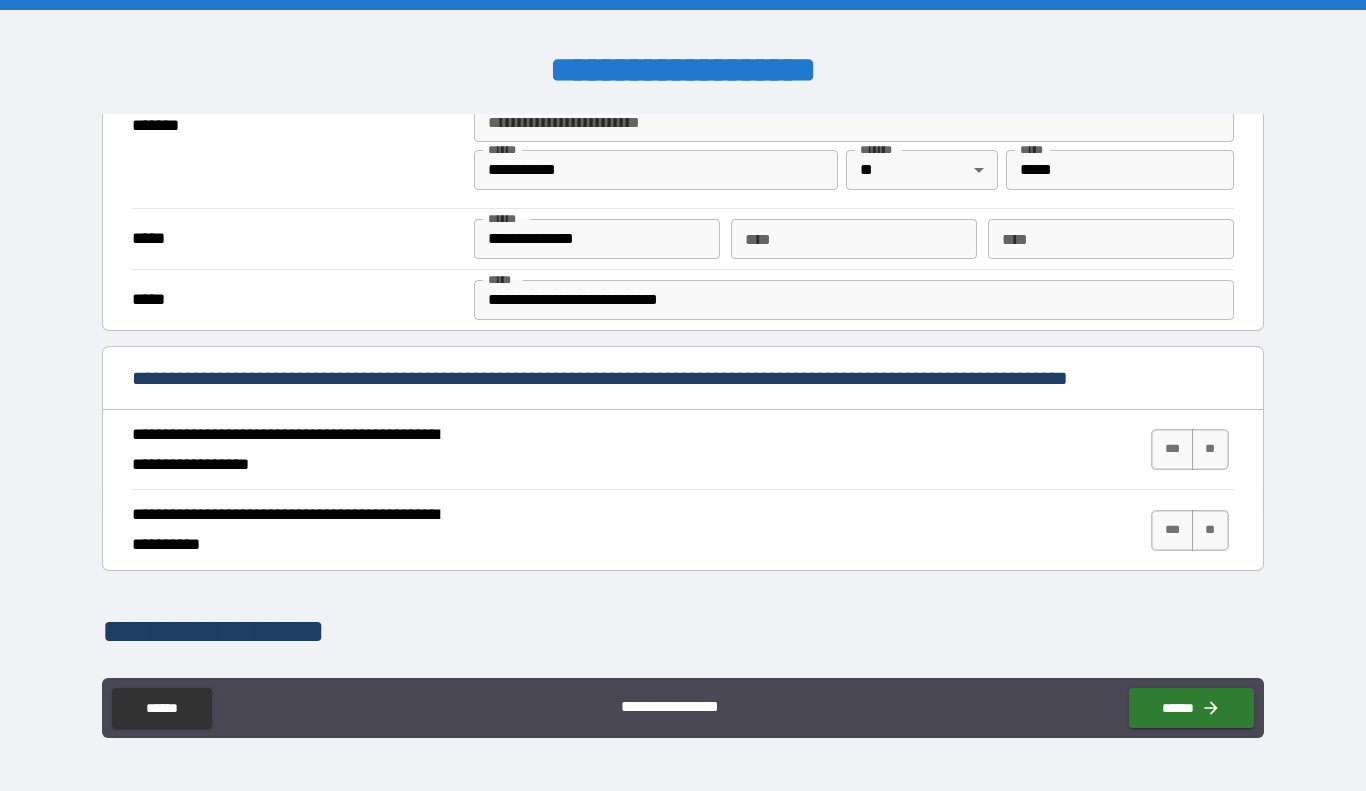scroll, scrollTop: 538, scrollLeft: 0, axis: vertical 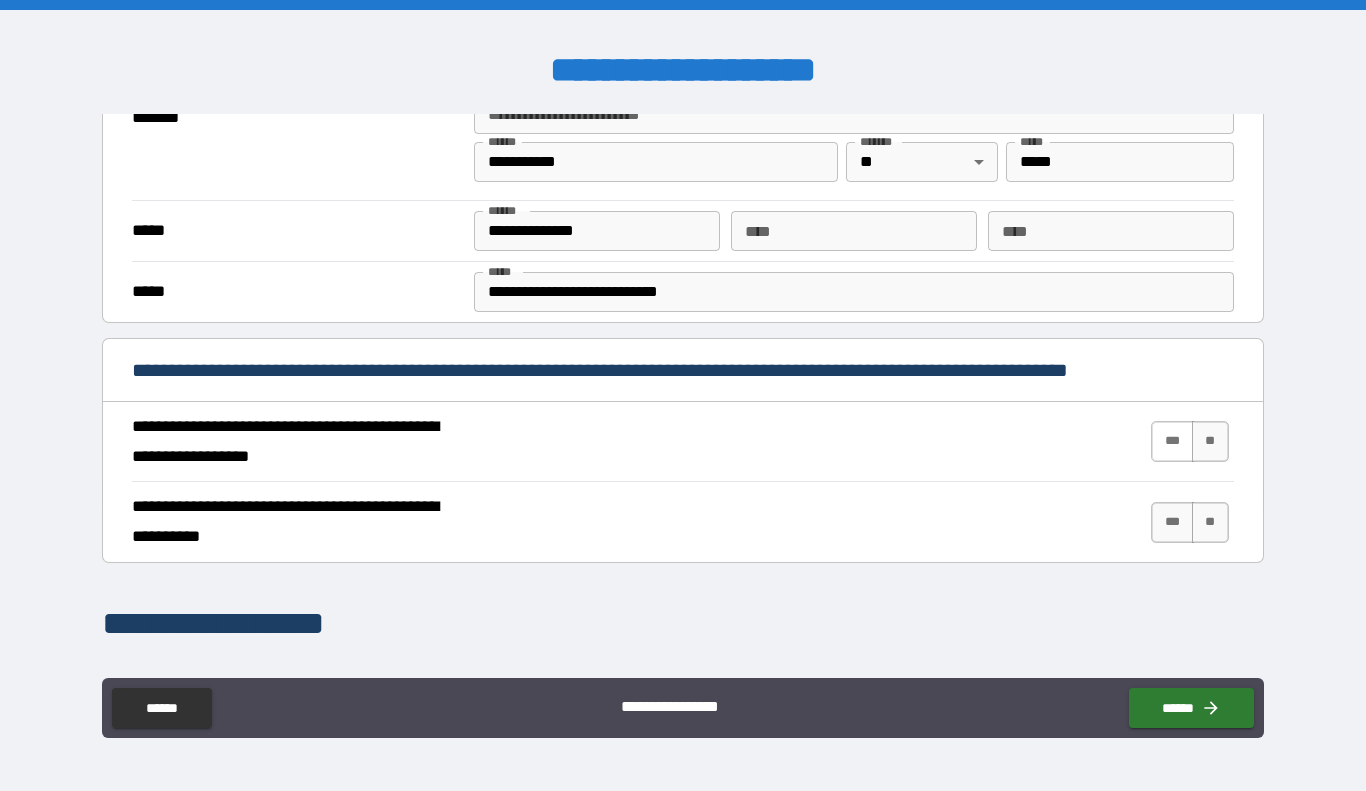 click on "***" at bounding box center (1172, 441) 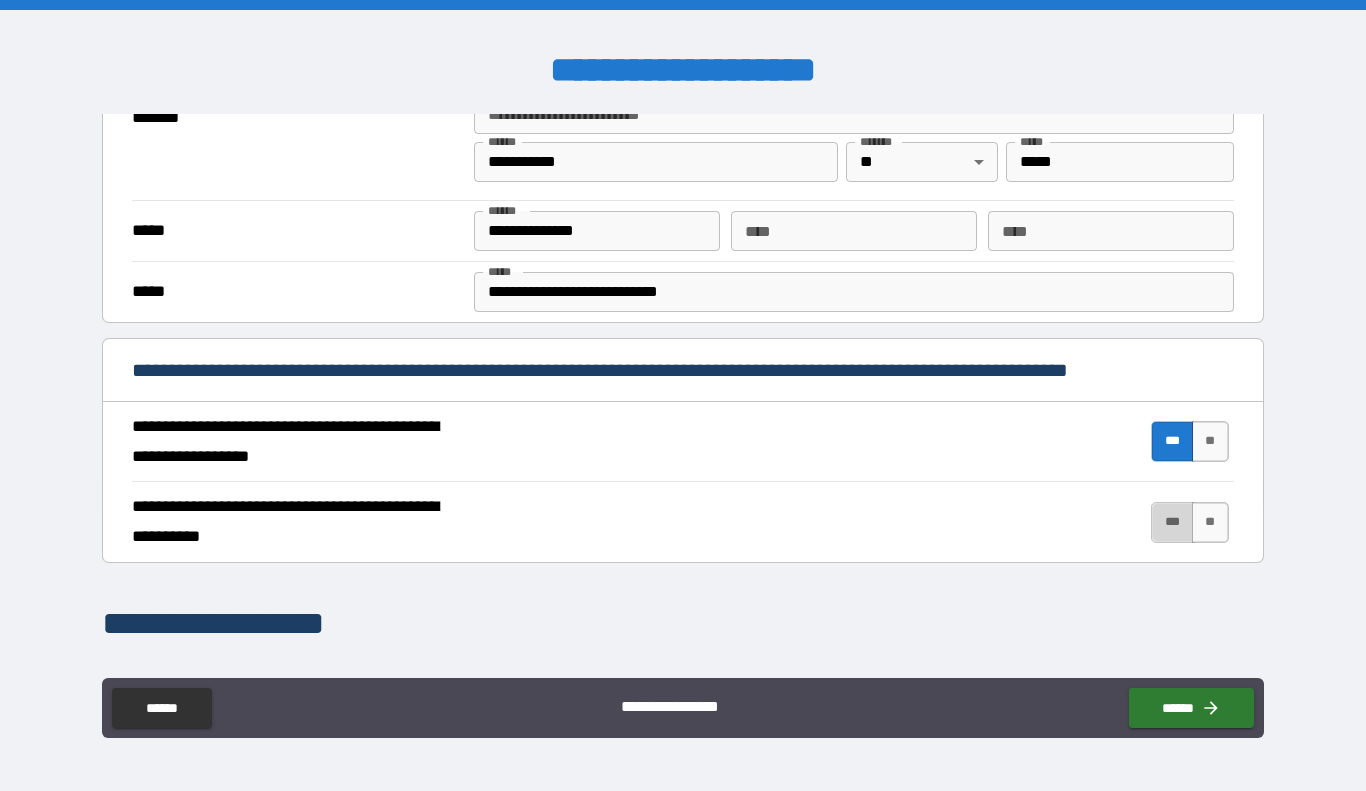 click on "***" at bounding box center (1172, 522) 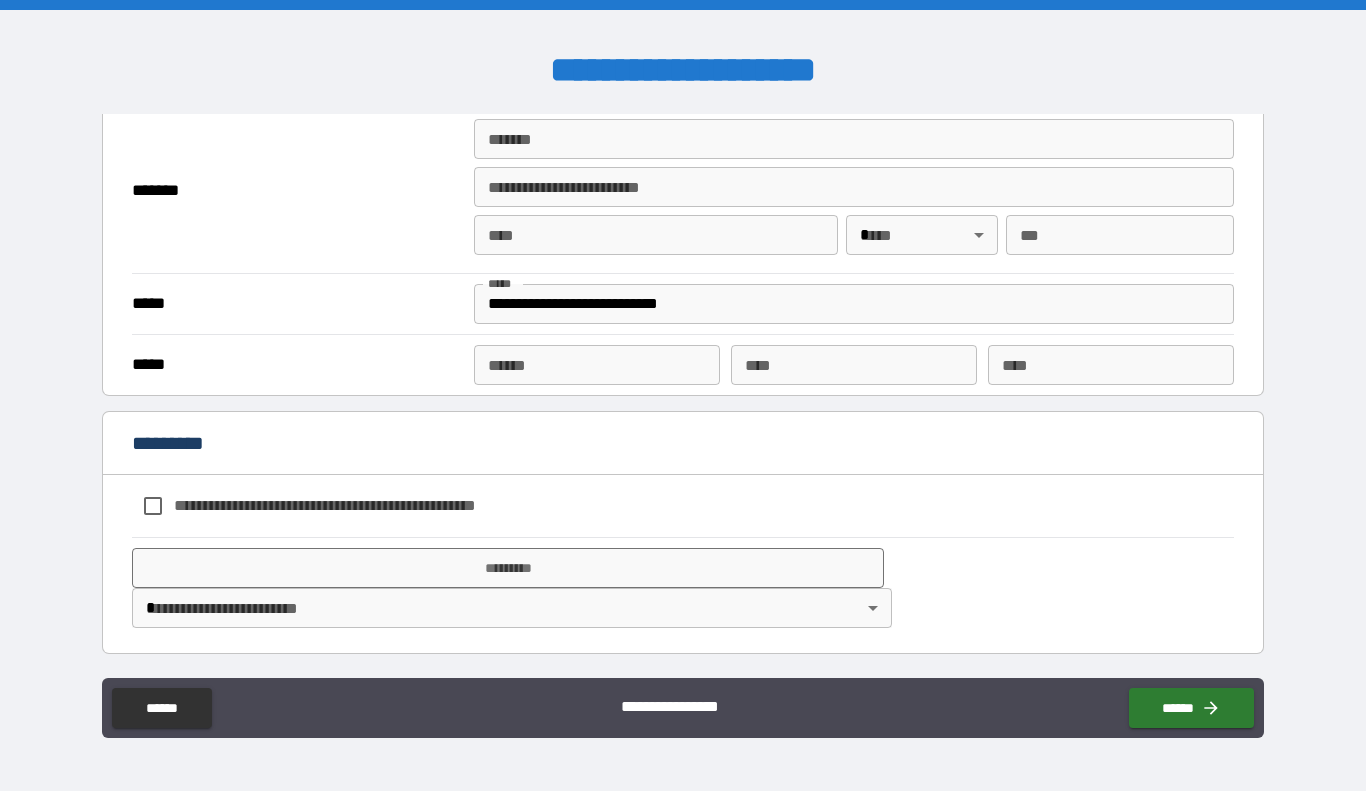 scroll, scrollTop: 1503, scrollLeft: 0, axis: vertical 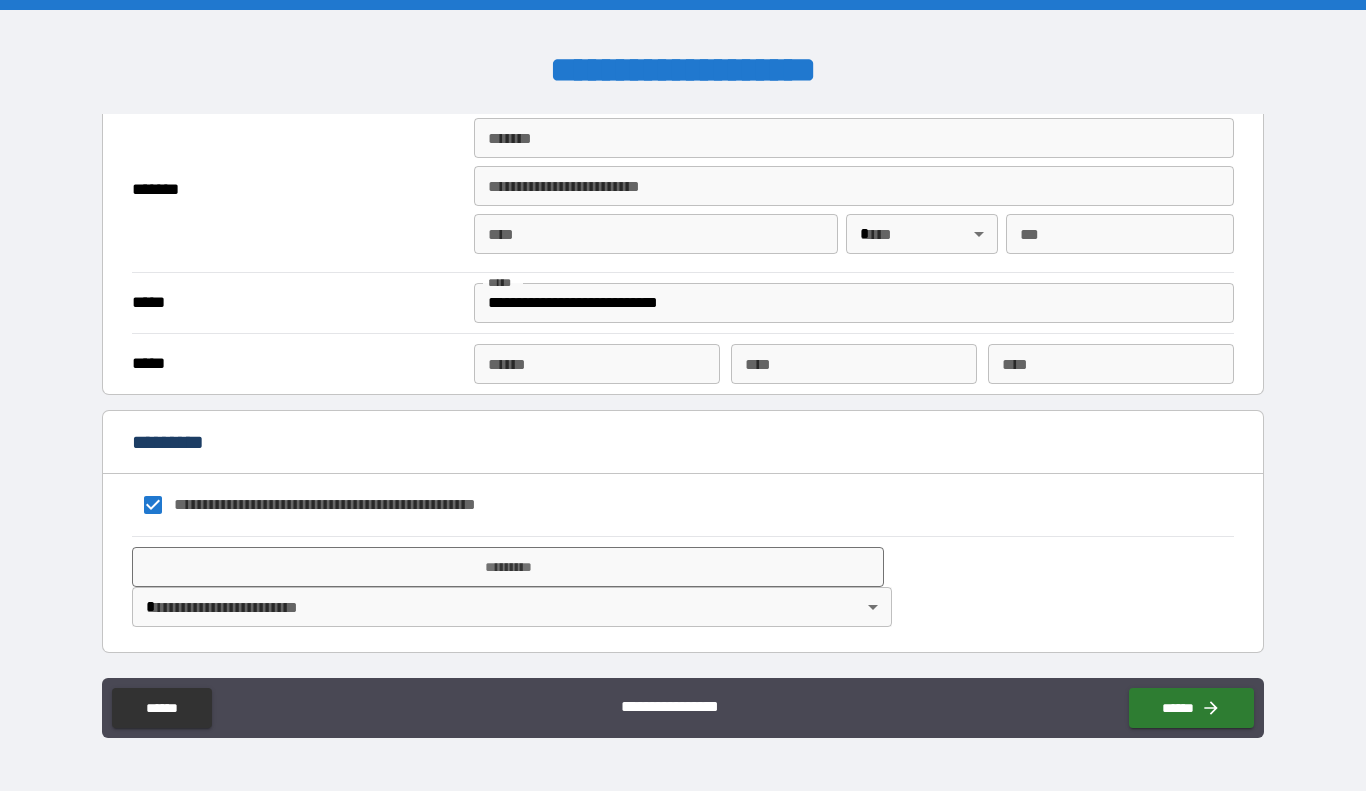 click on "**********" at bounding box center [683, 395] 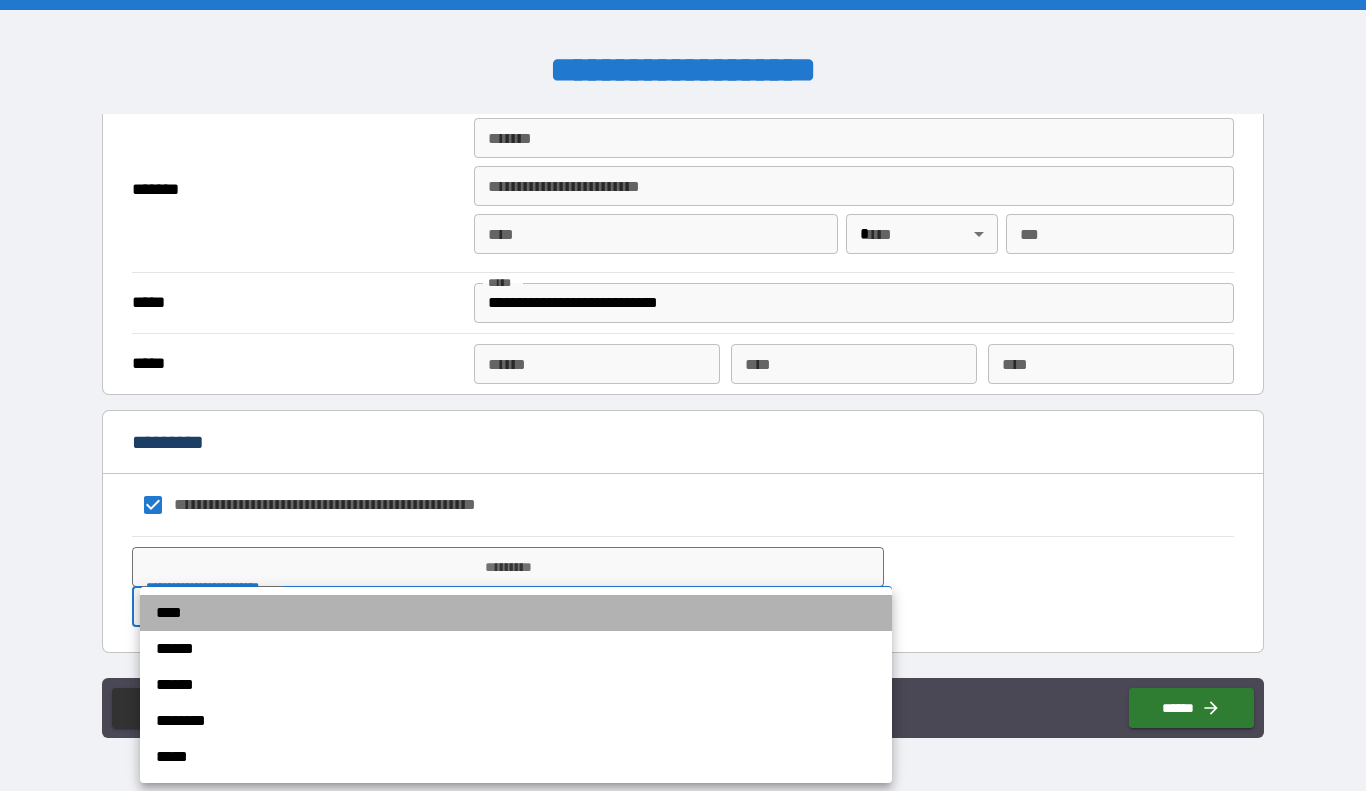 click on "****" at bounding box center [516, 613] 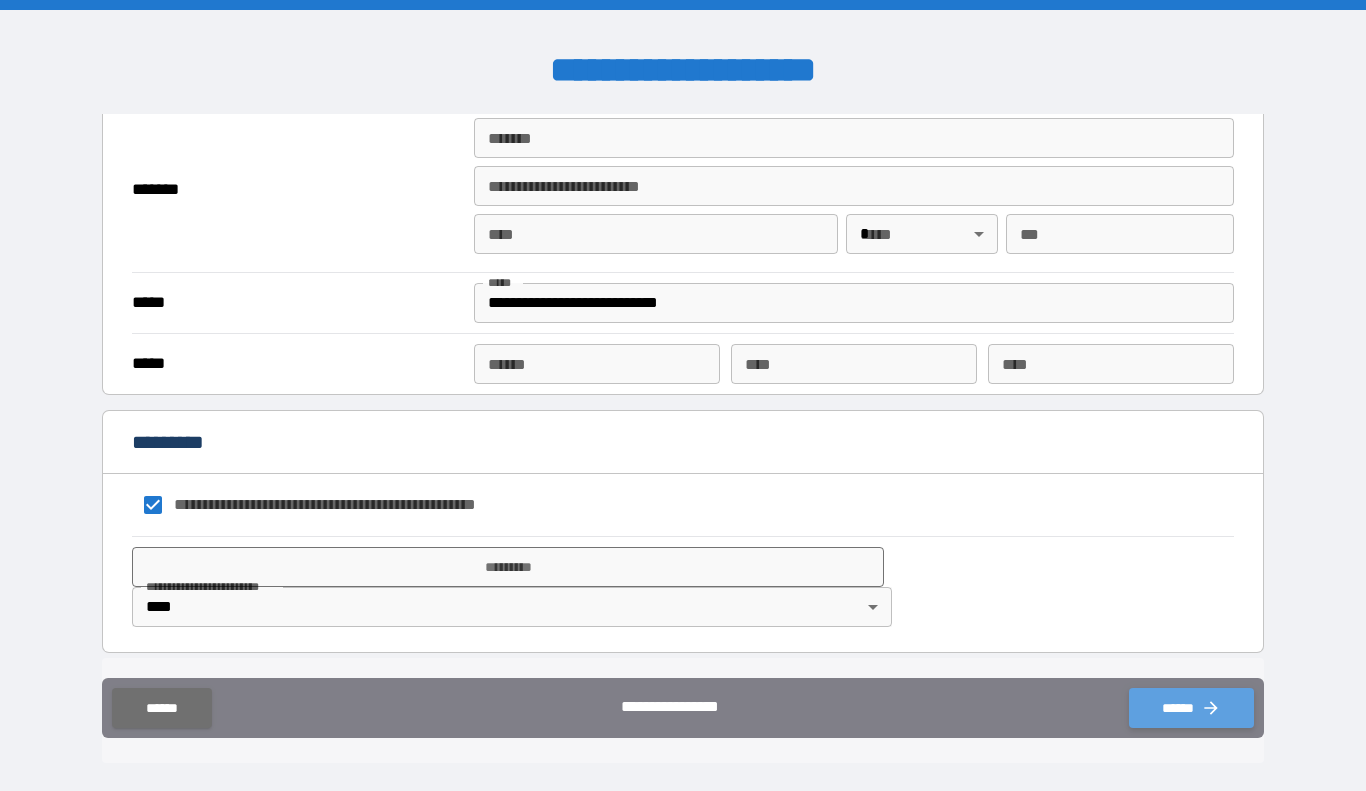 click on "******" at bounding box center (1191, 708) 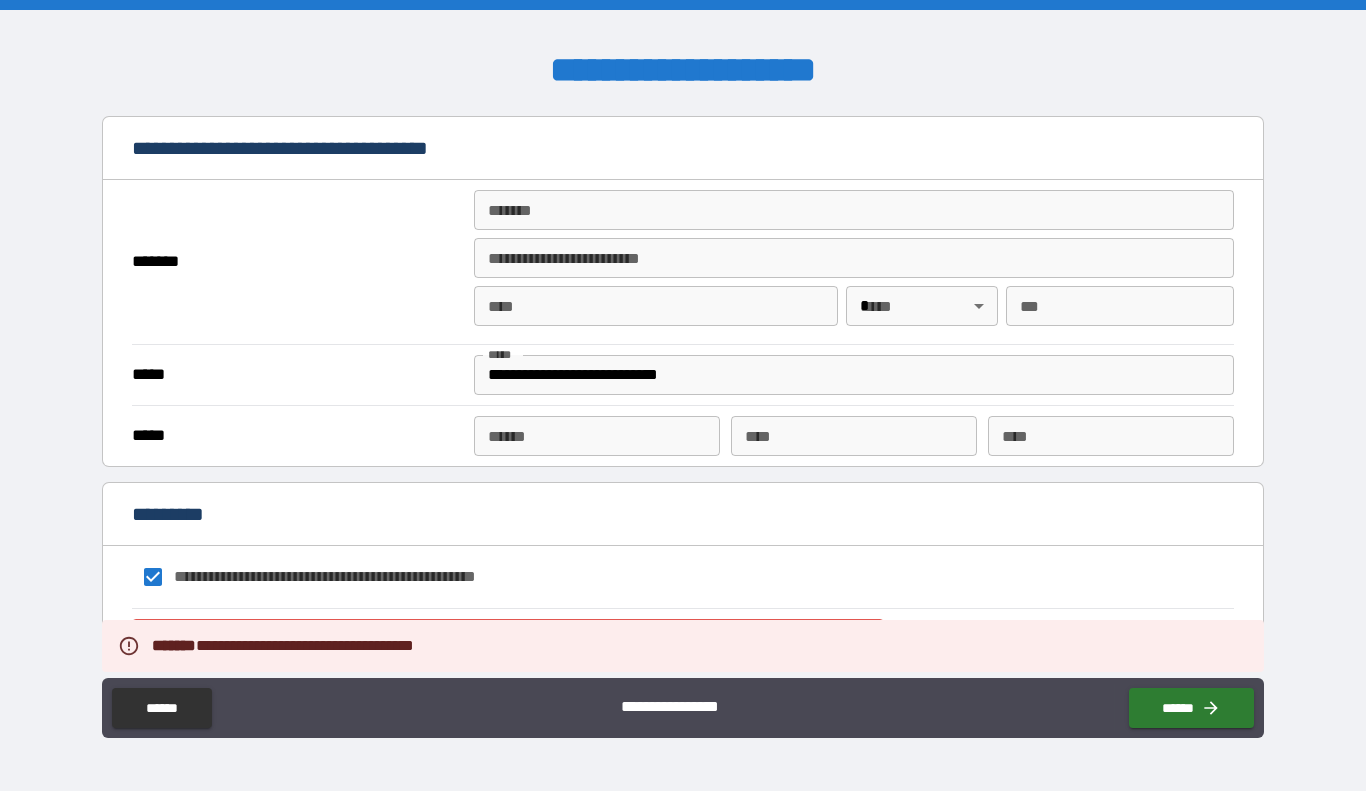 scroll, scrollTop: 1503, scrollLeft: 0, axis: vertical 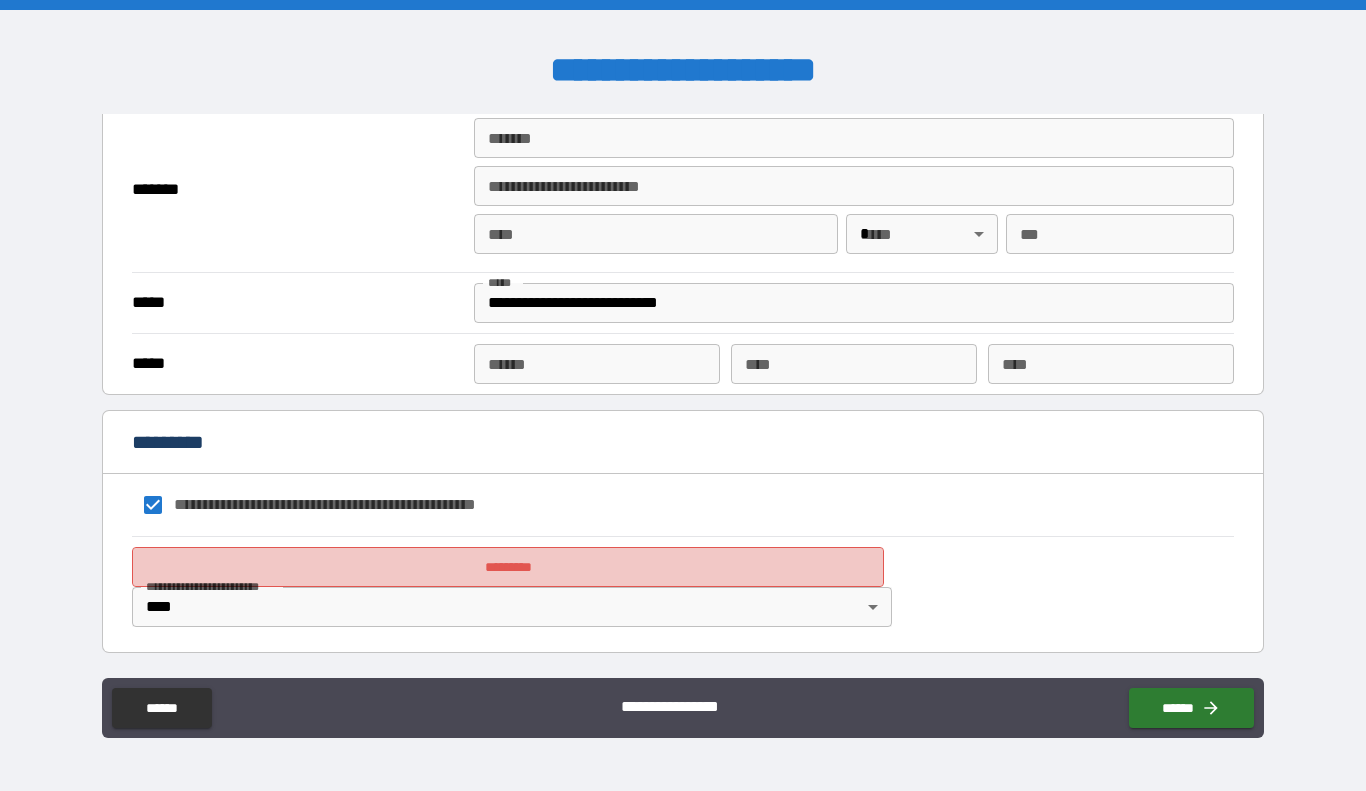click on "*********" at bounding box center (508, 567) 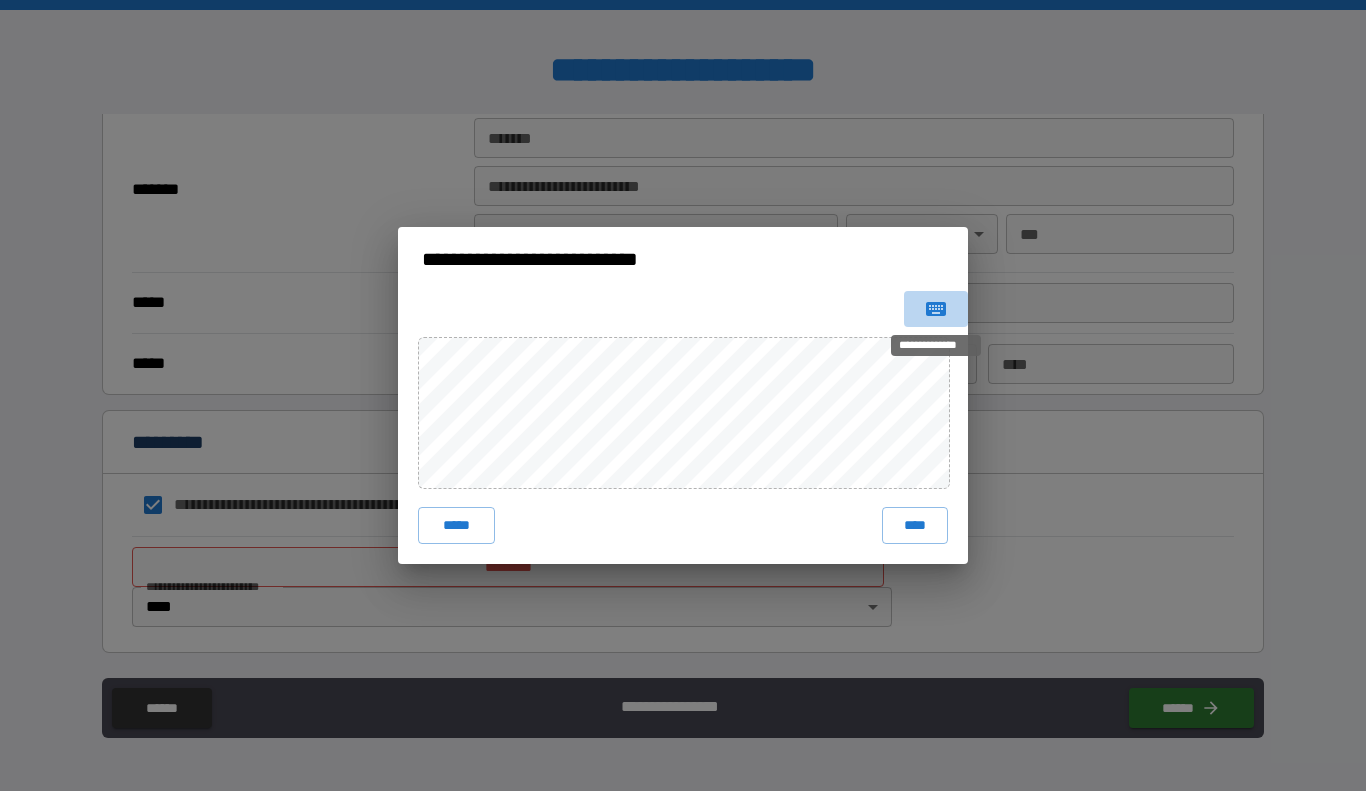 click 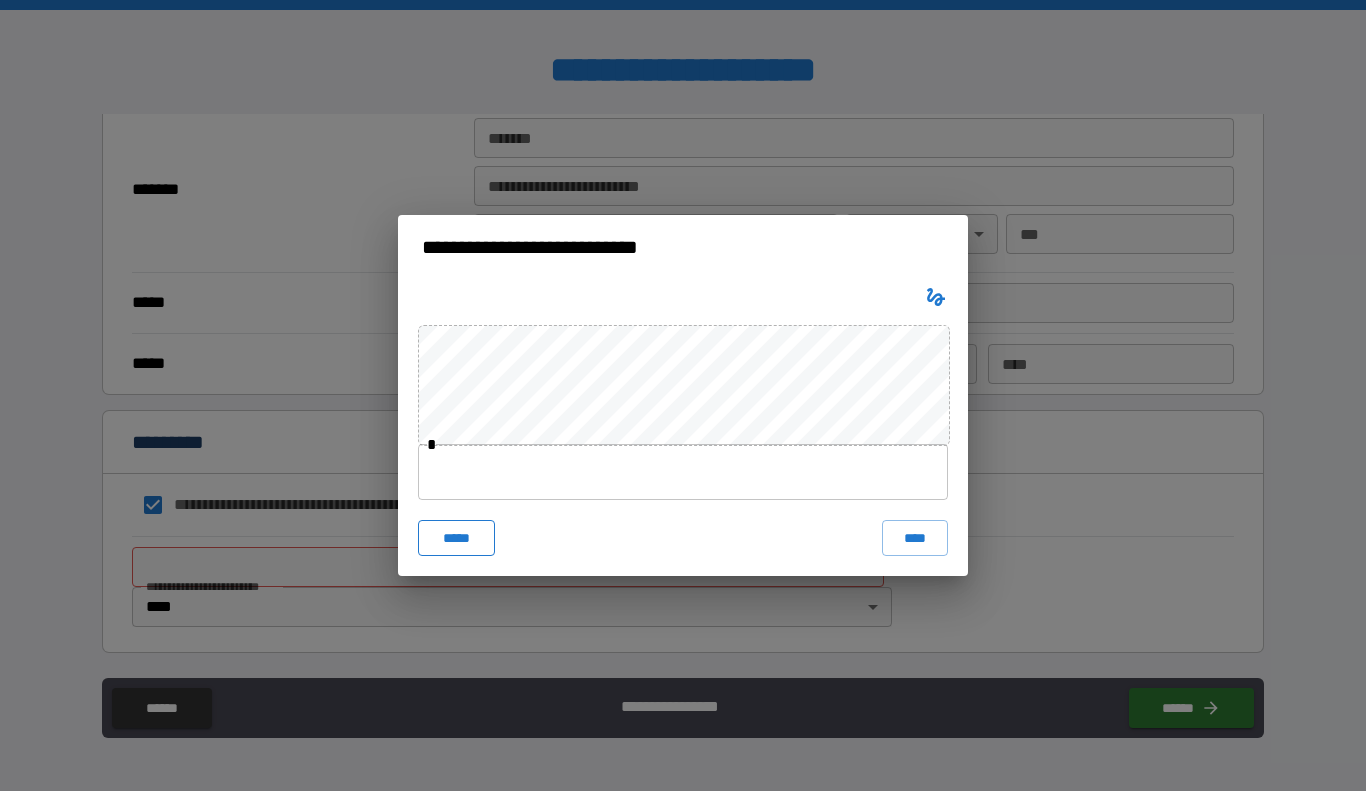 click on "*****" at bounding box center (456, 538) 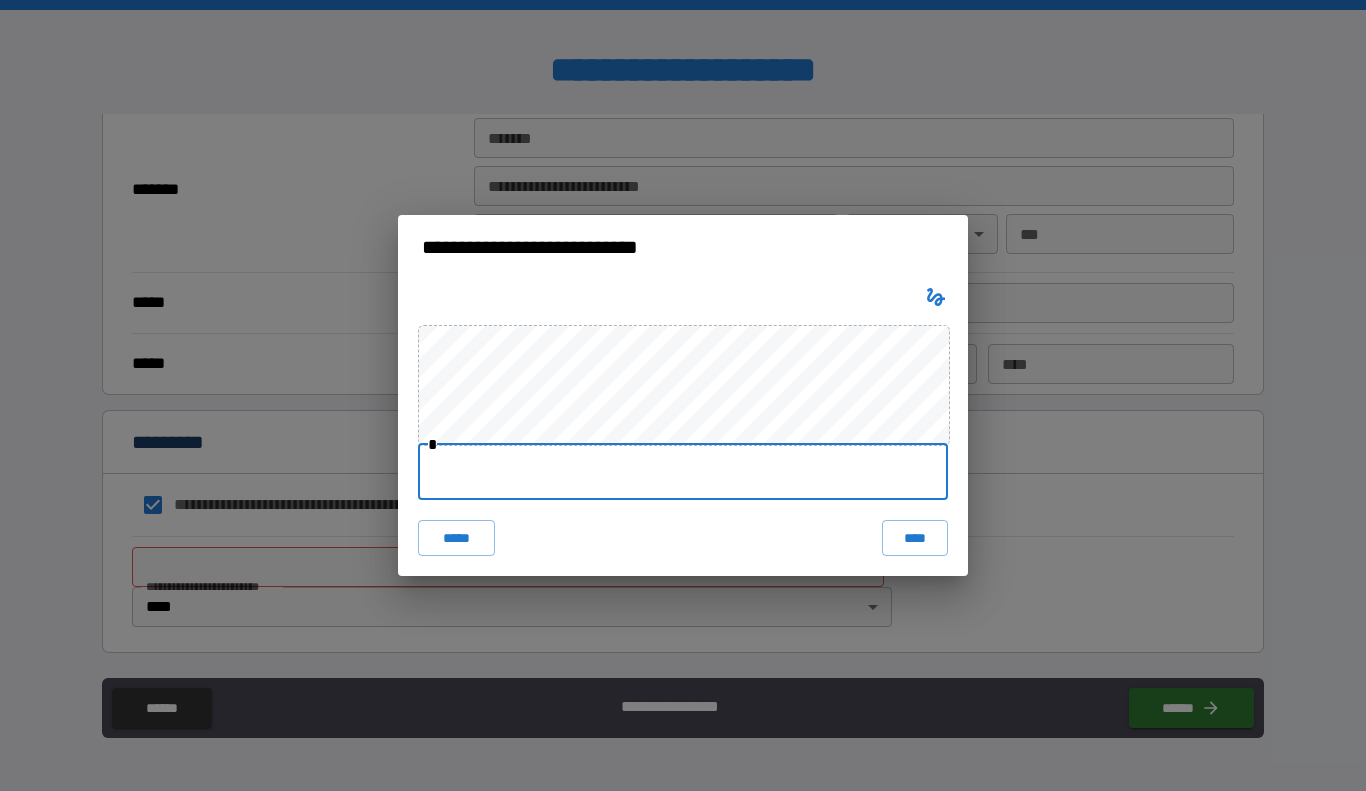click at bounding box center [683, 472] 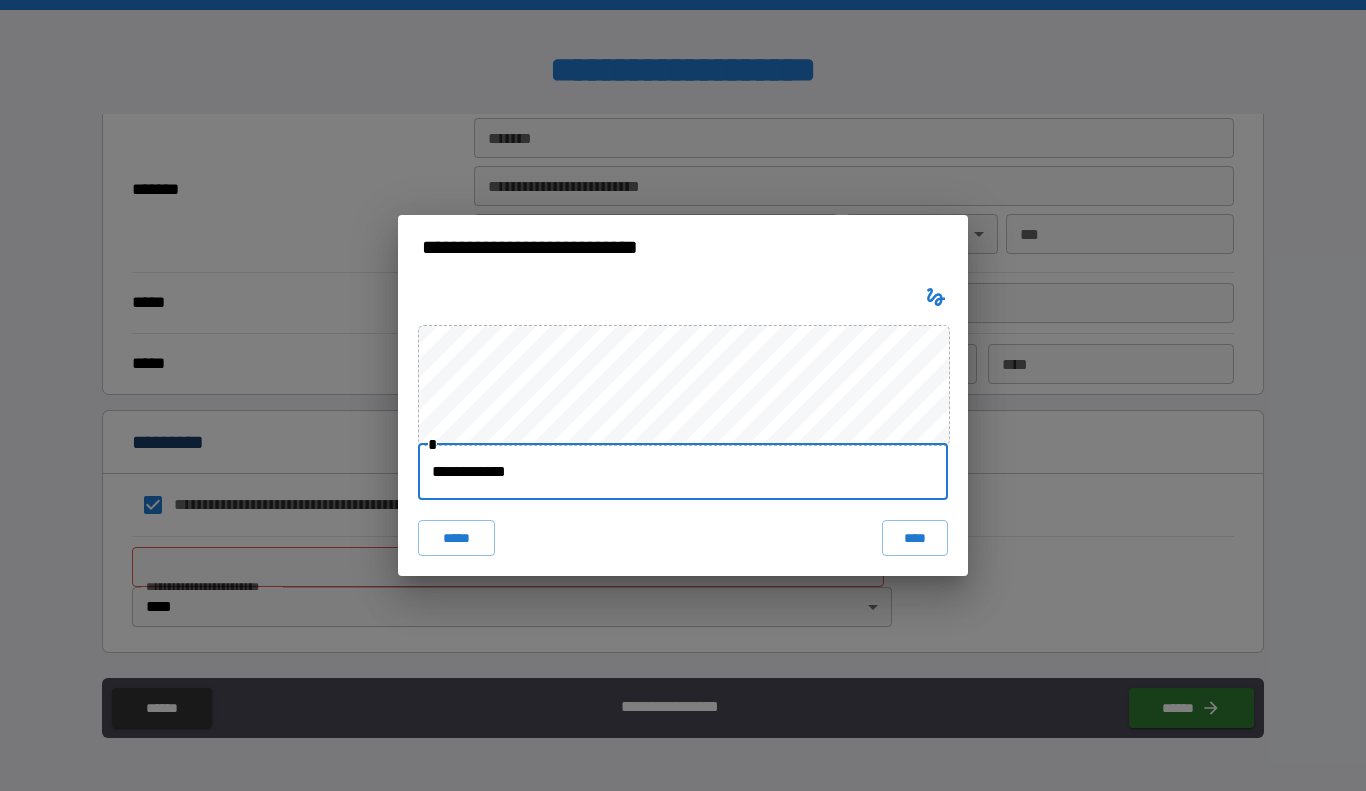 type on "**********" 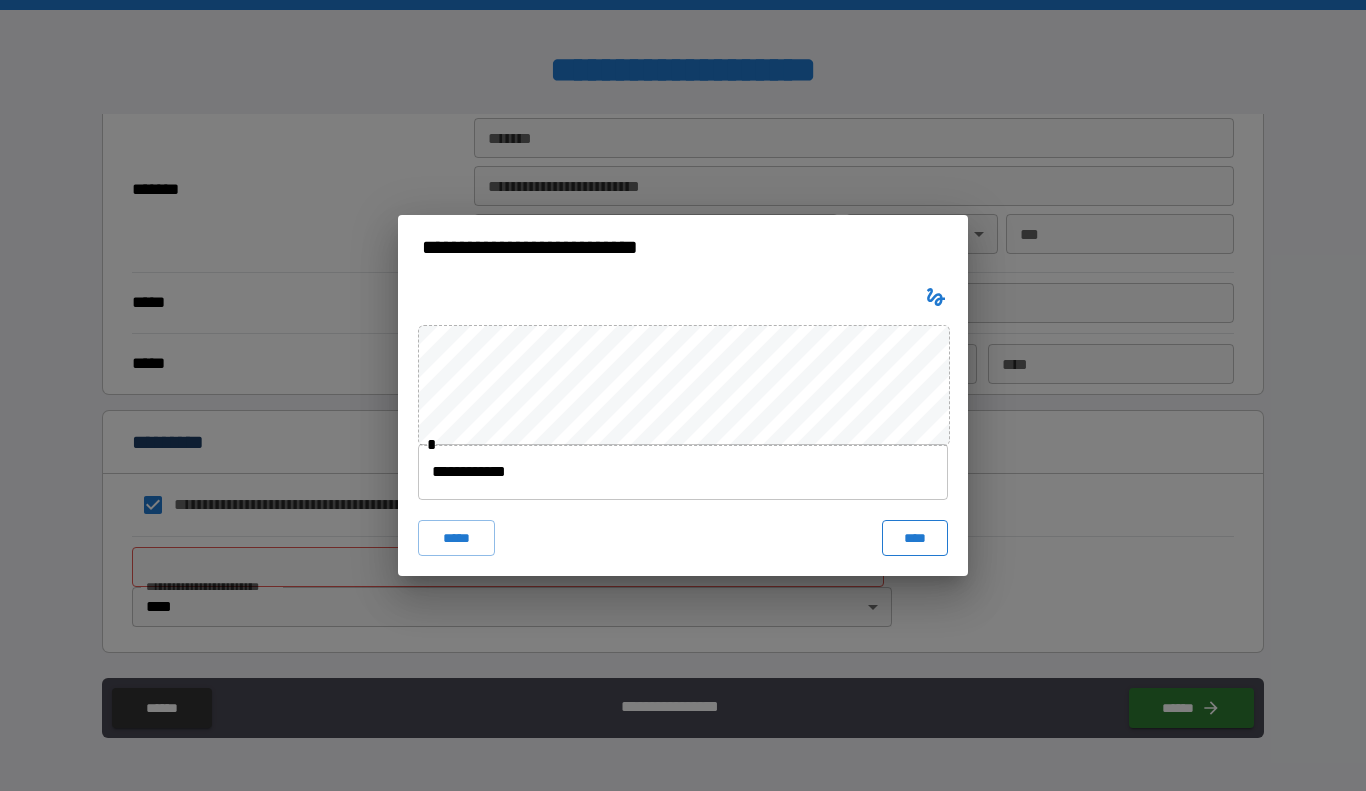 click on "****" at bounding box center (915, 538) 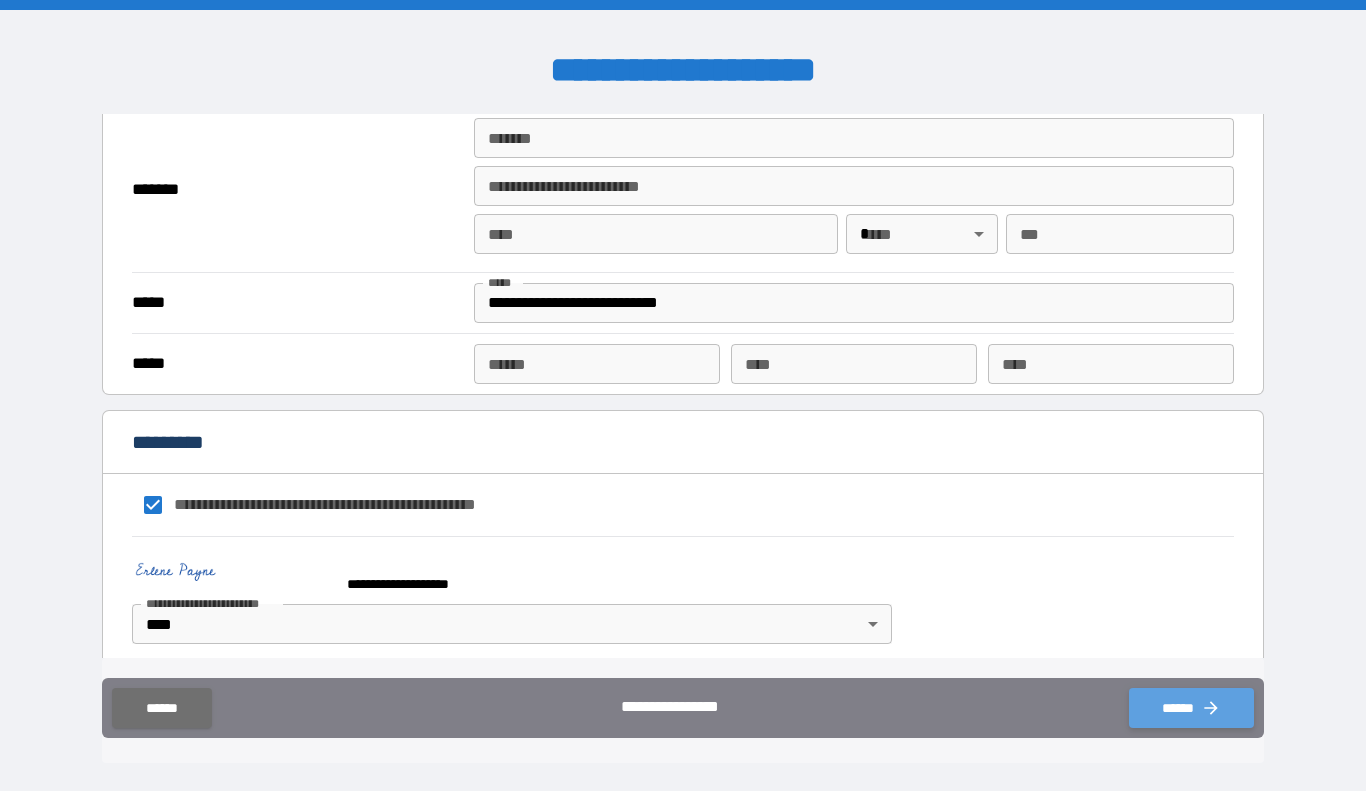 click on "******" at bounding box center (1191, 708) 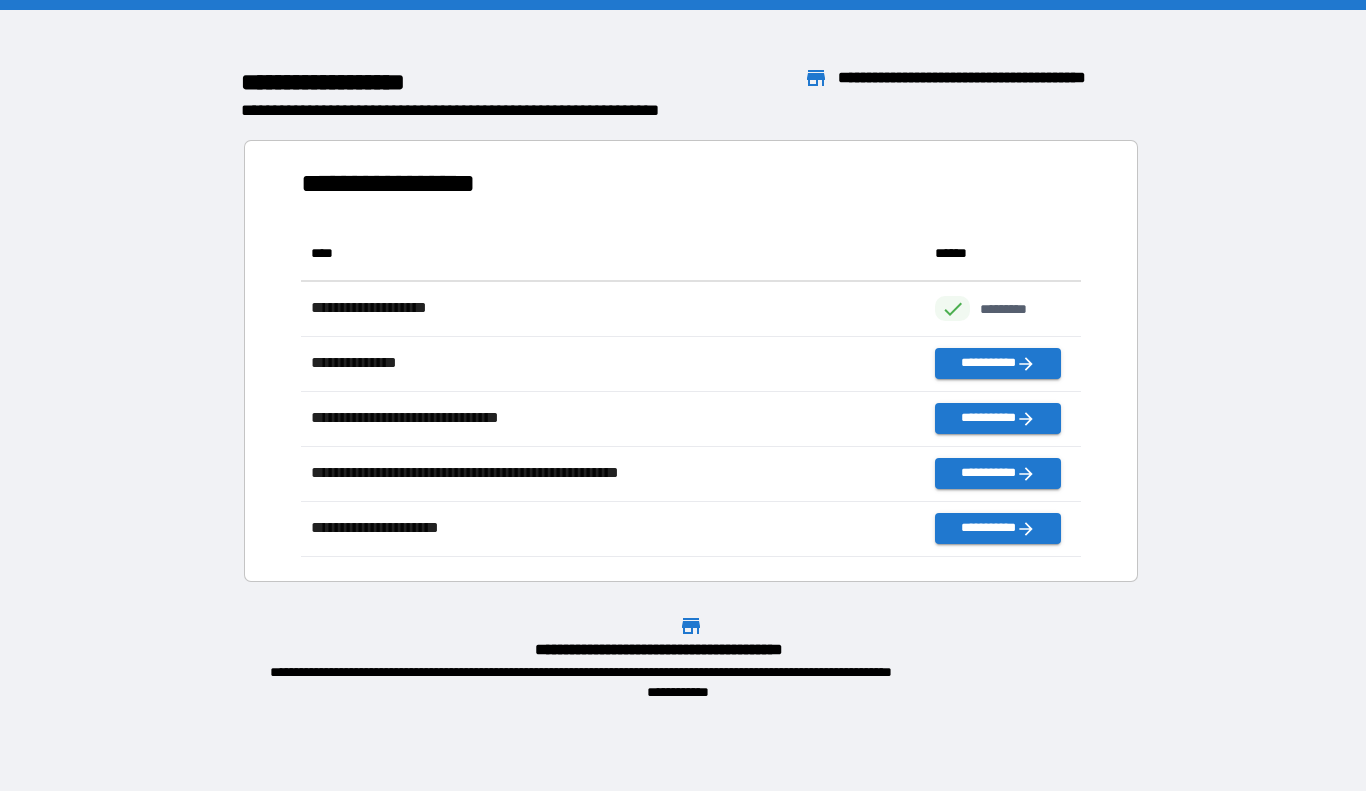 scroll, scrollTop: 1, scrollLeft: 1, axis: both 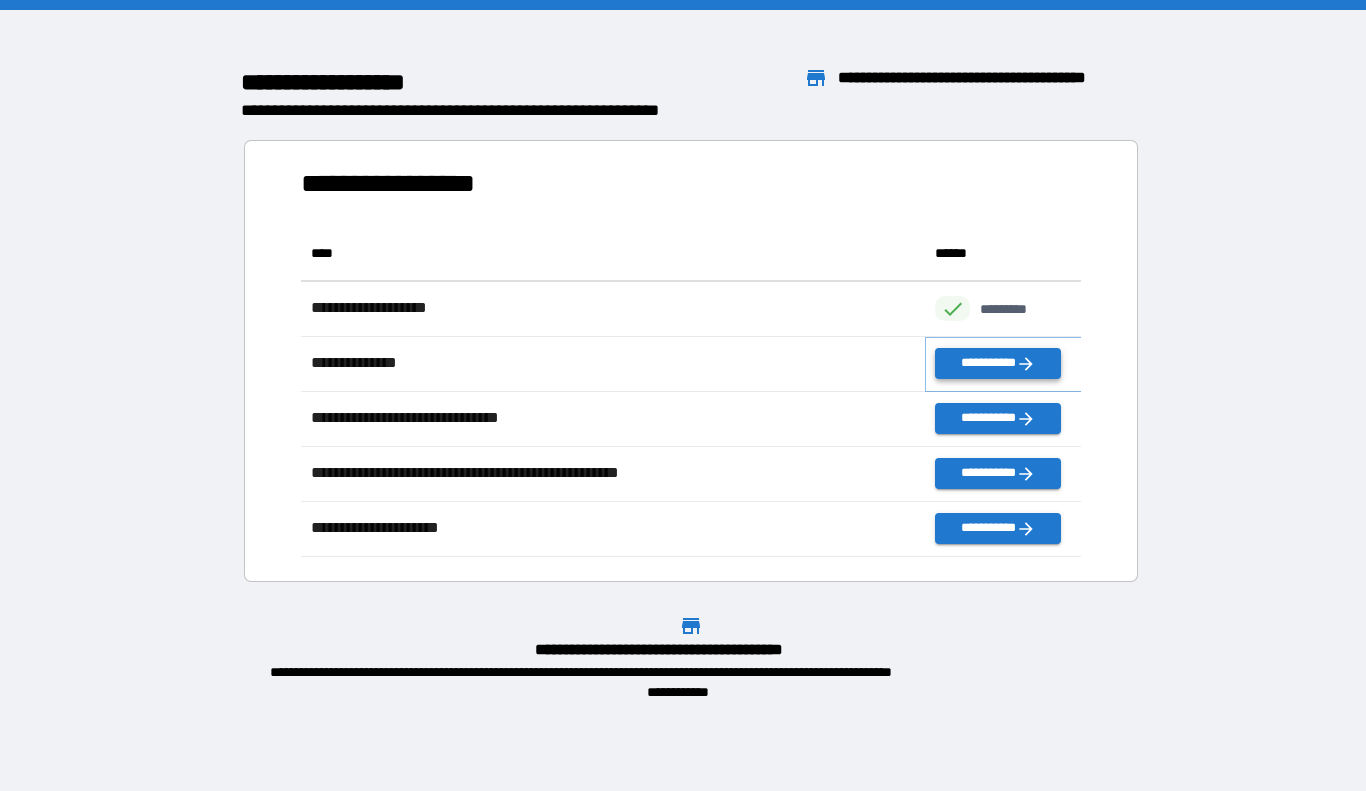 click on "**********" at bounding box center (997, 363) 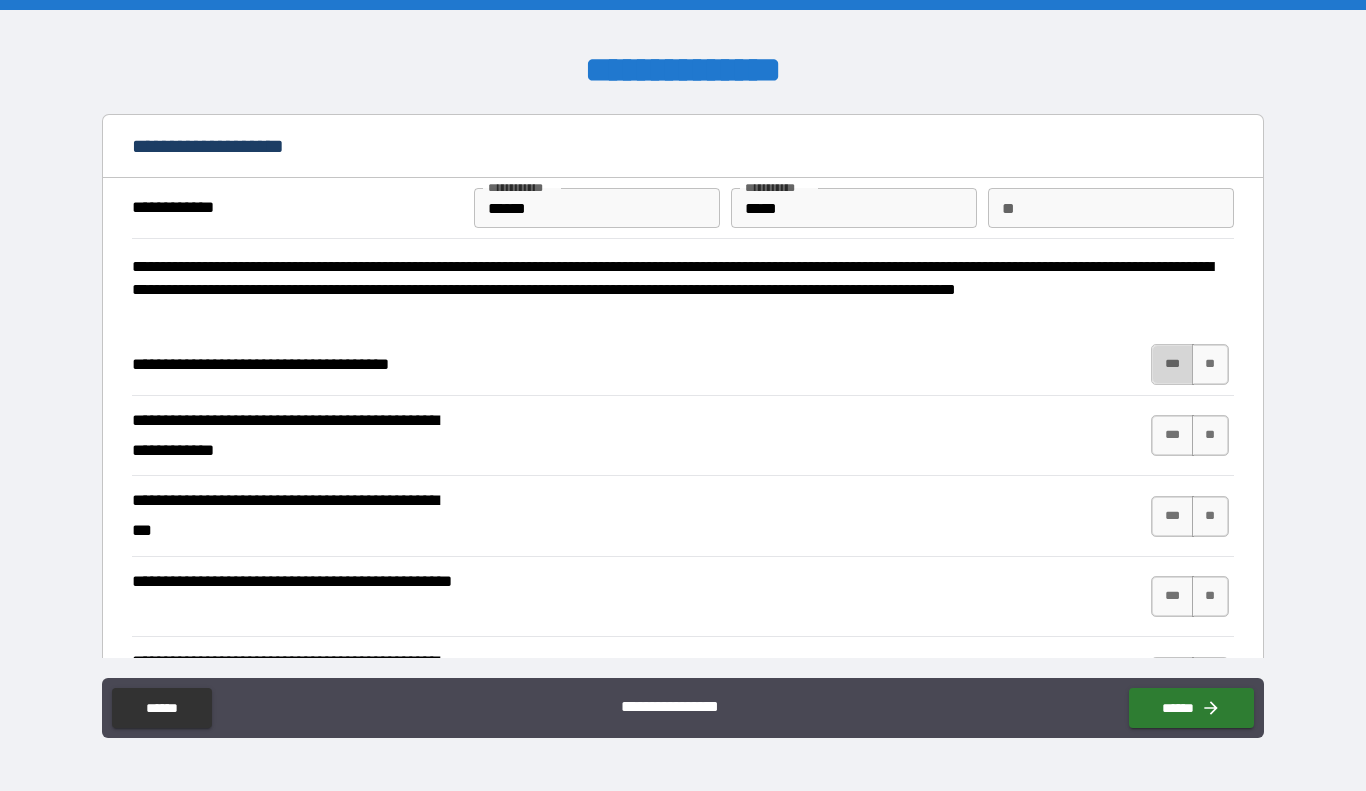 click on "***" at bounding box center (1172, 364) 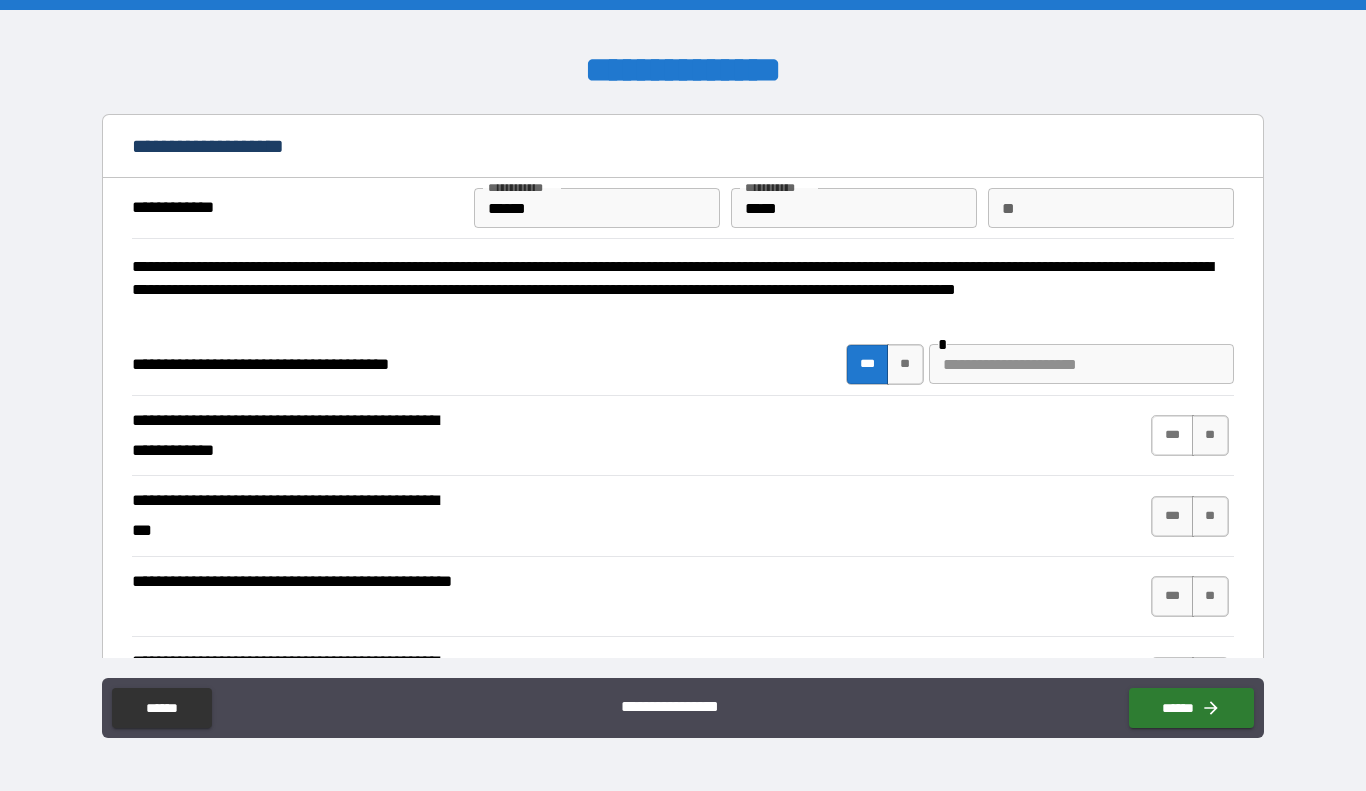 click on "***" at bounding box center (1172, 435) 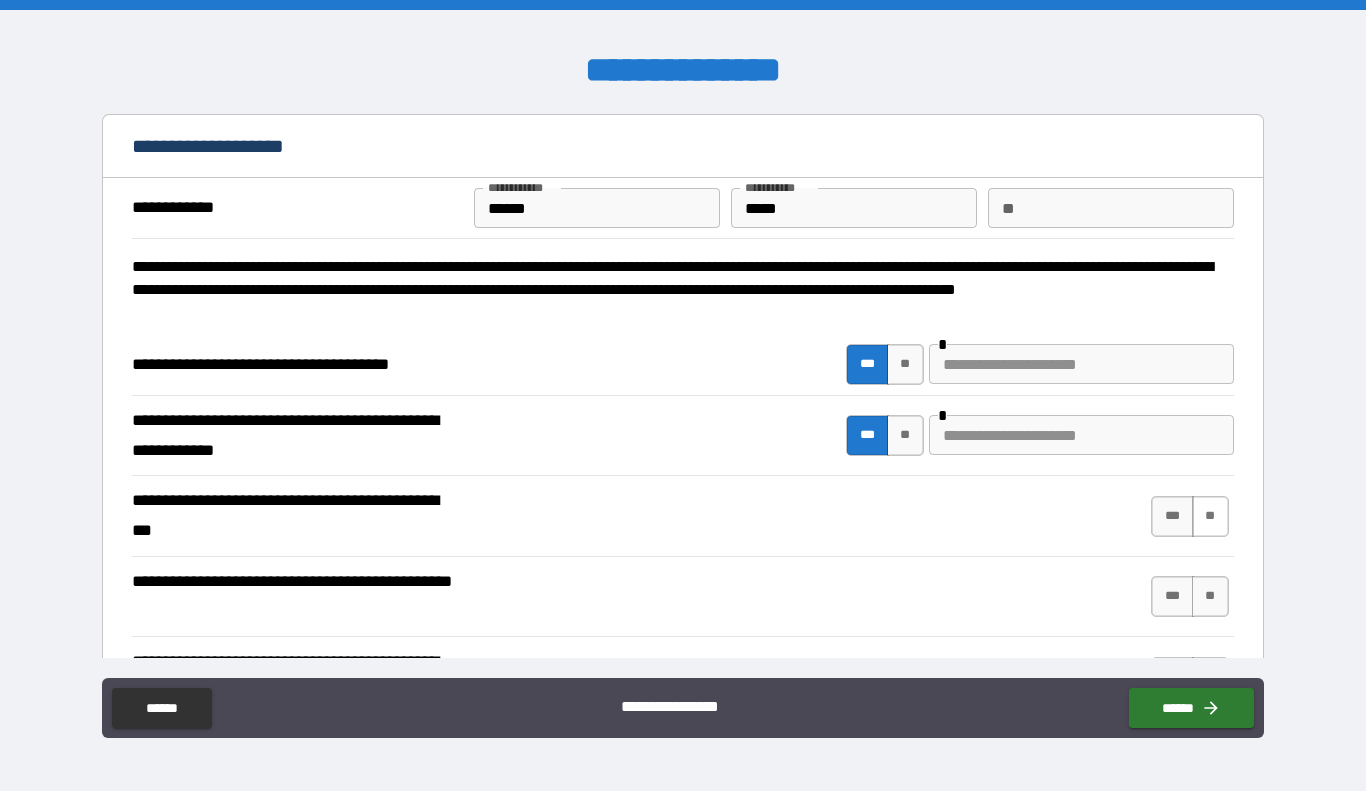 click on "**" at bounding box center [1210, 516] 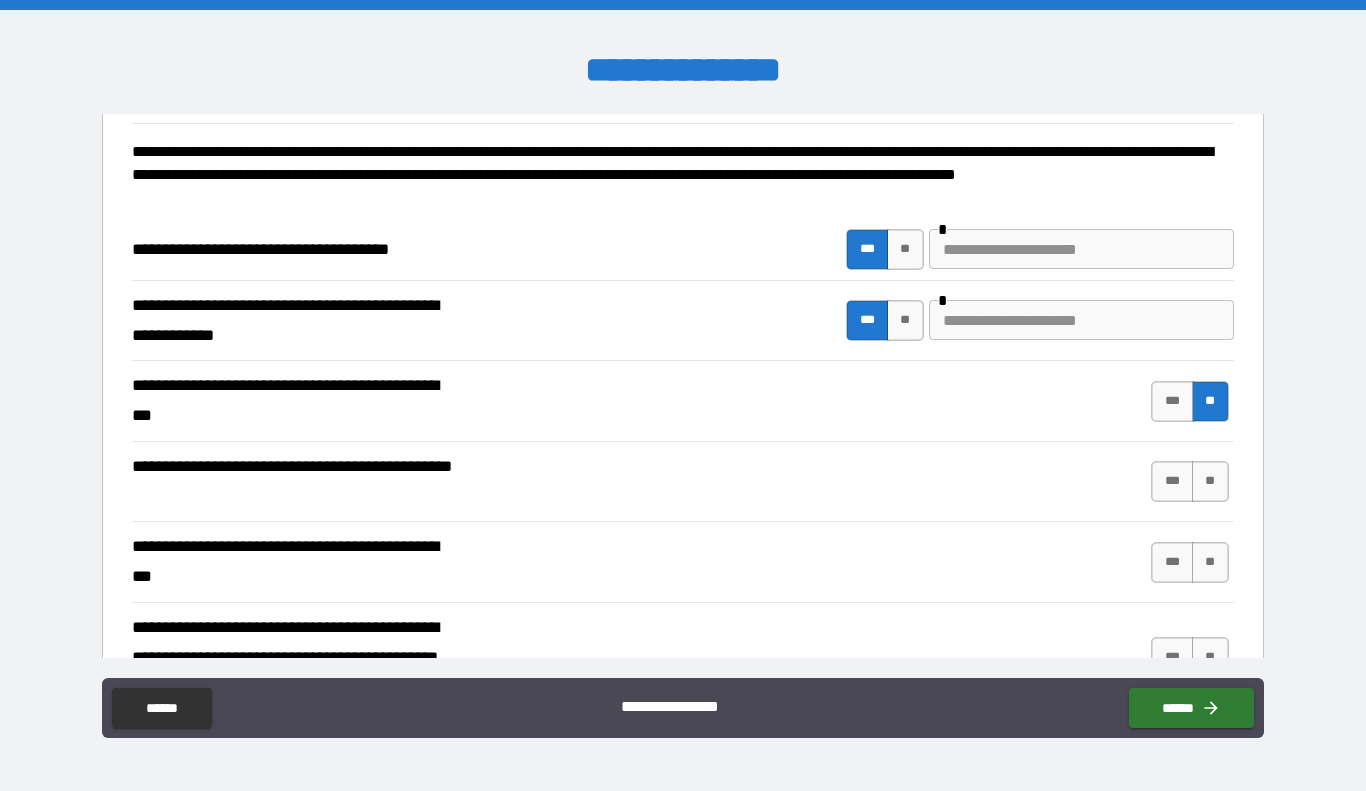 scroll, scrollTop: 130, scrollLeft: 0, axis: vertical 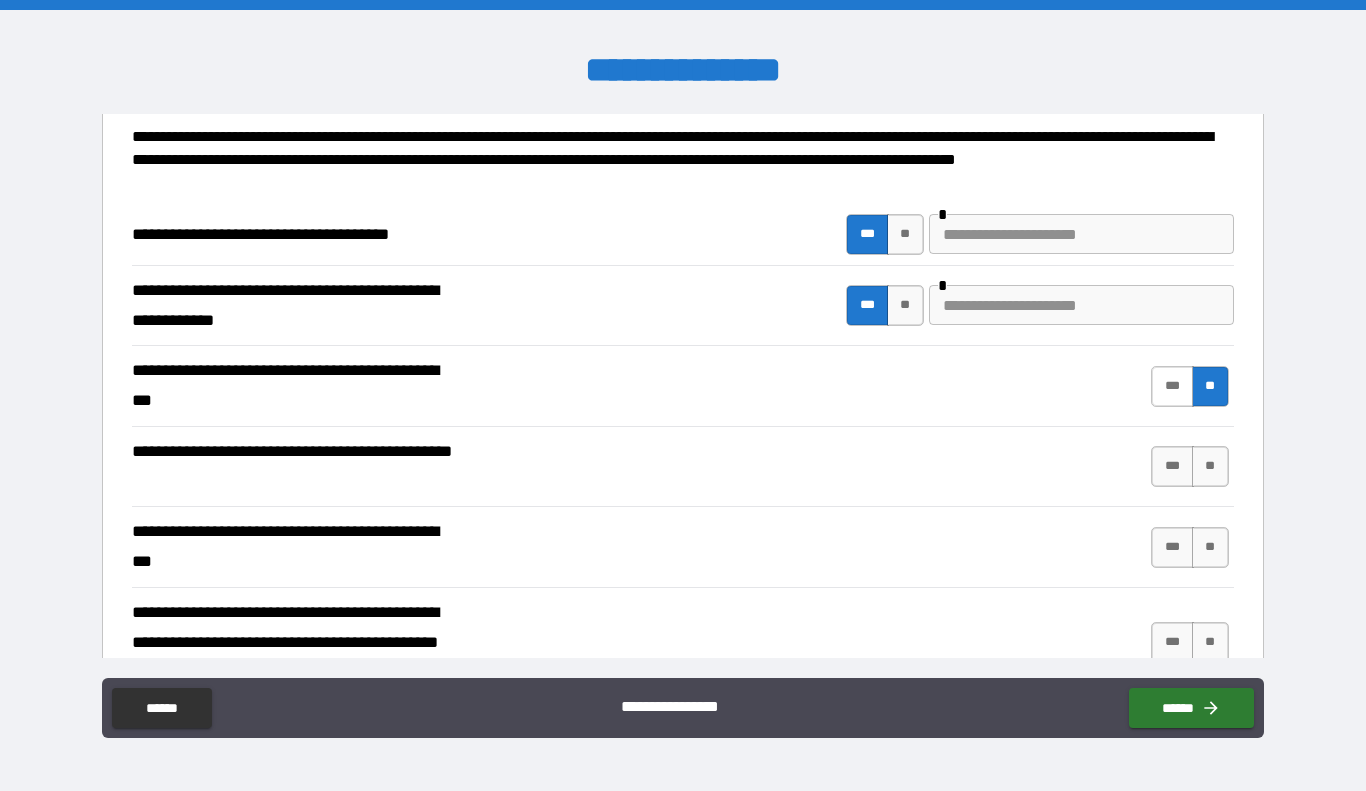 click on "***" at bounding box center (1172, 386) 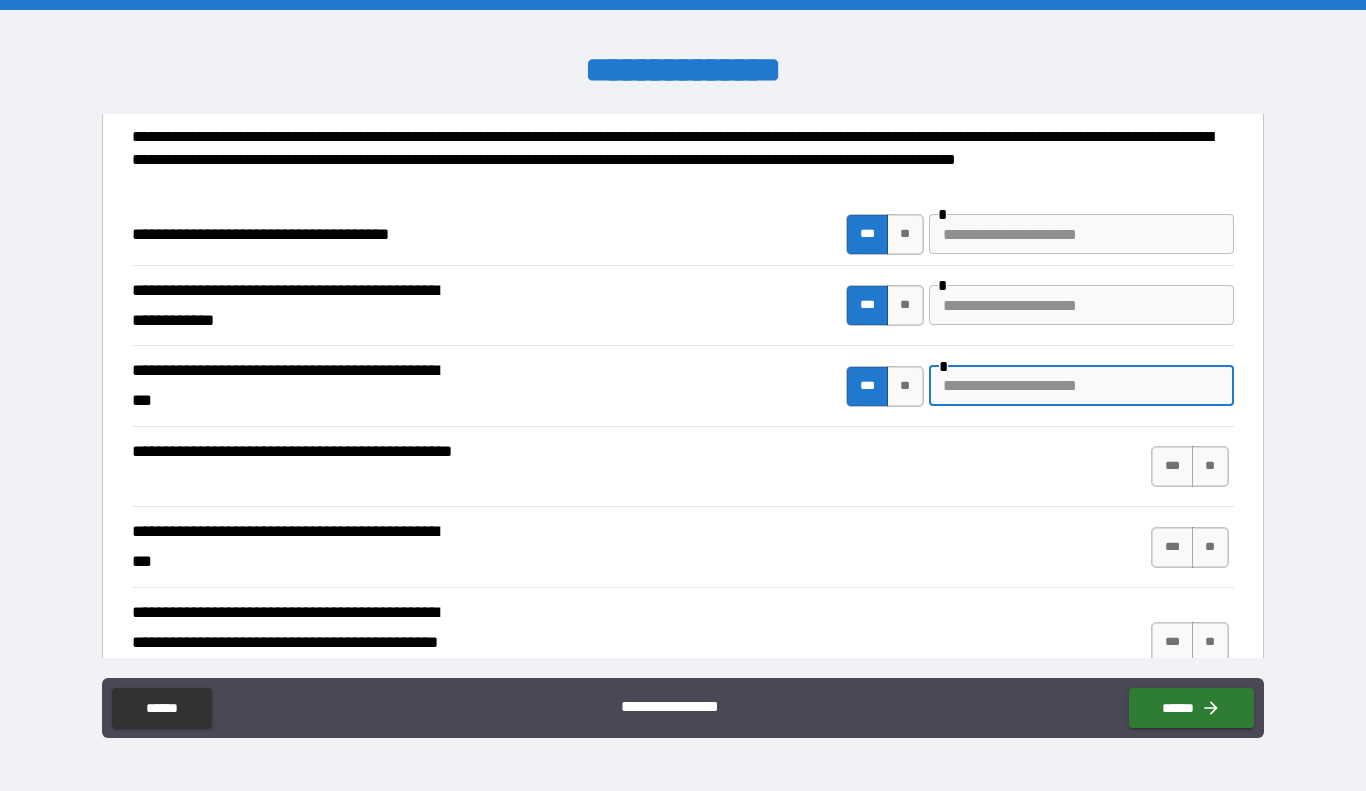 click at bounding box center (1081, 386) 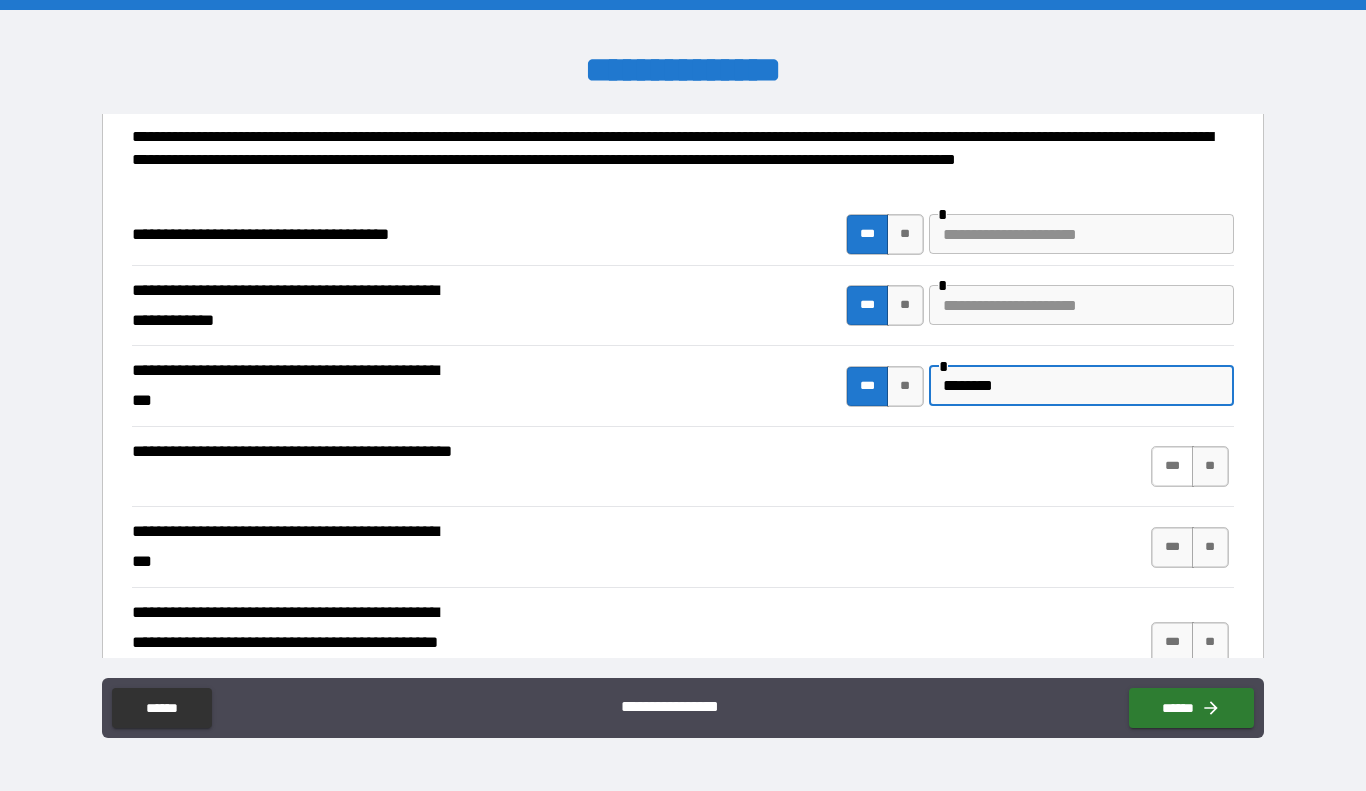 type on "********" 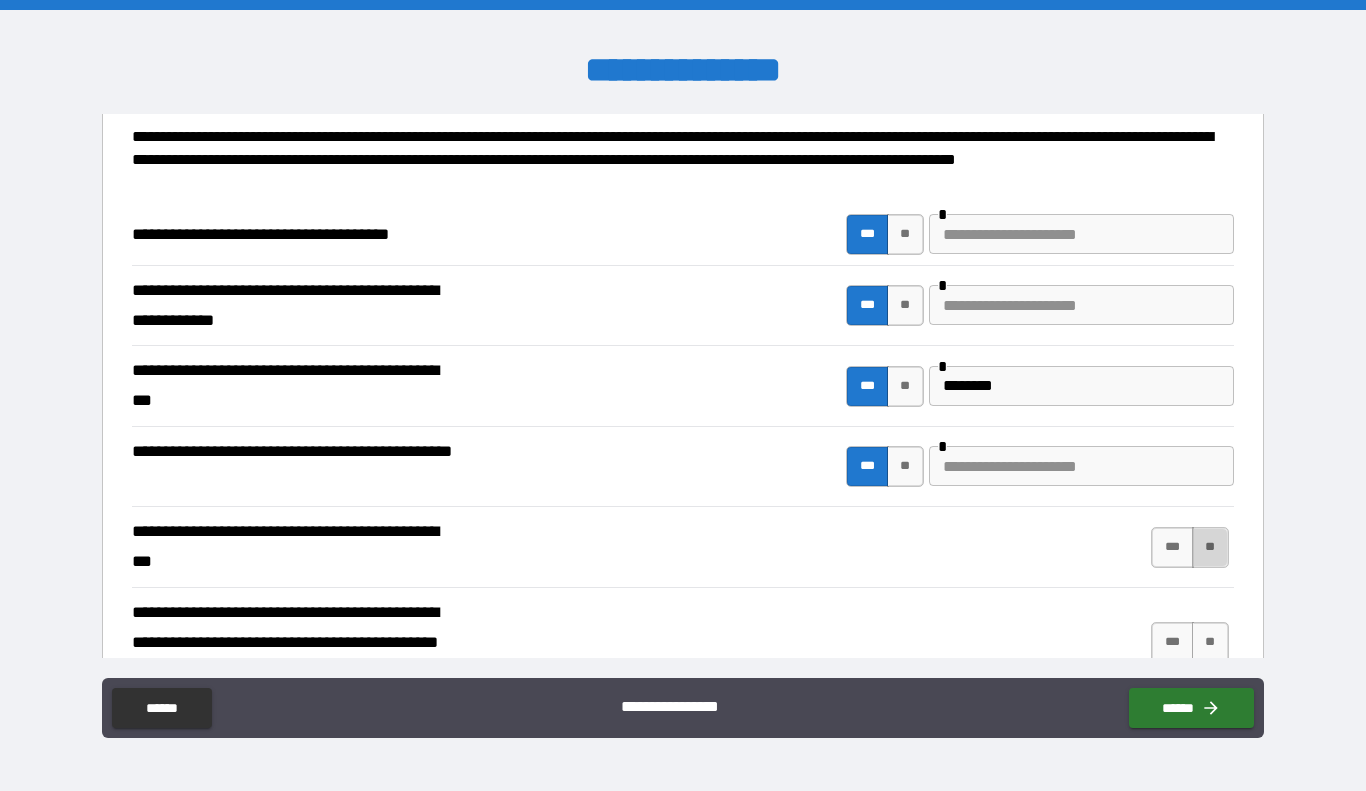 click on "**" at bounding box center (1210, 547) 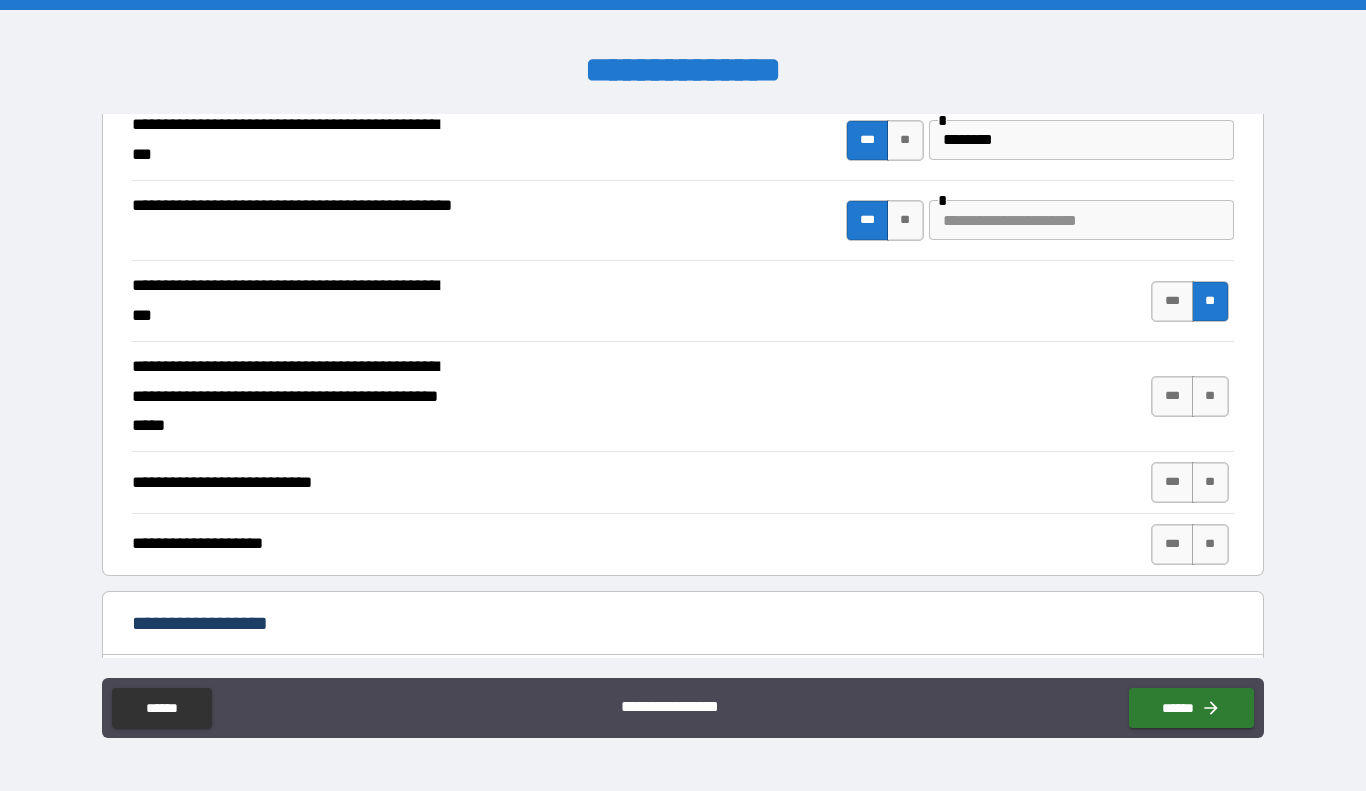 scroll, scrollTop: 379, scrollLeft: 0, axis: vertical 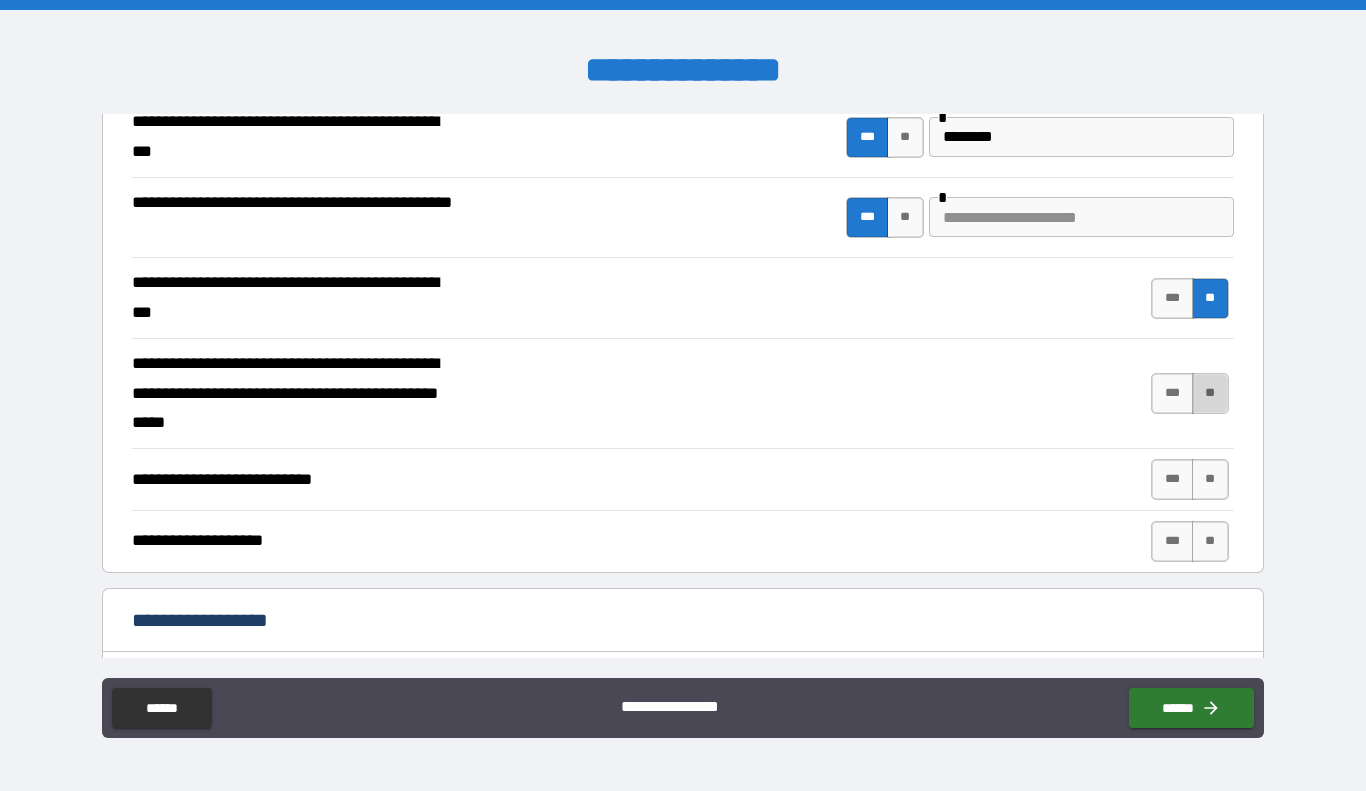 click on "**" at bounding box center (1210, 393) 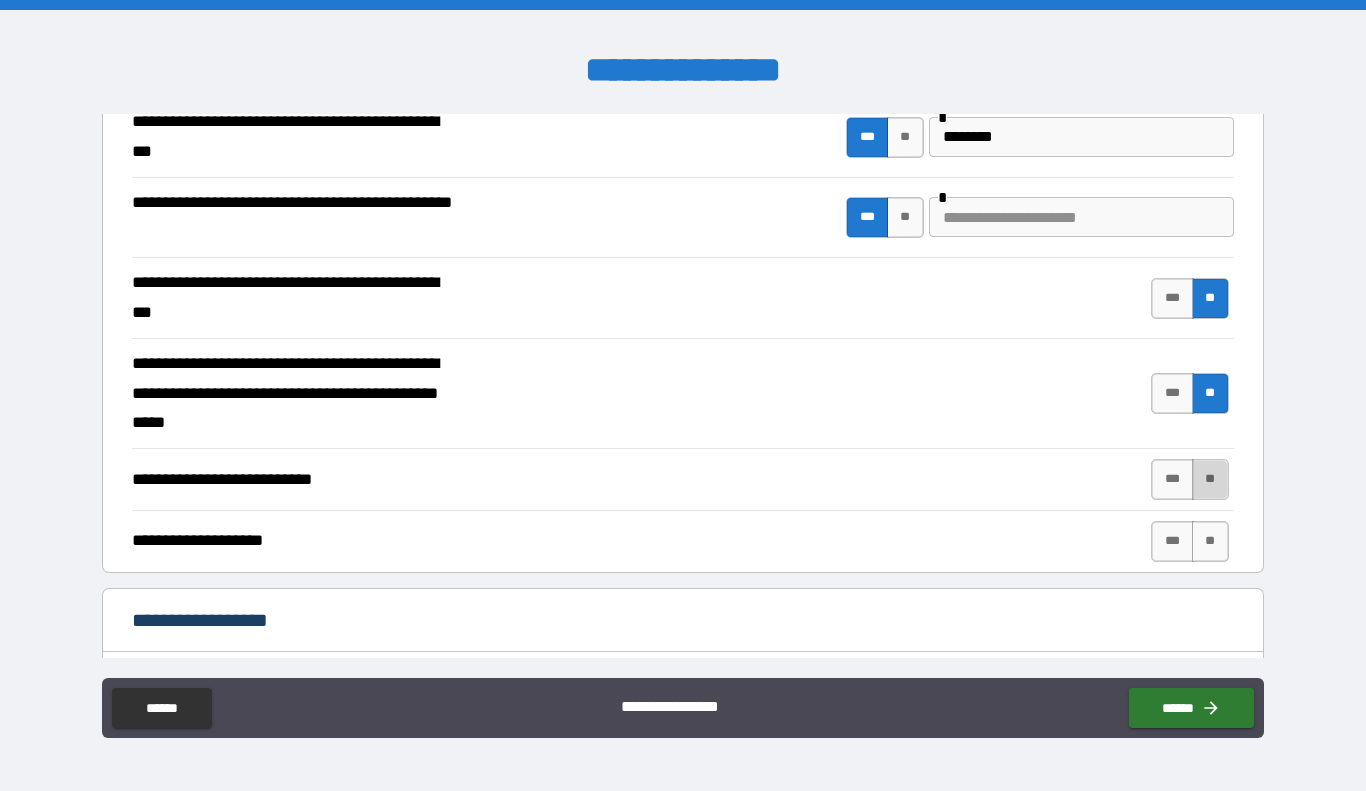 click on "**" at bounding box center (1210, 479) 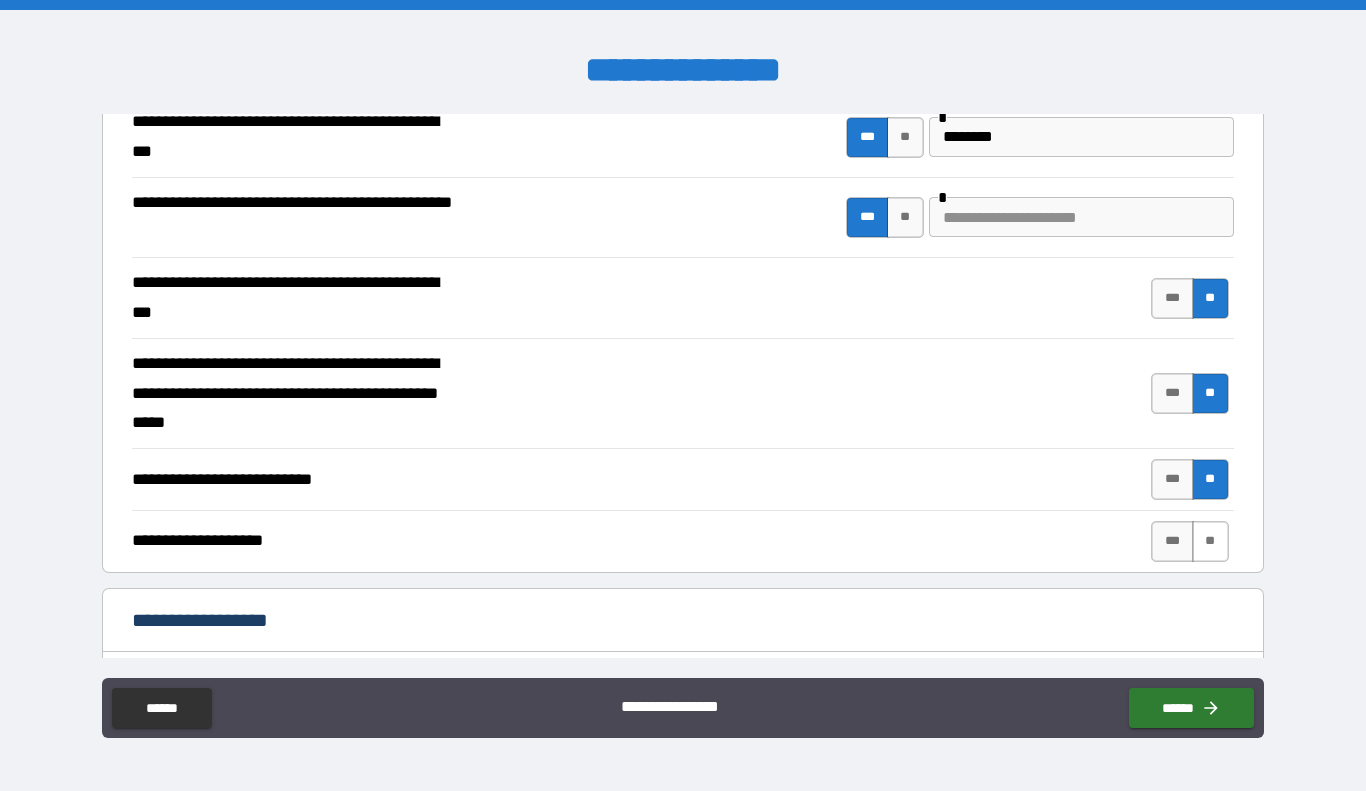 click on "**" at bounding box center (1210, 541) 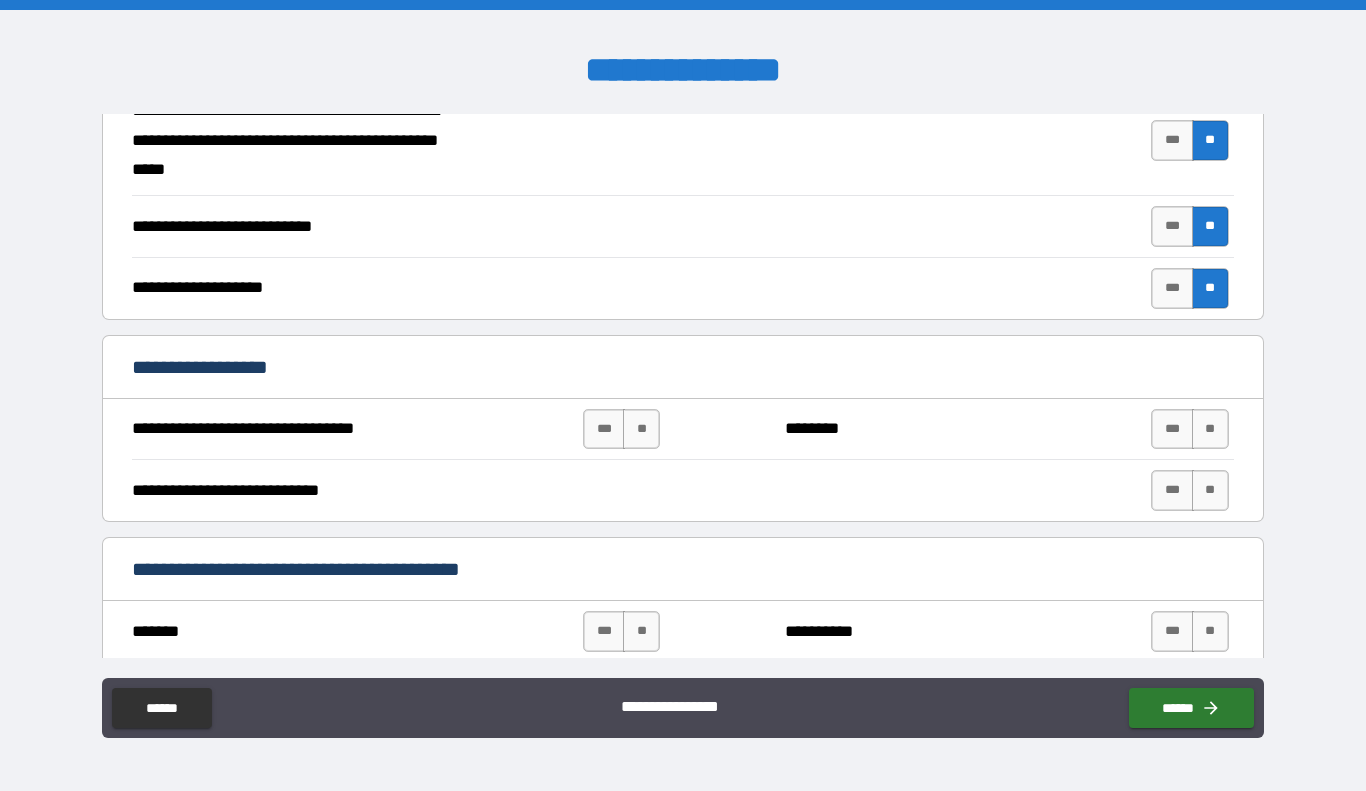 scroll, scrollTop: 638, scrollLeft: 0, axis: vertical 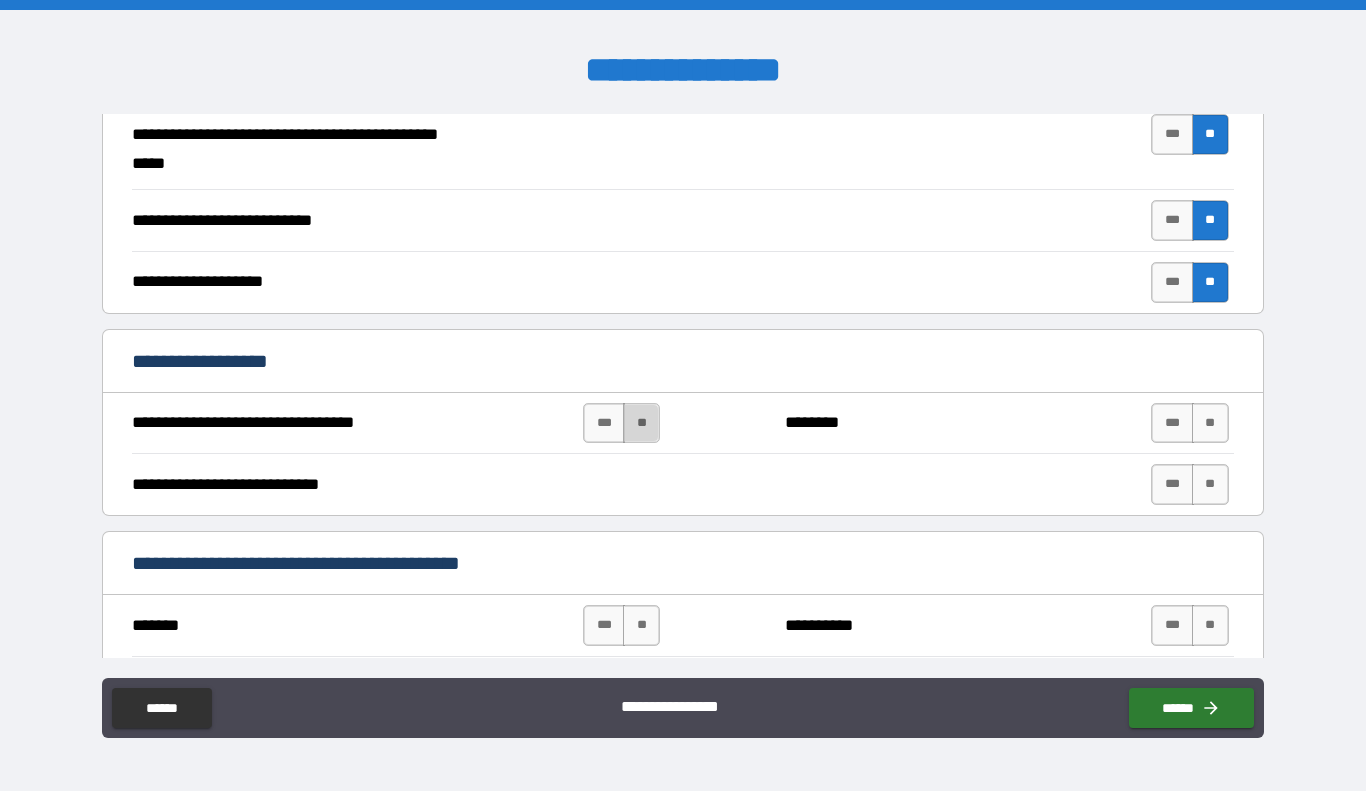 click on "**" at bounding box center (641, 423) 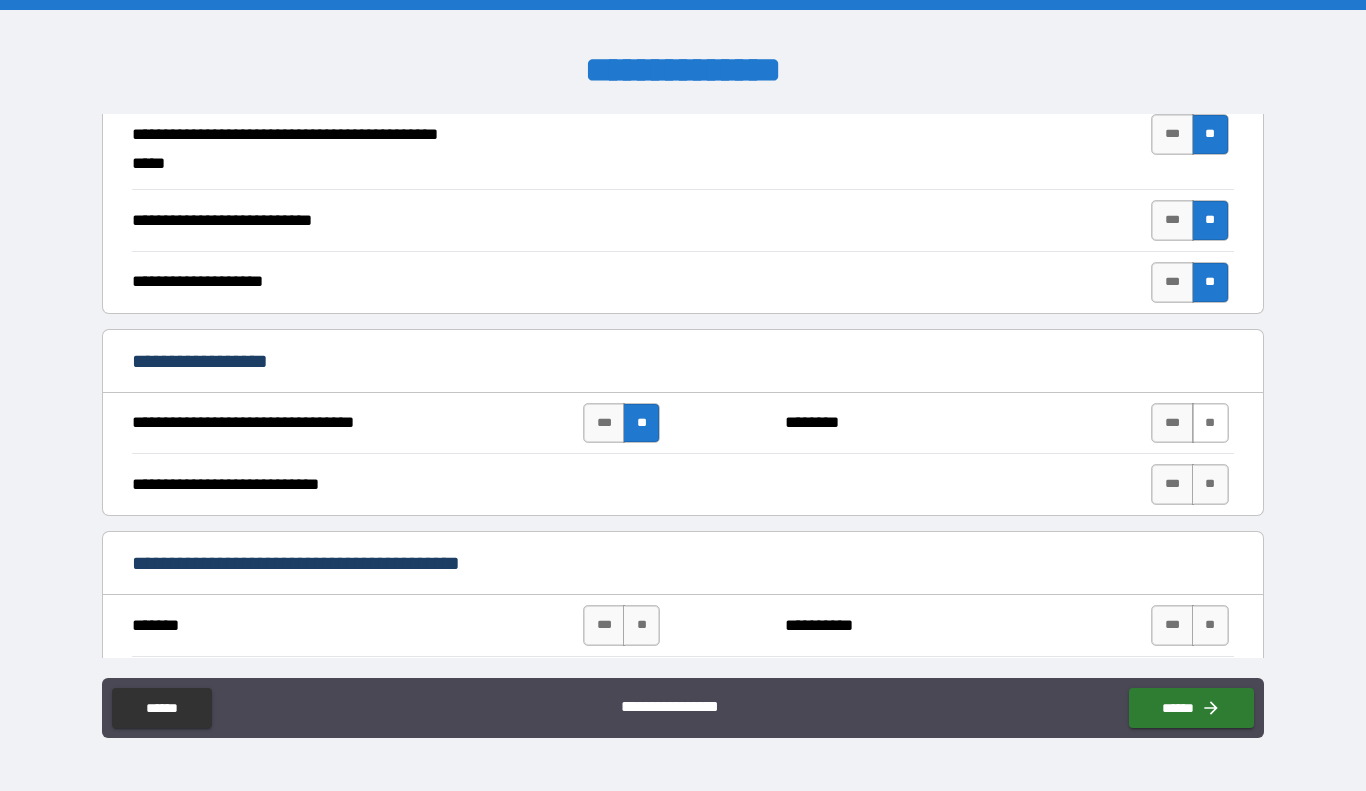 click on "**" at bounding box center [1210, 423] 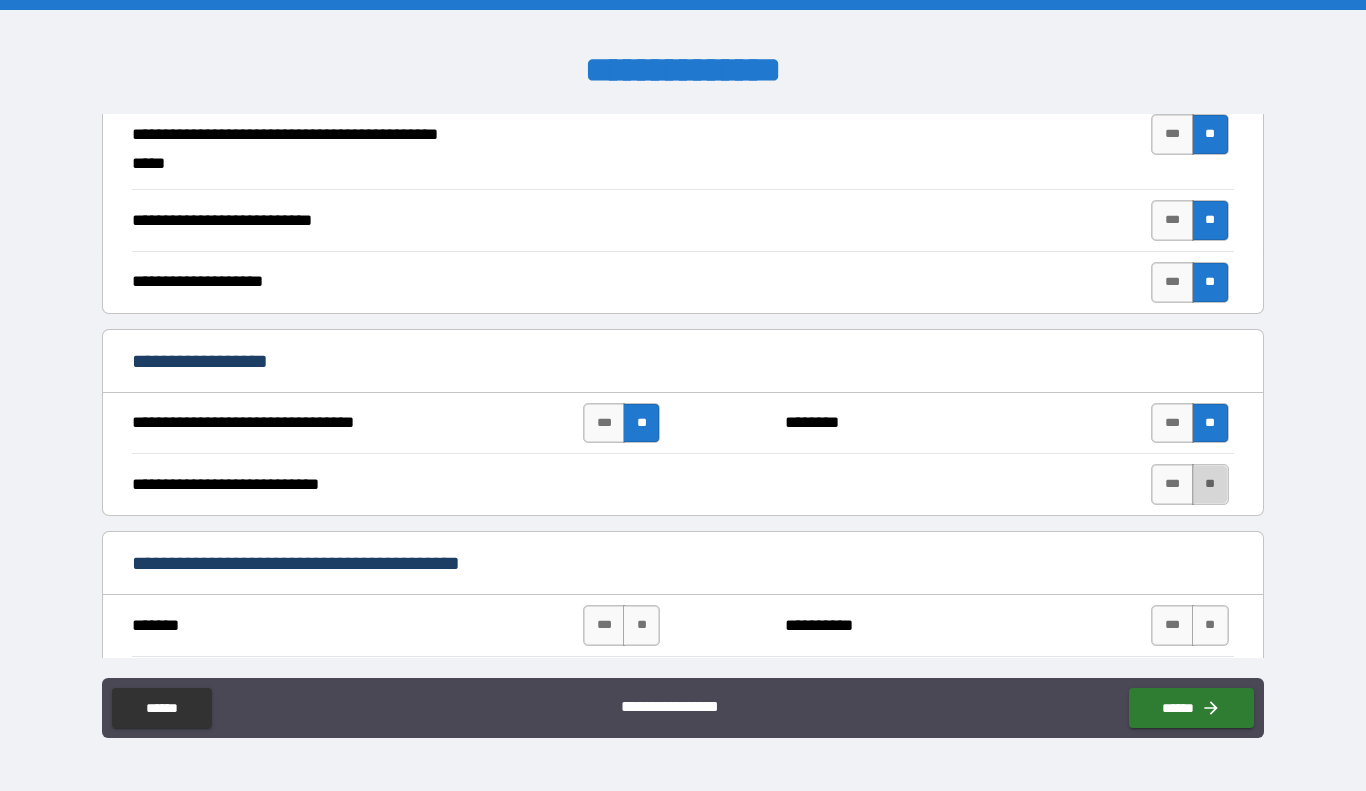 click on "**" at bounding box center [1210, 484] 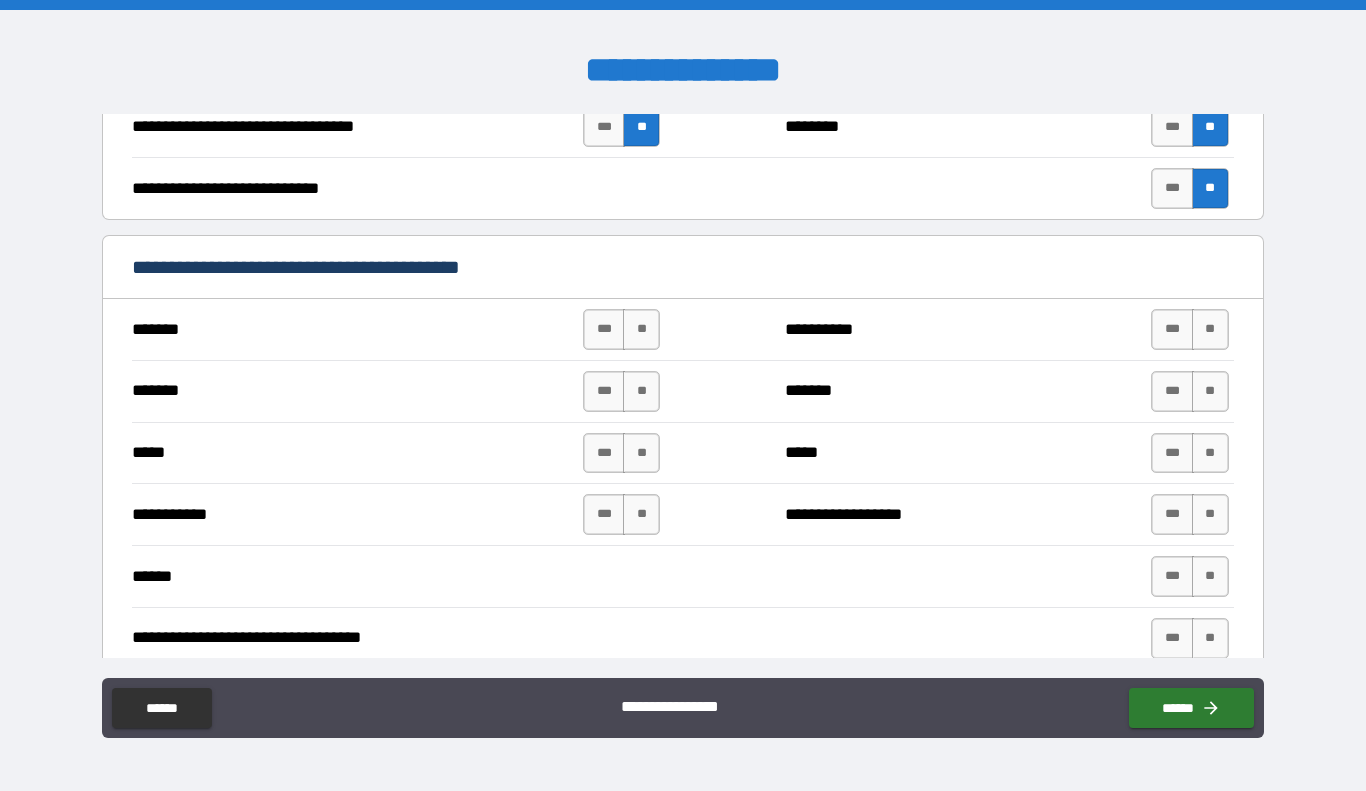 scroll, scrollTop: 935, scrollLeft: 0, axis: vertical 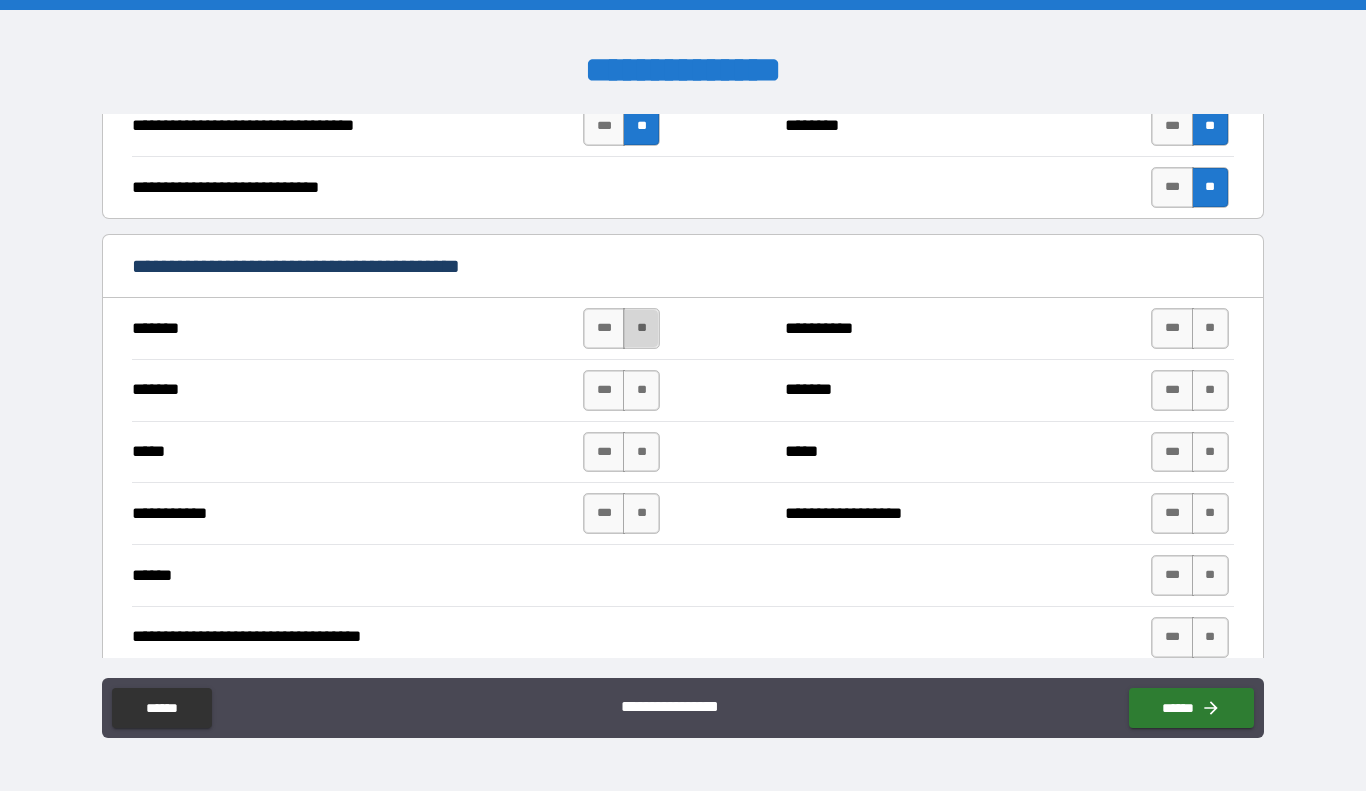 click on "**" at bounding box center [641, 328] 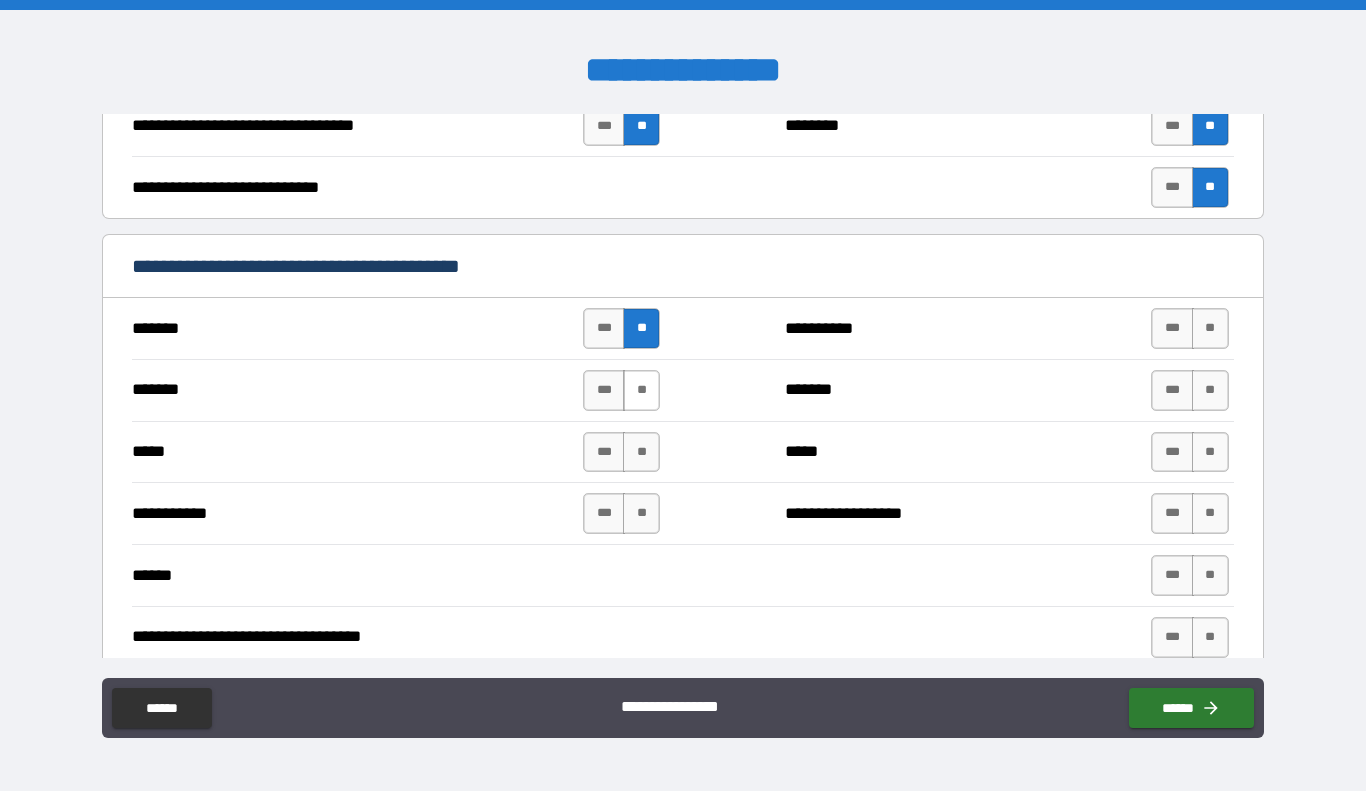 click on "**" at bounding box center (641, 390) 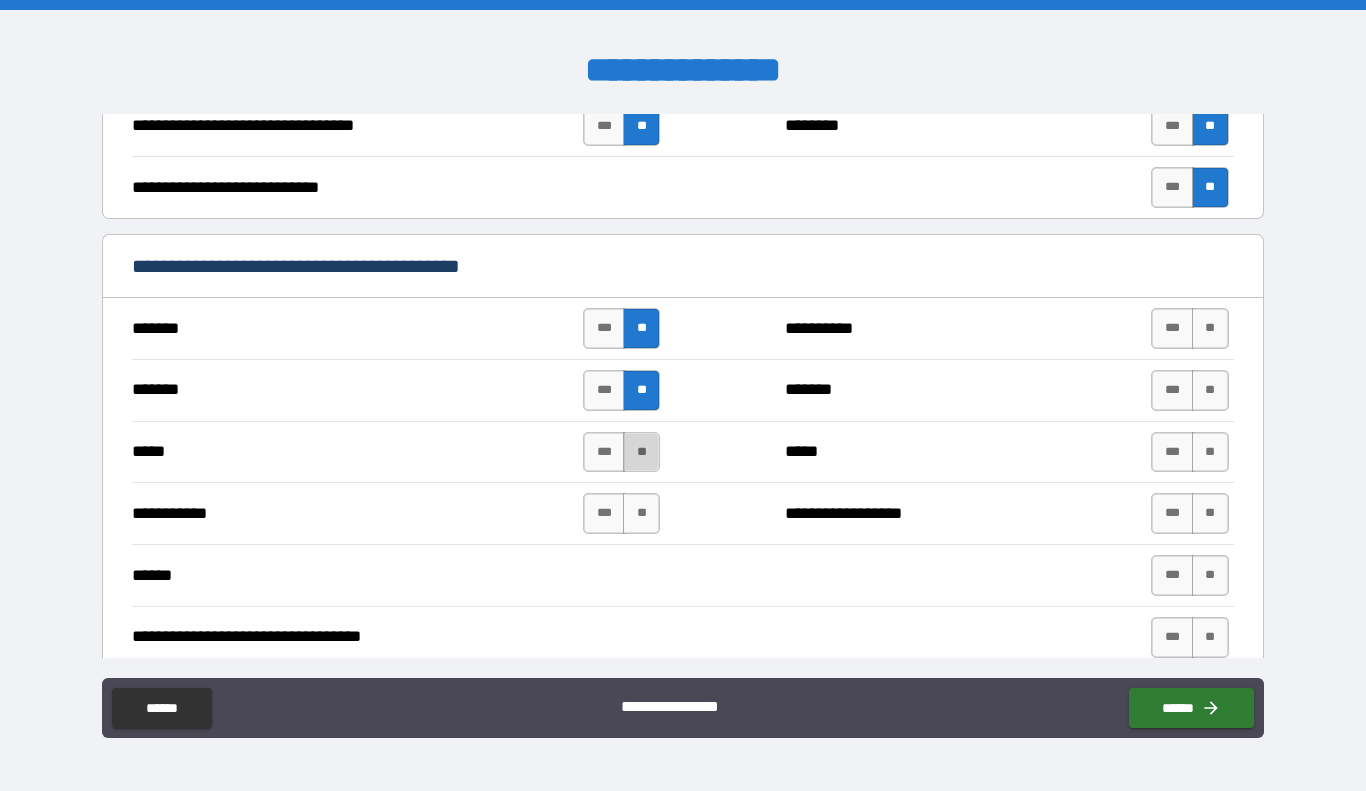click on "**" at bounding box center (641, 452) 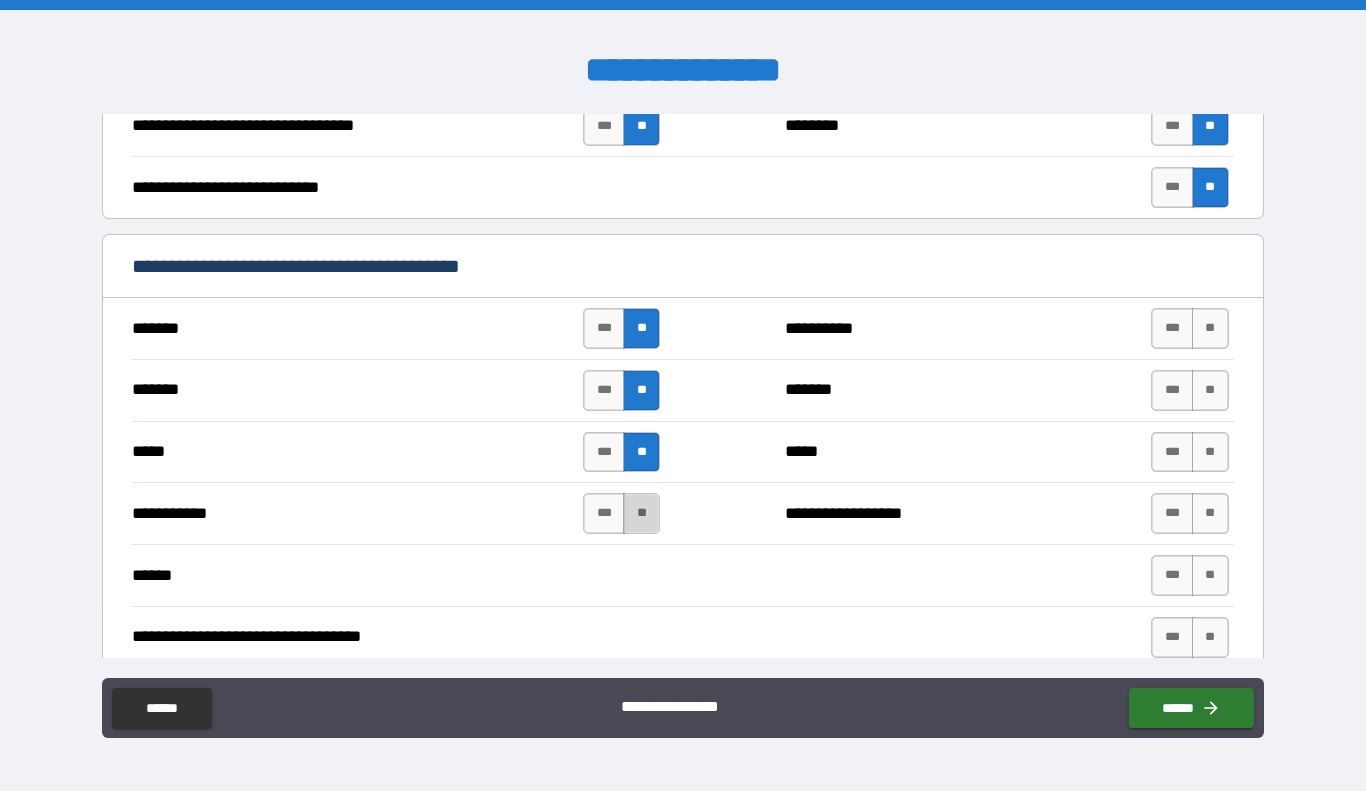 click on "**" at bounding box center (641, 513) 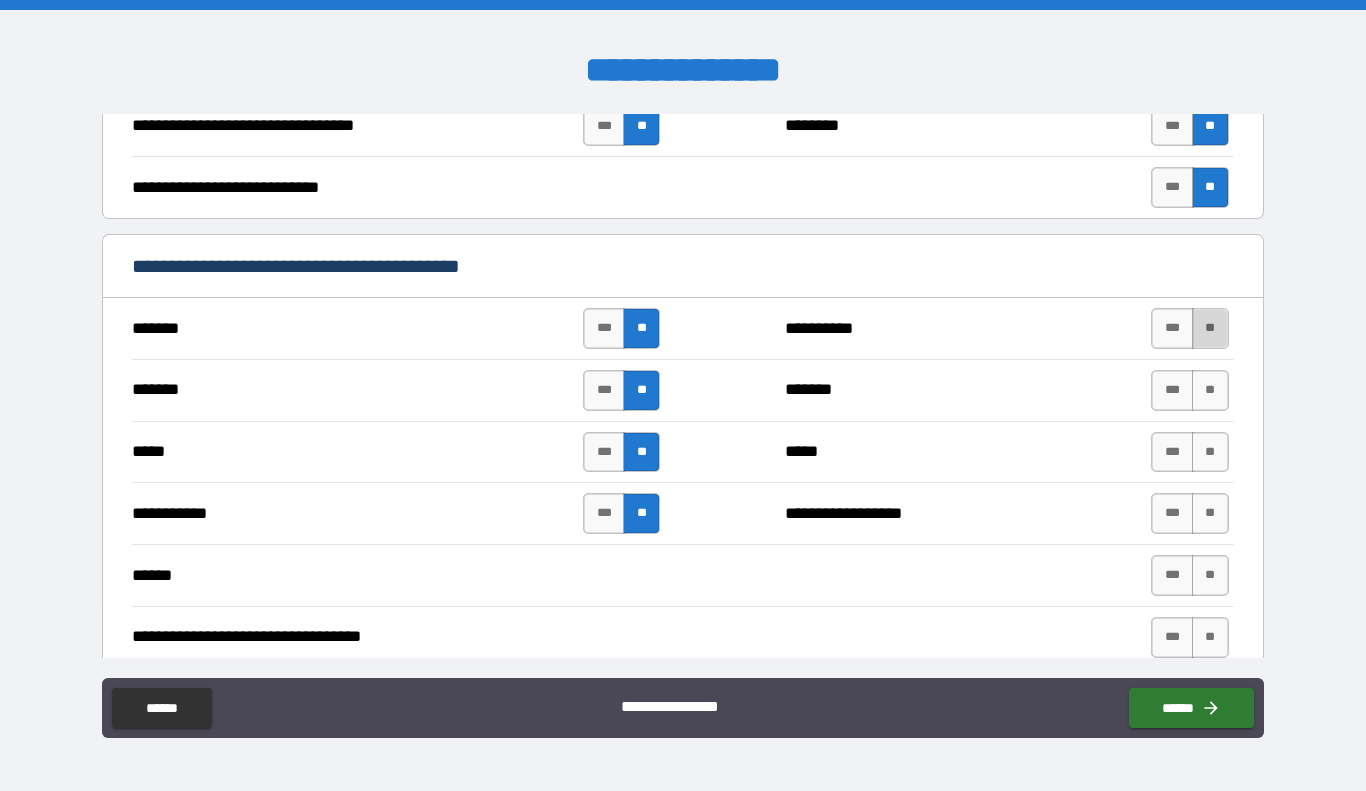 click on "**" at bounding box center (1210, 328) 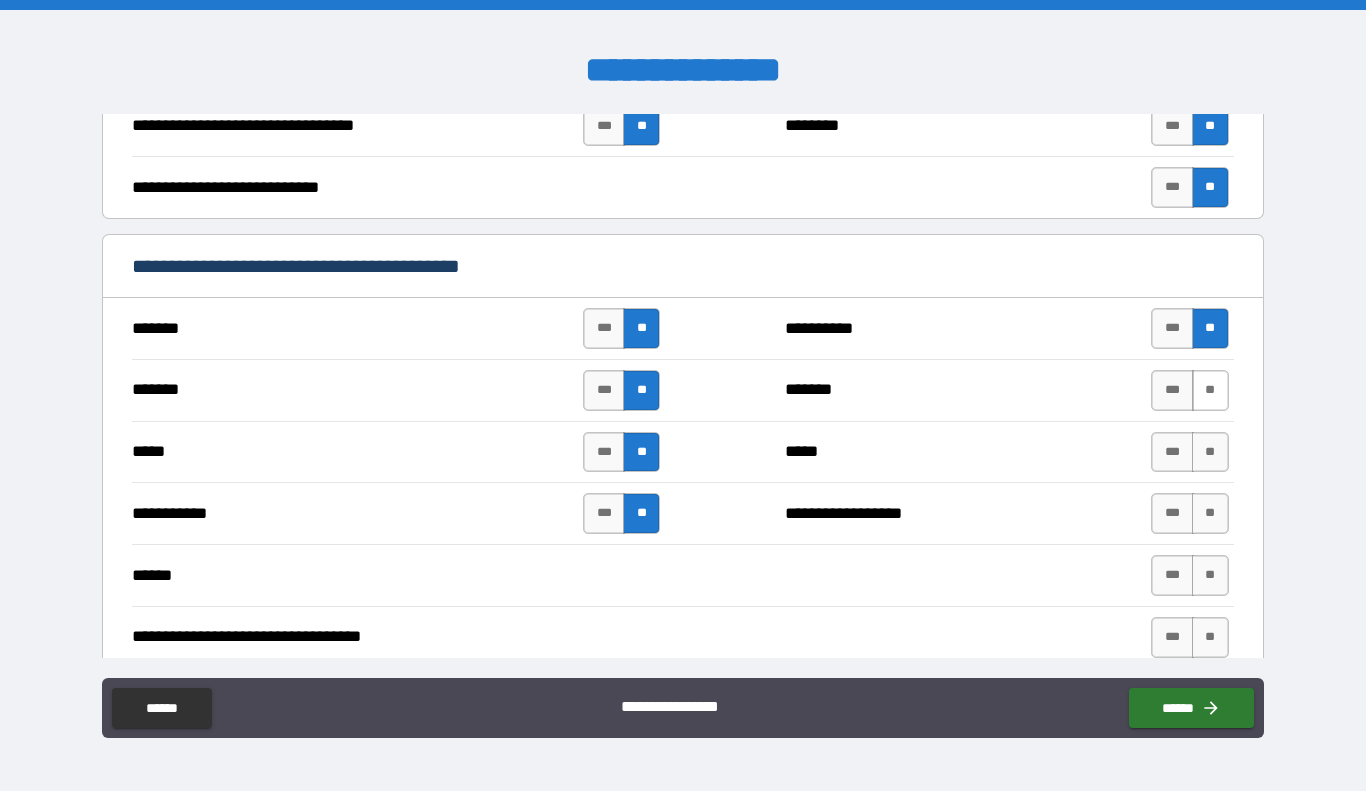 click on "**" at bounding box center [1210, 390] 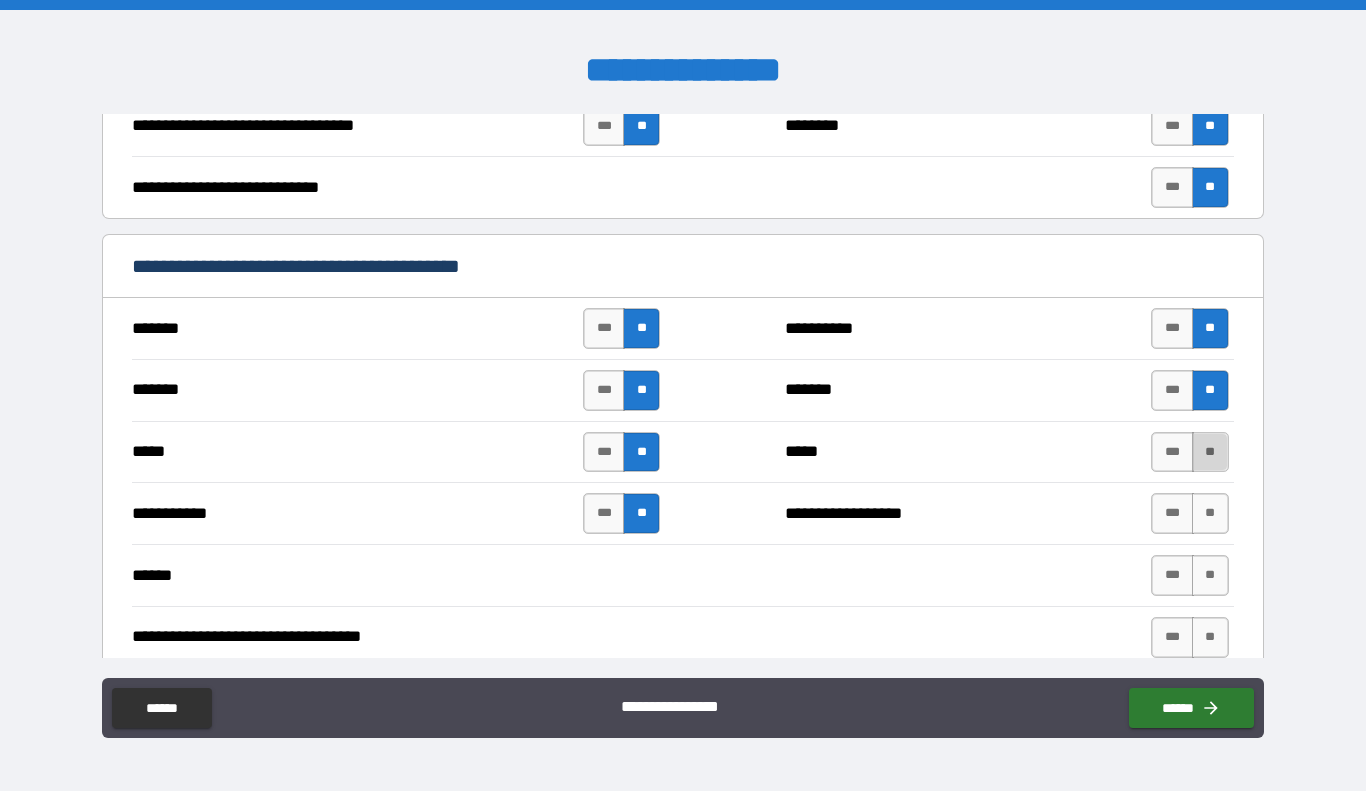 click on "**" at bounding box center [1210, 452] 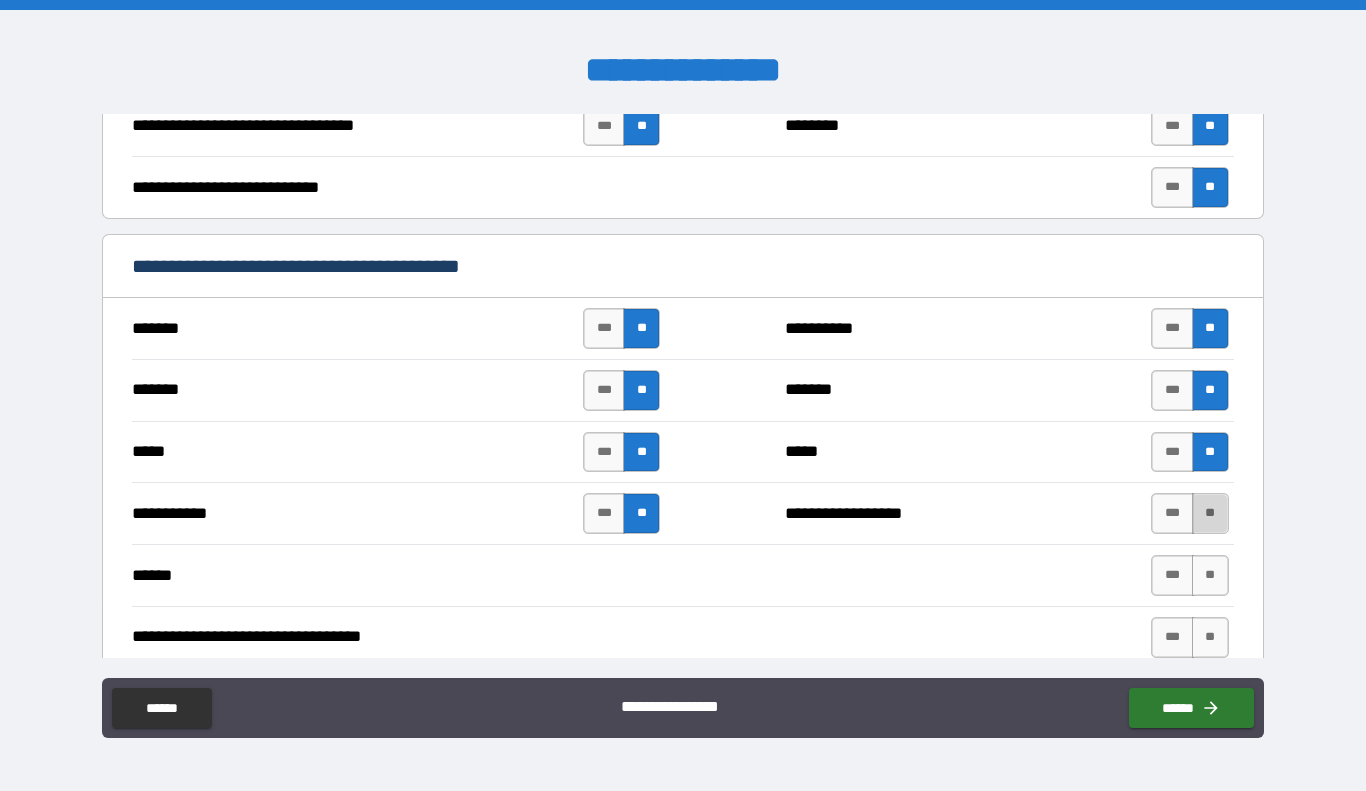 click on "**" at bounding box center (1210, 513) 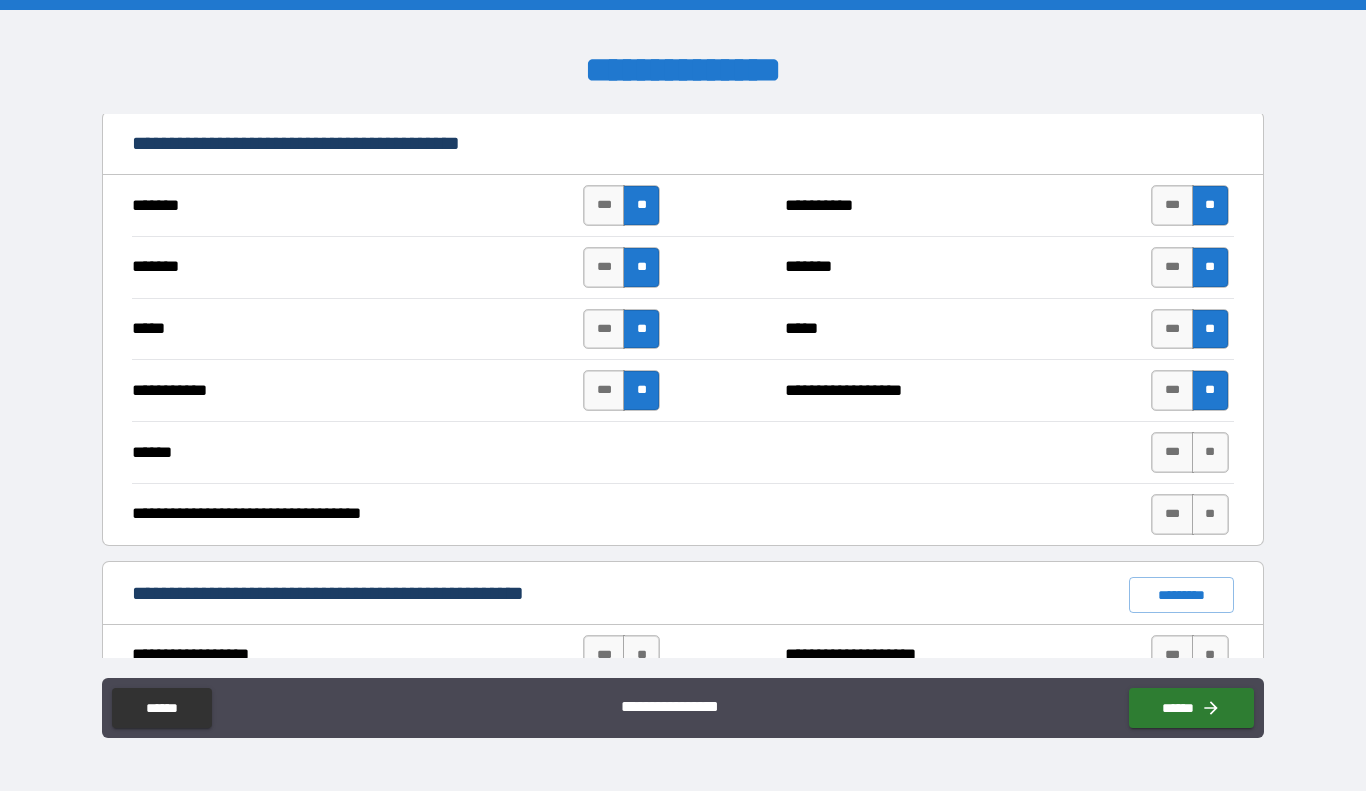 scroll, scrollTop: 1061, scrollLeft: 0, axis: vertical 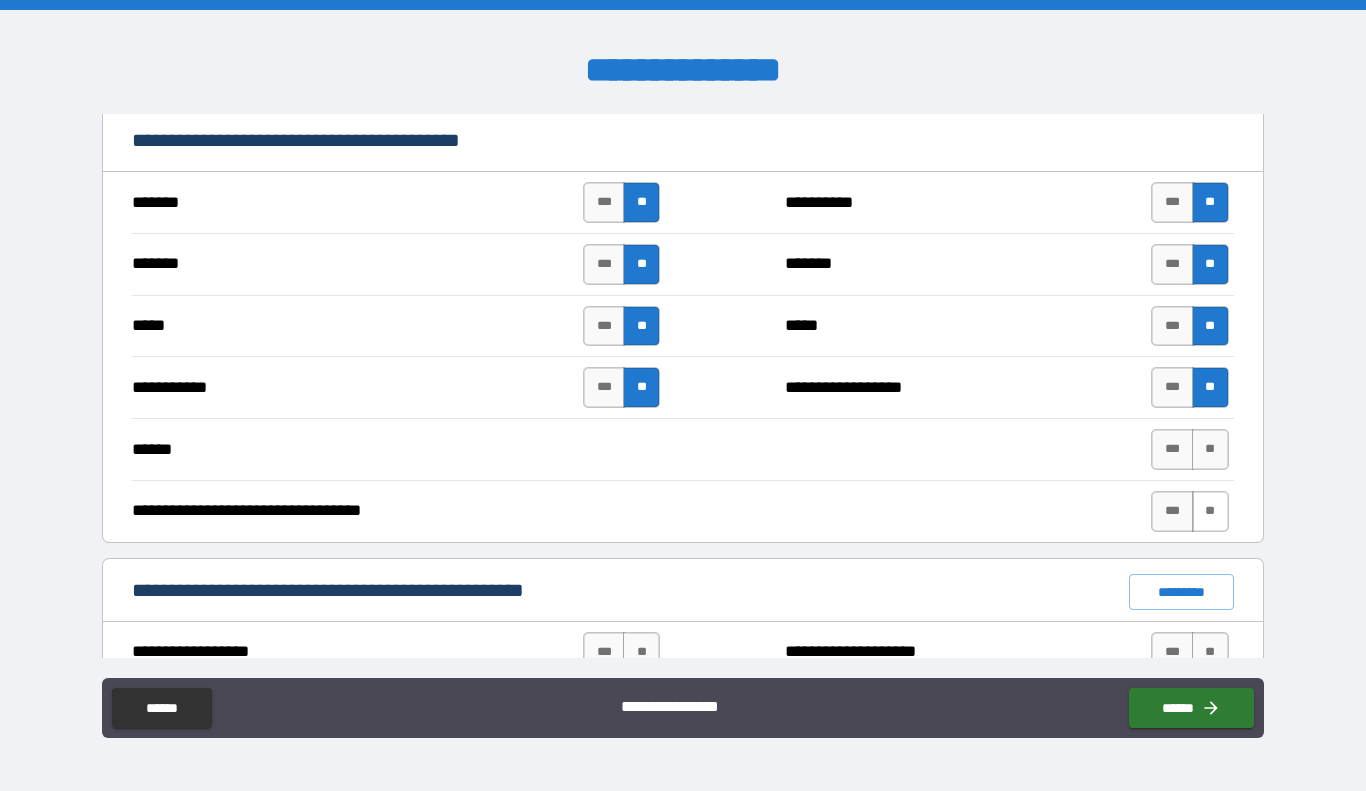 click on "**" at bounding box center (1210, 511) 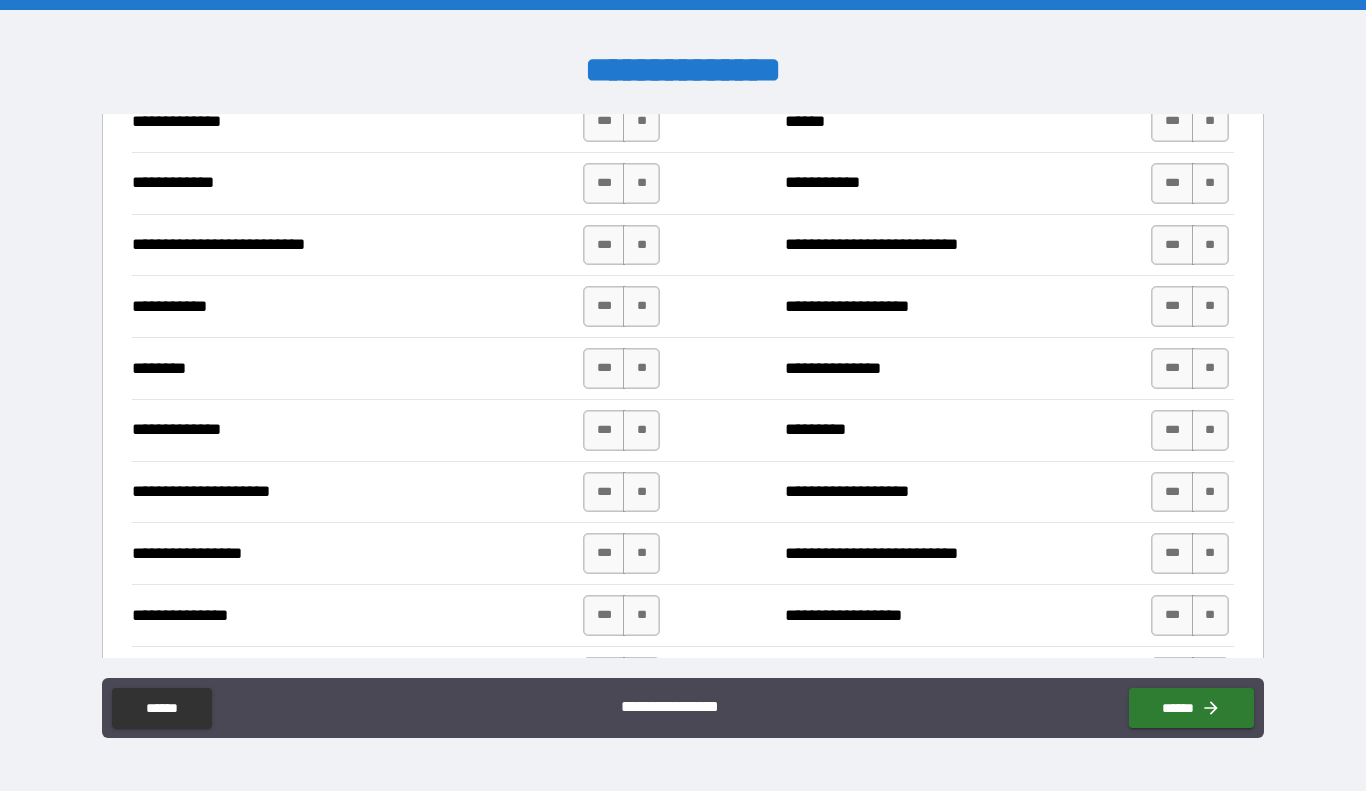 scroll, scrollTop: 1982, scrollLeft: 0, axis: vertical 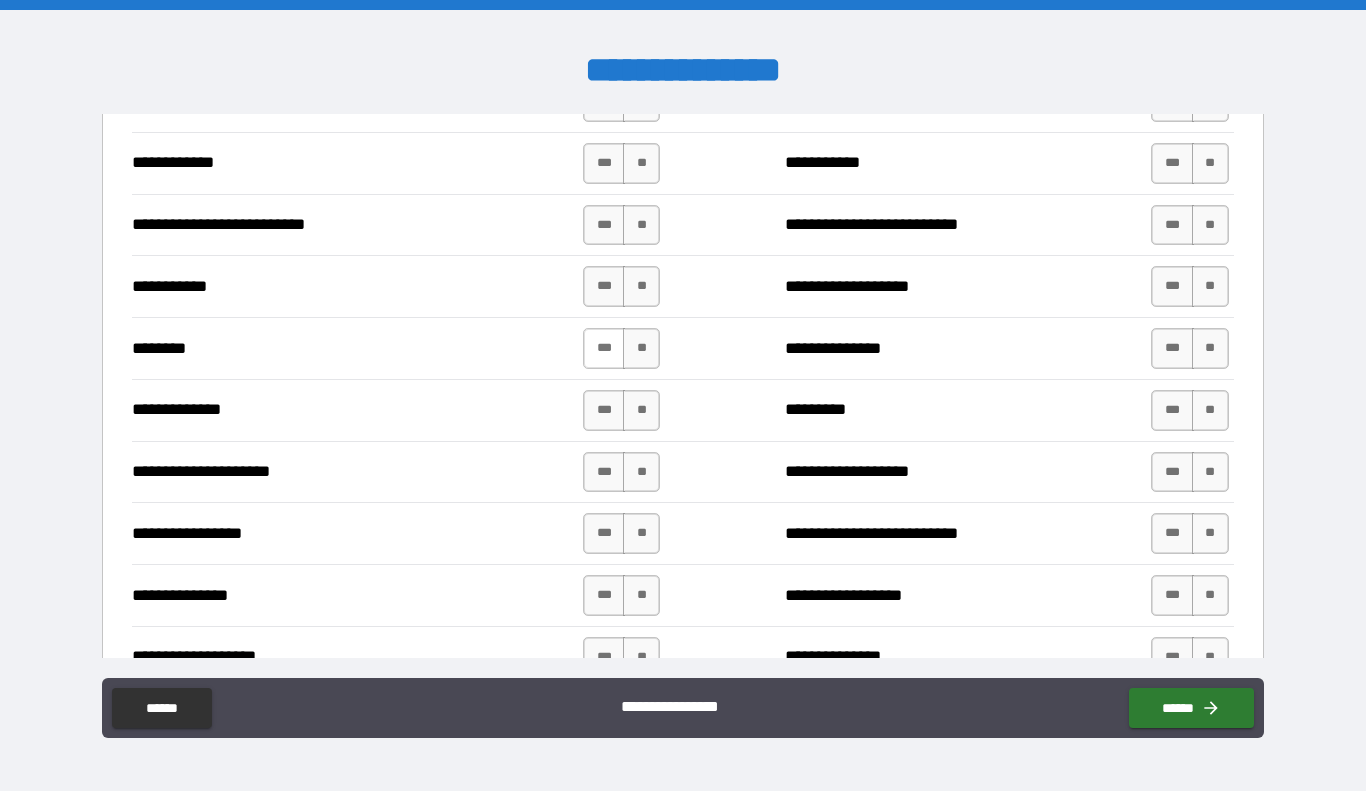 click on "***" at bounding box center (604, 348) 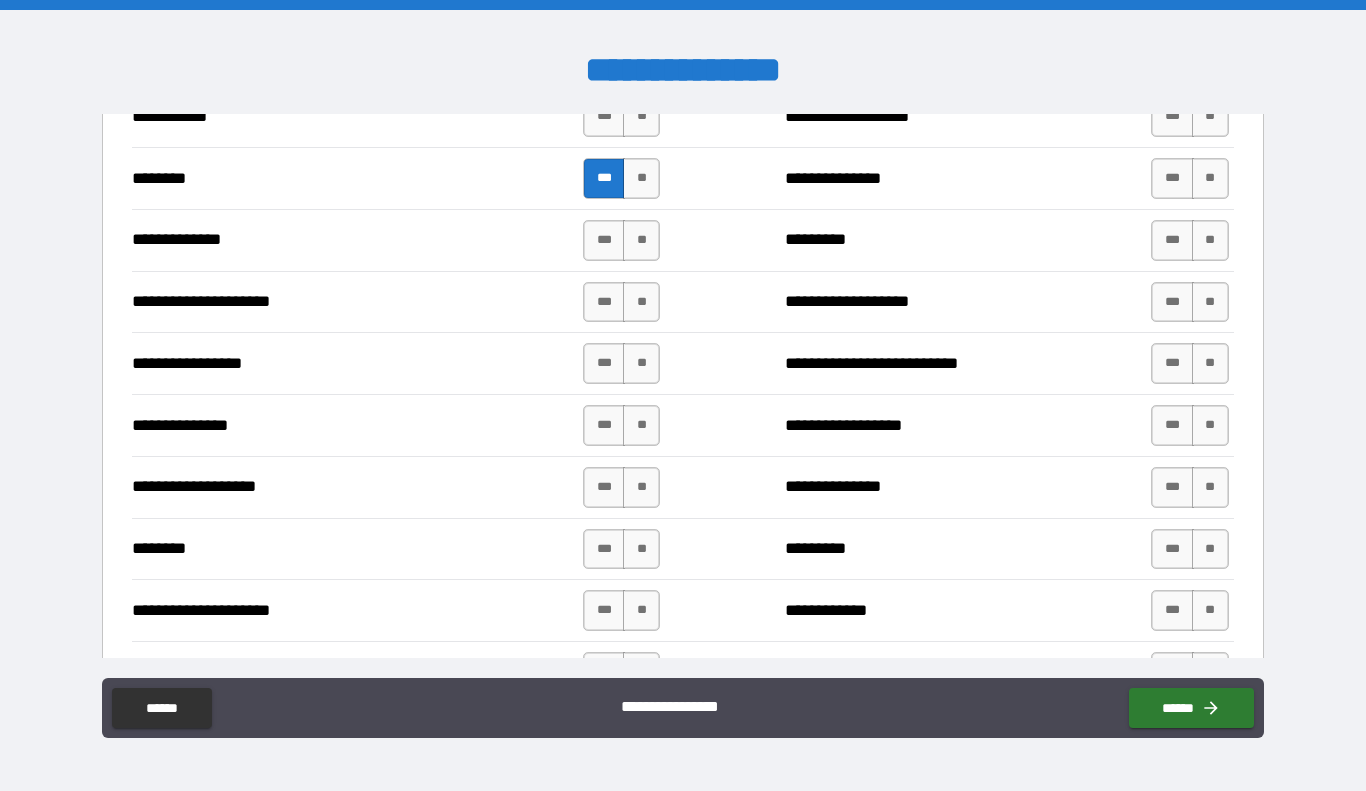 scroll, scrollTop: 2157, scrollLeft: 0, axis: vertical 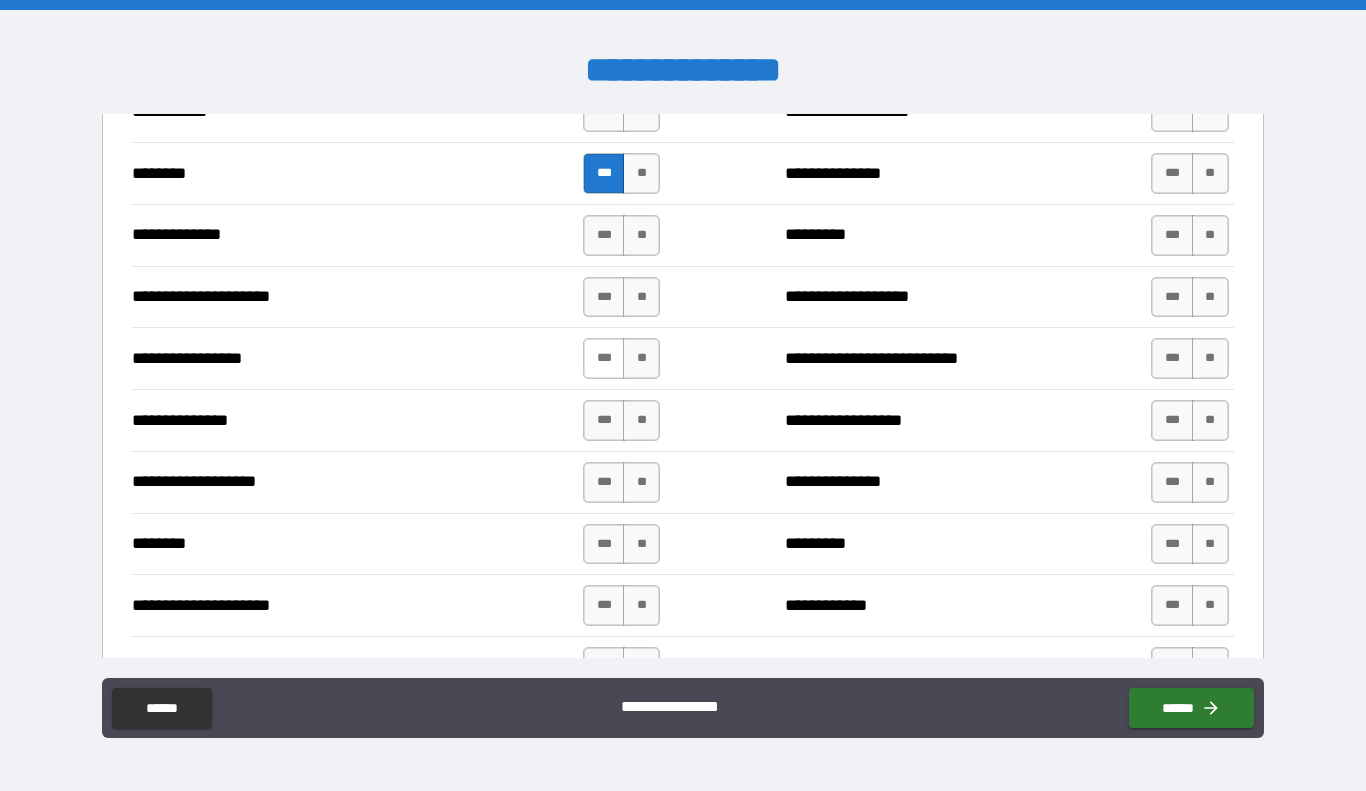 click on "***" at bounding box center (604, 358) 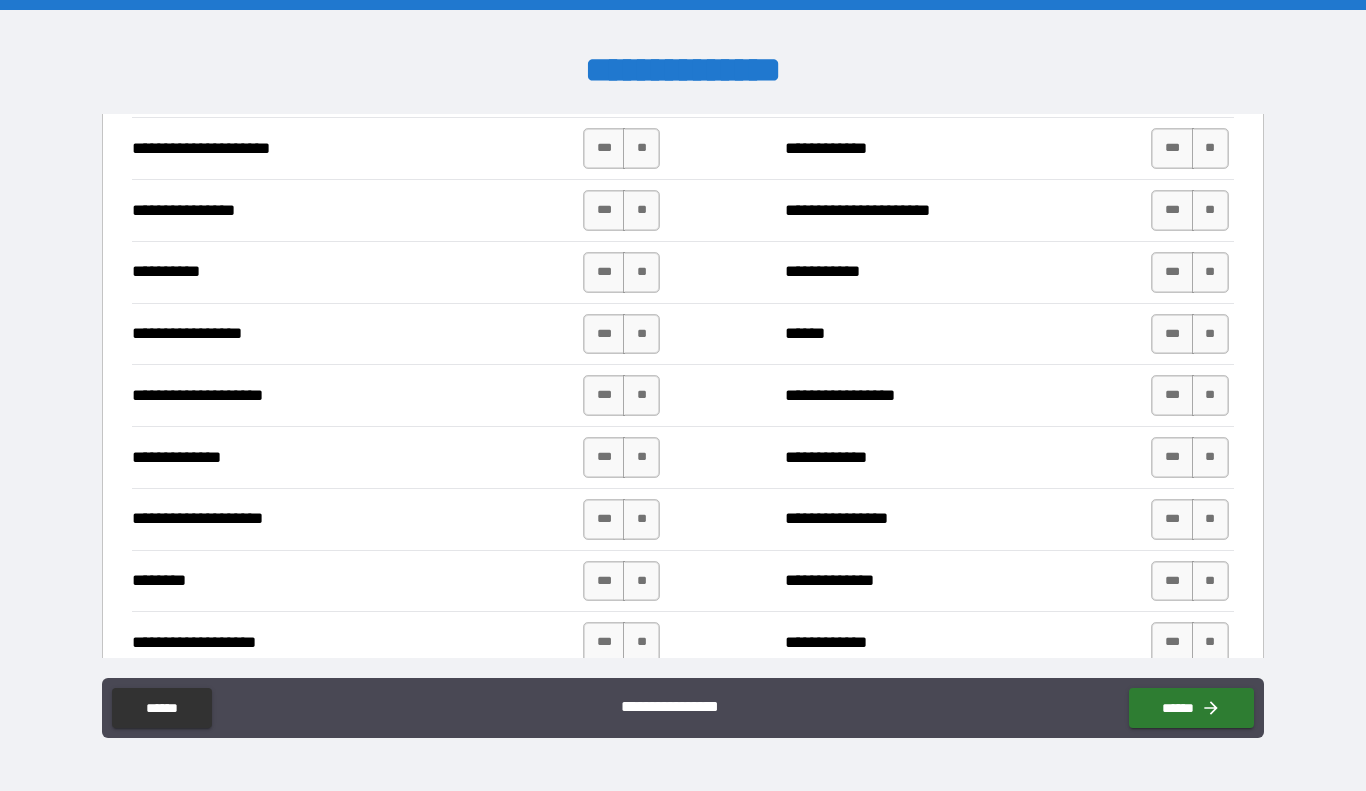 scroll, scrollTop: 2618, scrollLeft: 0, axis: vertical 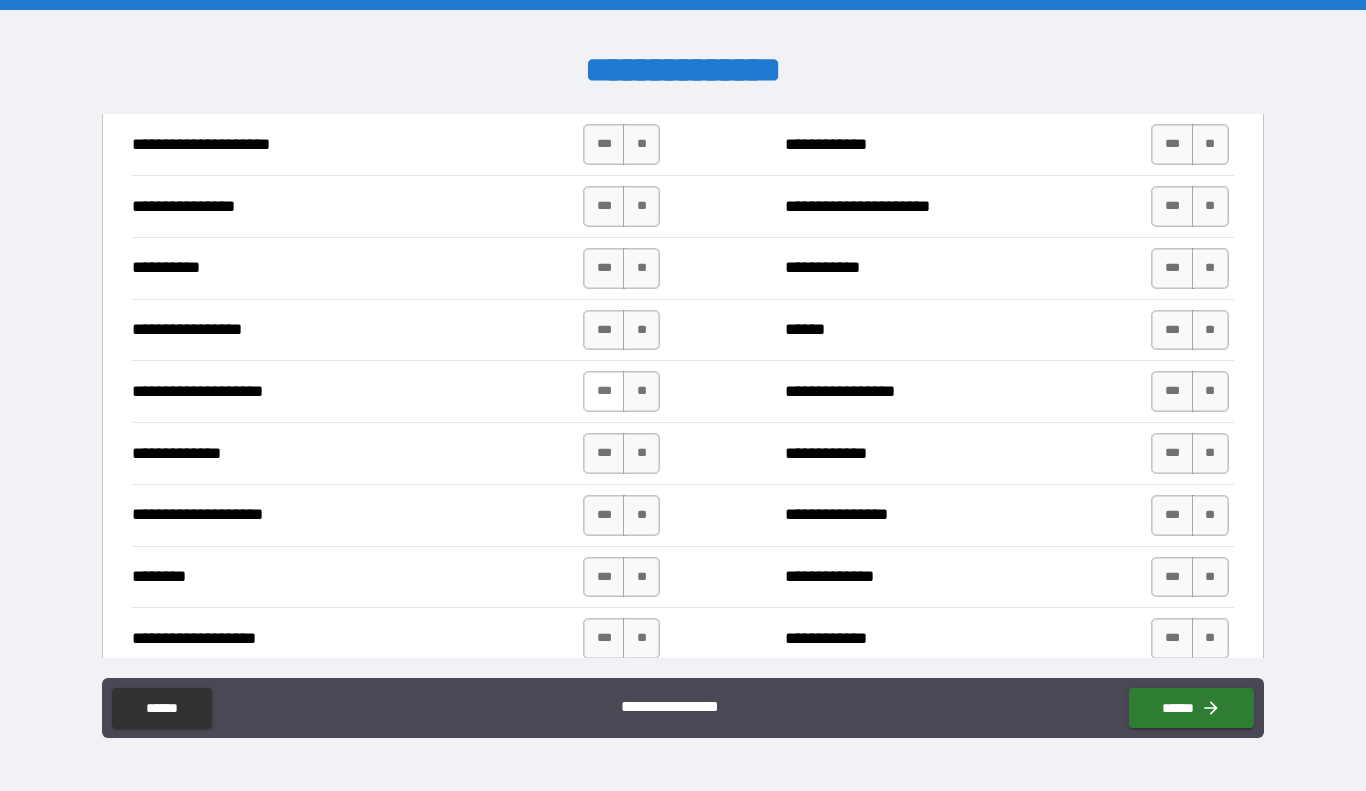 click on "***" at bounding box center (604, 391) 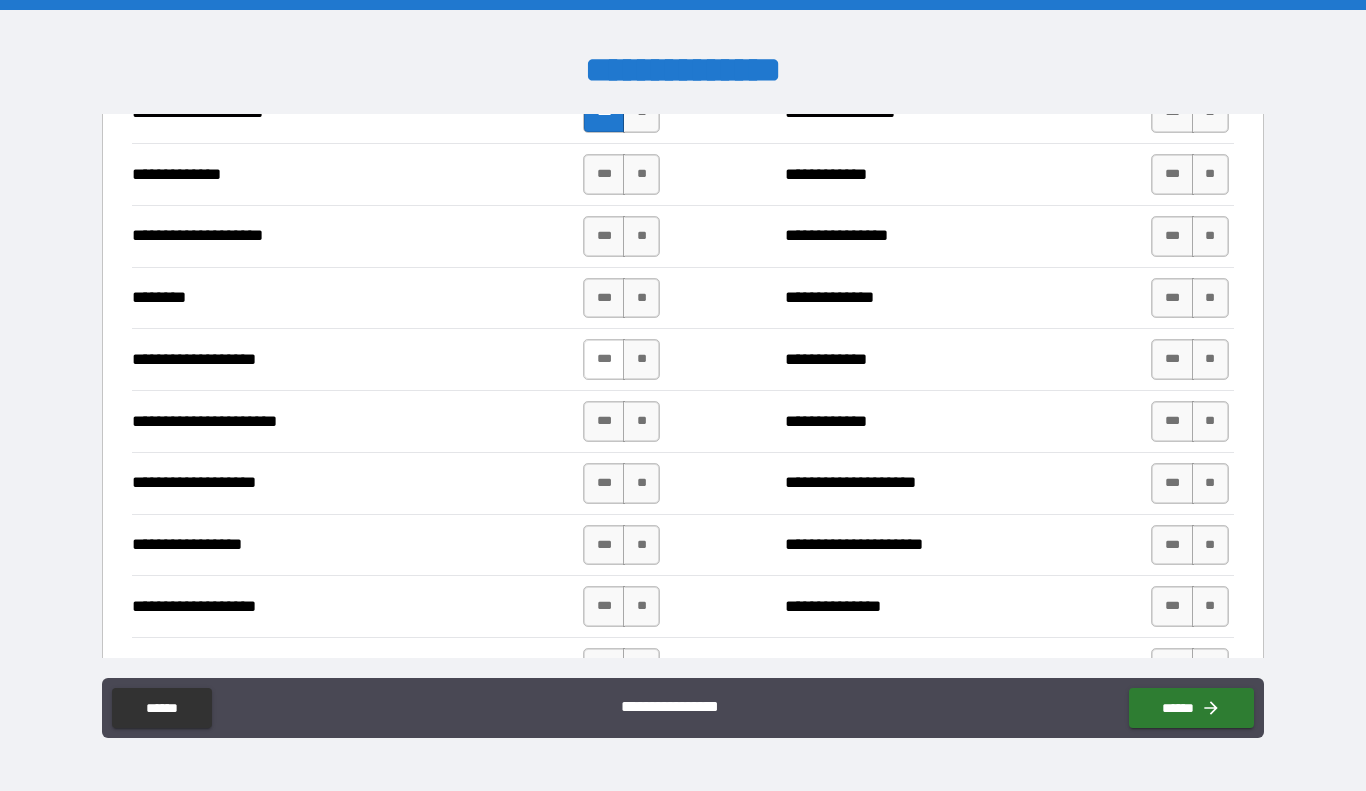 scroll, scrollTop: 2899, scrollLeft: 0, axis: vertical 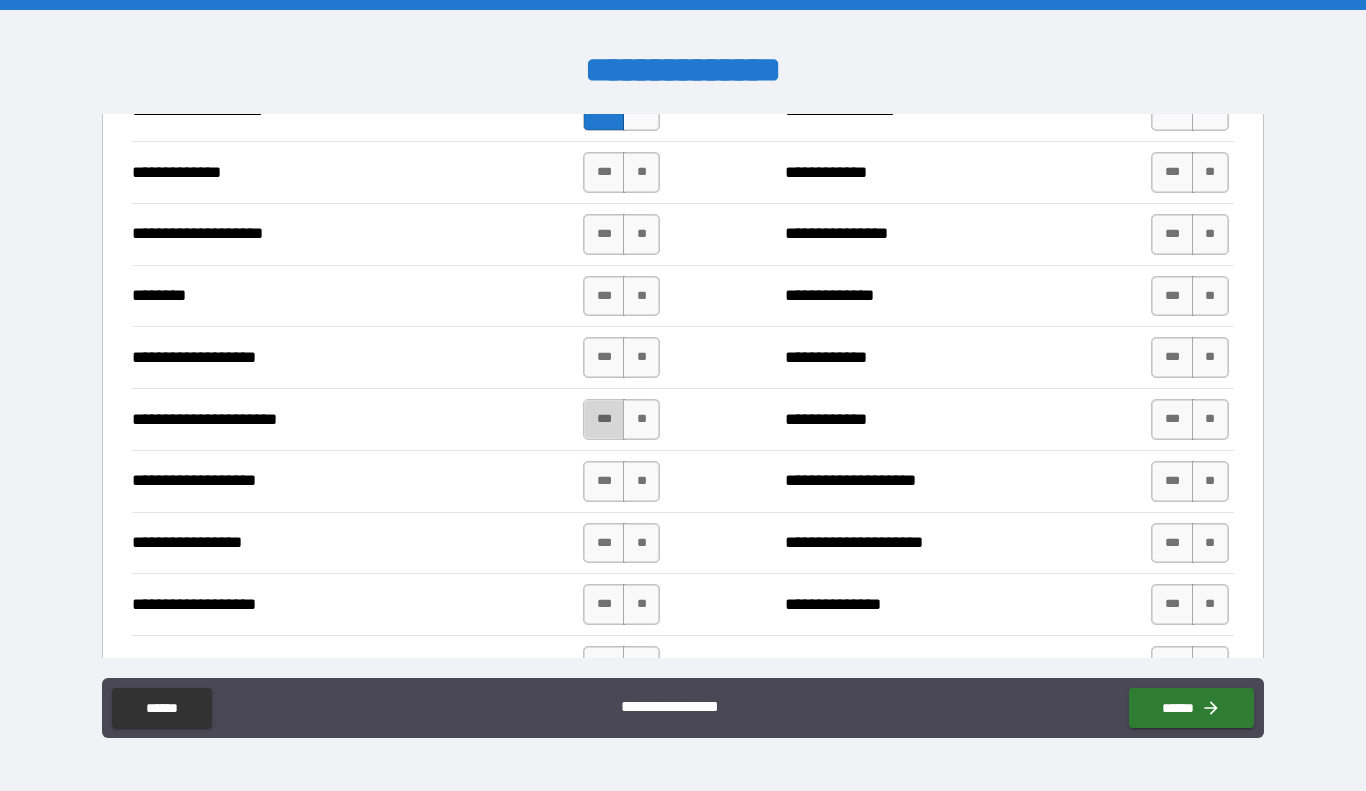 click on "***" at bounding box center (604, 419) 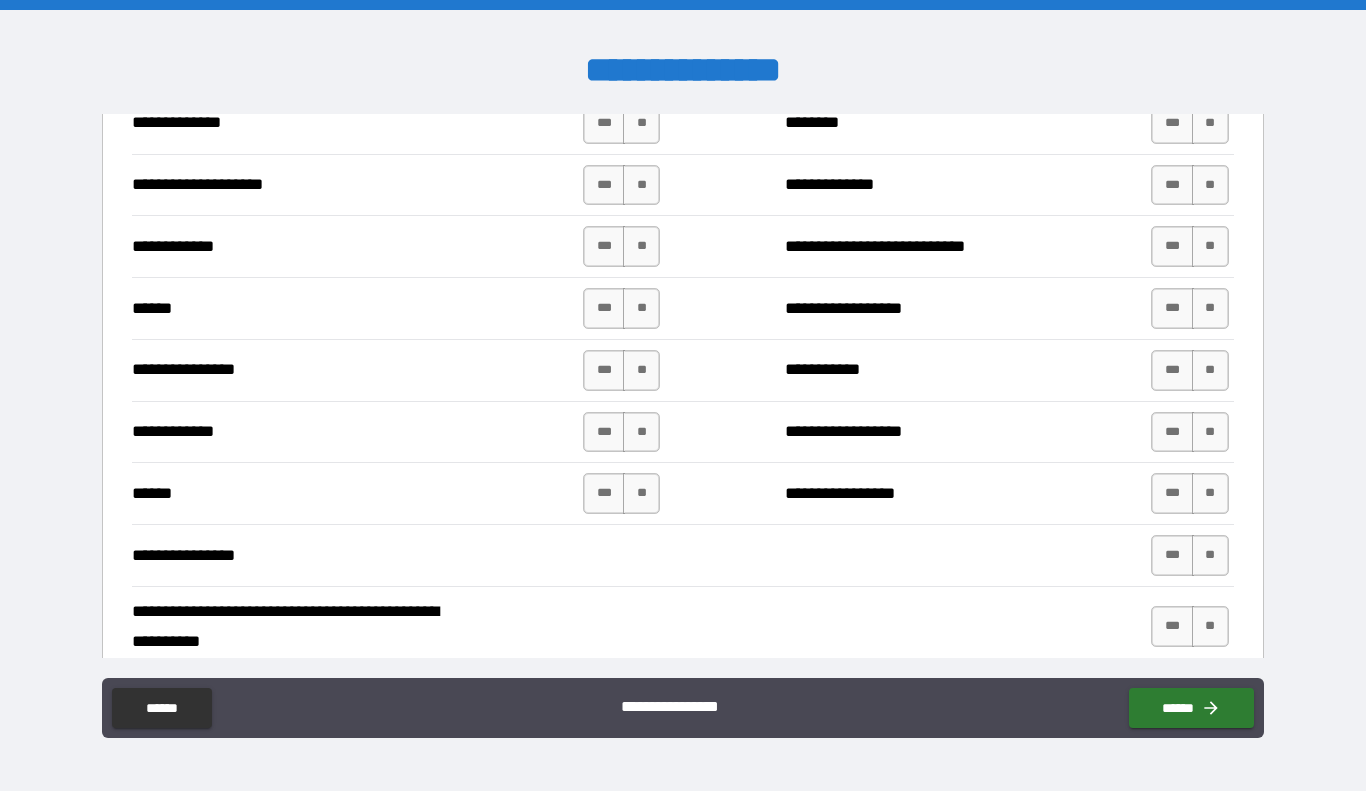scroll, scrollTop: 3508, scrollLeft: 0, axis: vertical 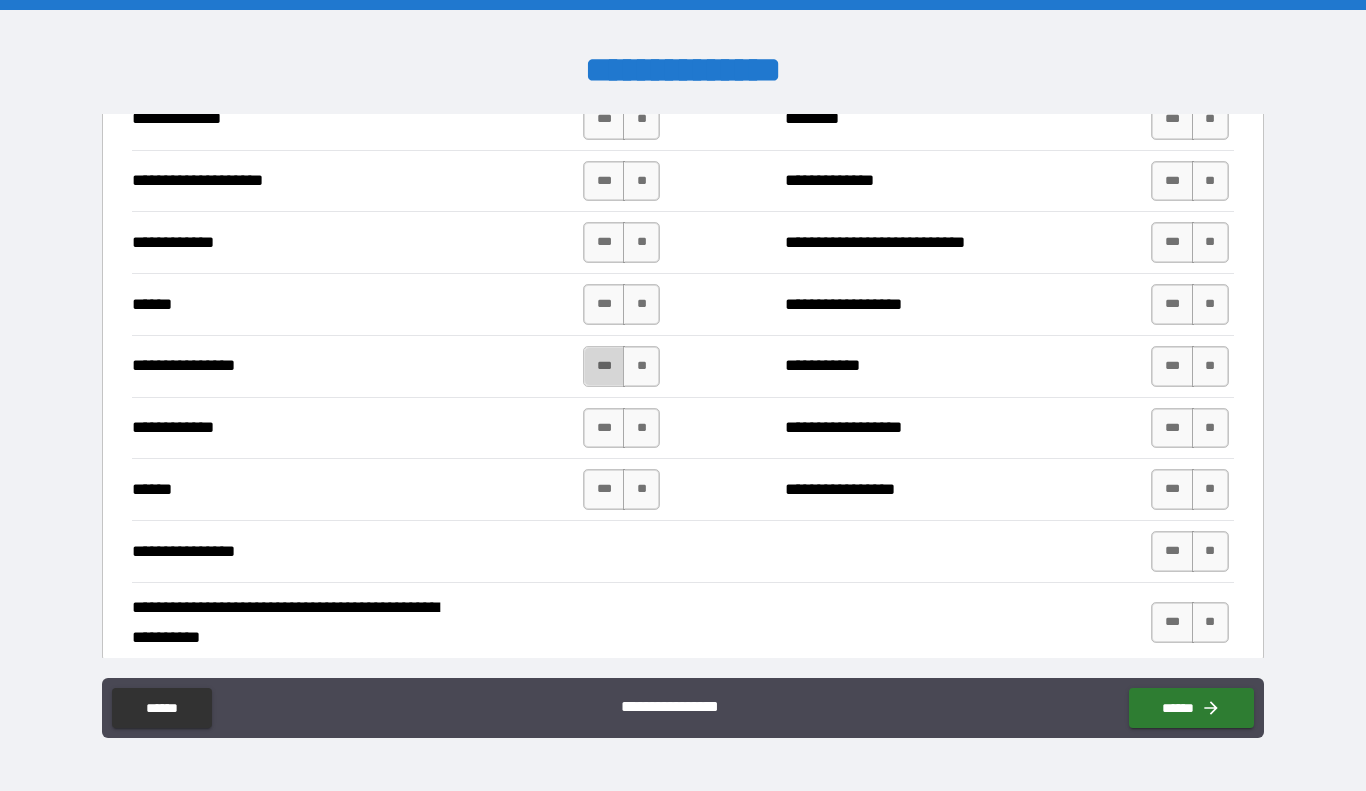 click on "***" at bounding box center [604, 366] 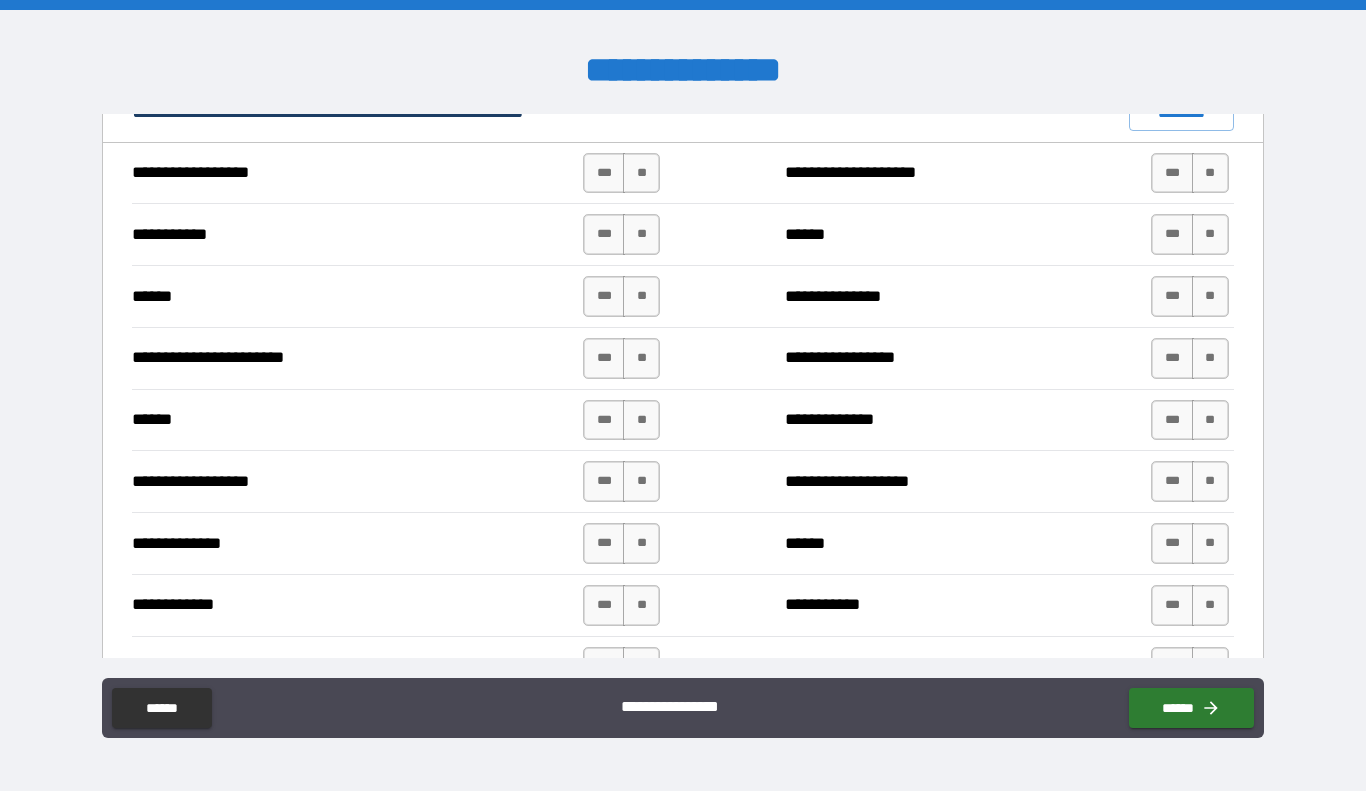 scroll, scrollTop: 1541, scrollLeft: 0, axis: vertical 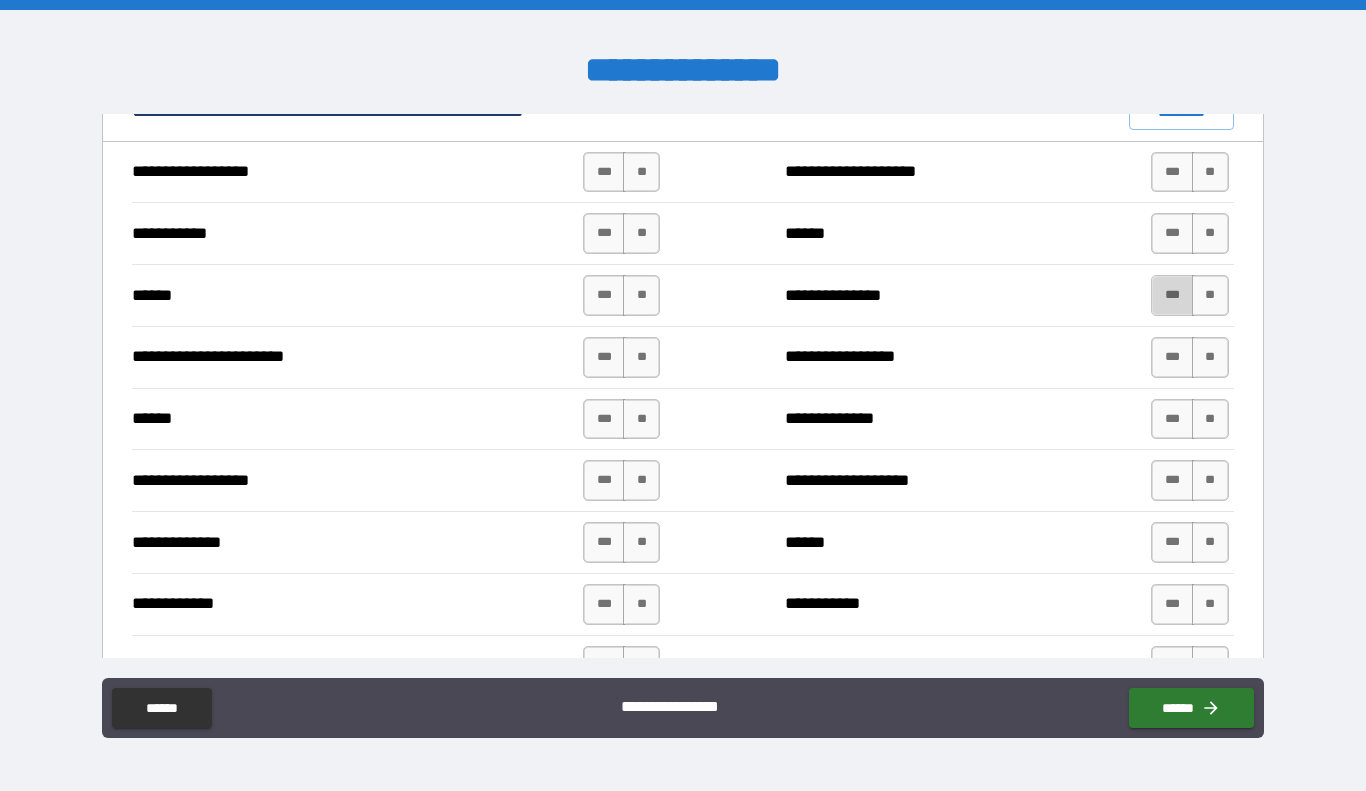 click on "***" at bounding box center (1172, 295) 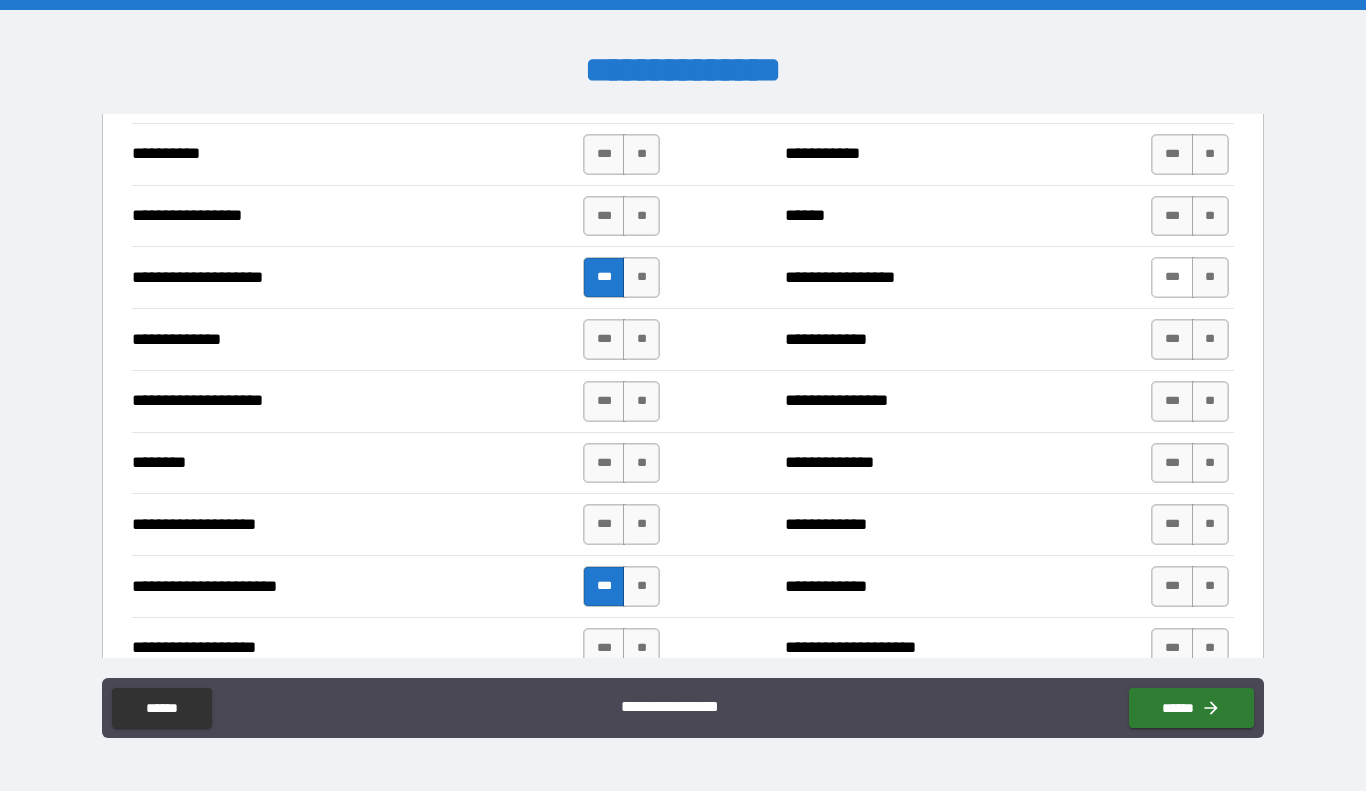 scroll, scrollTop: 2737, scrollLeft: 0, axis: vertical 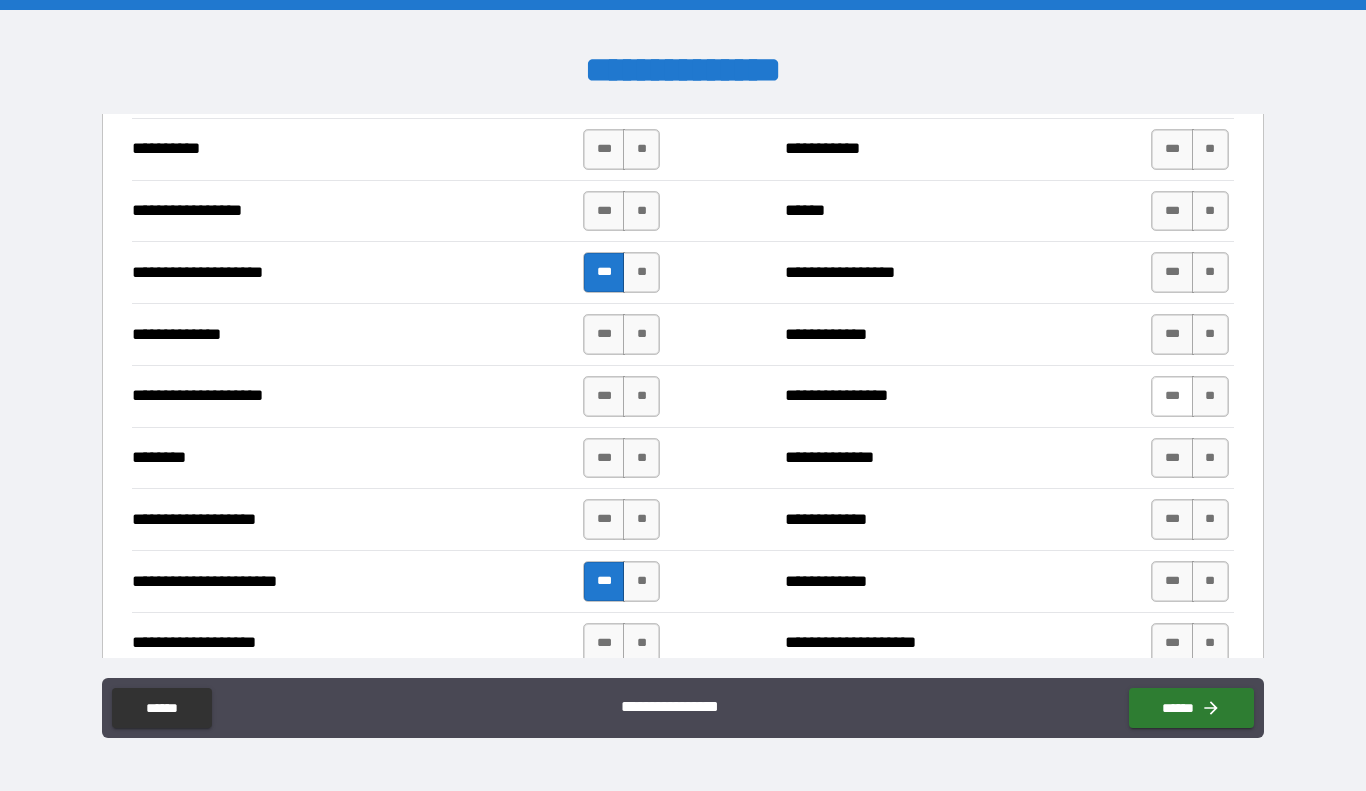 click on "***" at bounding box center [1172, 396] 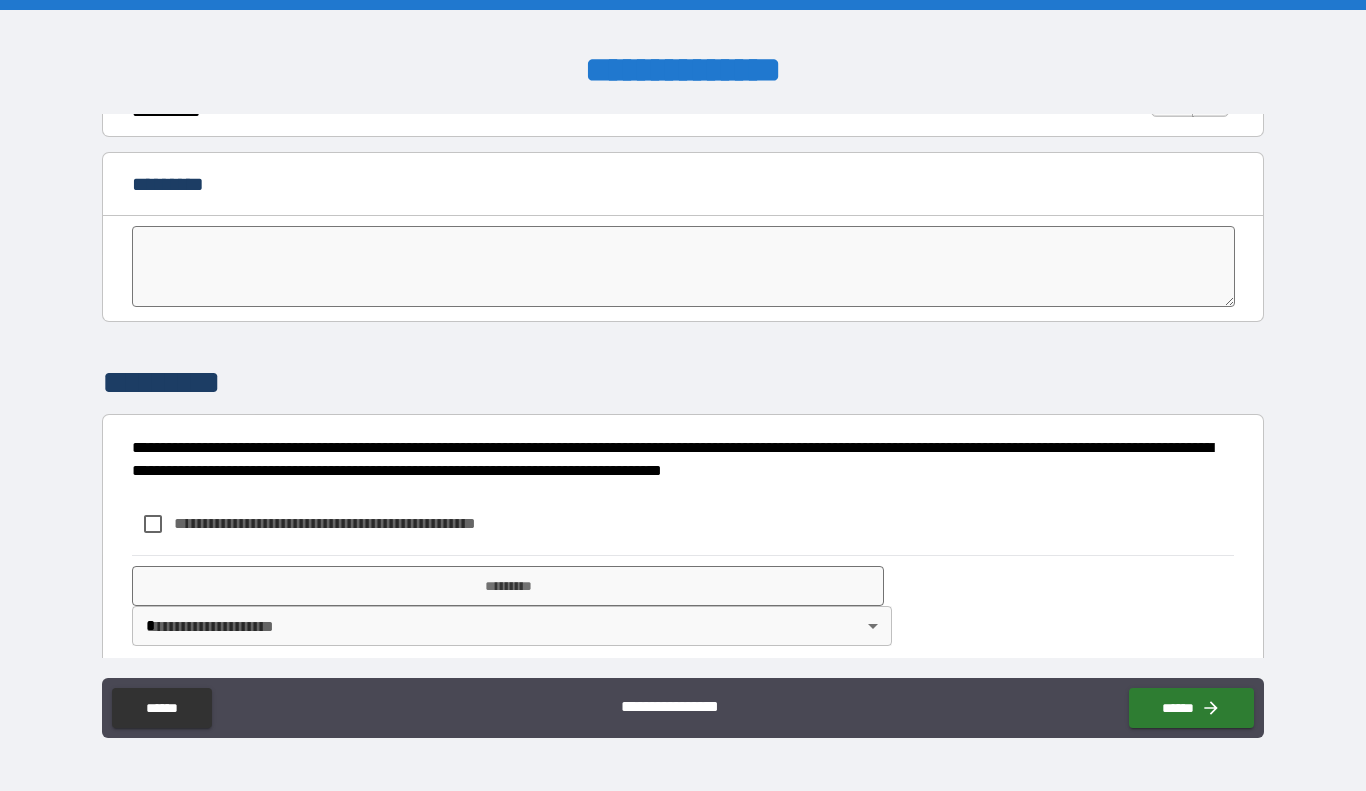 scroll, scrollTop: 4053, scrollLeft: 0, axis: vertical 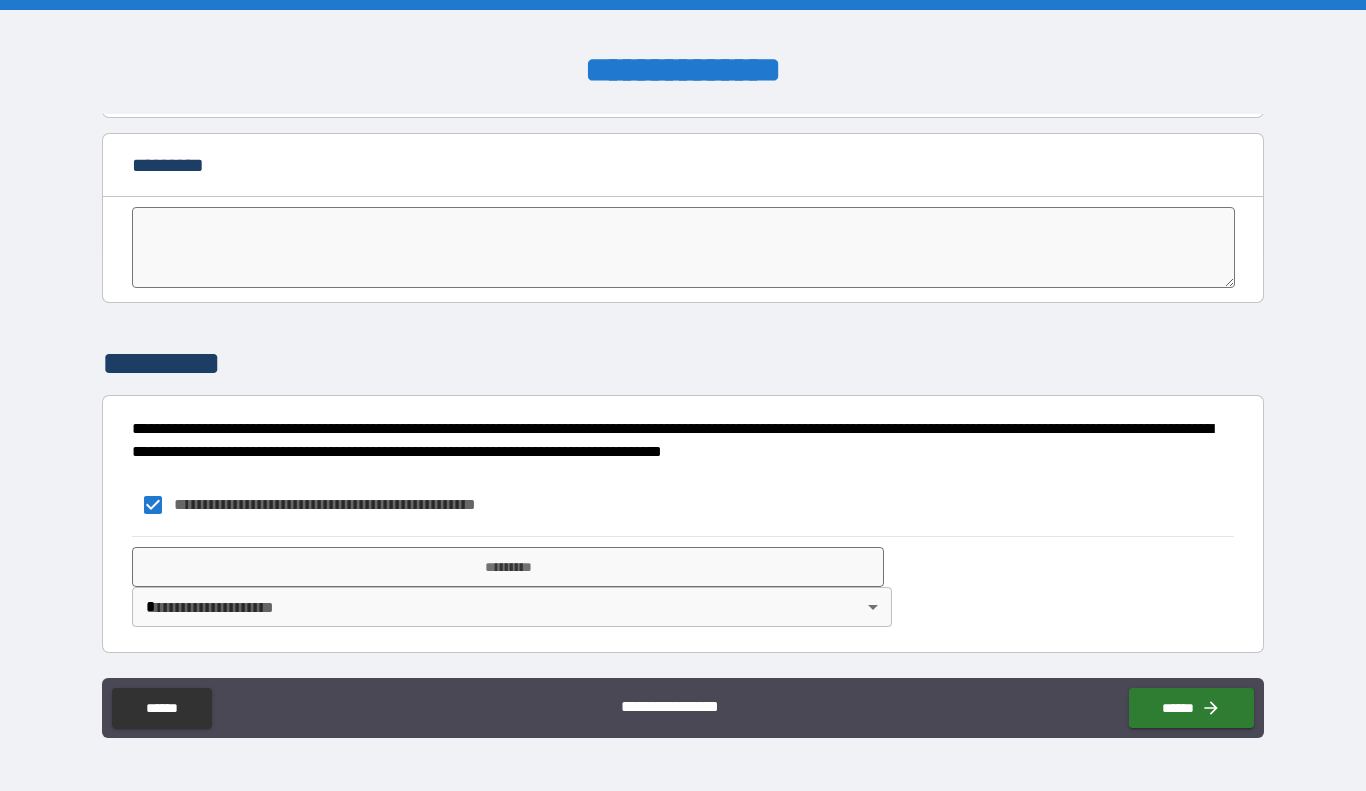 click on "**********" at bounding box center (683, 395) 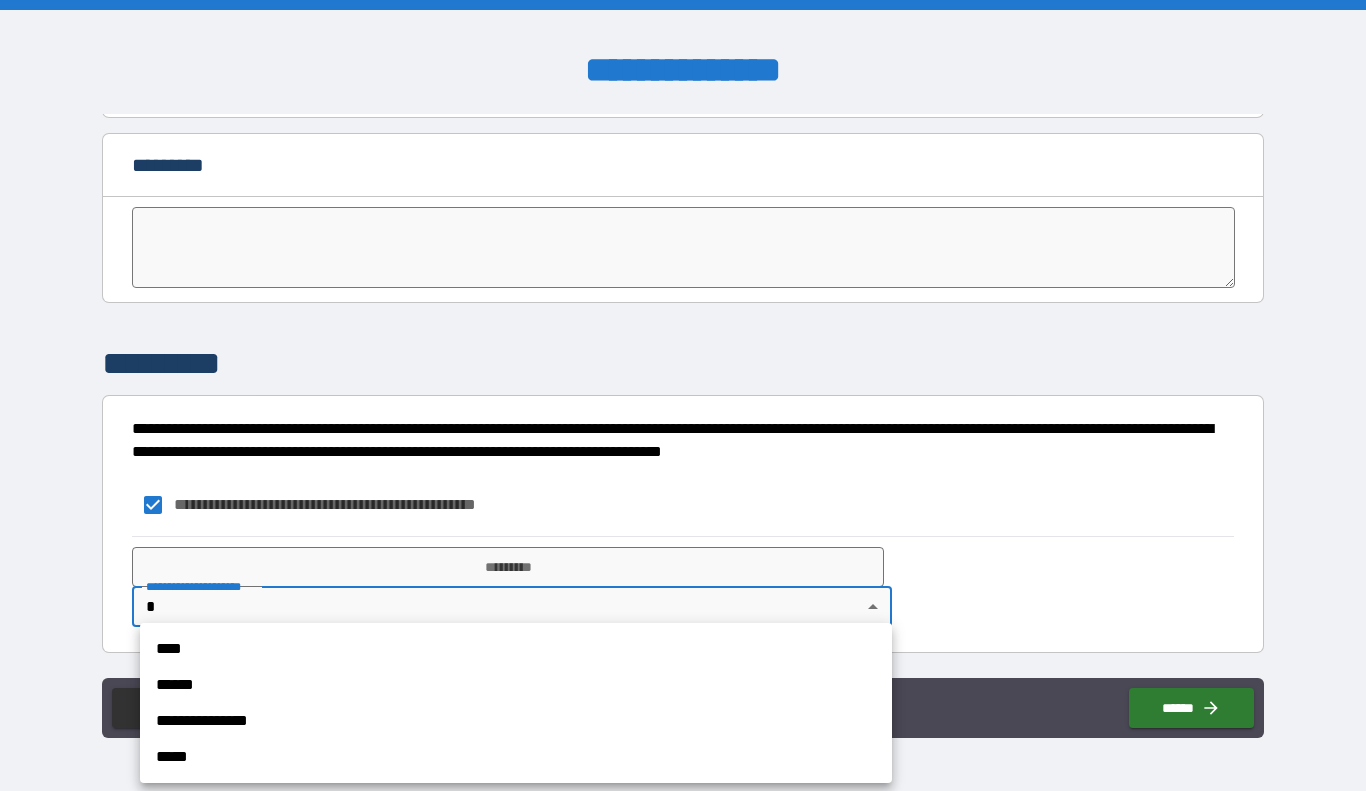click on "****" at bounding box center (516, 649) 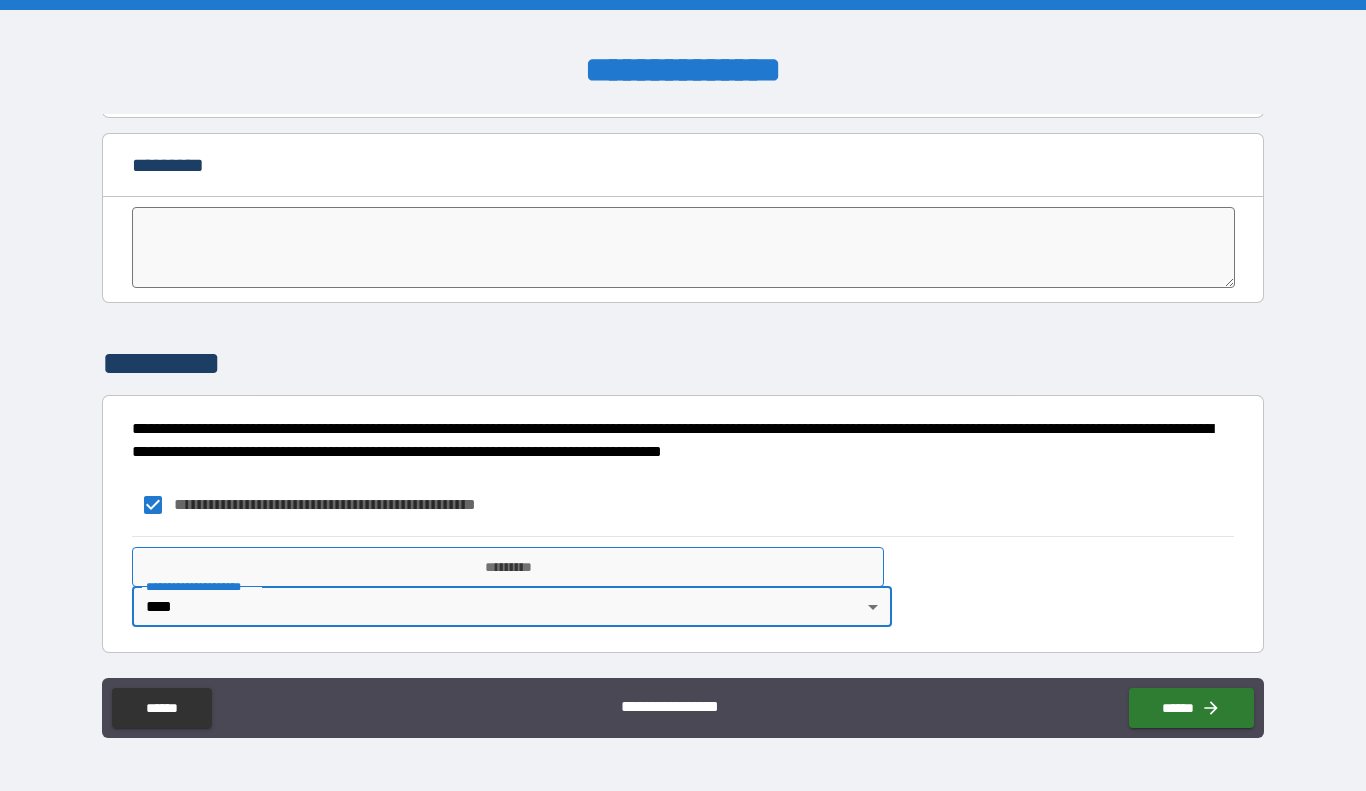 click on "*********" at bounding box center (508, 567) 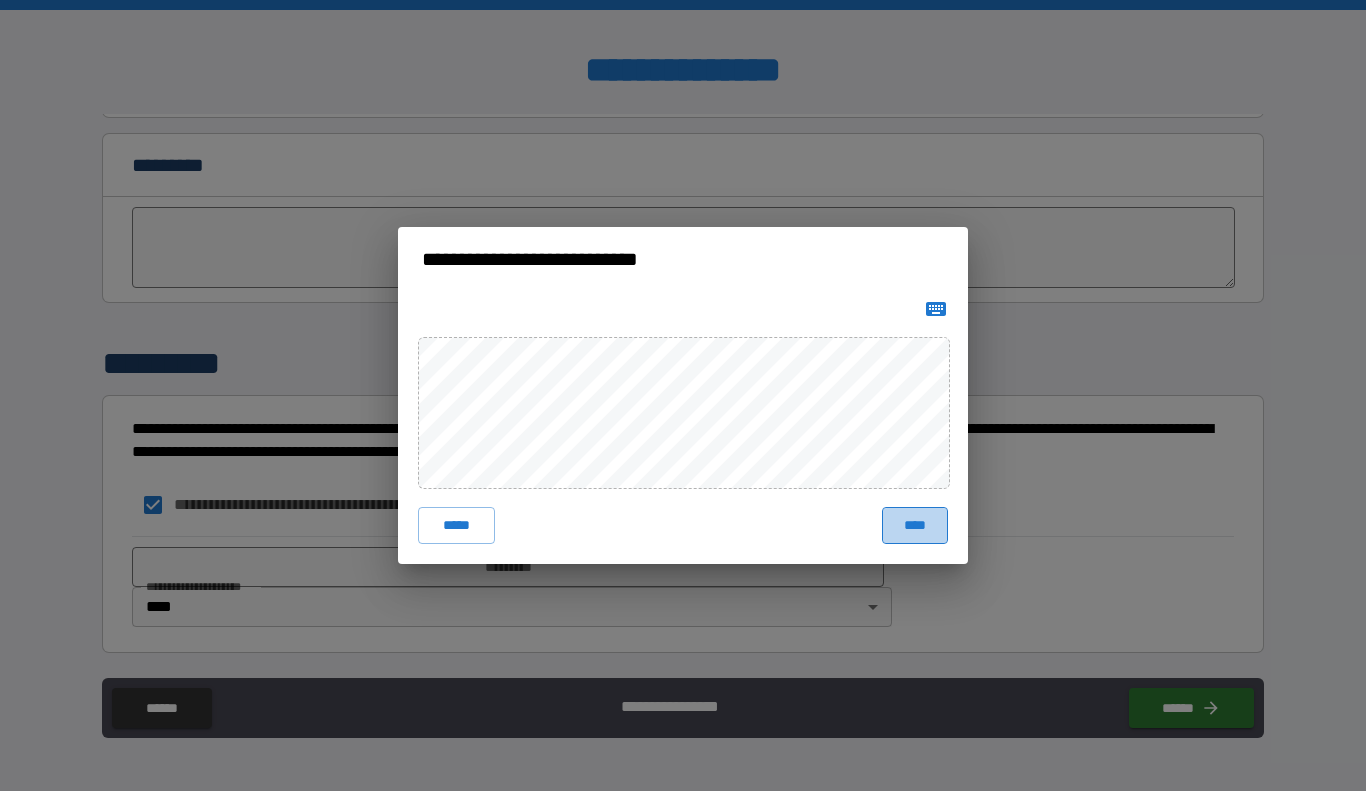 click on "****" at bounding box center [915, 525] 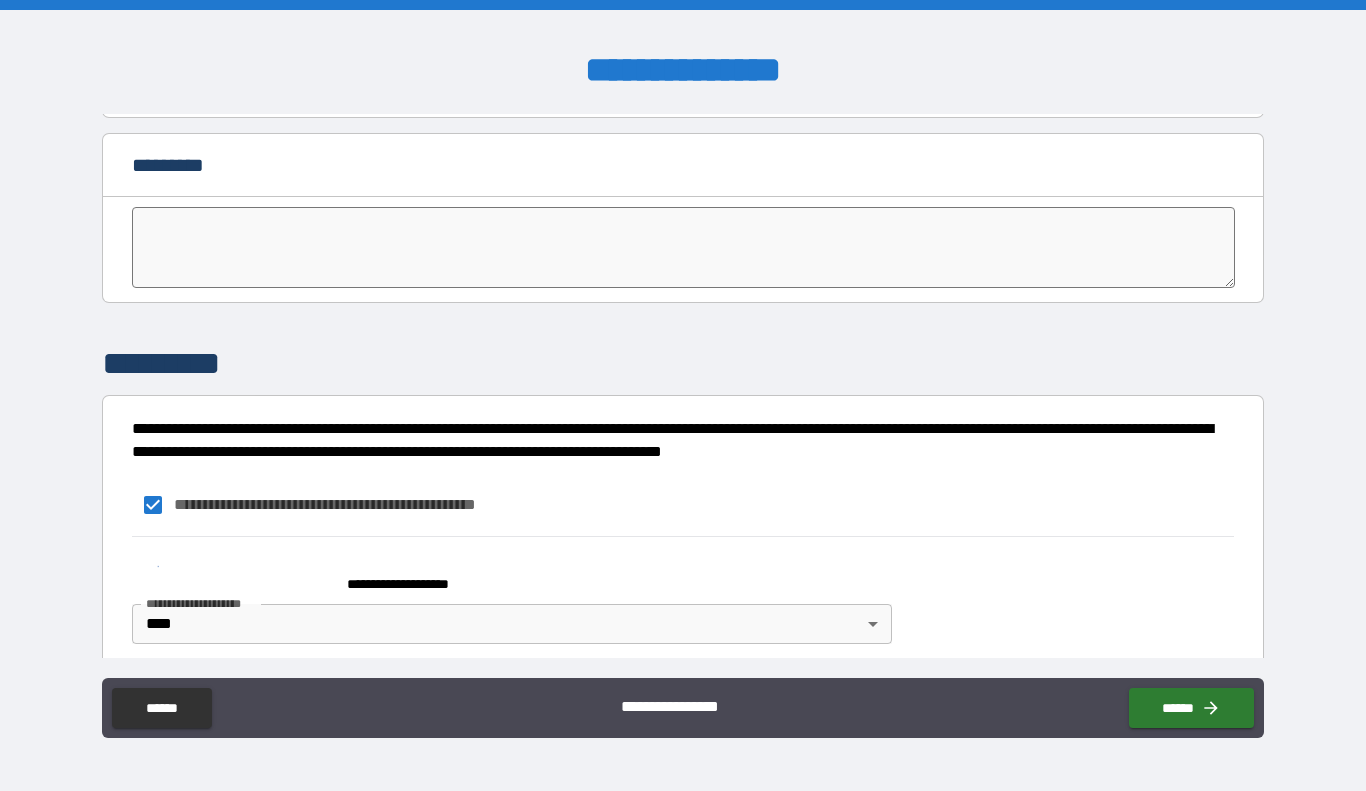 scroll, scrollTop: 4070, scrollLeft: 0, axis: vertical 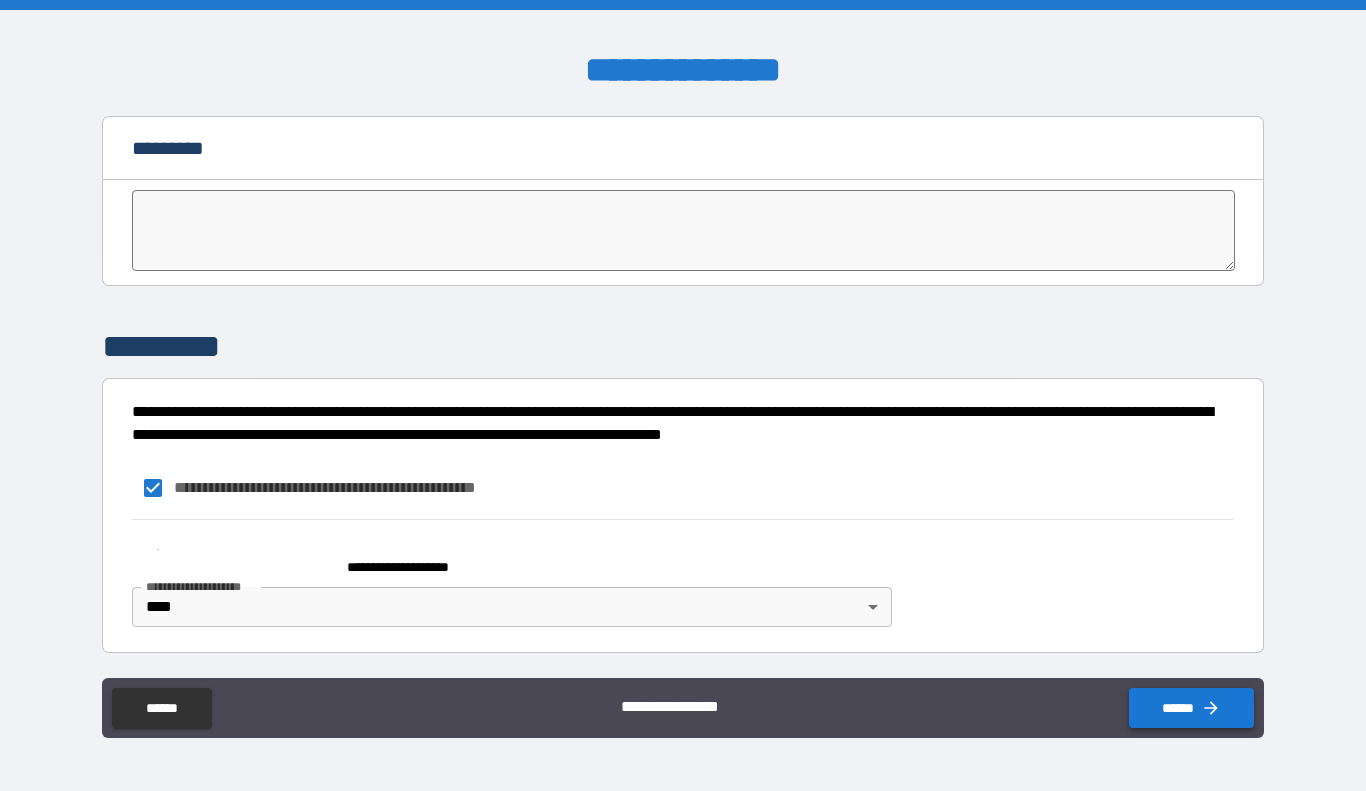 click on "******" at bounding box center (1191, 708) 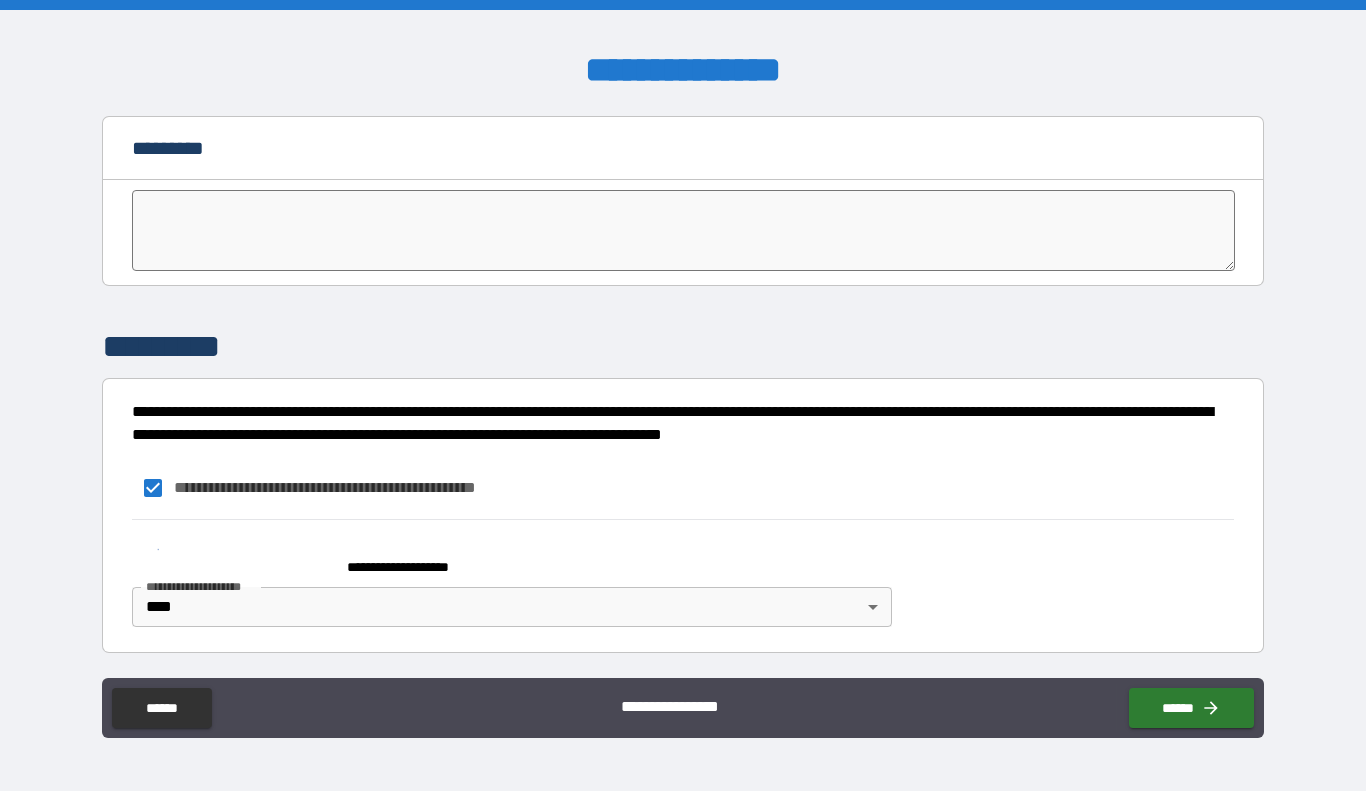 click at bounding box center (232, 558) 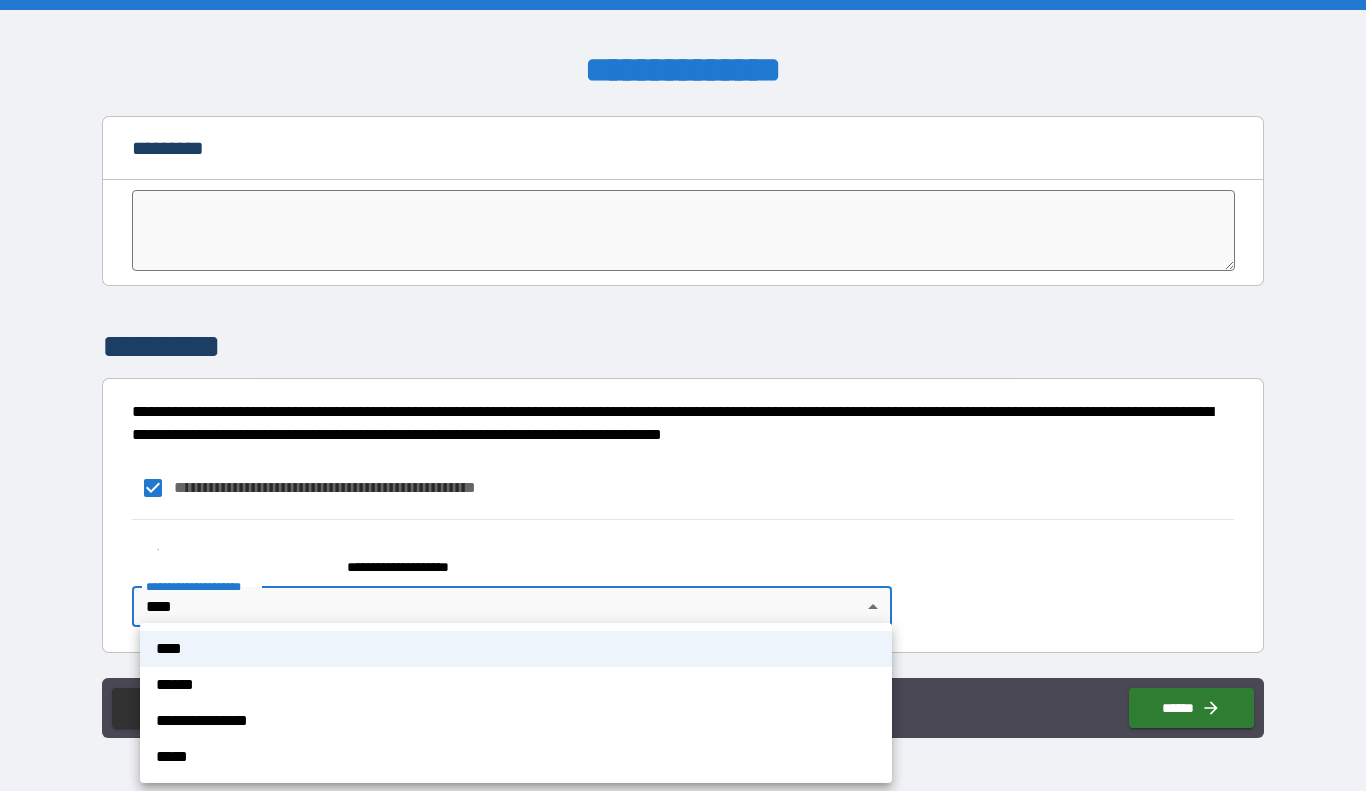 click on "**********" at bounding box center [683, 395] 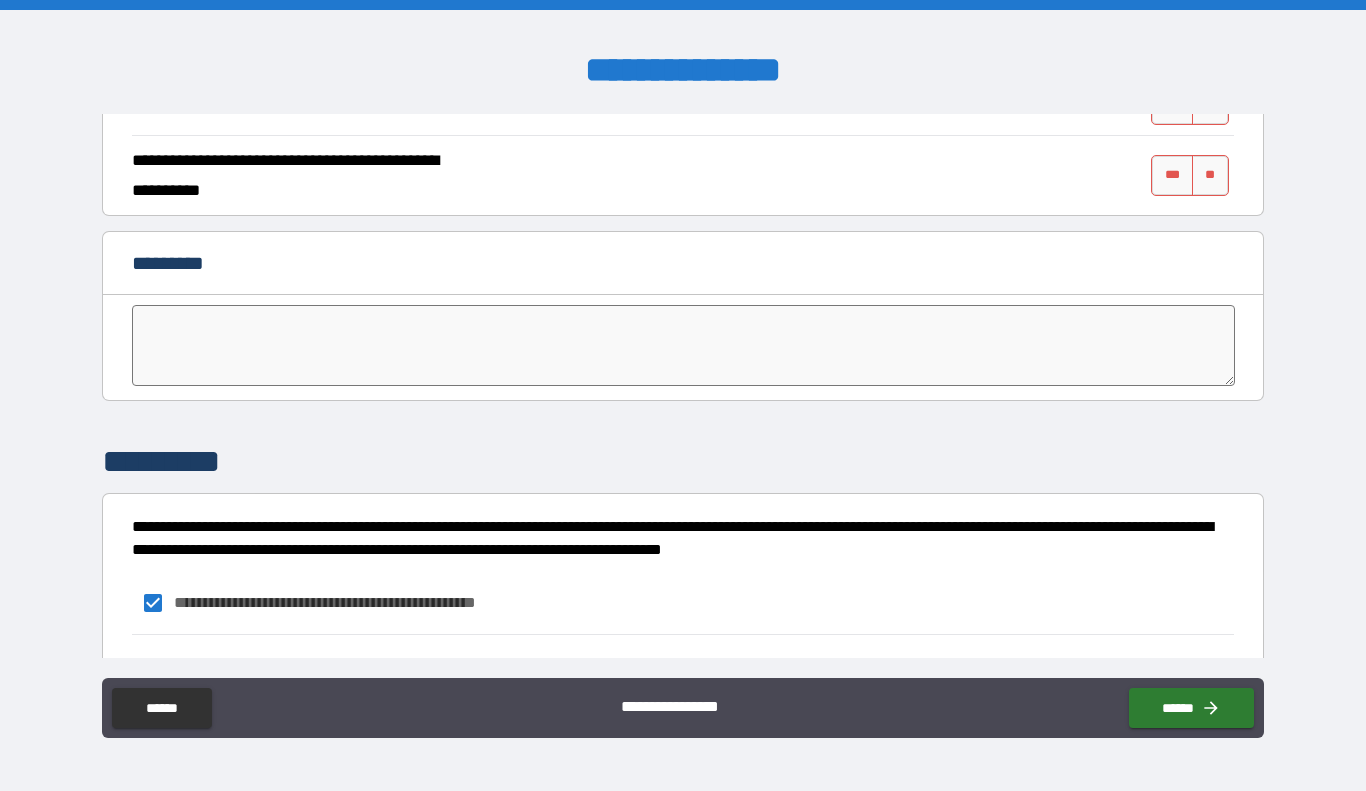 scroll, scrollTop: 4070, scrollLeft: 0, axis: vertical 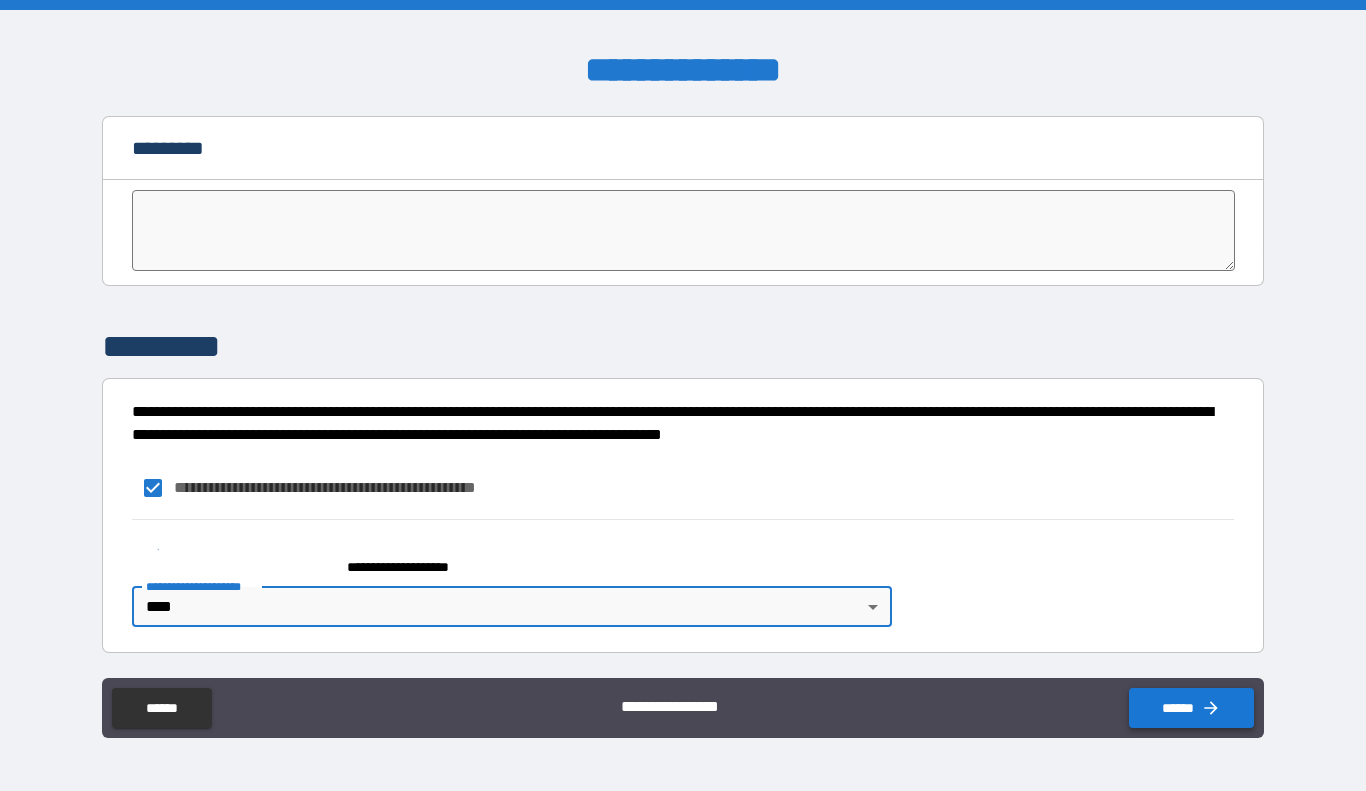 click on "******" at bounding box center [1191, 708] 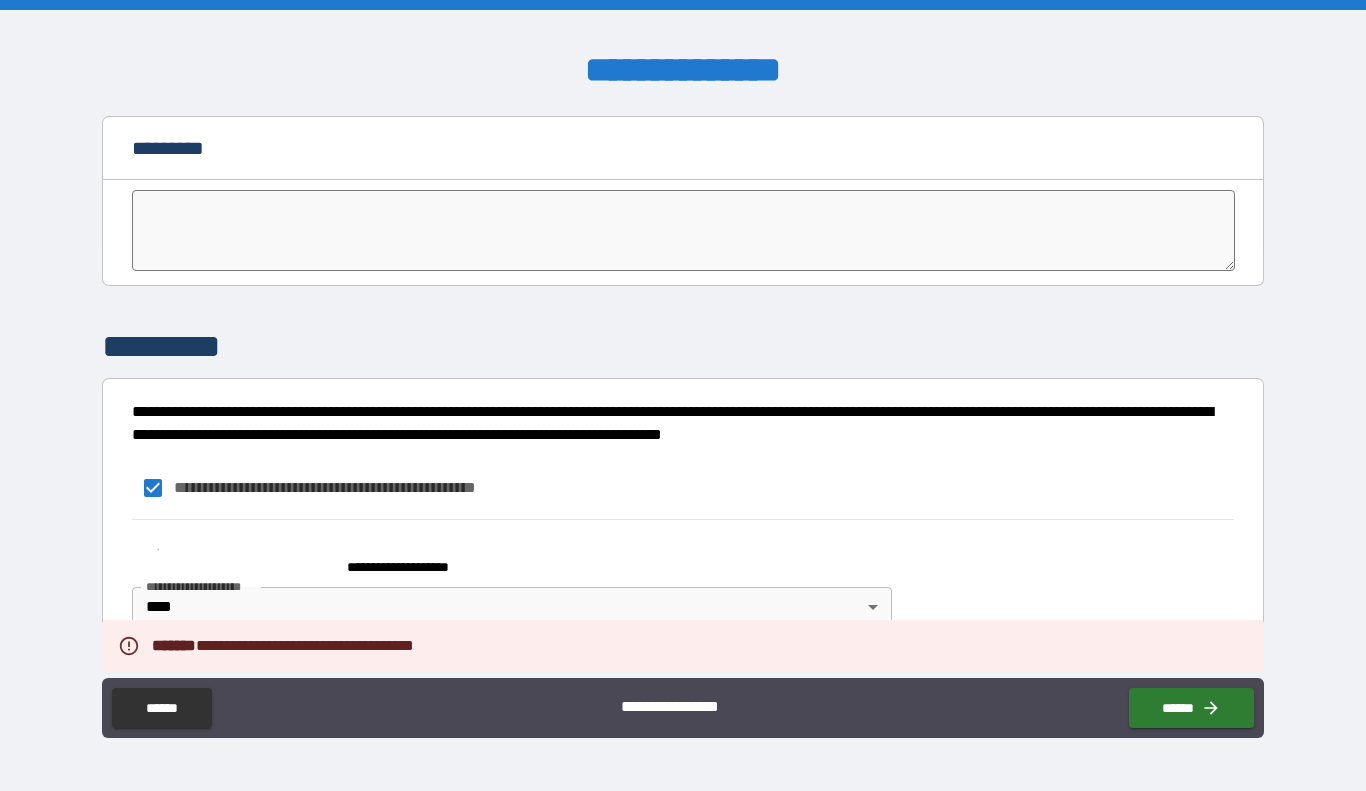 click on "**********" at bounding box center (682, 710) 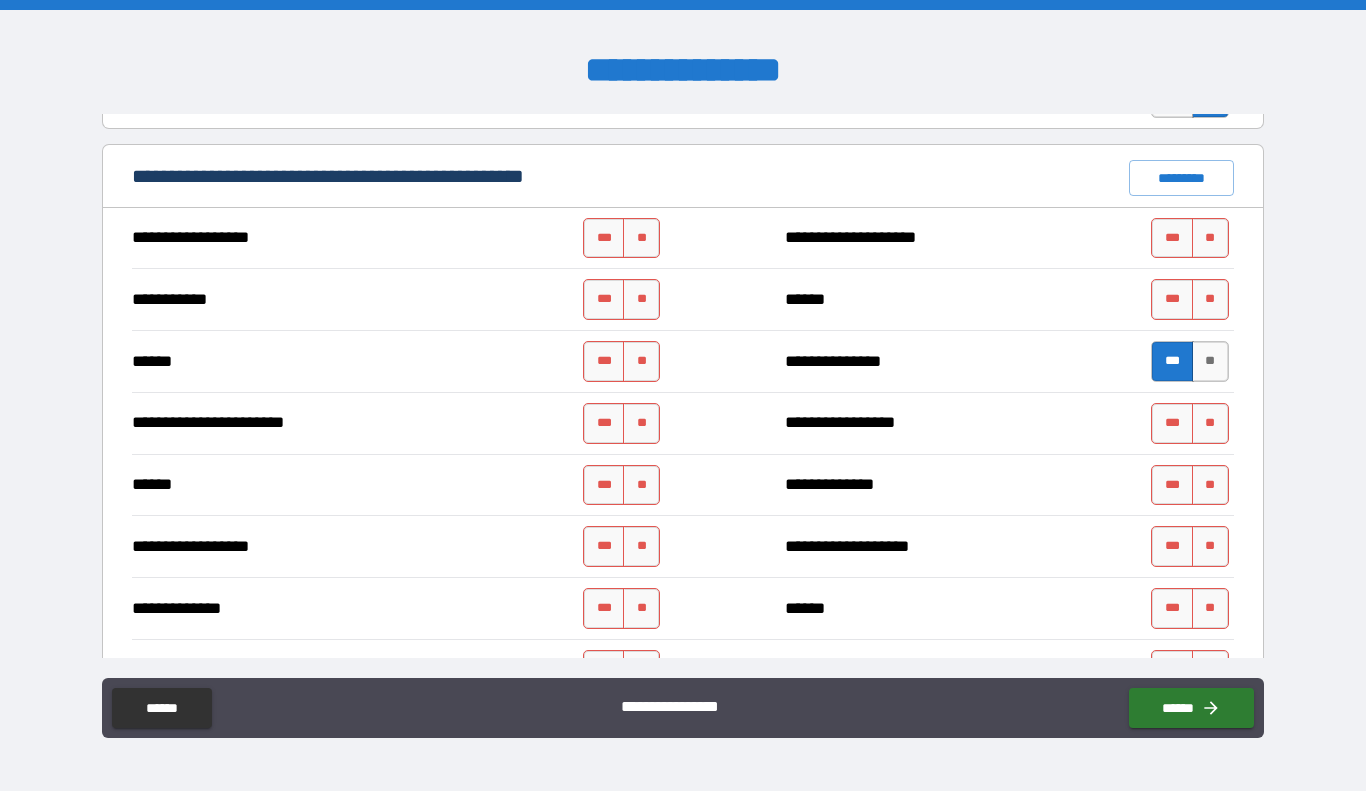scroll, scrollTop: 1470, scrollLeft: 0, axis: vertical 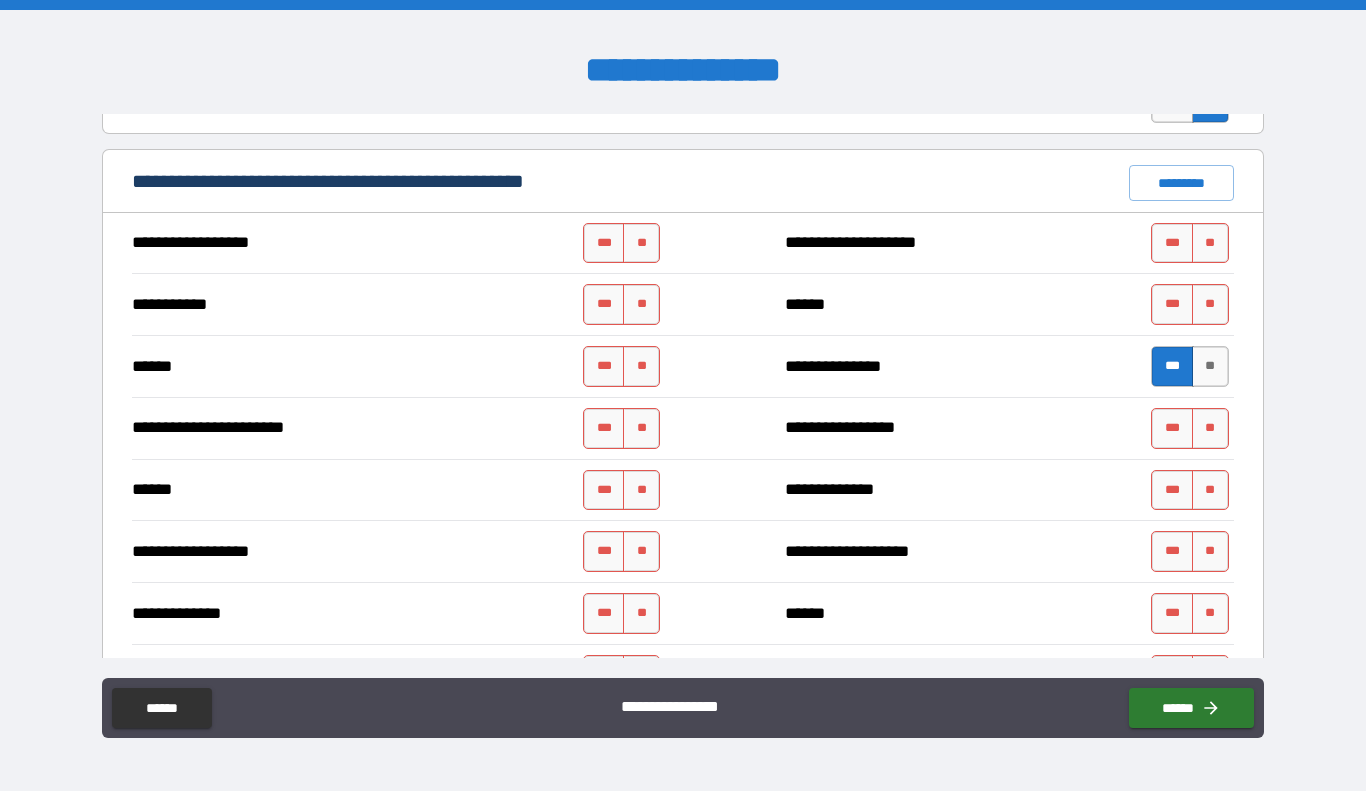 click on "*** **" at bounding box center [624, 551] 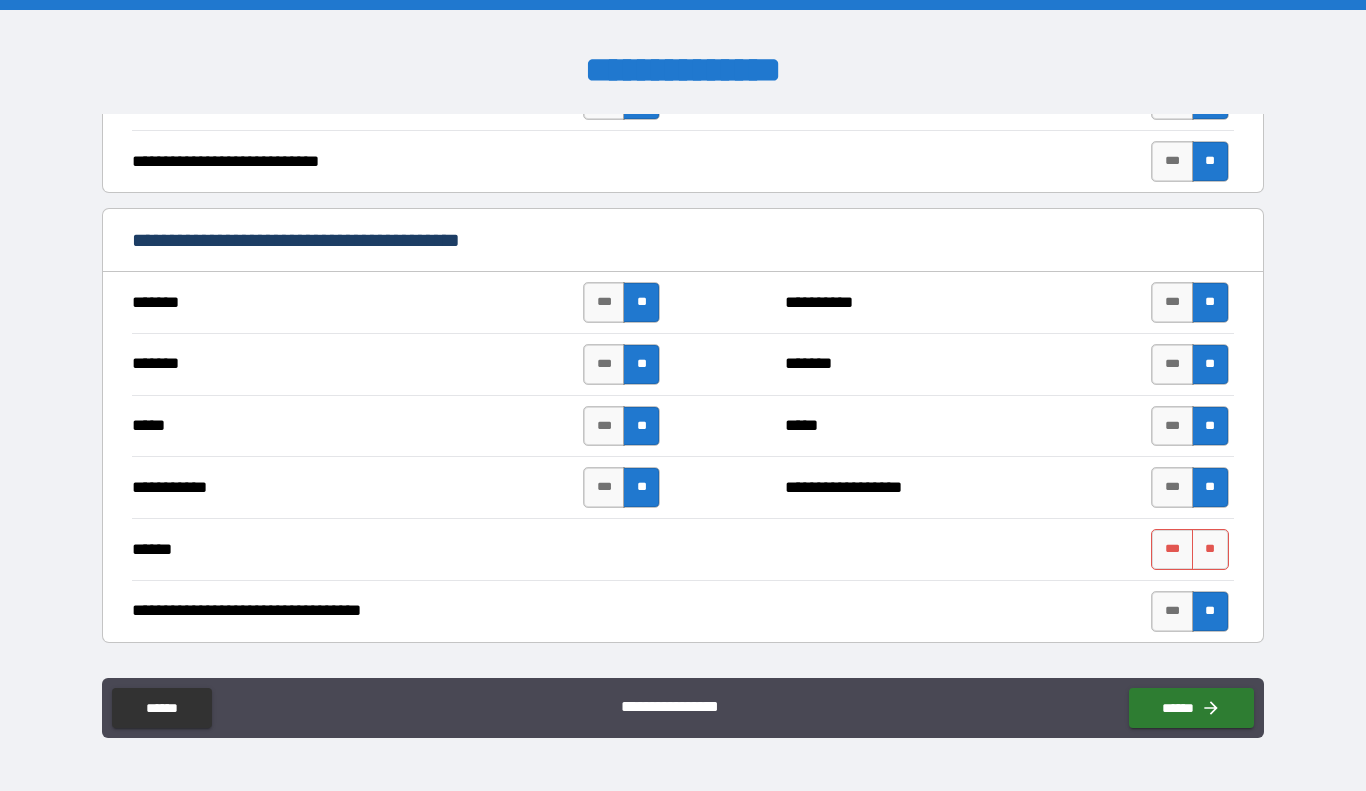 scroll, scrollTop: 975, scrollLeft: 0, axis: vertical 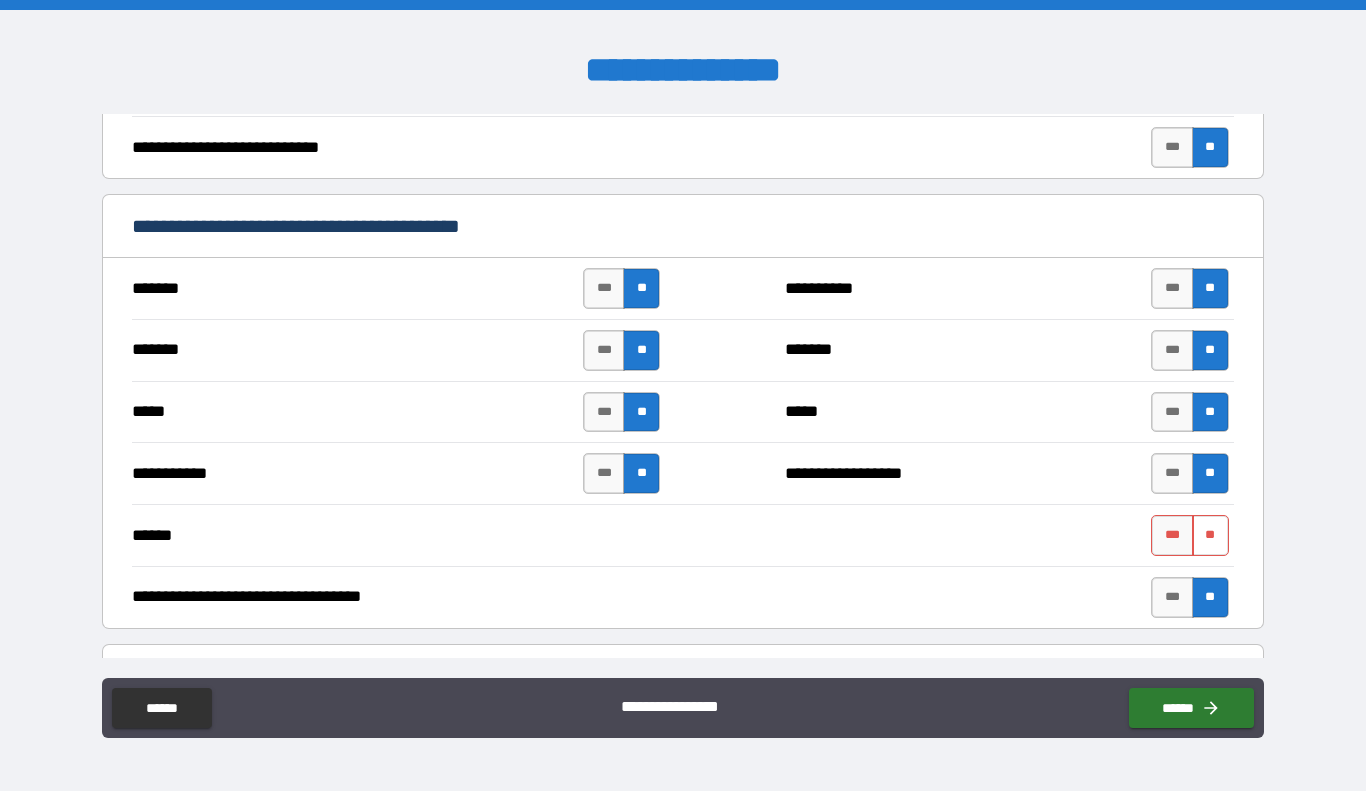 click on "**" at bounding box center (1210, 535) 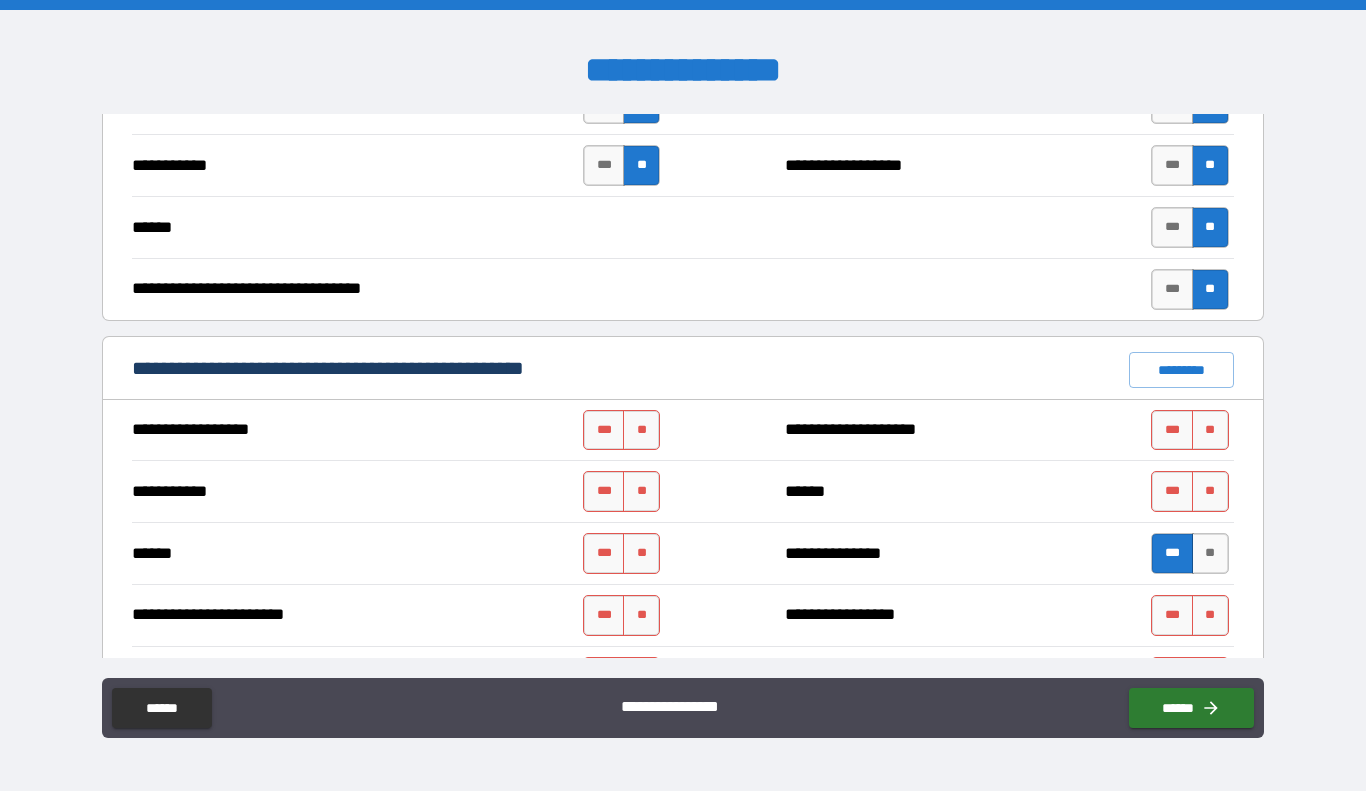 scroll, scrollTop: 1284, scrollLeft: 0, axis: vertical 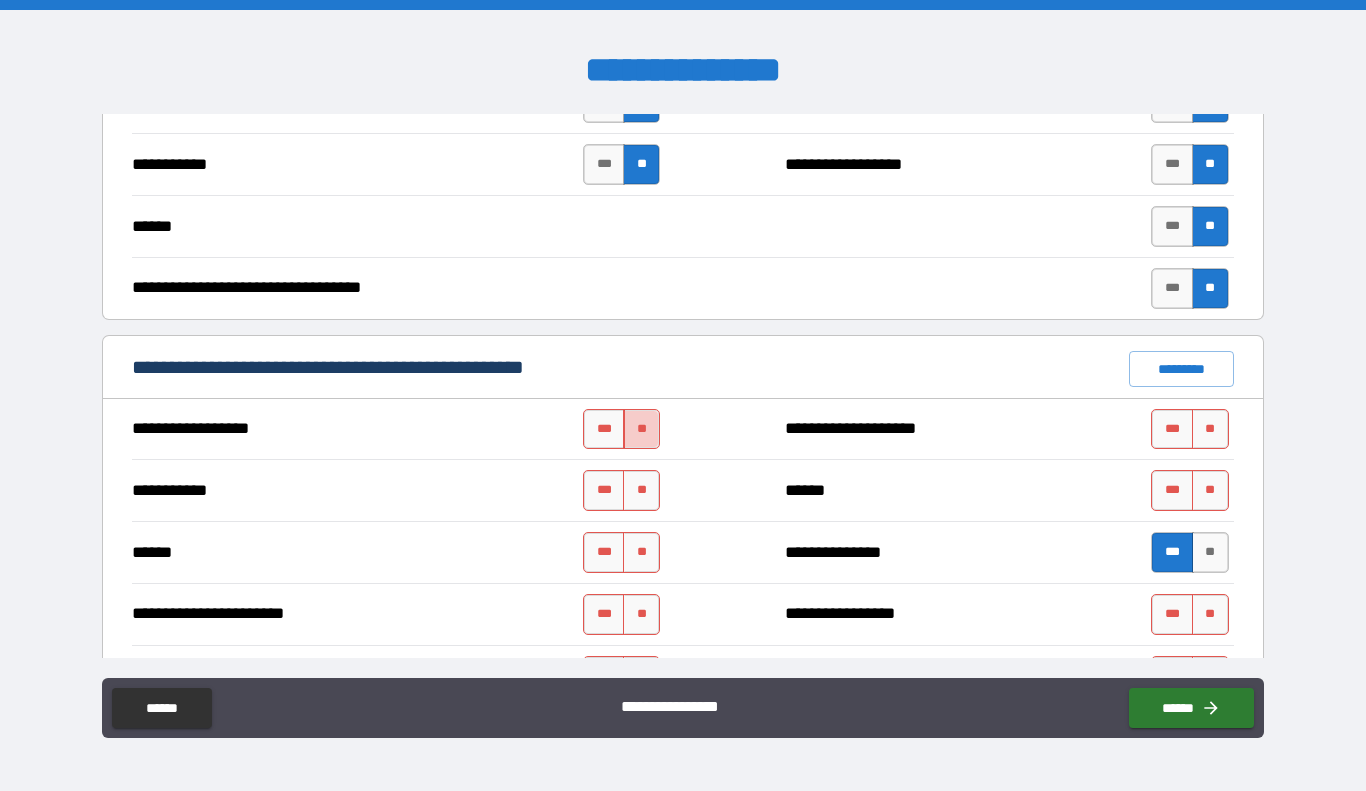 click on "**" at bounding box center (641, 429) 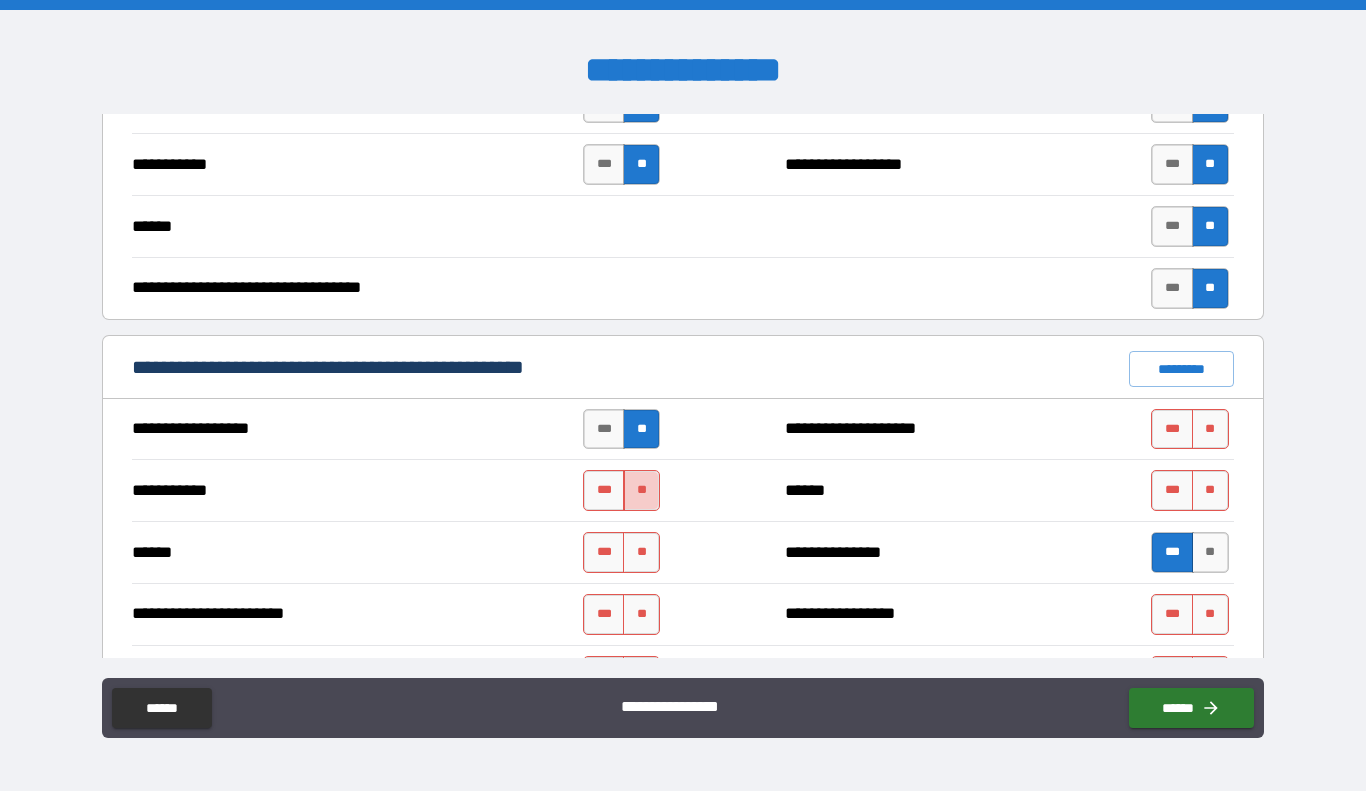 click on "**" at bounding box center [641, 490] 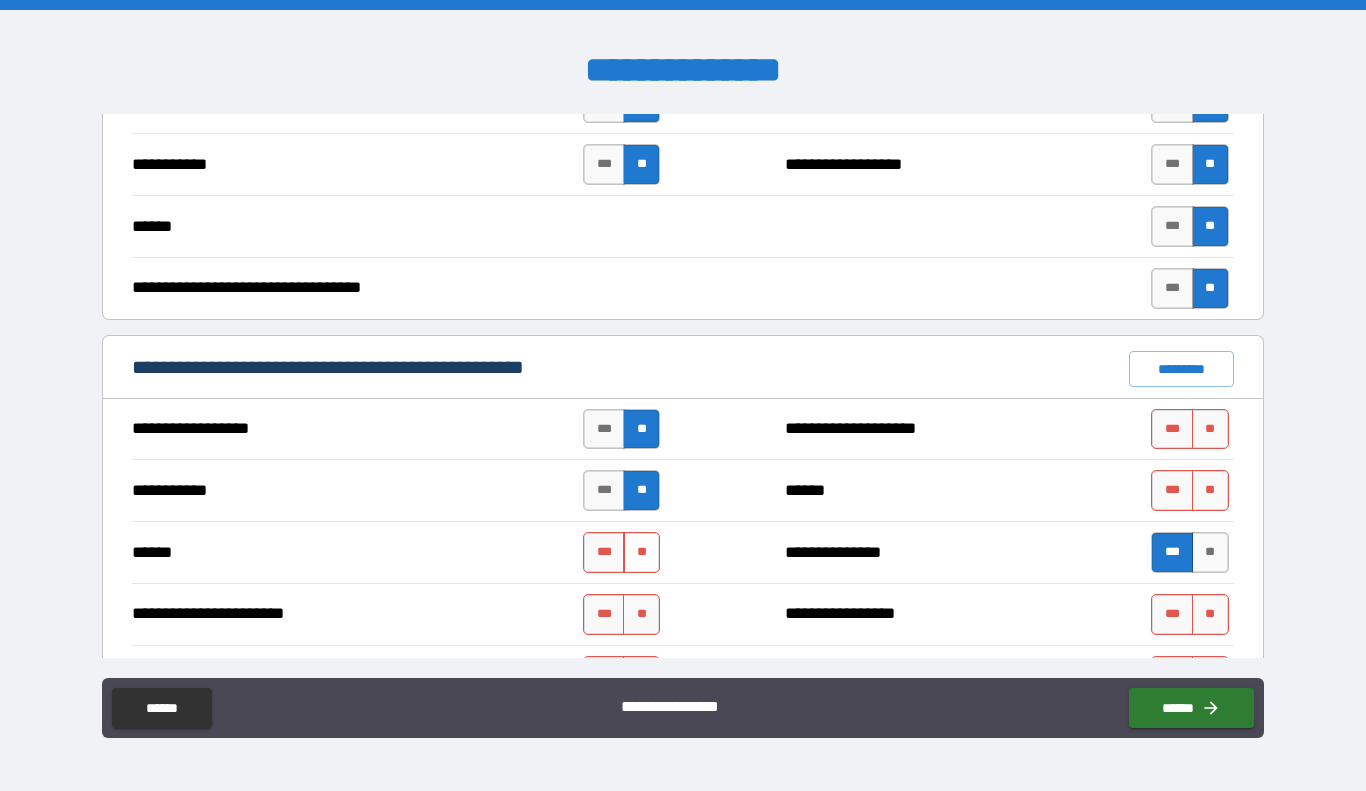 click on "**" at bounding box center [641, 552] 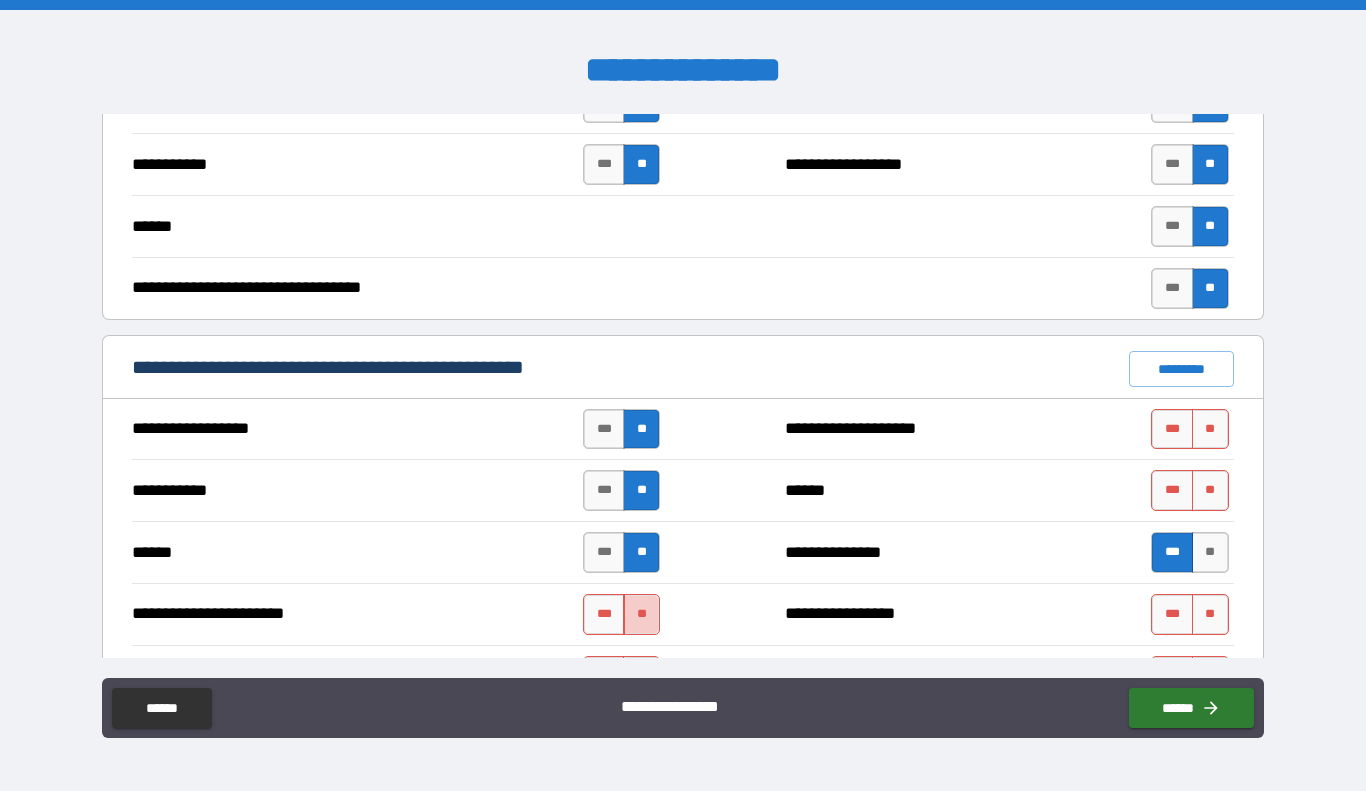 click on "**" at bounding box center [641, 614] 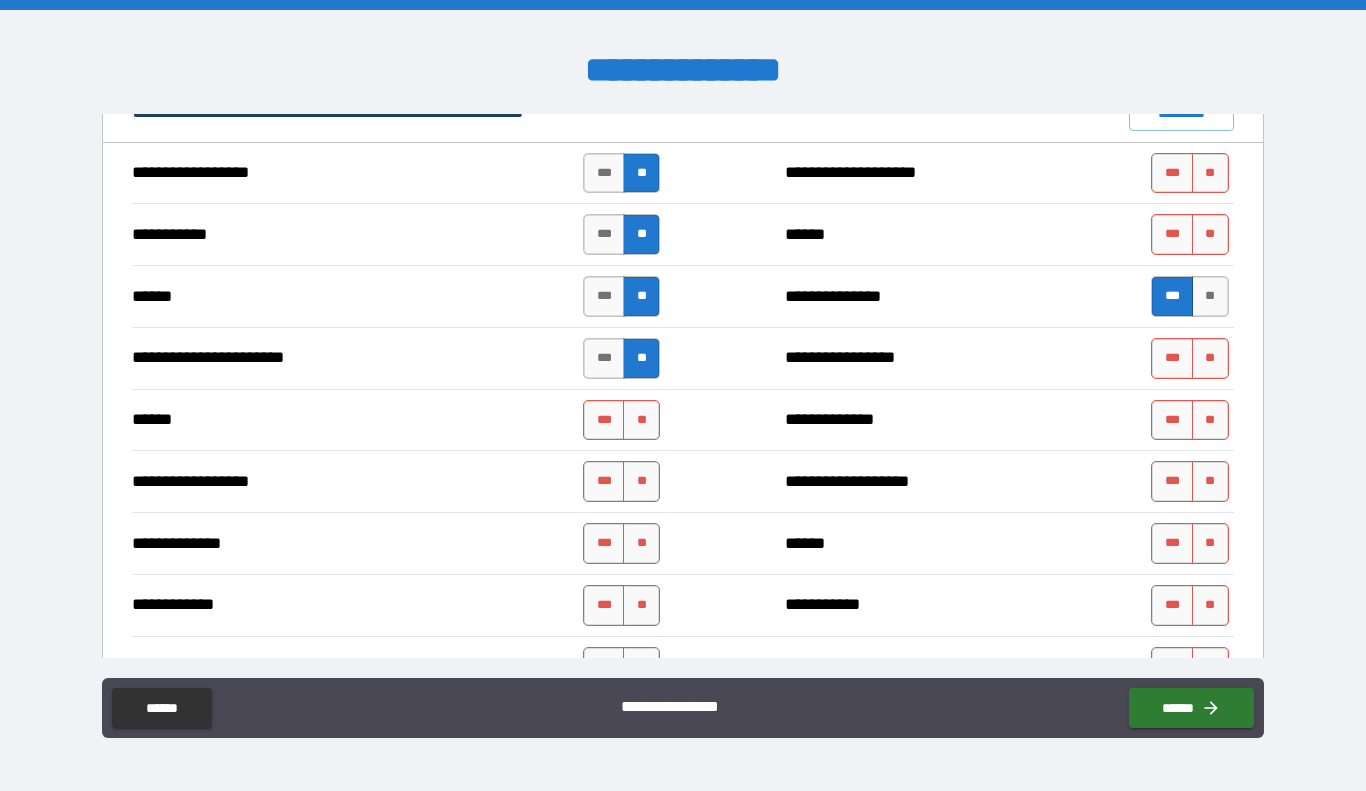scroll, scrollTop: 1541, scrollLeft: 0, axis: vertical 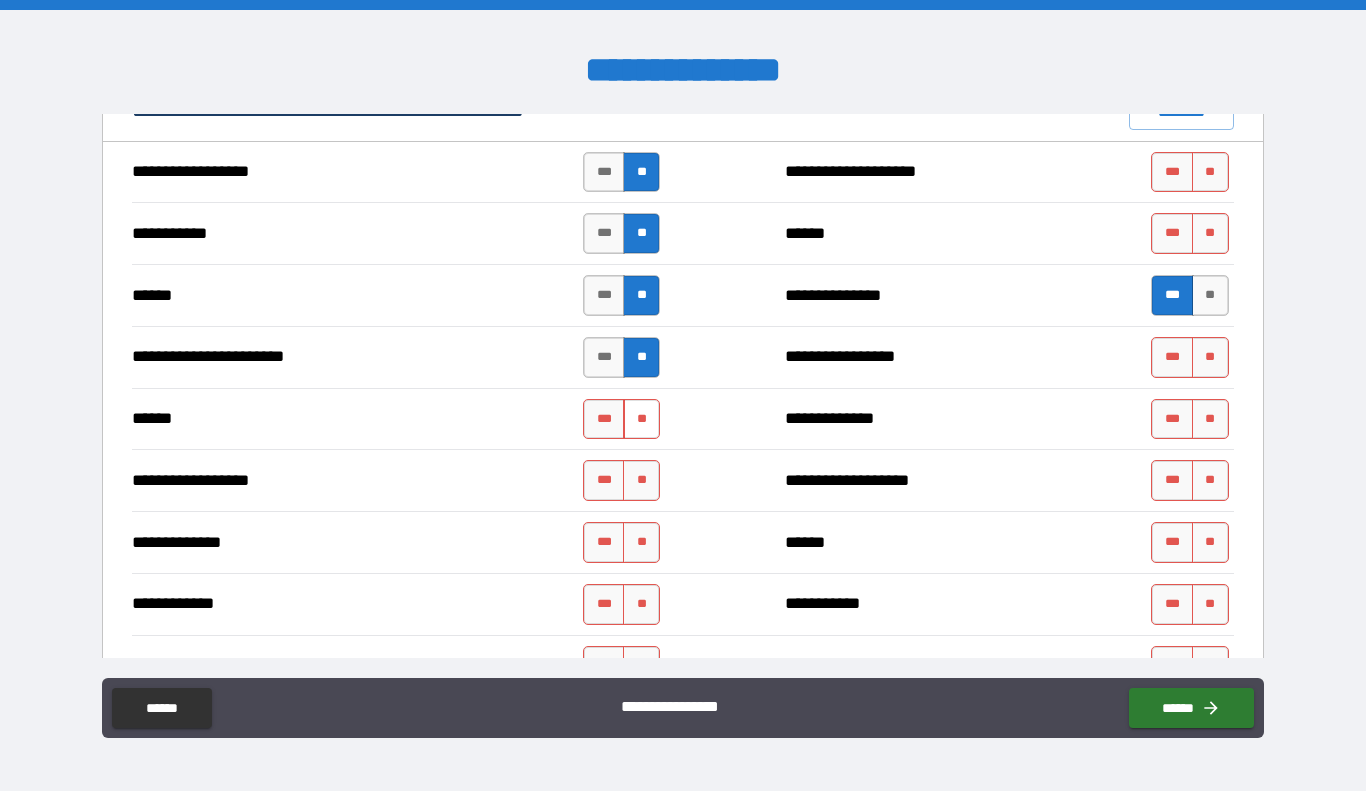click on "**" at bounding box center (641, 419) 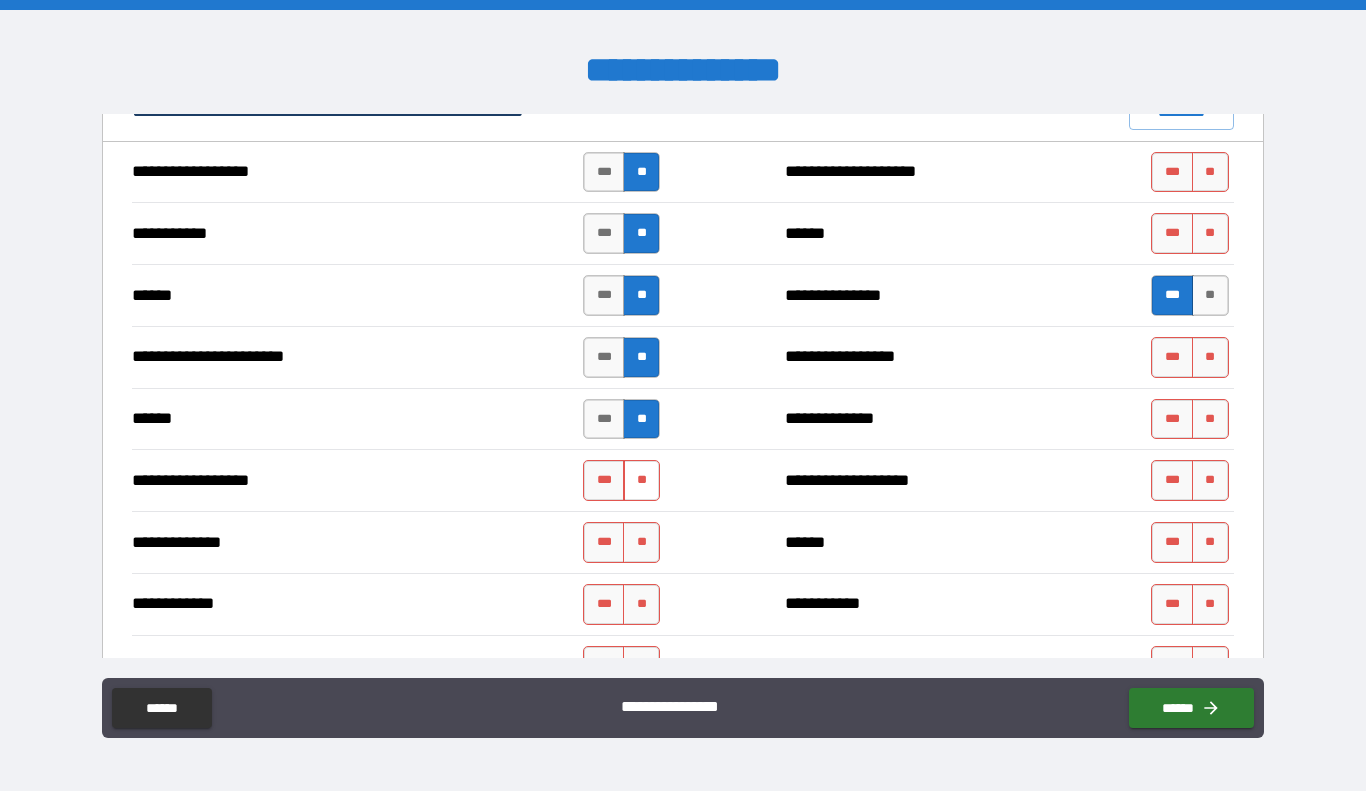 click on "**" at bounding box center (641, 480) 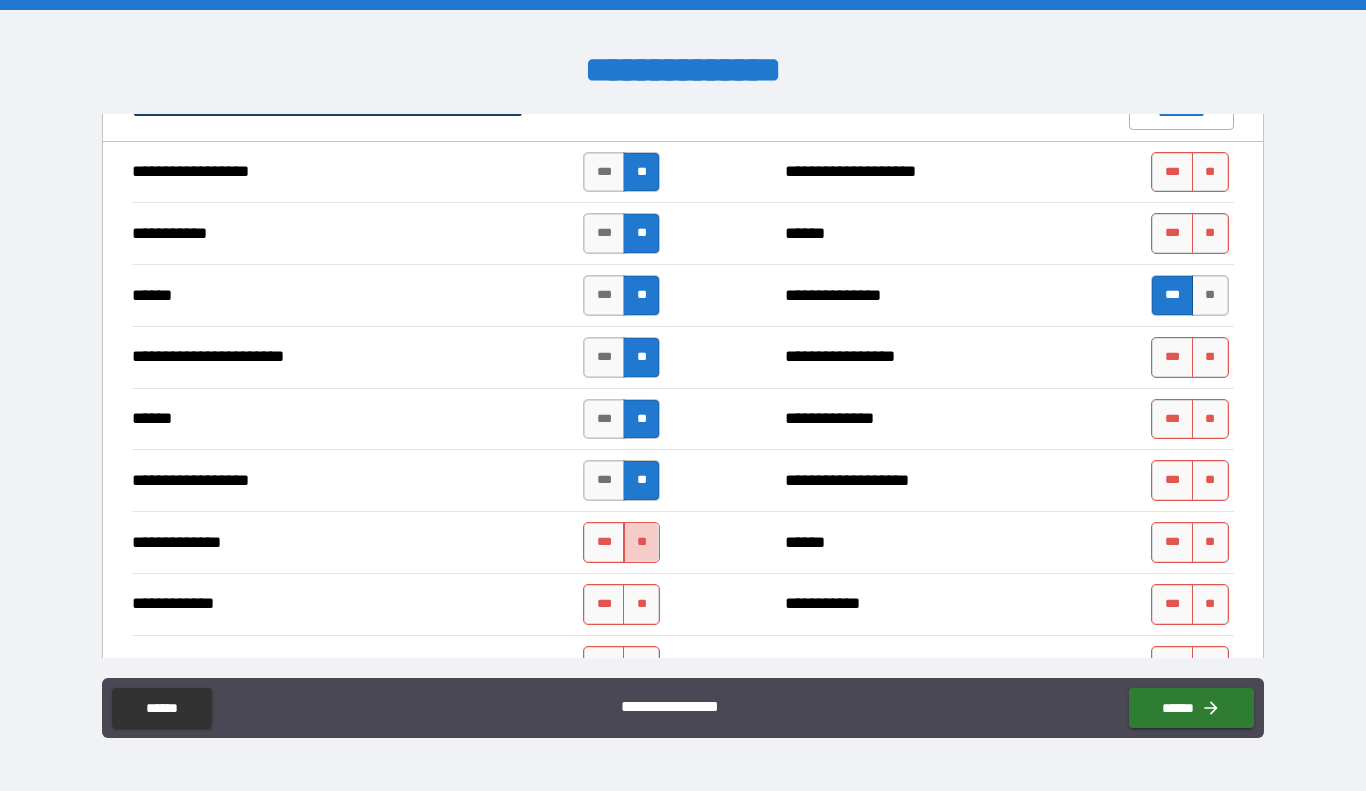 click on "**" at bounding box center [641, 542] 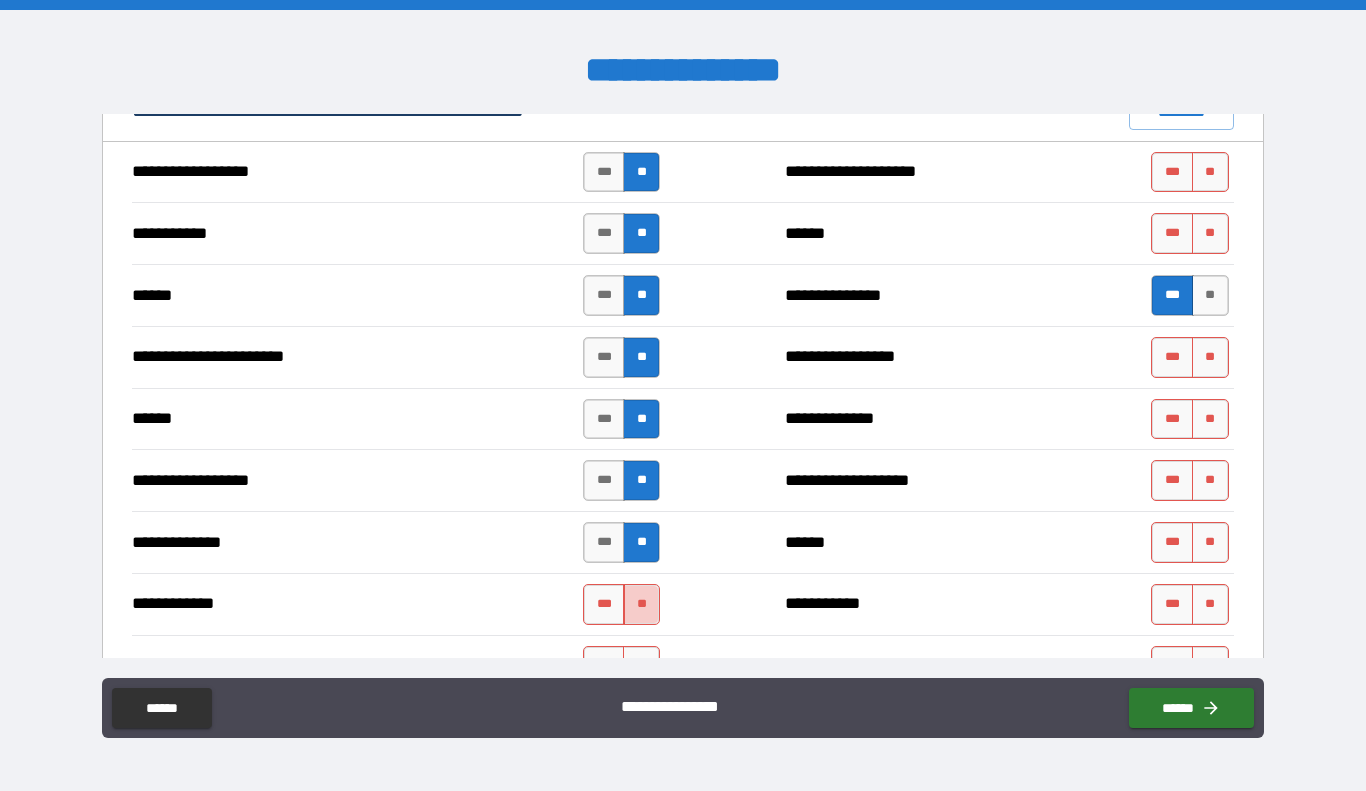 click on "**" at bounding box center (641, 604) 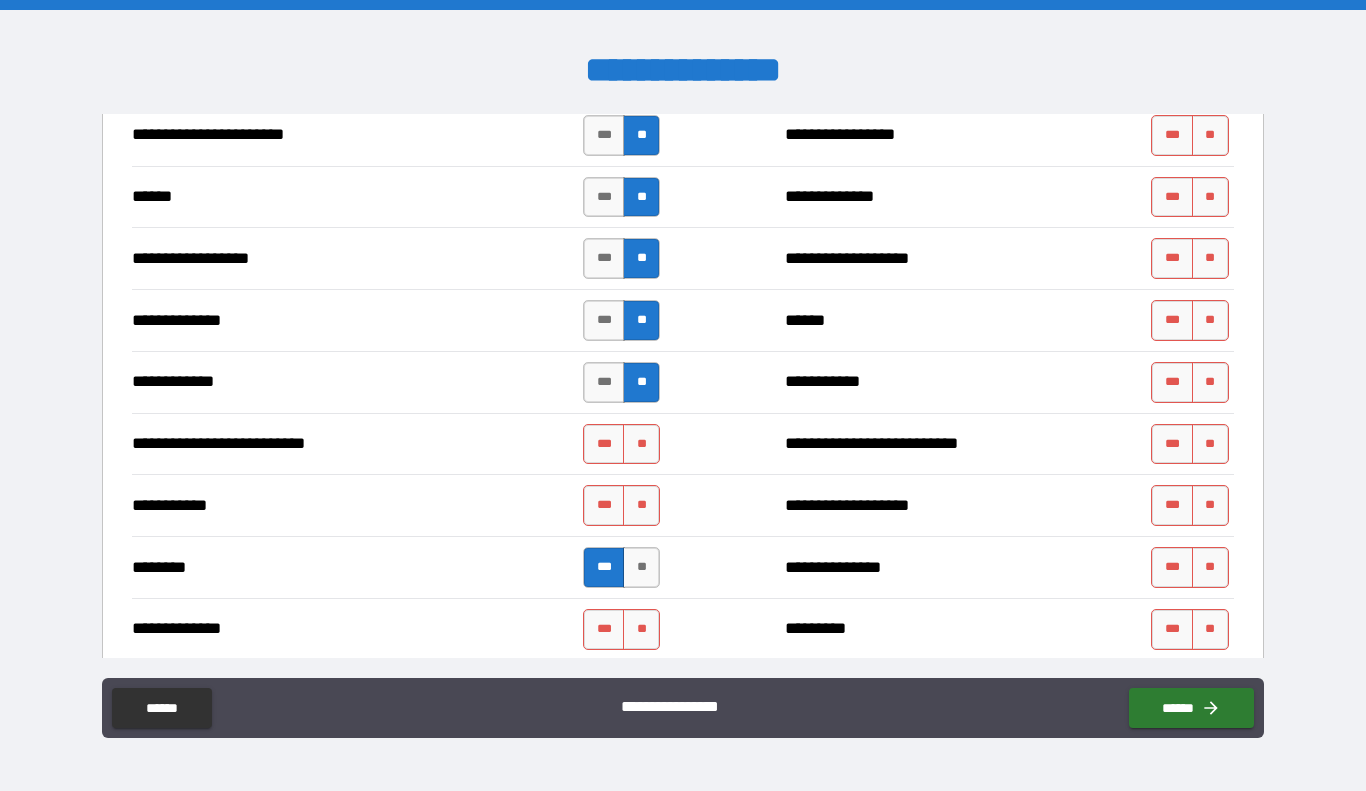 scroll, scrollTop: 1800, scrollLeft: 0, axis: vertical 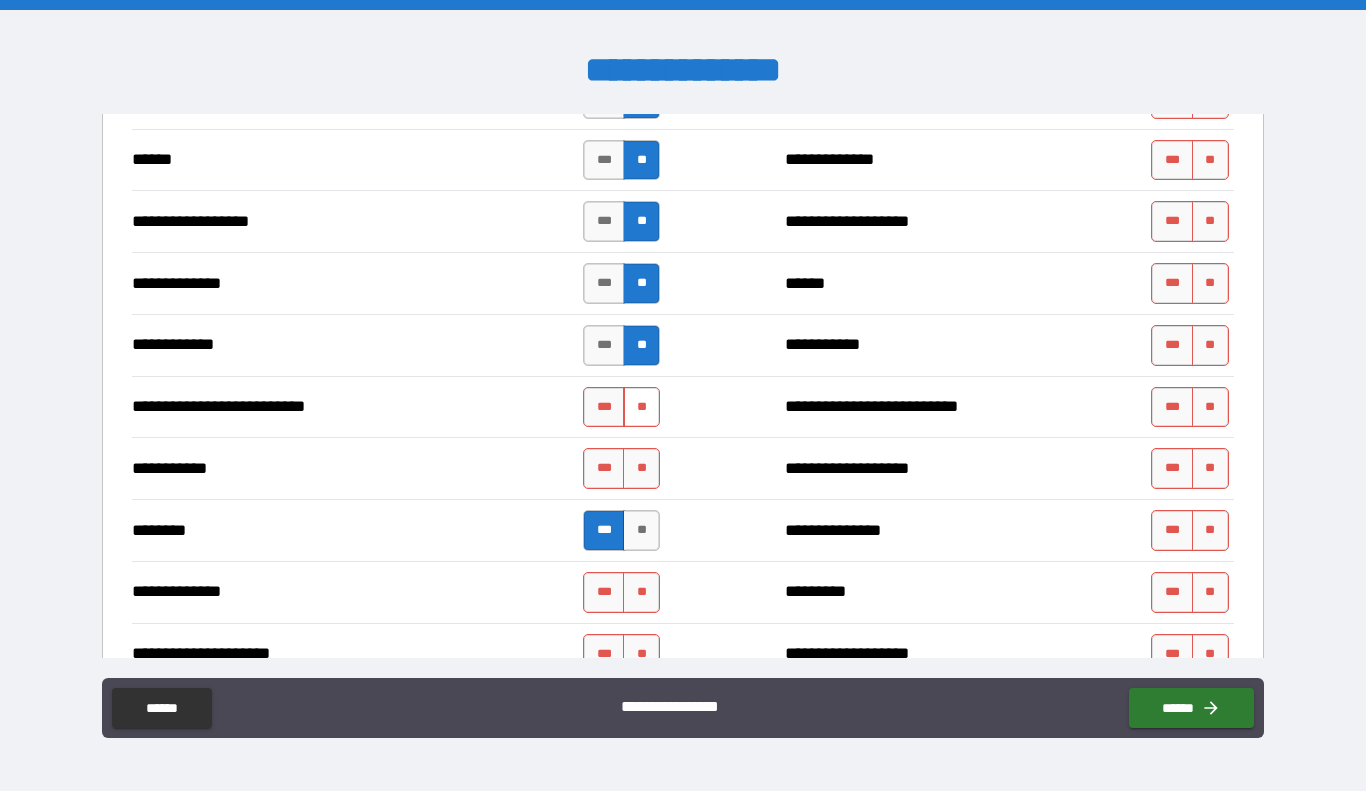 click on "**" at bounding box center [641, 407] 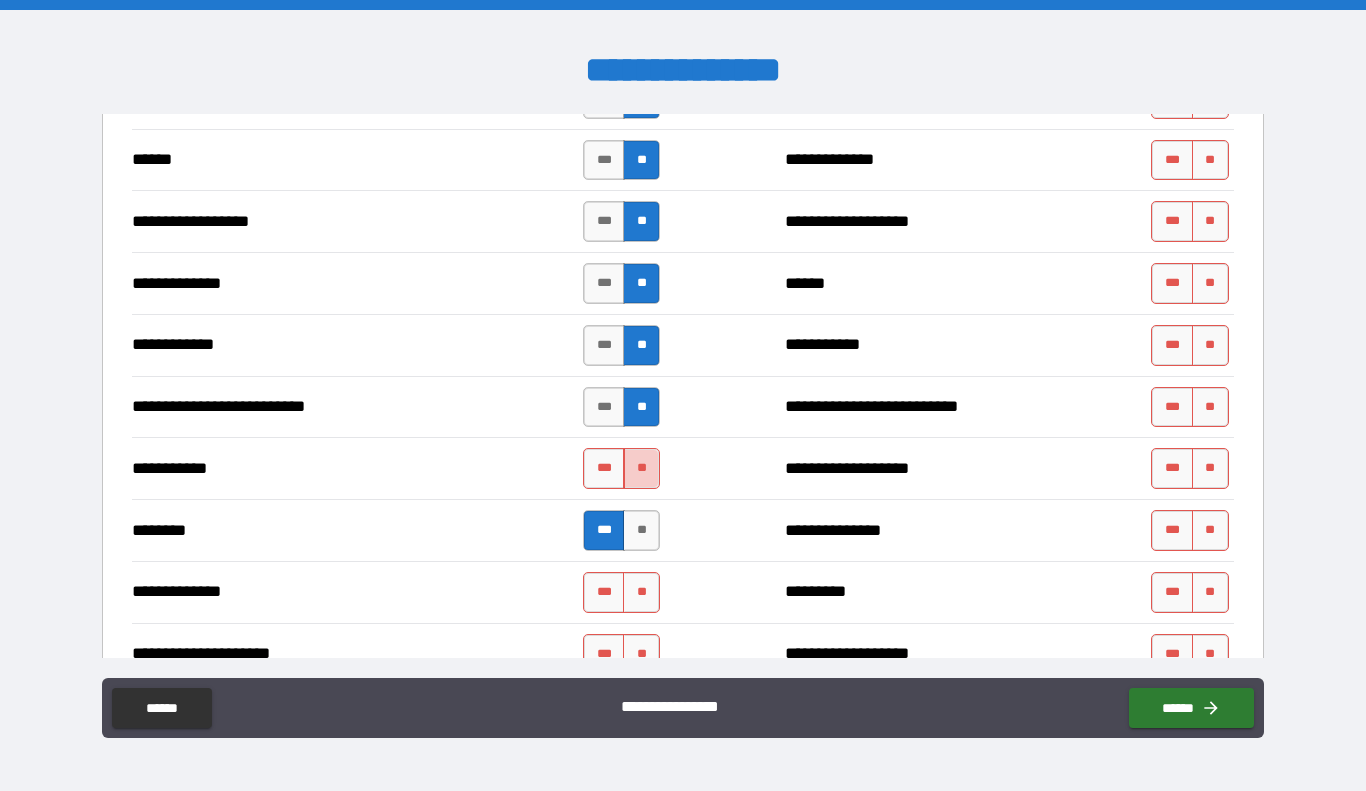click on "**" at bounding box center (641, 468) 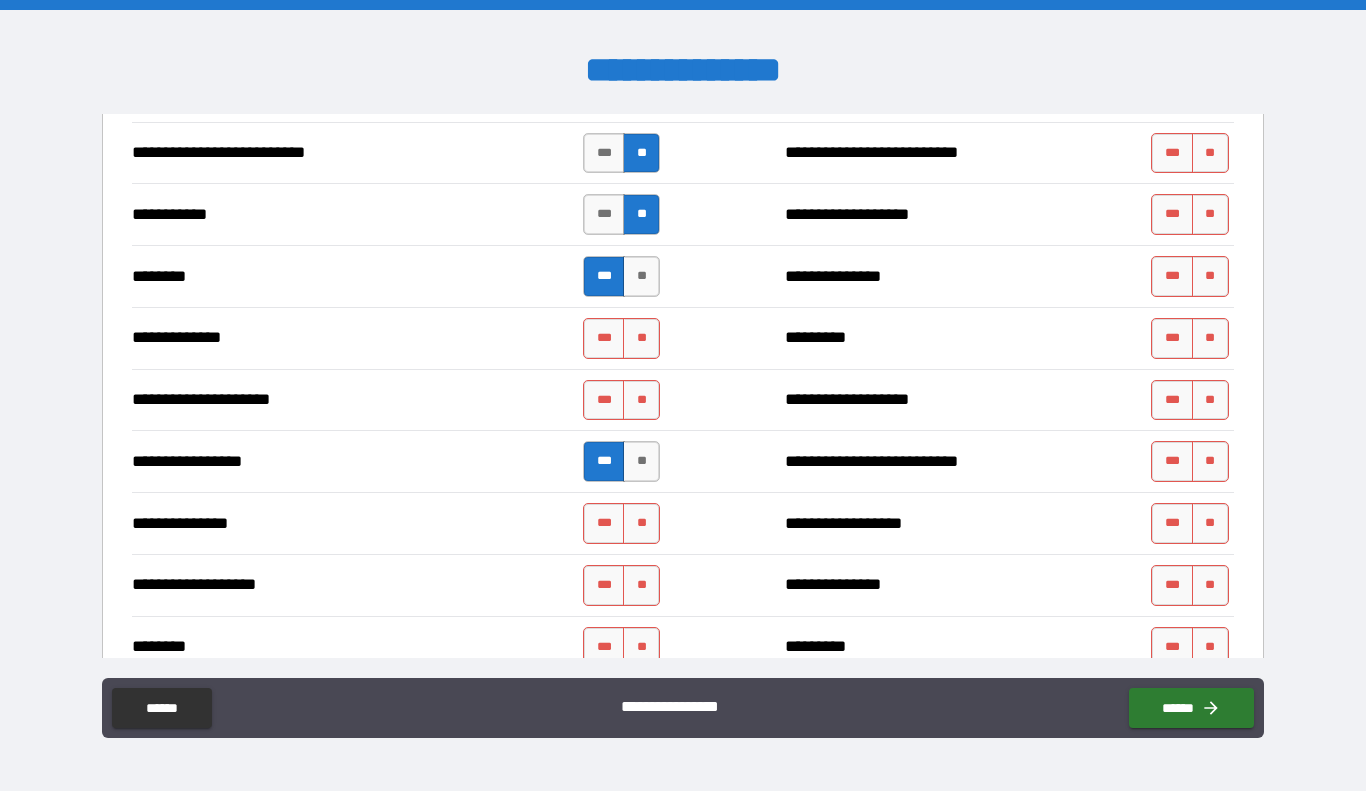 scroll, scrollTop: 2066, scrollLeft: 0, axis: vertical 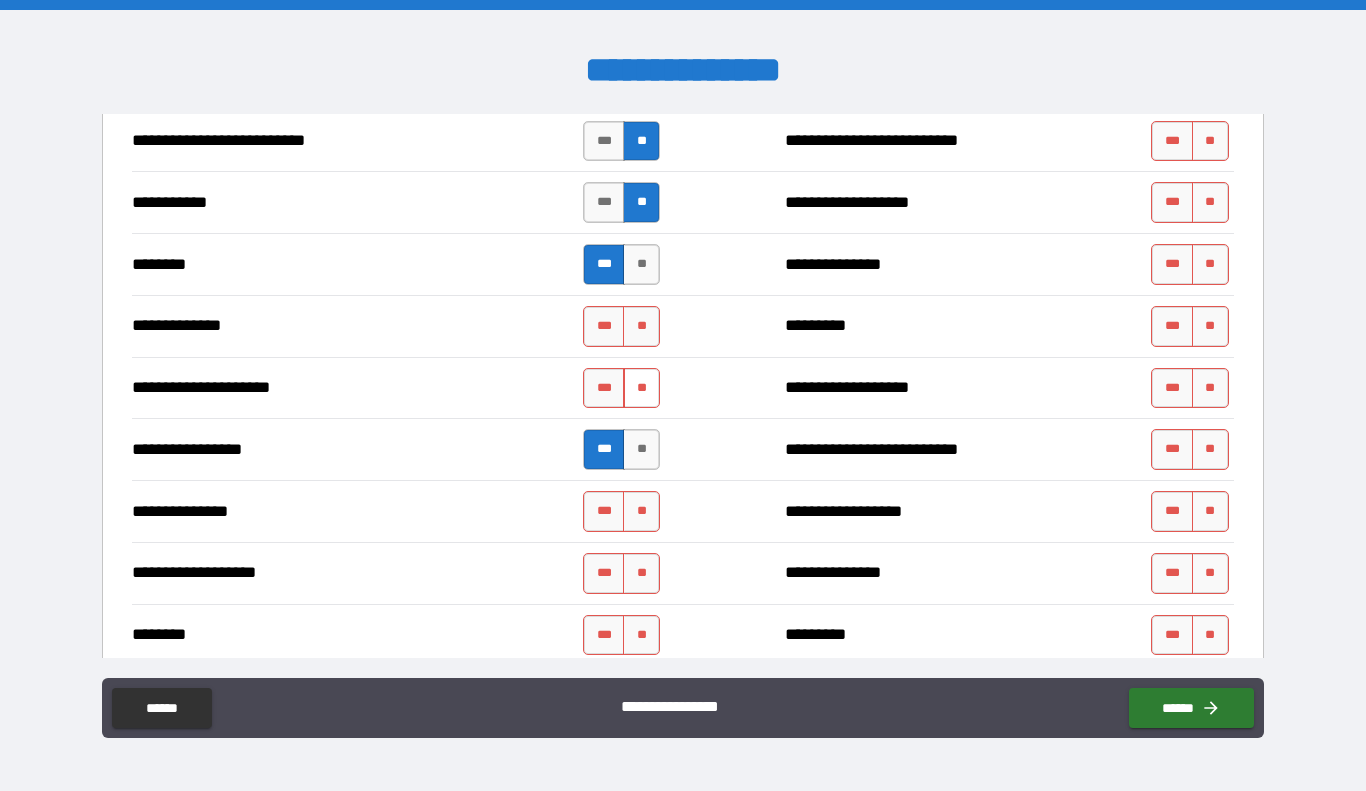 click on "**" at bounding box center (641, 388) 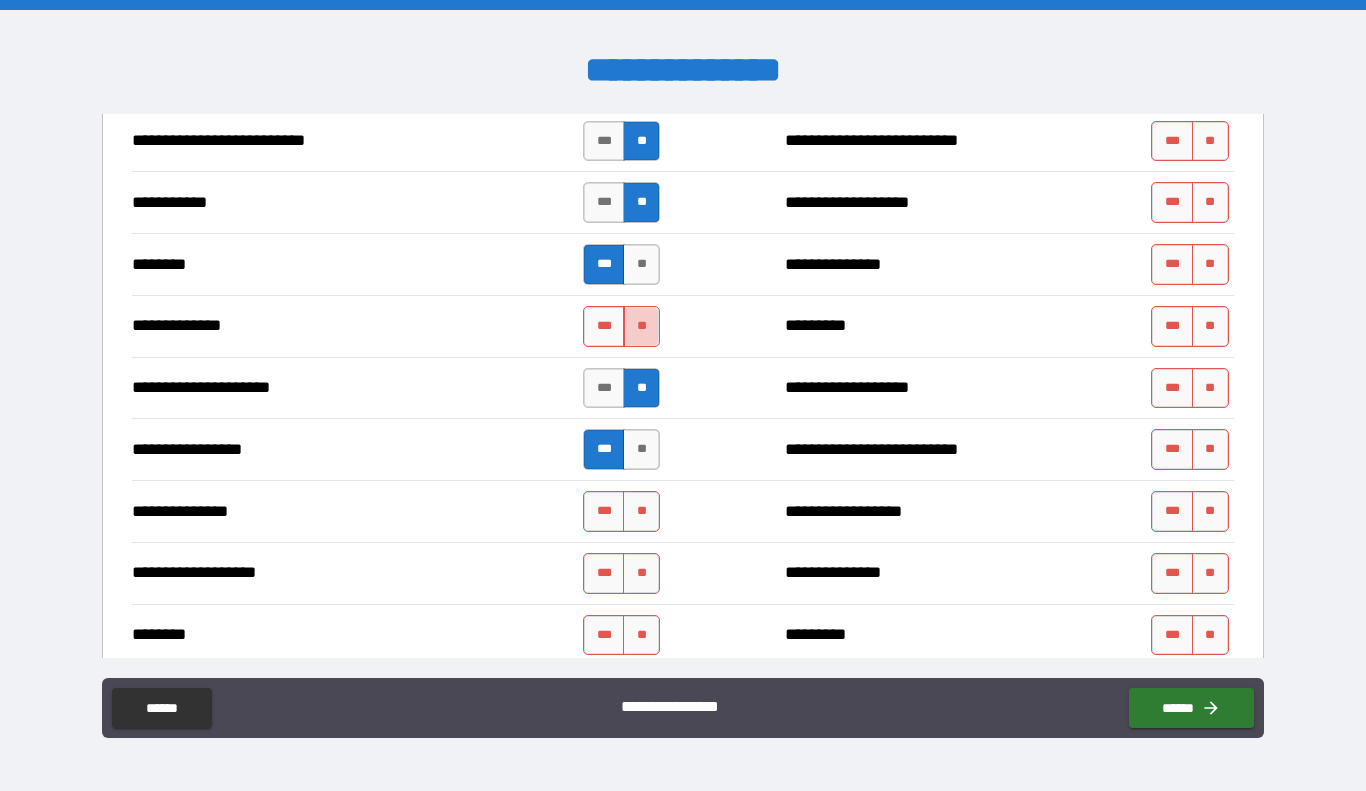 click on "**" at bounding box center (641, 326) 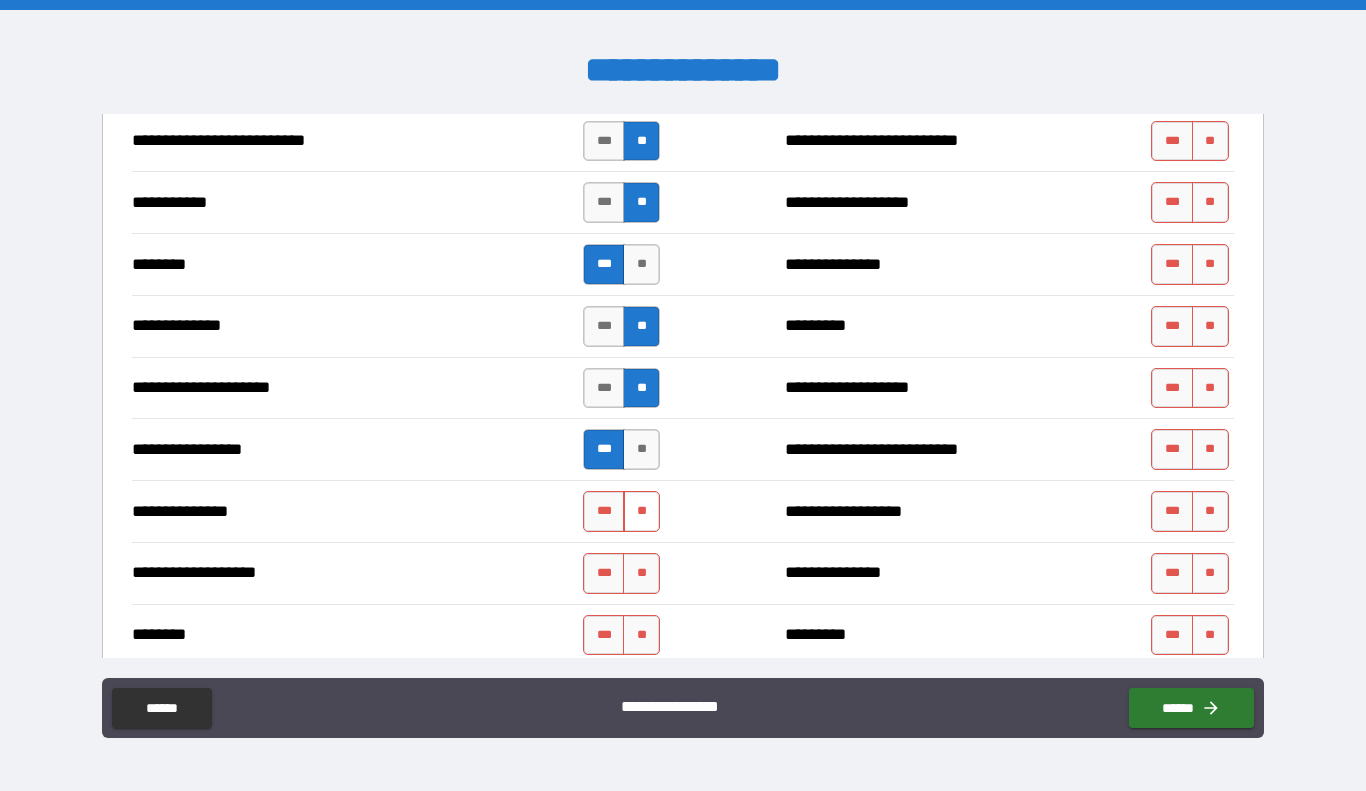 click on "**" at bounding box center [641, 511] 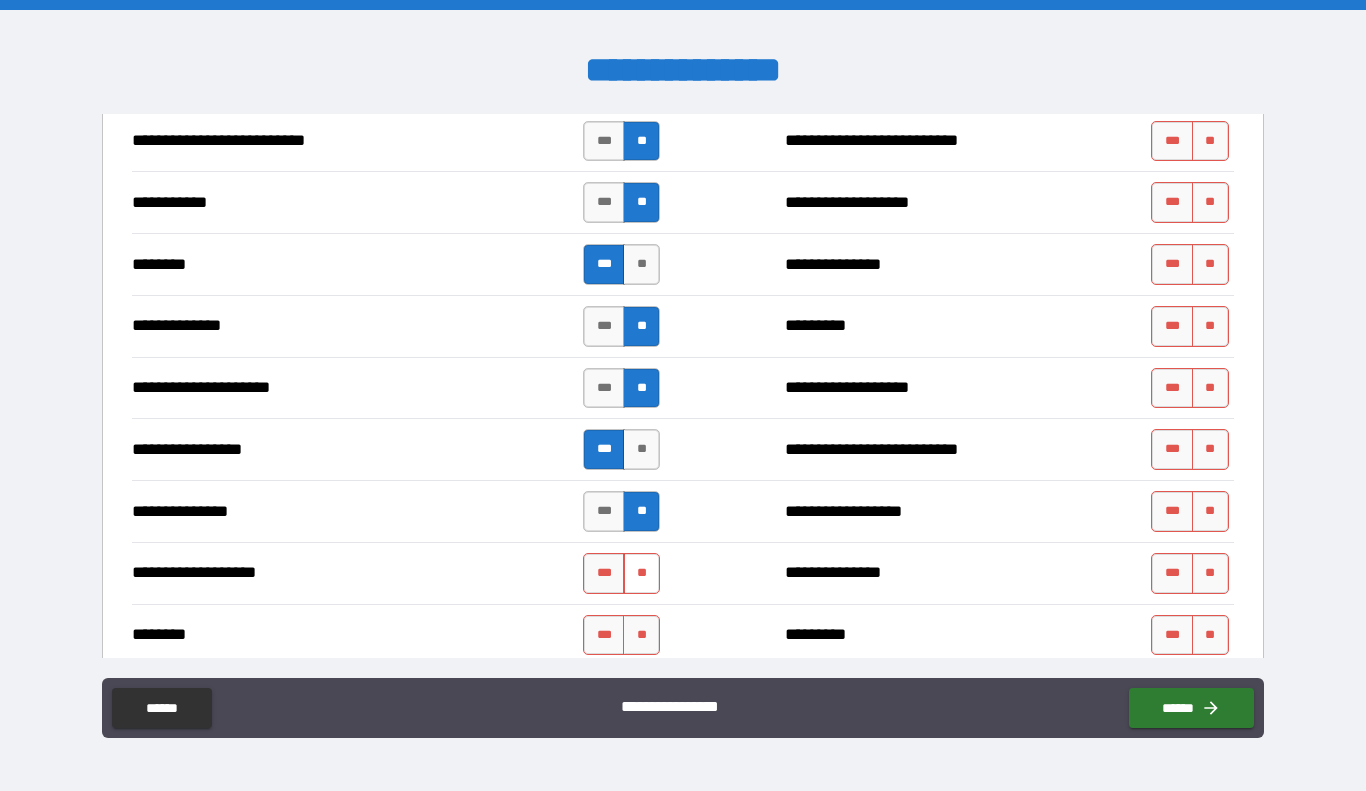 click on "**" at bounding box center (641, 573) 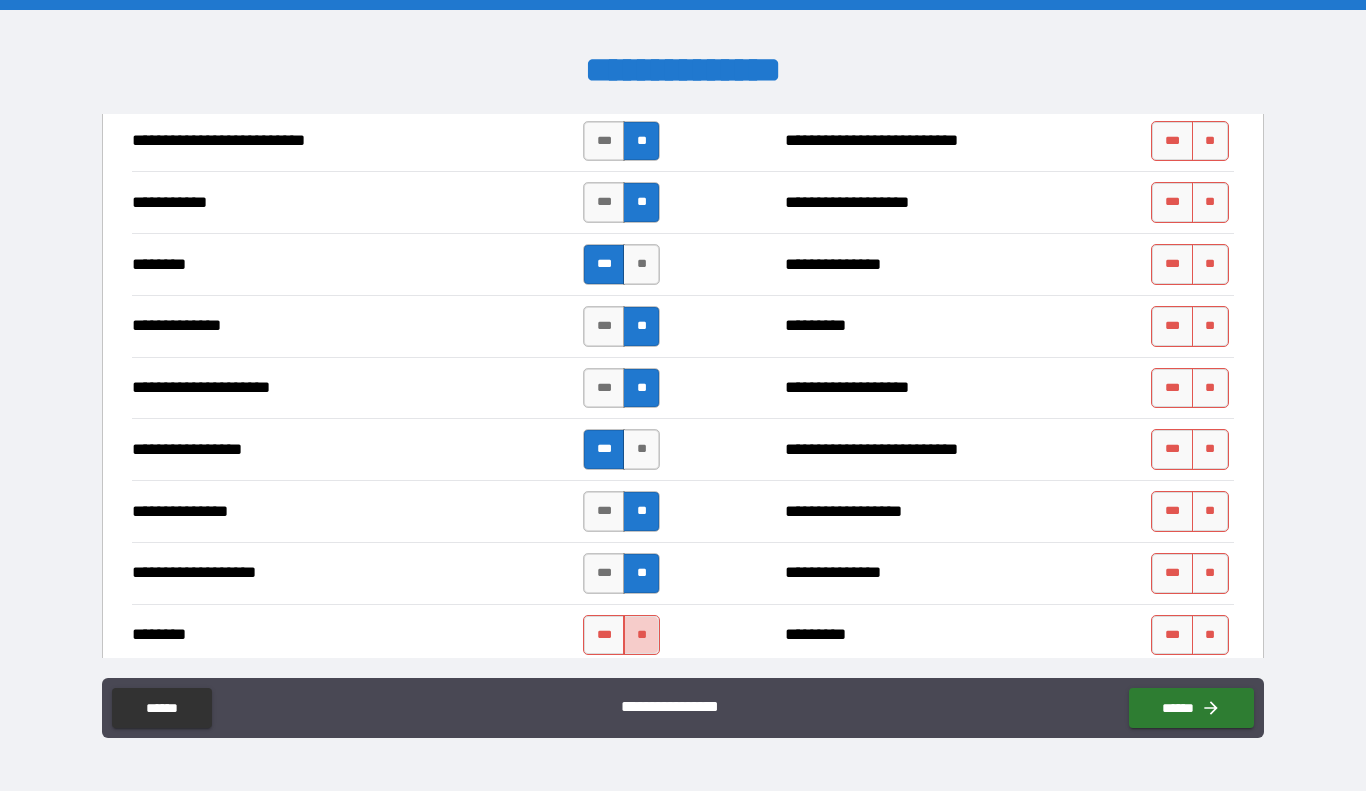click on "**" at bounding box center [641, 635] 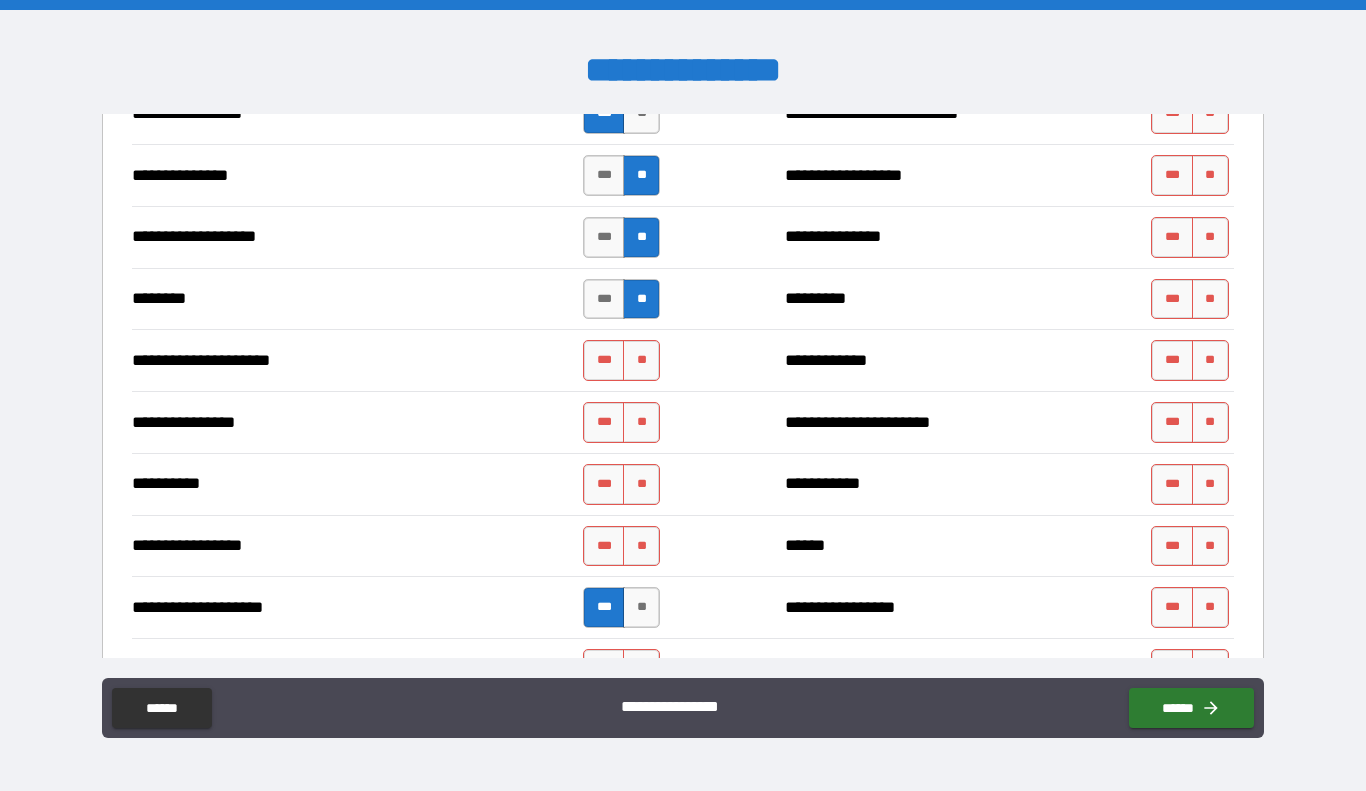 scroll, scrollTop: 2403, scrollLeft: 0, axis: vertical 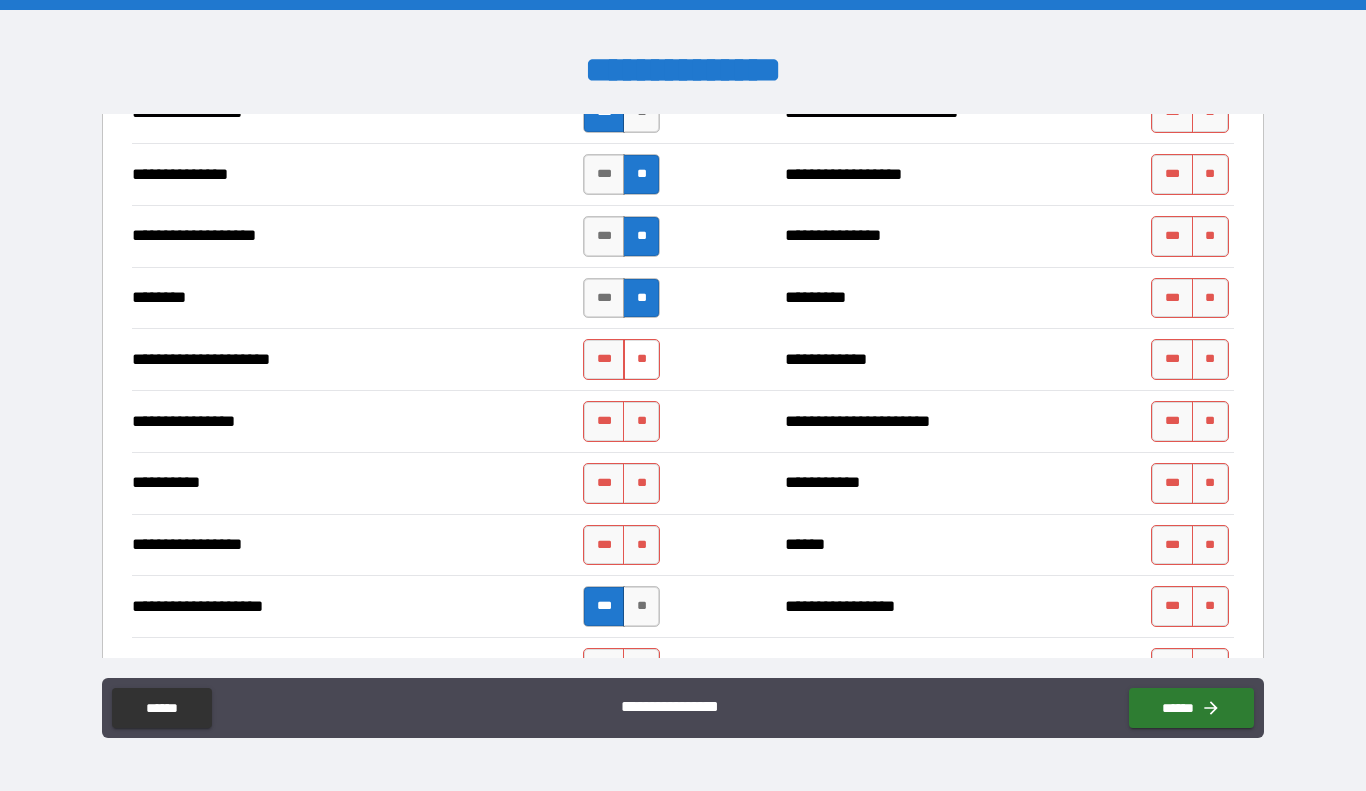 click on "**" at bounding box center (641, 359) 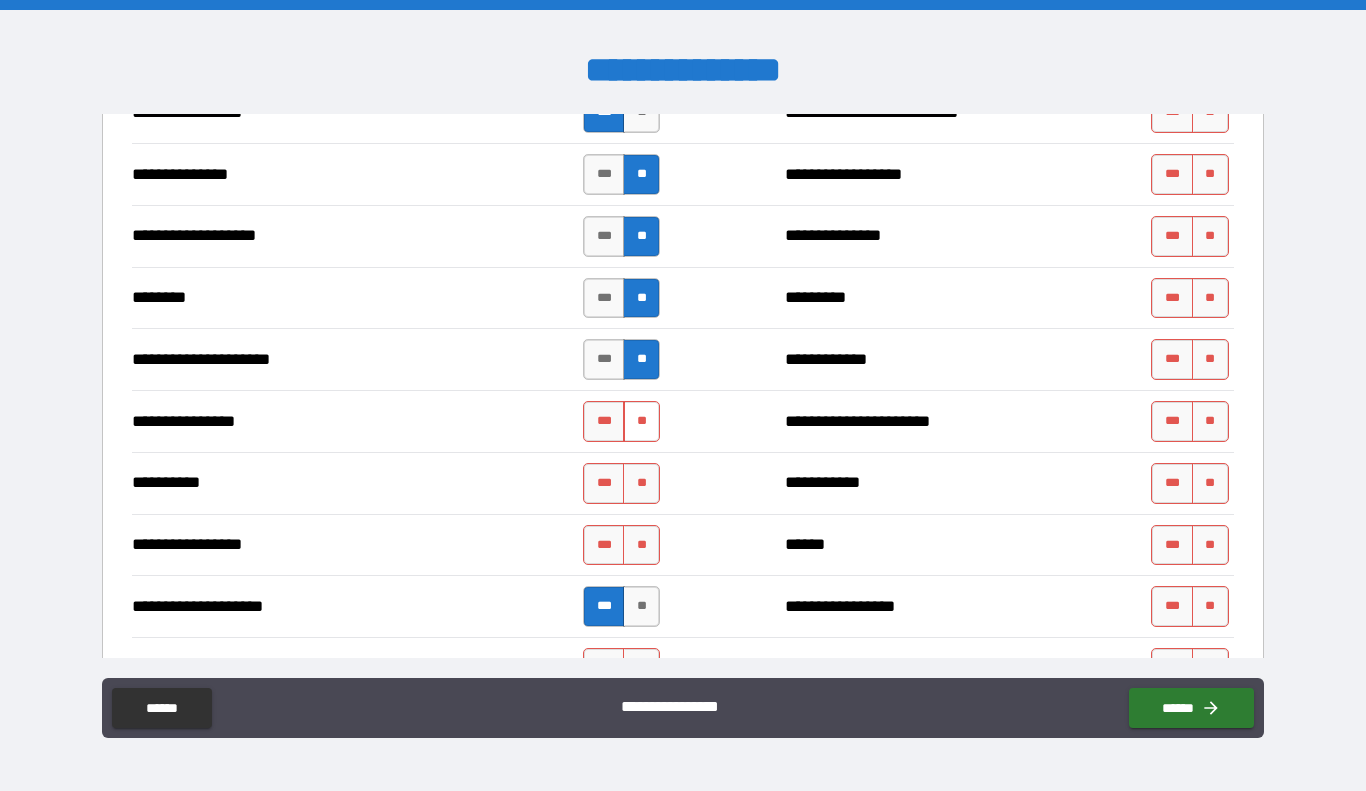 click on "**" at bounding box center [641, 421] 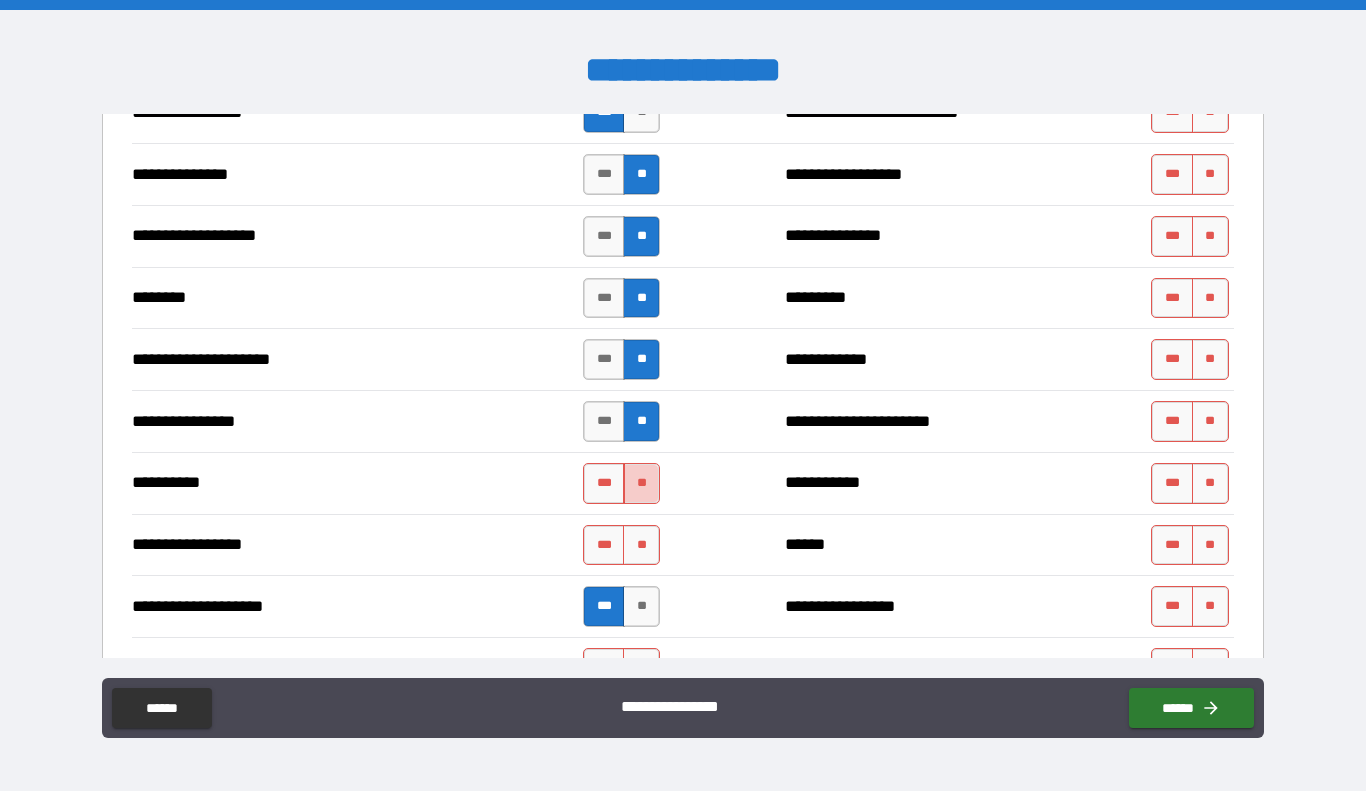 click on "**" at bounding box center (641, 483) 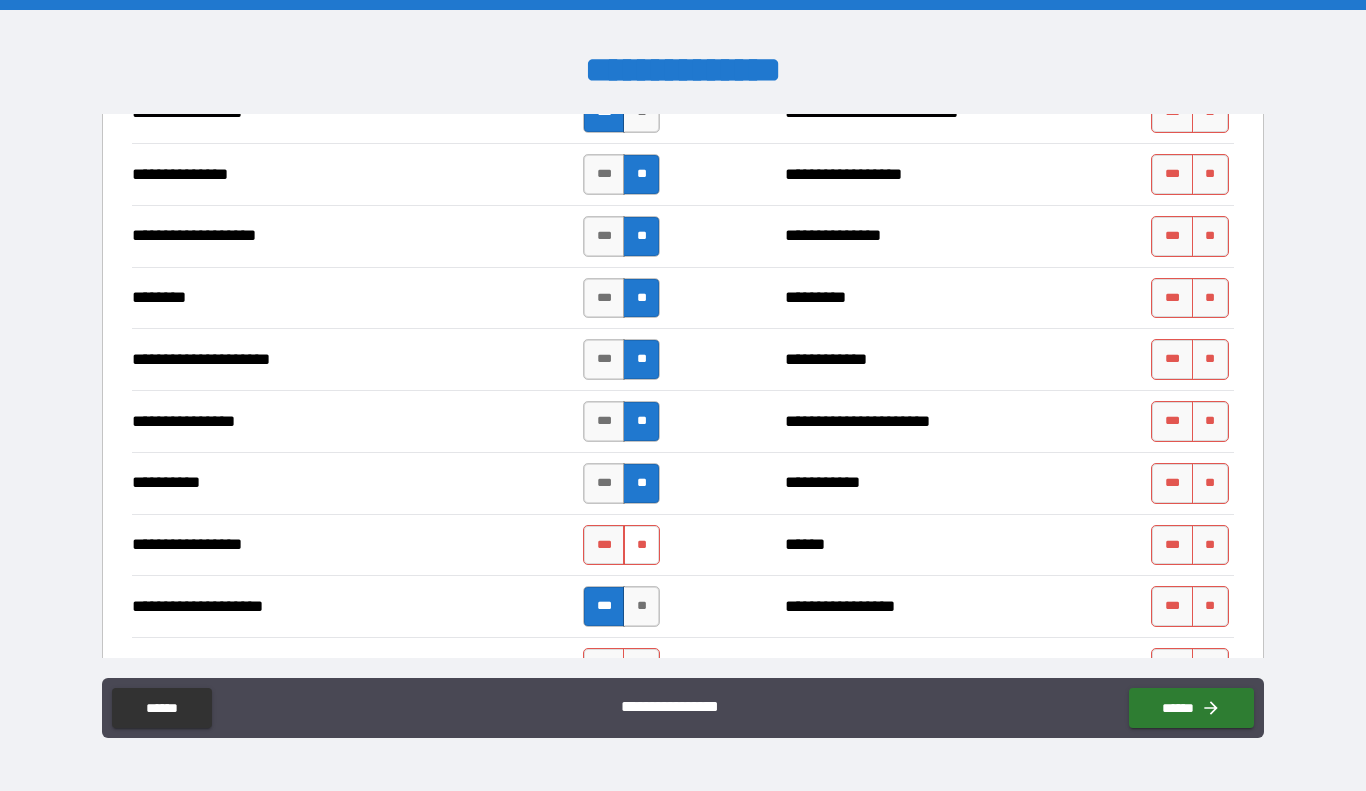 click on "**" at bounding box center [641, 545] 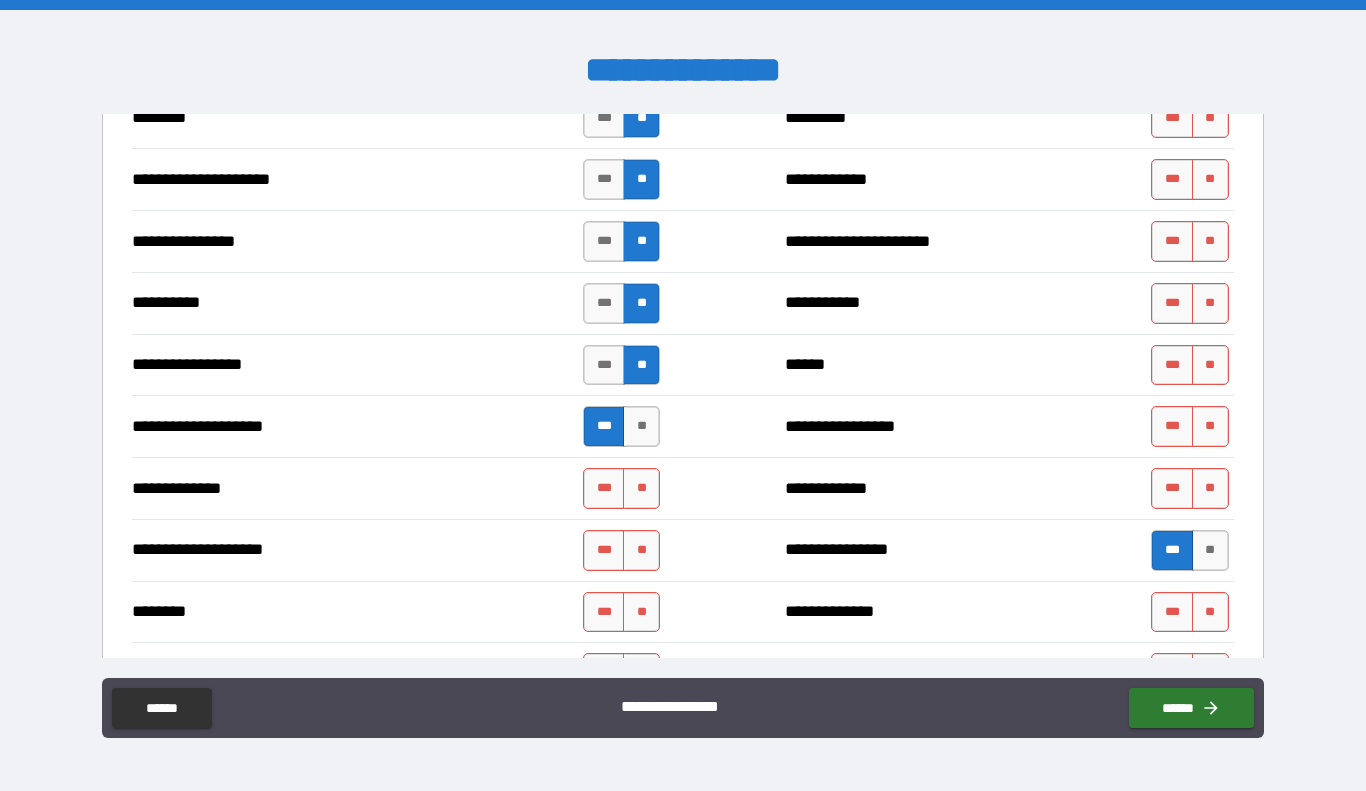 scroll, scrollTop: 2657, scrollLeft: 0, axis: vertical 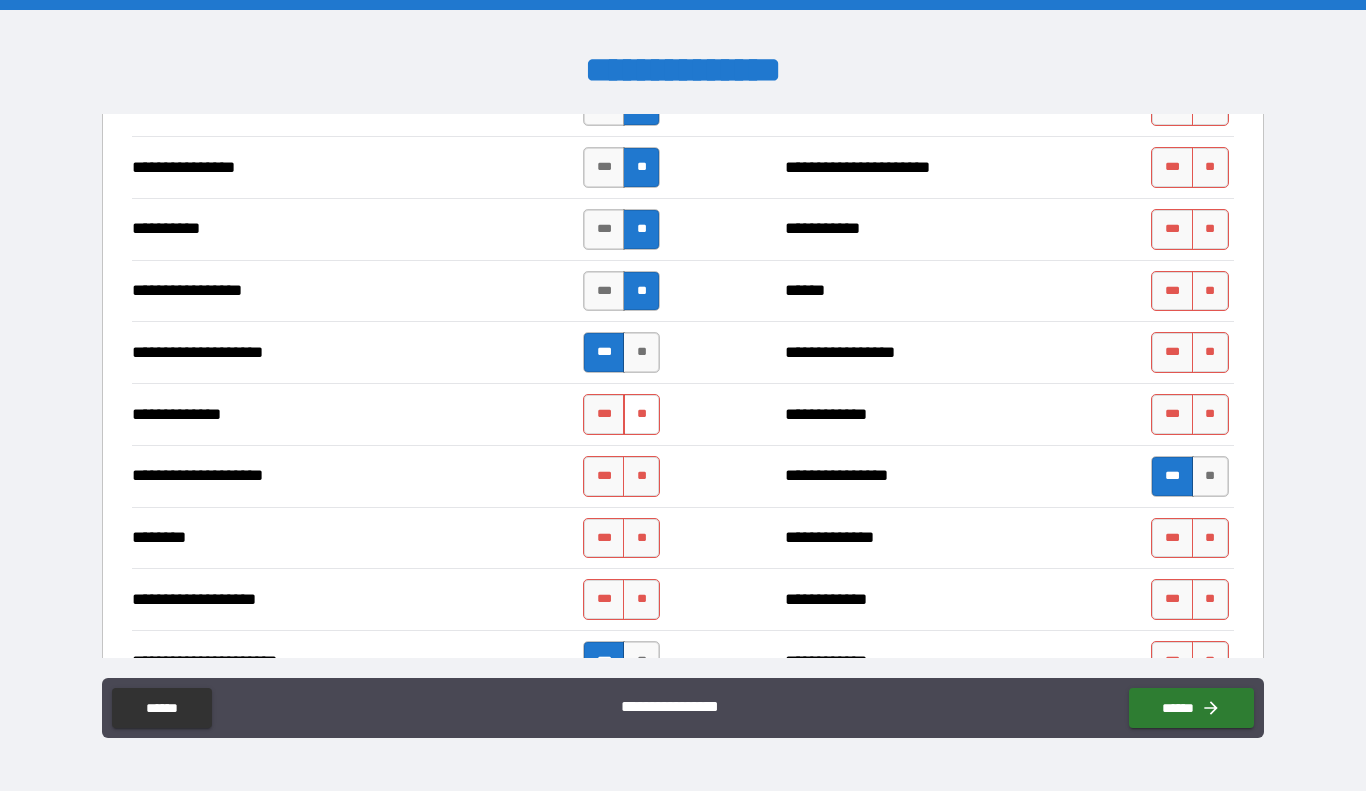 click on "**" at bounding box center [641, 414] 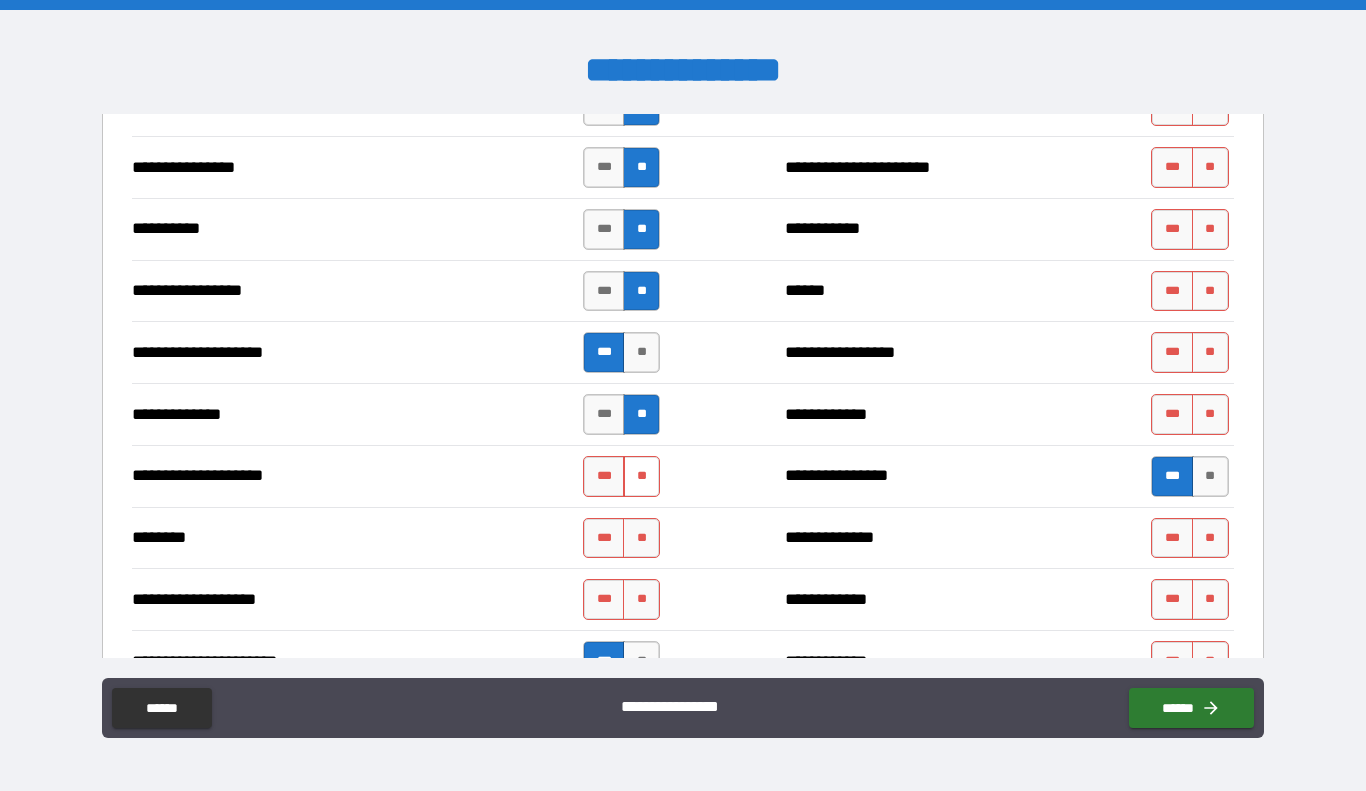 click on "**" at bounding box center [641, 476] 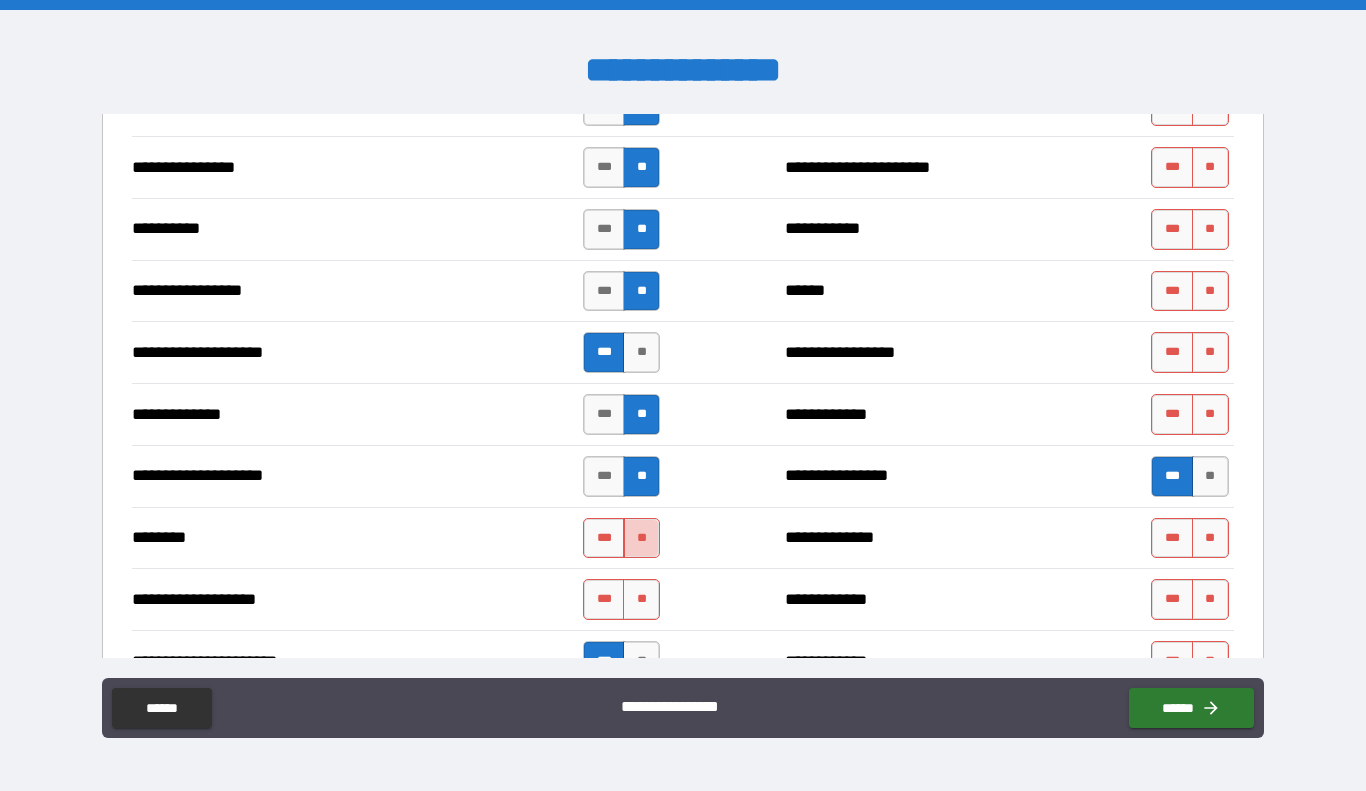 click on "**" at bounding box center (641, 538) 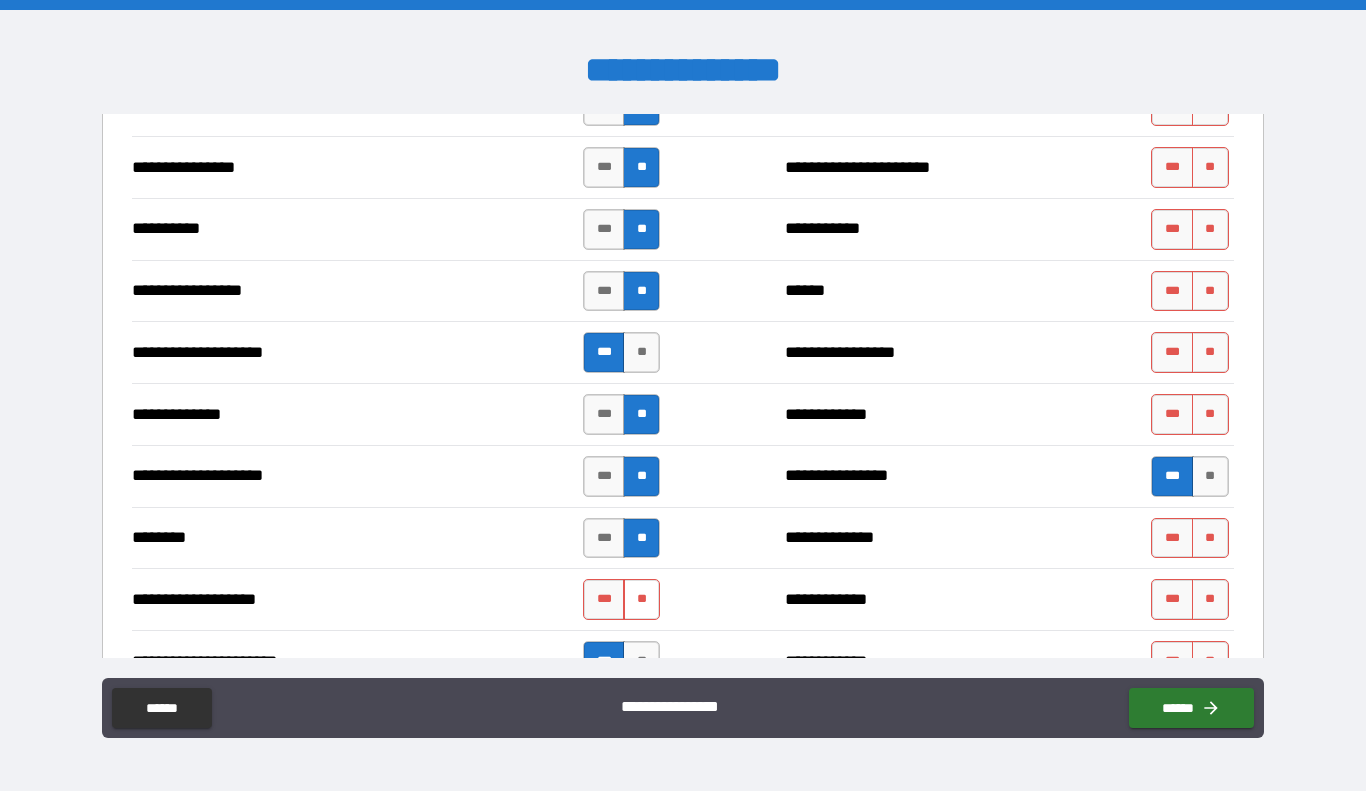 click on "**" at bounding box center (641, 599) 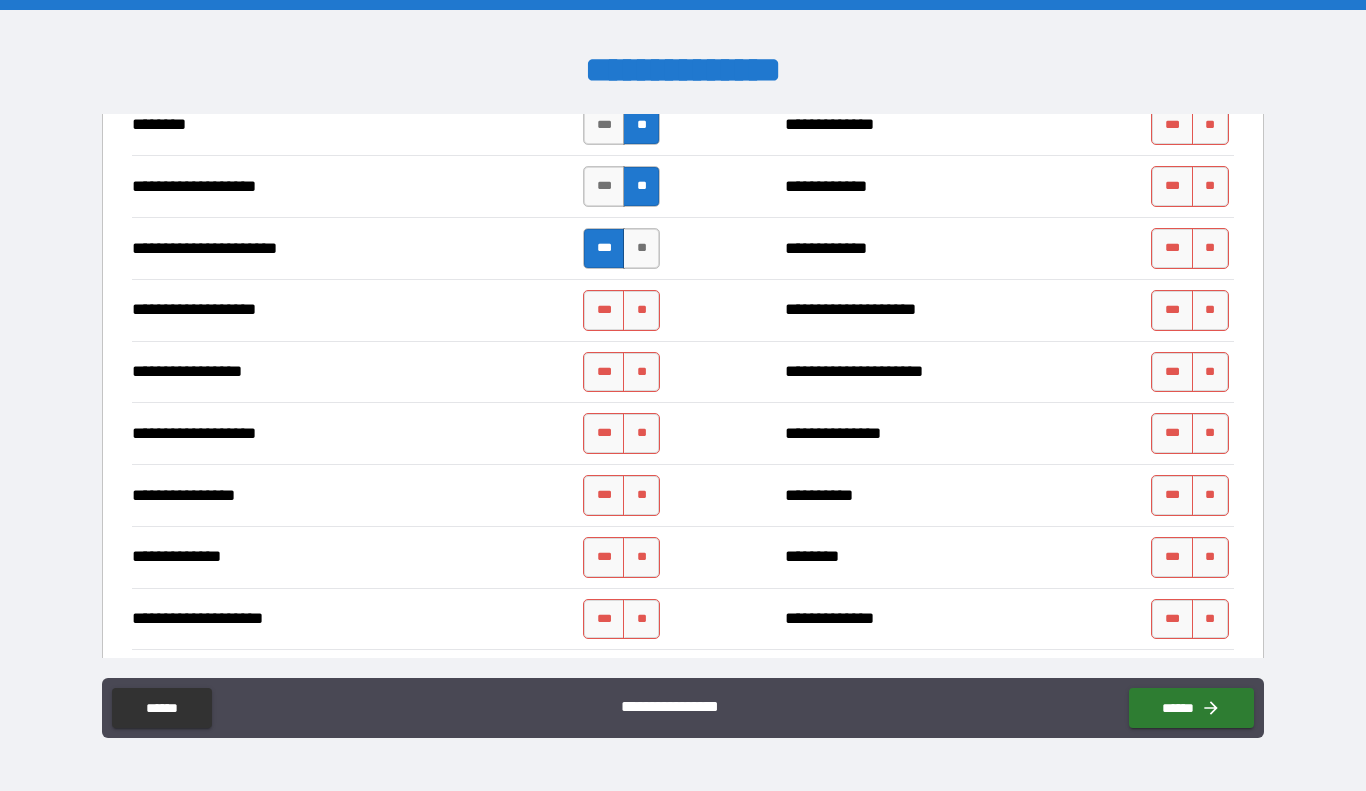 scroll, scrollTop: 3074, scrollLeft: 0, axis: vertical 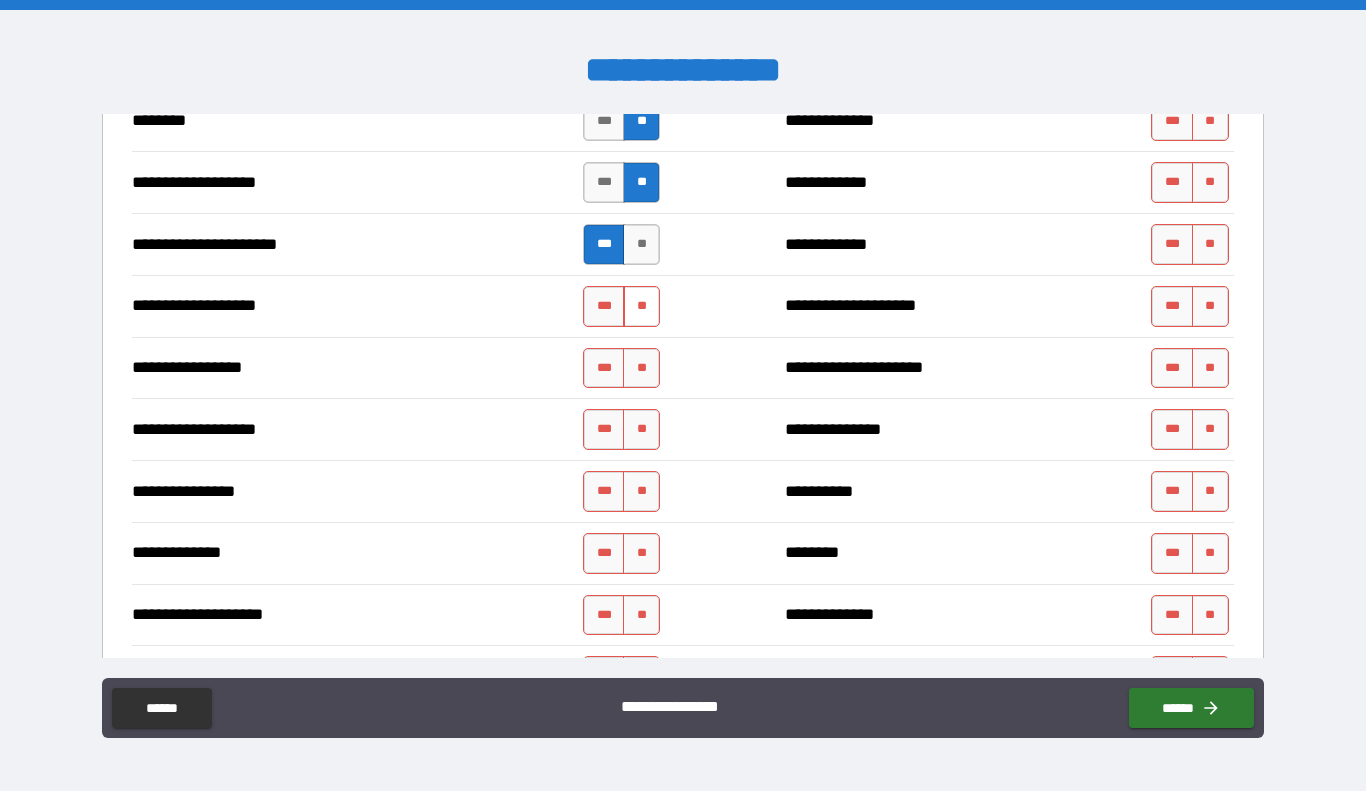 click on "**" at bounding box center [641, 306] 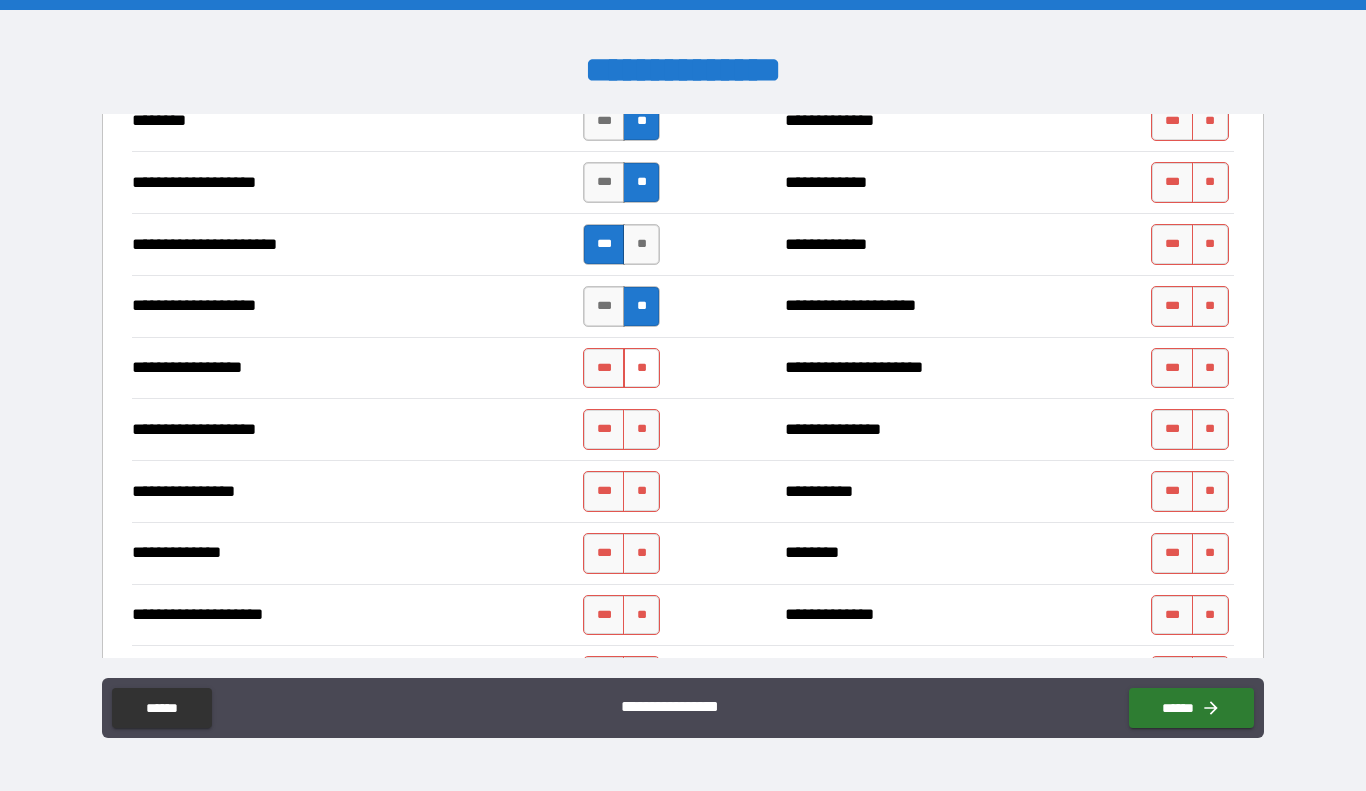 click on "**" at bounding box center (641, 368) 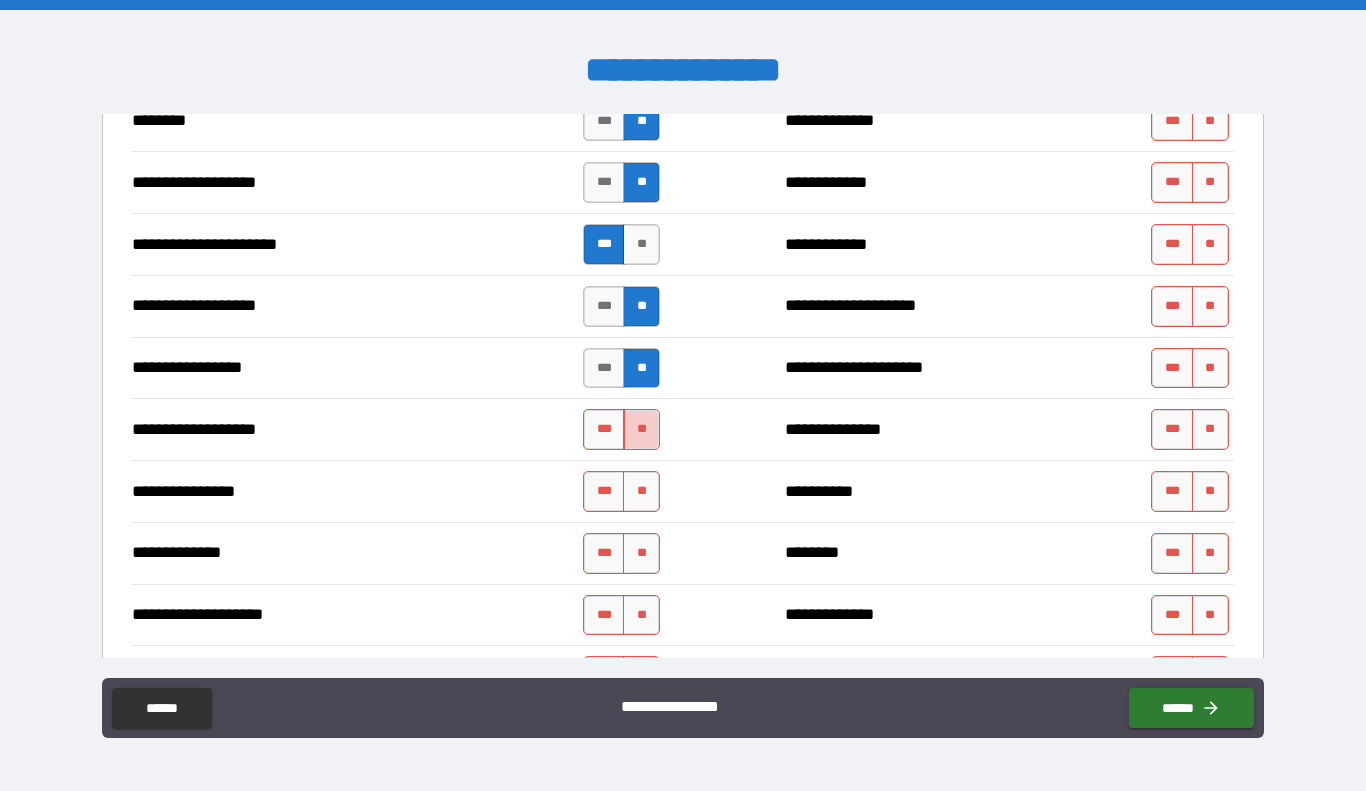 click on "**" at bounding box center [641, 429] 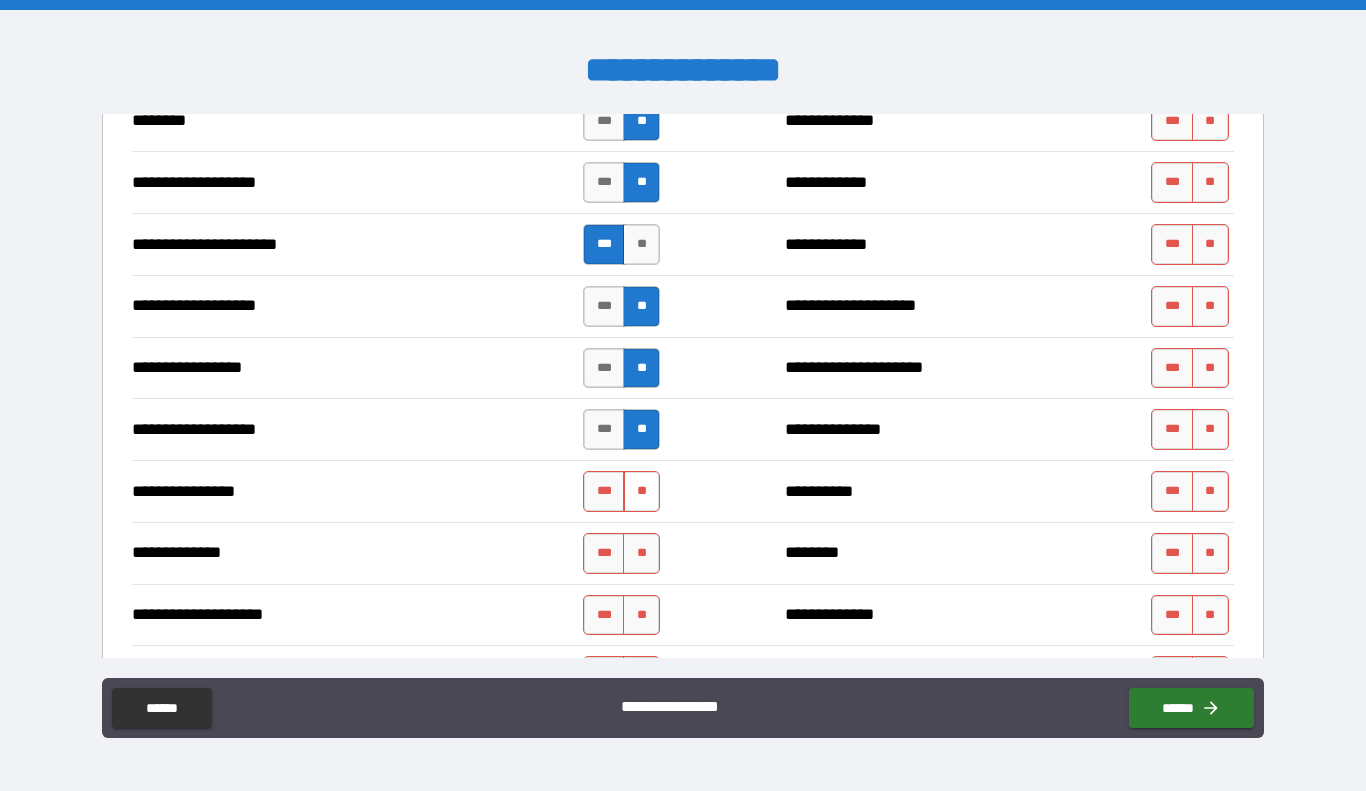 click on "**" at bounding box center (641, 491) 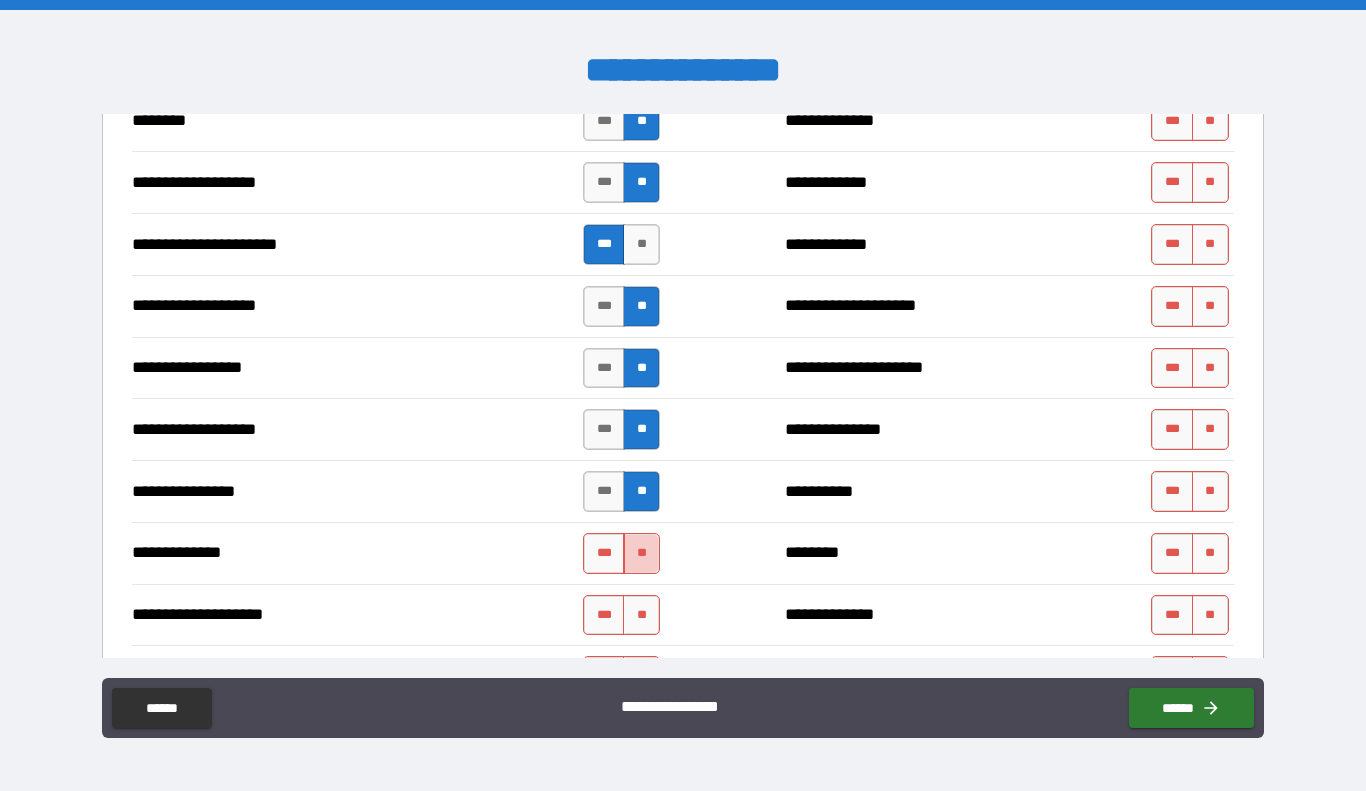 click on "**" at bounding box center (641, 553) 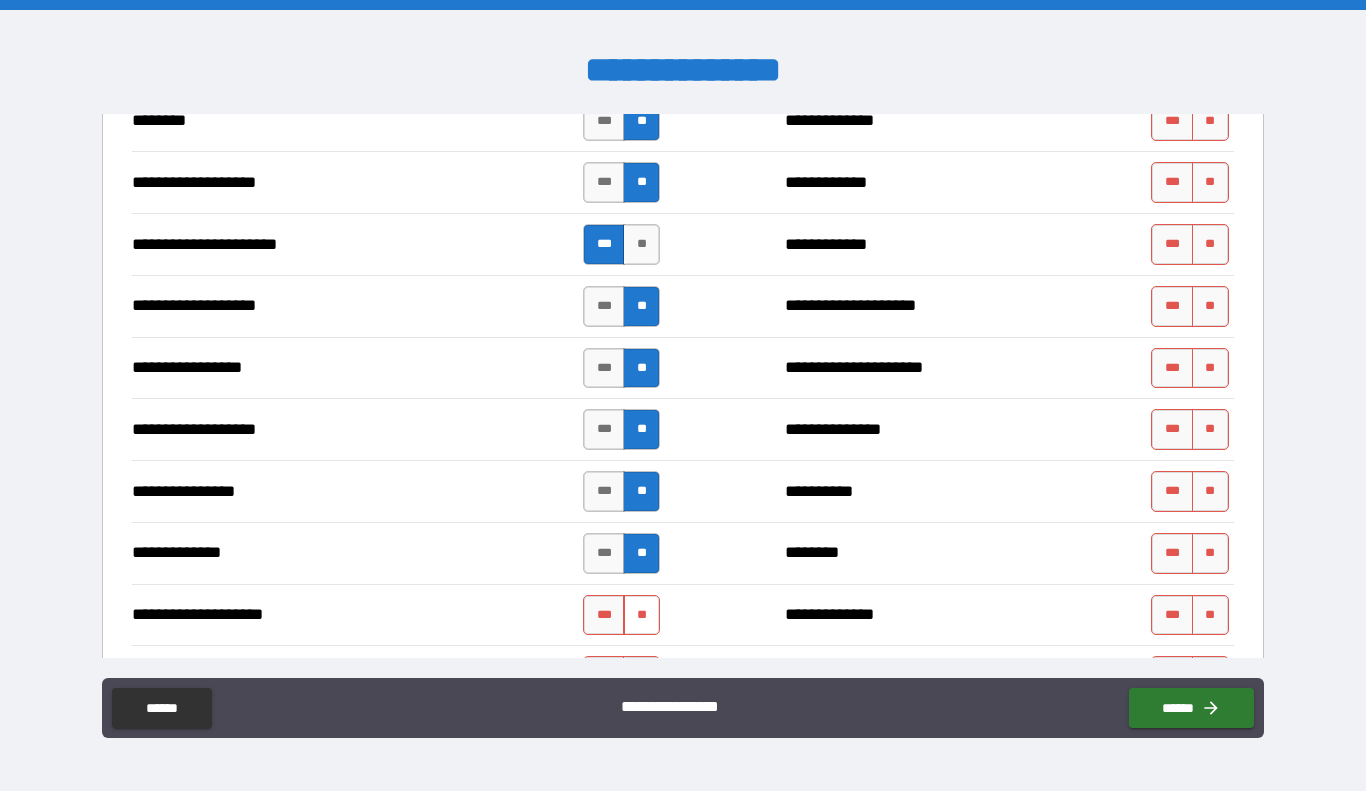 click on "**" at bounding box center [641, 615] 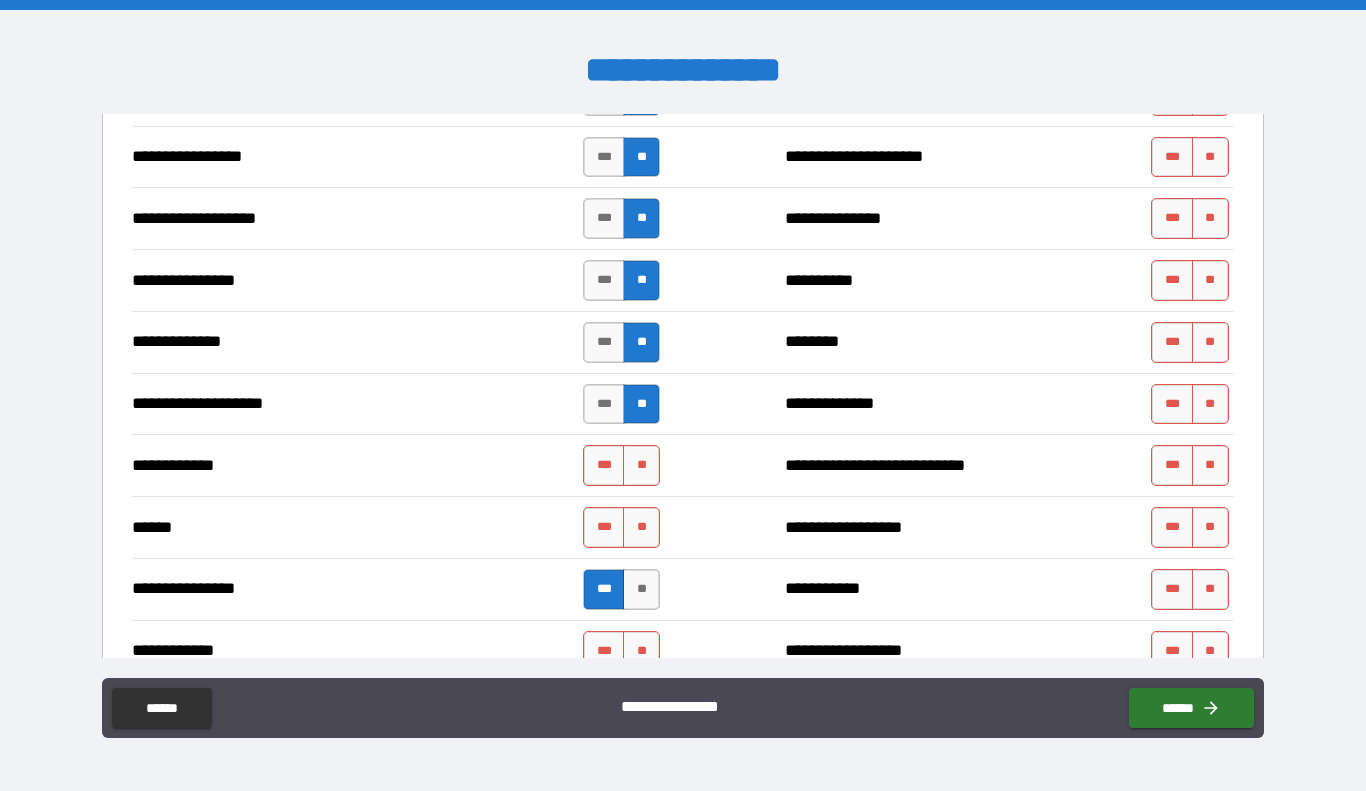 scroll, scrollTop: 3292, scrollLeft: 0, axis: vertical 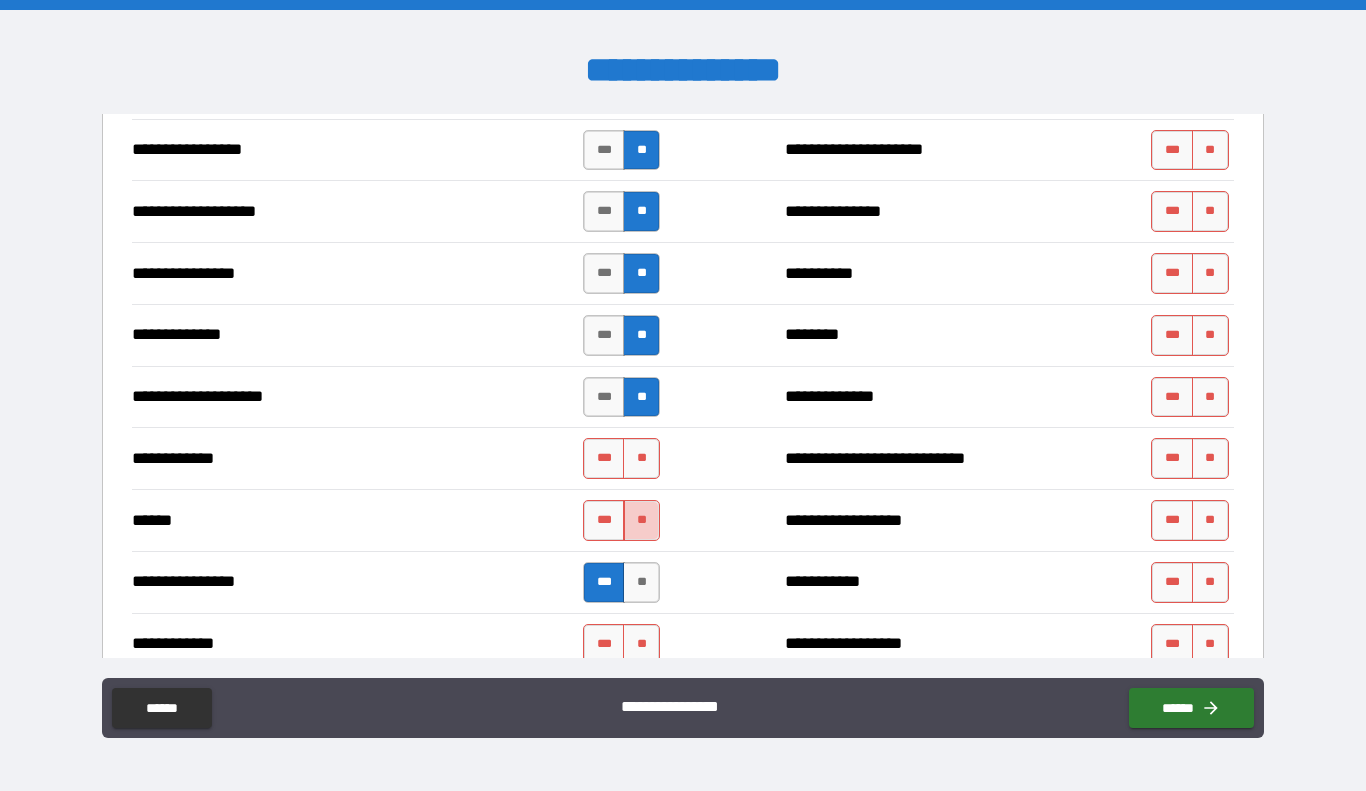click on "**" at bounding box center (641, 520) 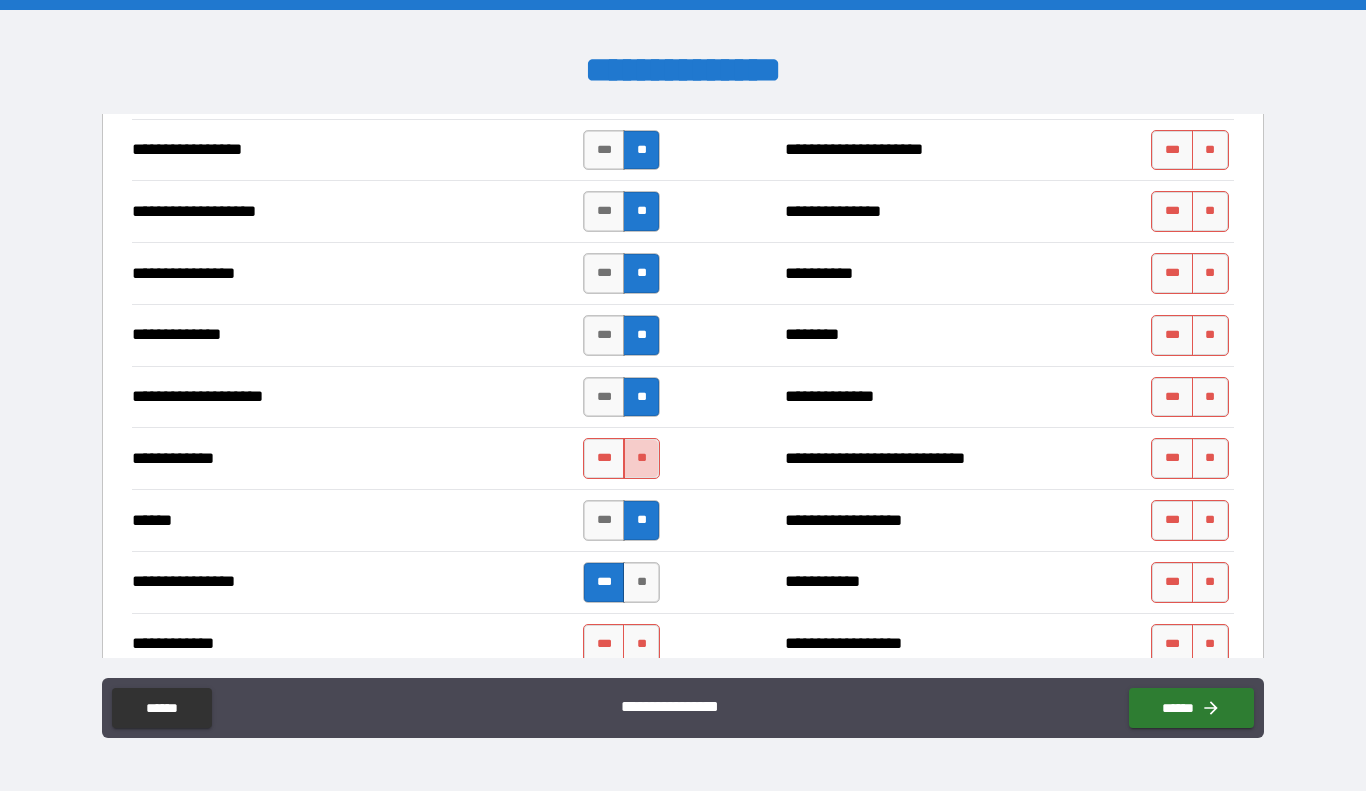 click on "**" at bounding box center (641, 458) 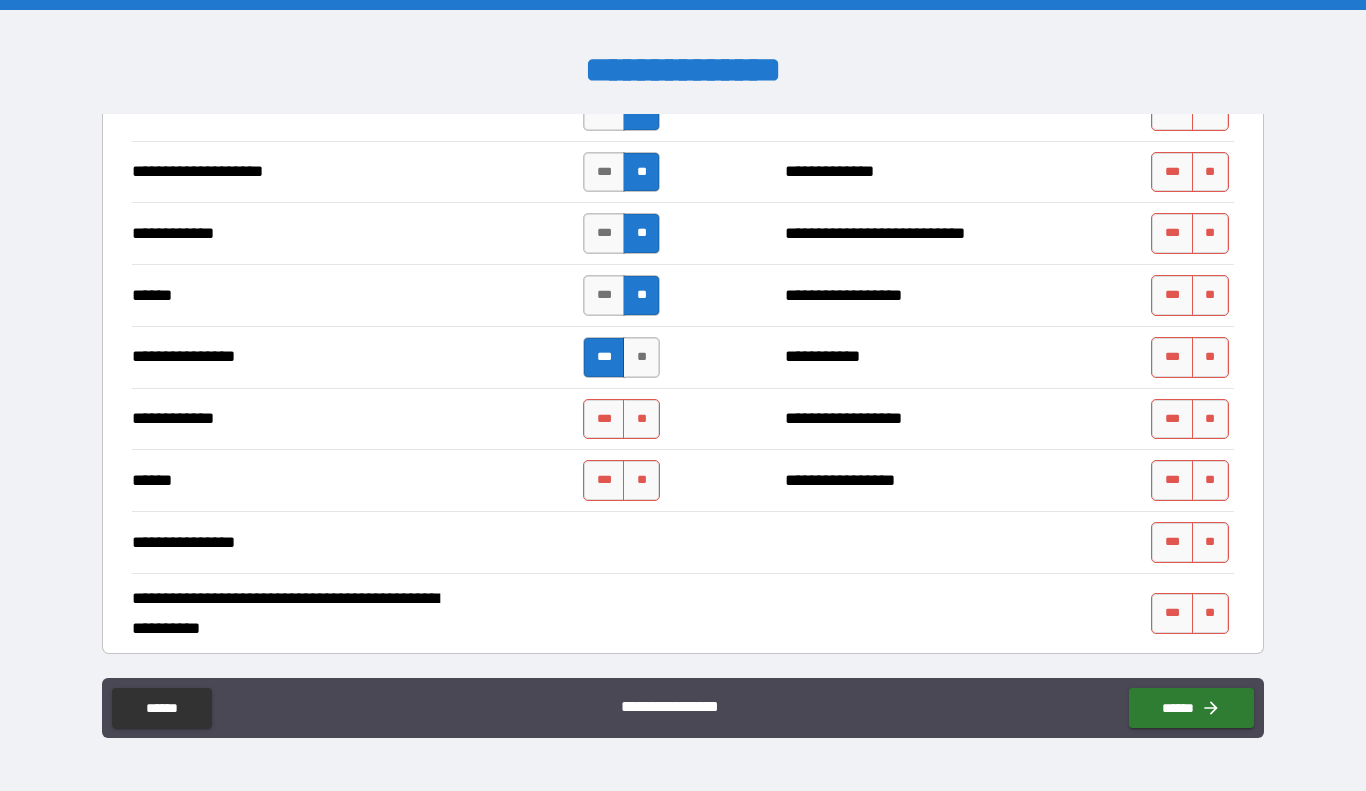 scroll, scrollTop: 3521, scrollLeft: 0, axis: vertical 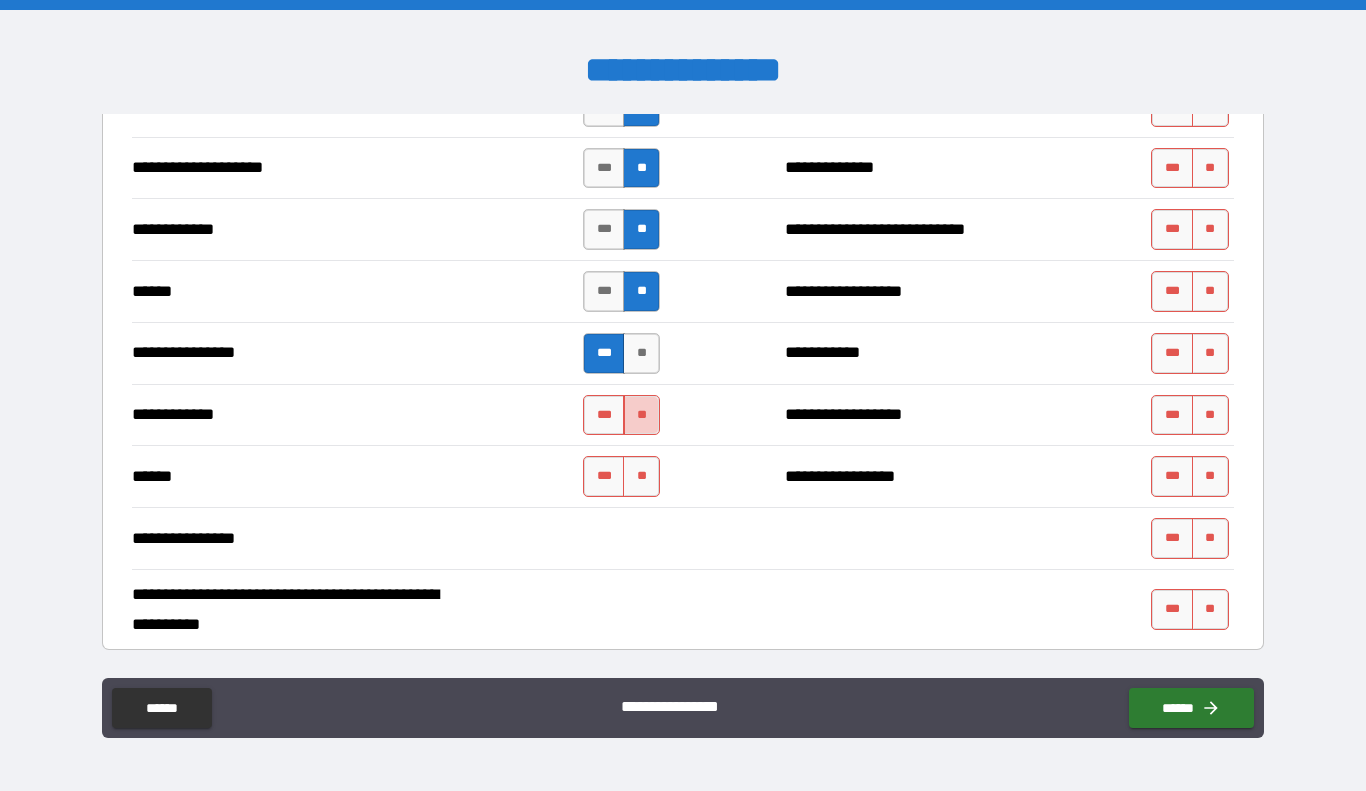 click on "**" at bounding box center [641, 415] 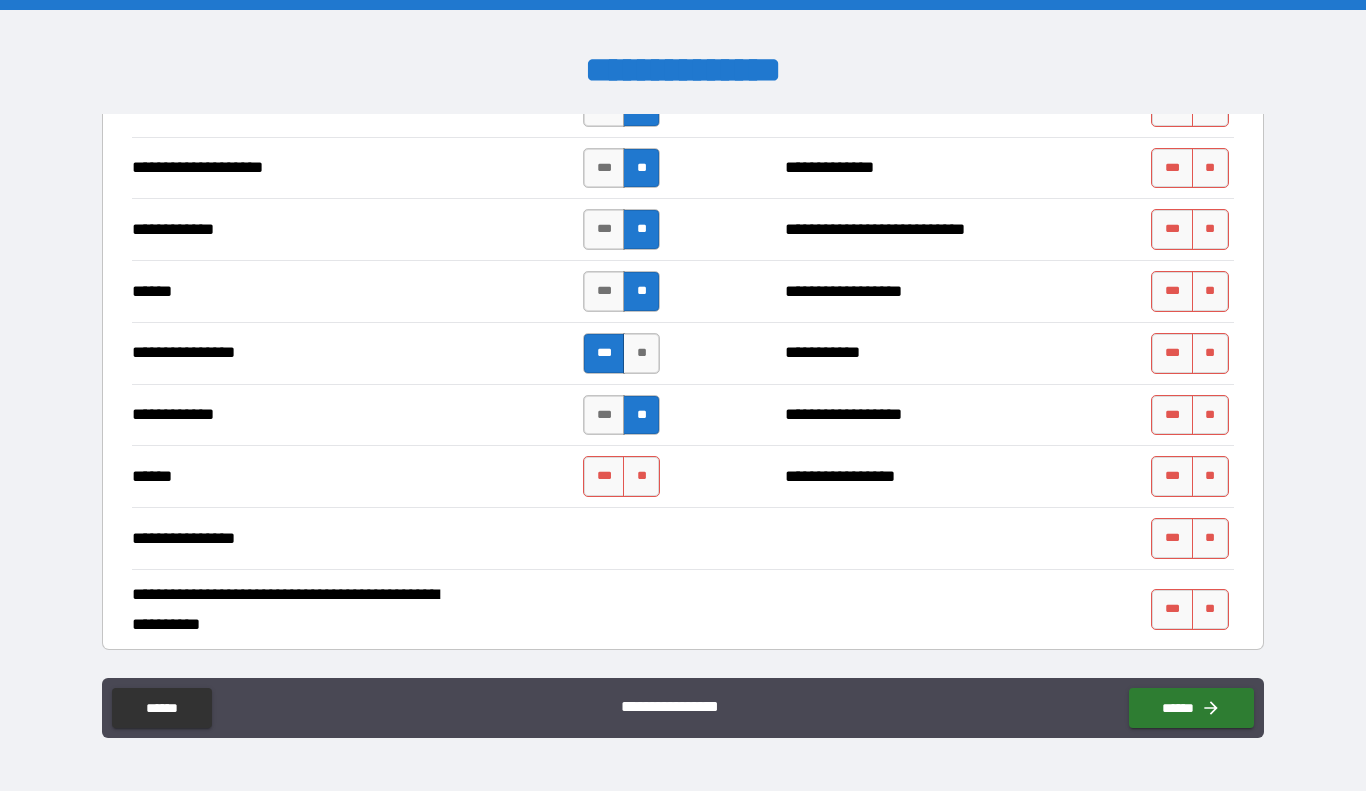click on "*** **" at bounding box center (621, 476) 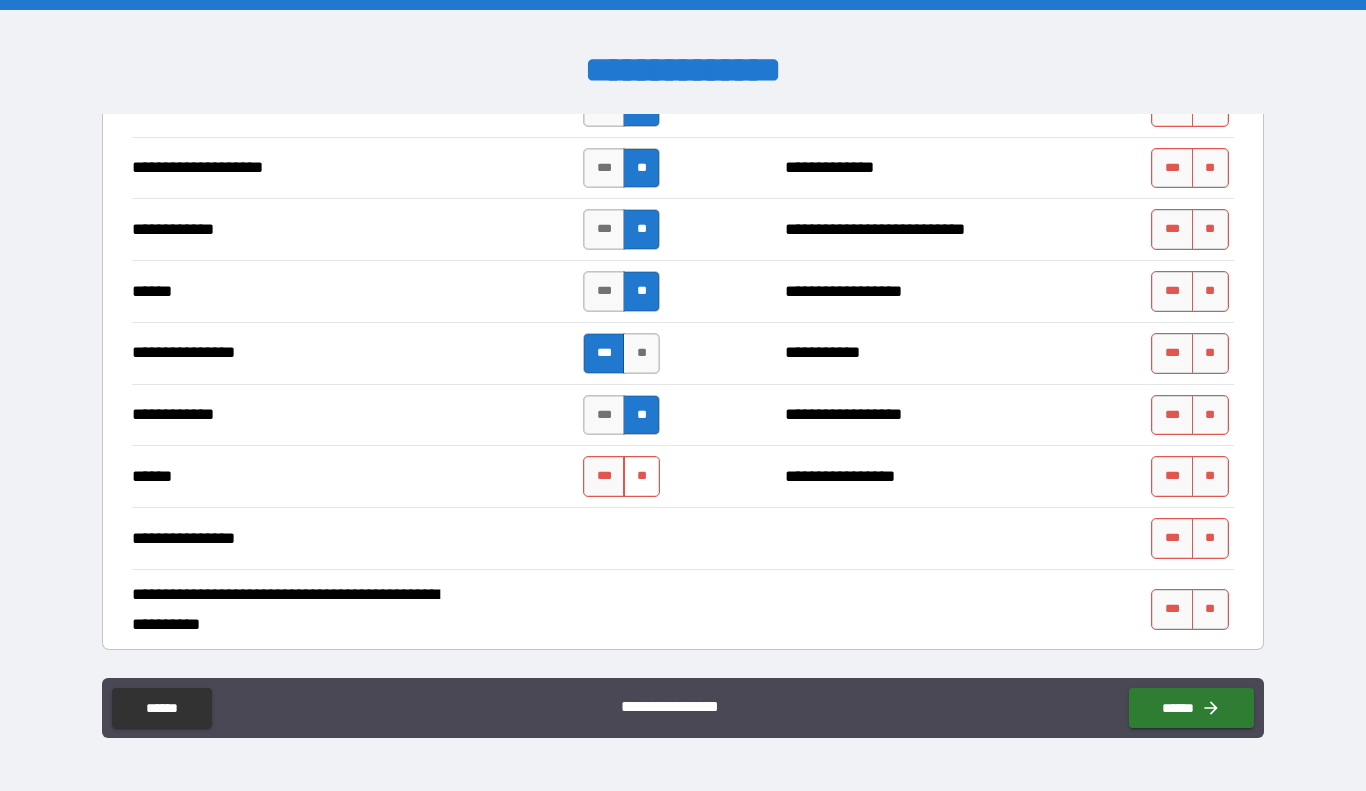 click on "**" at bounding box center [641, 476] 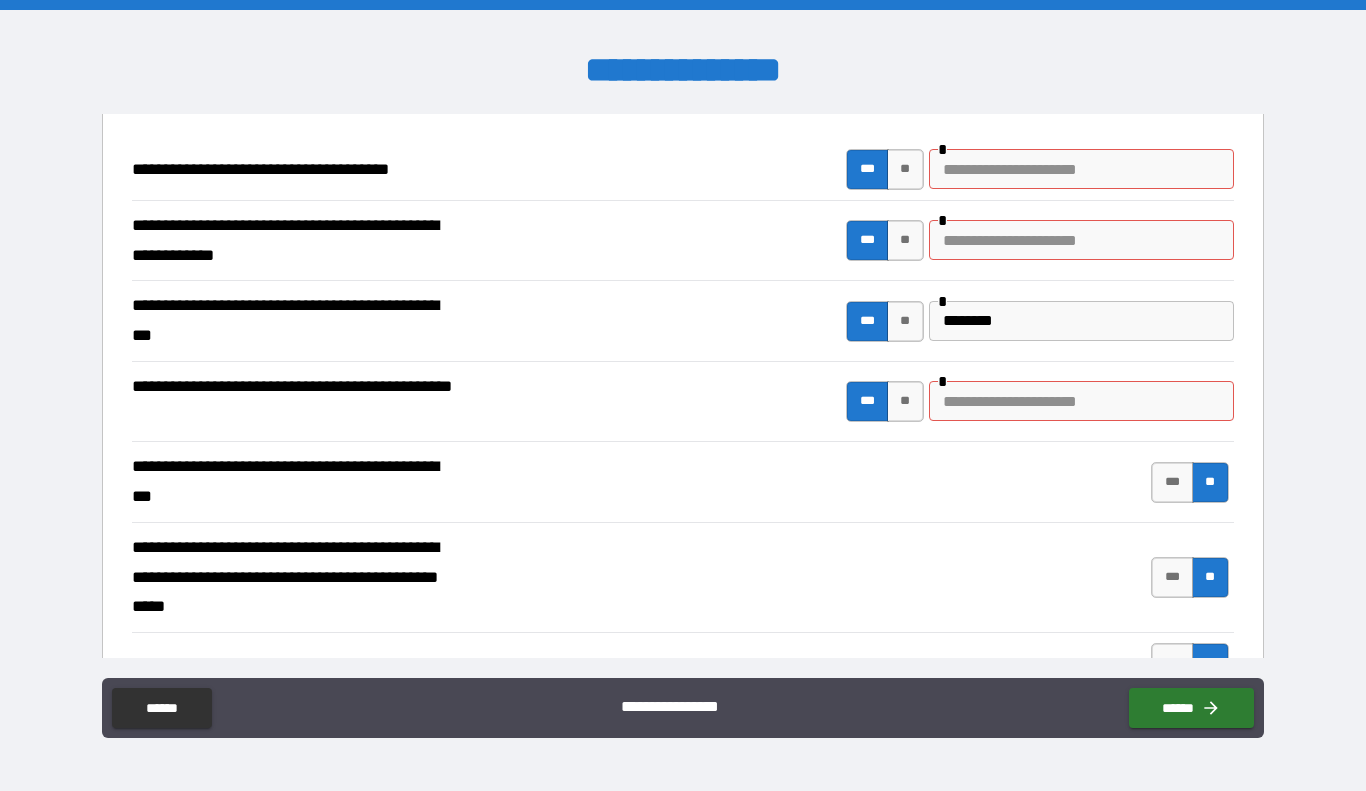 scroll, scrollTop: 199, scrollLeft: 0, axis: vertical 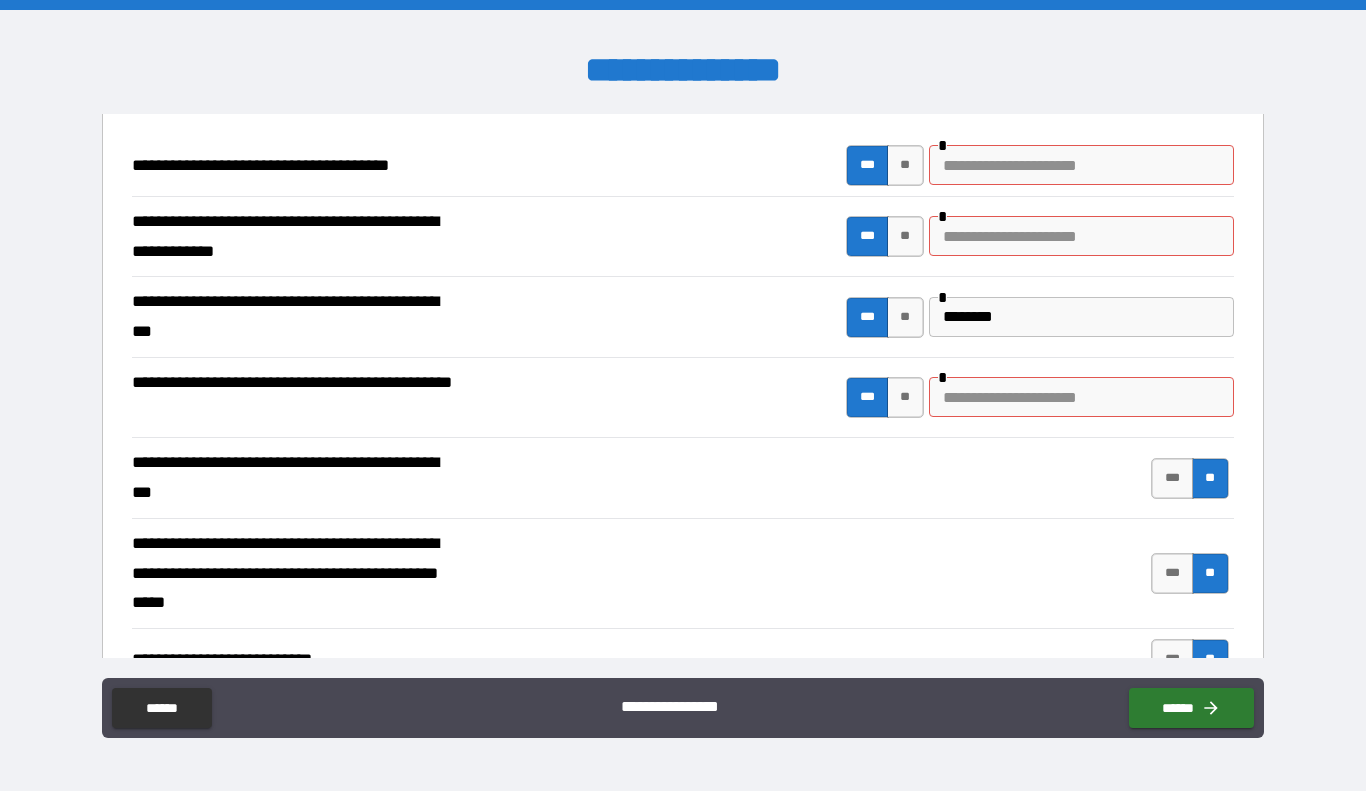 click at bounding box center (1081, 165) 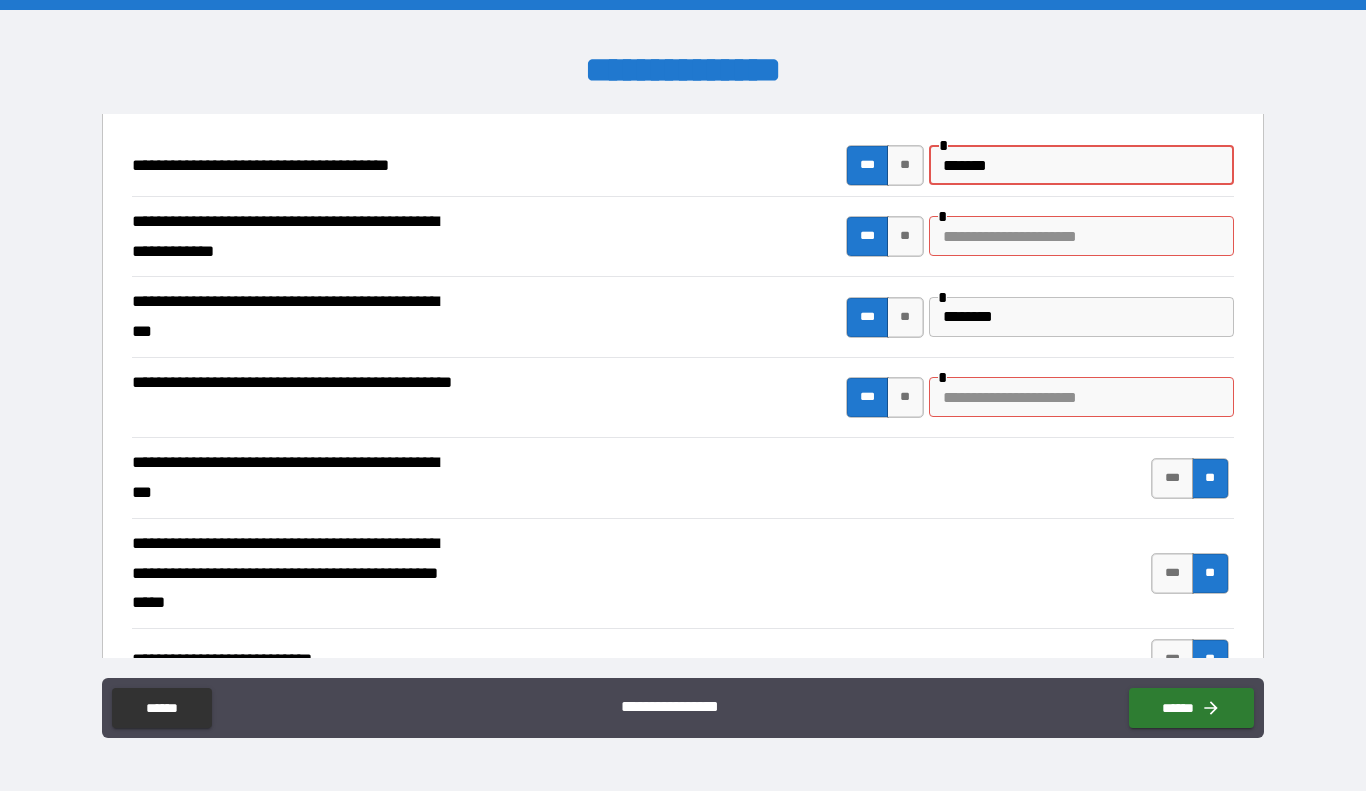 type on "*******" 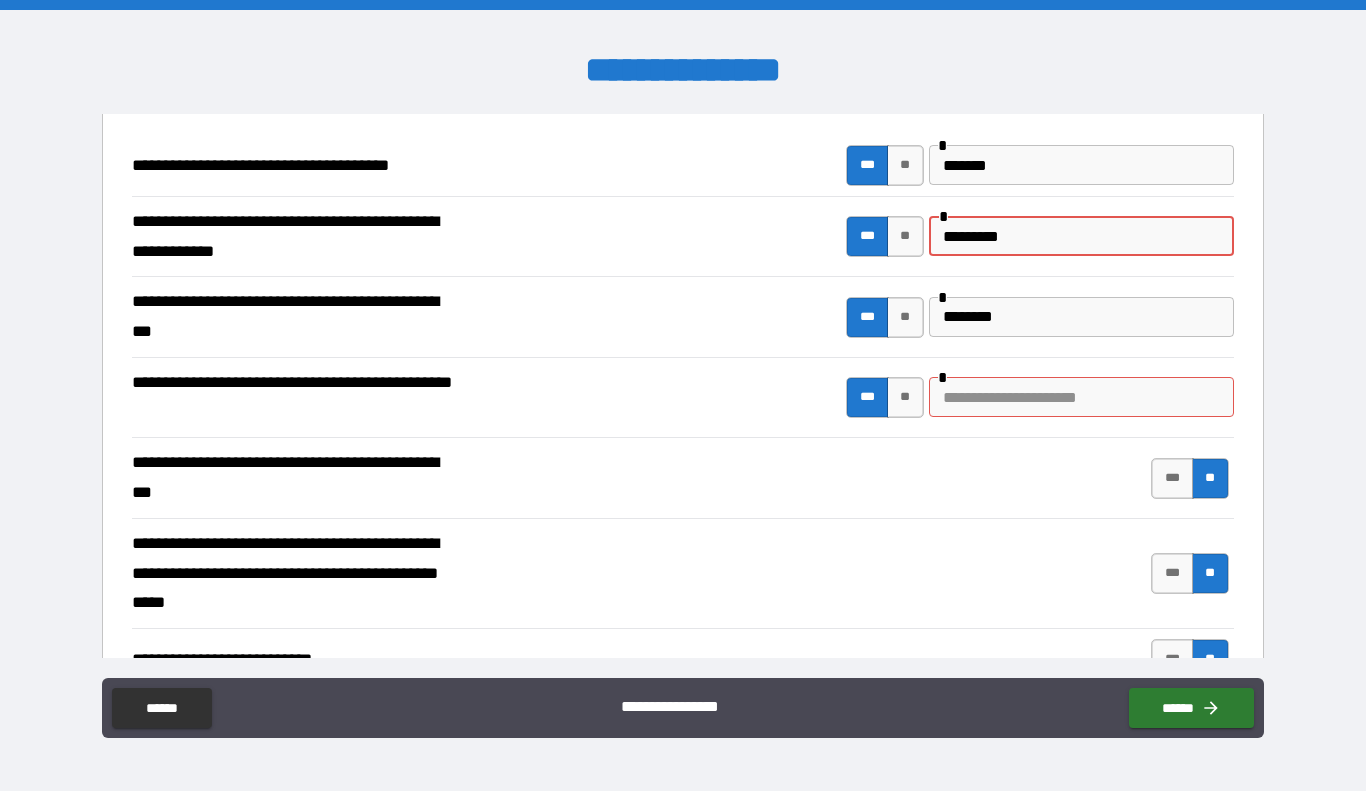 type on "********" 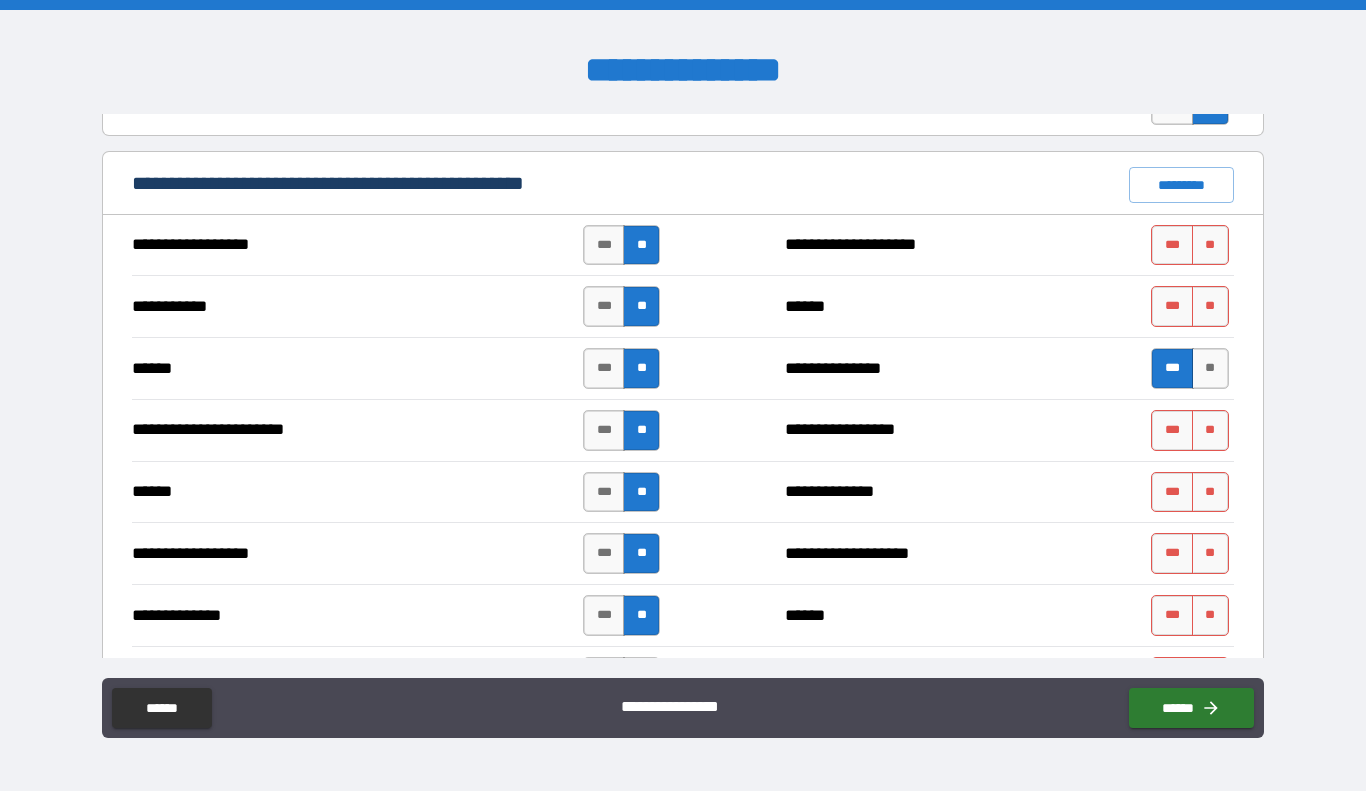 scroll, scrollTop: 1473, scrollLeft: 0, axis: vertical 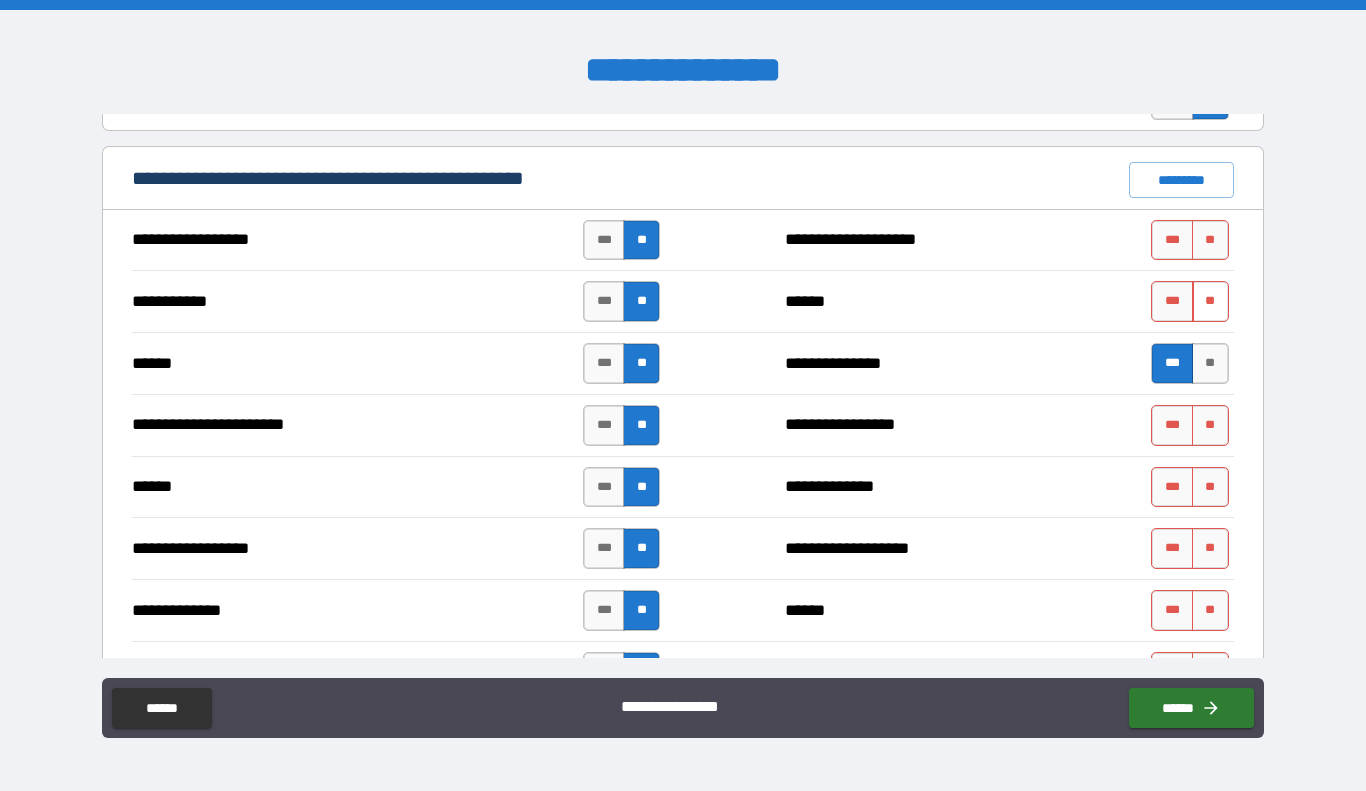 click on "**" at bounding box center (1210, 240) 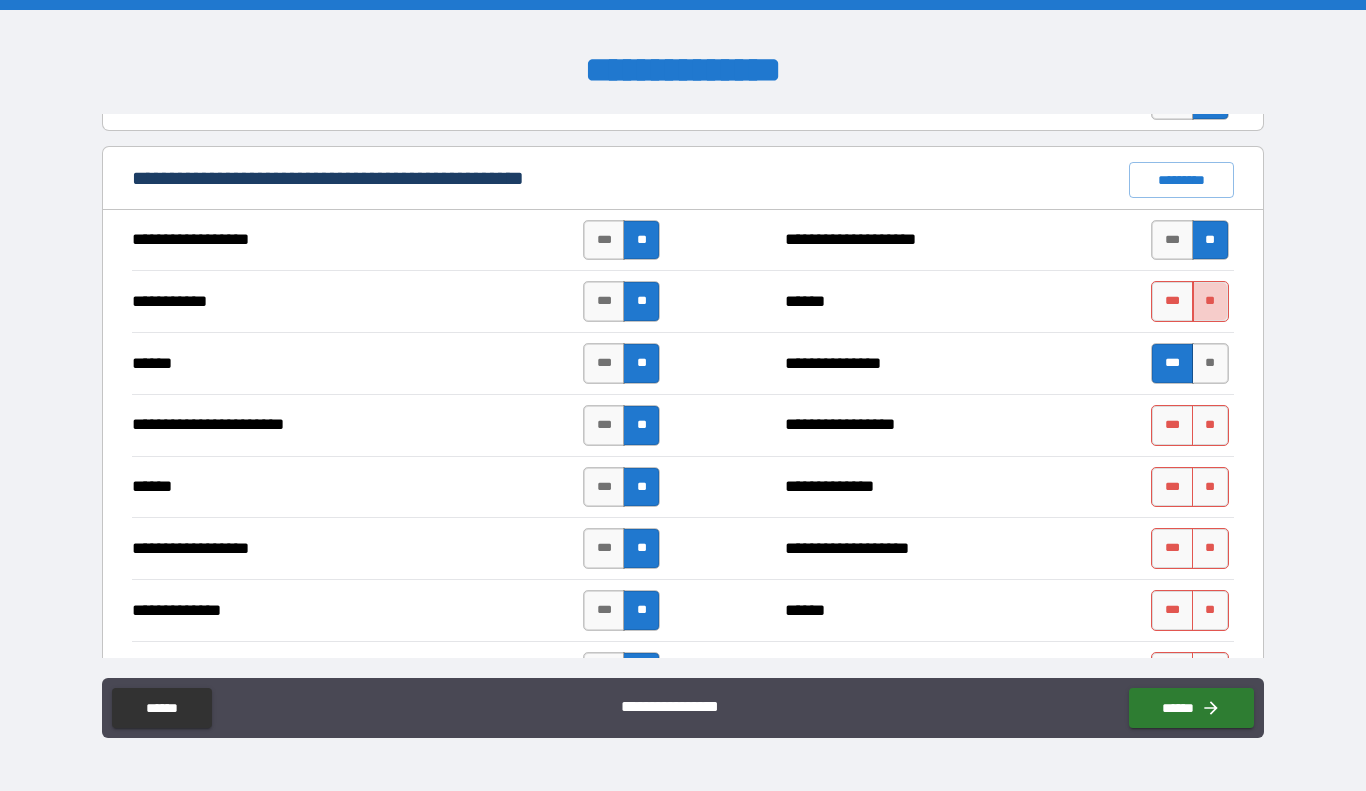 click on "**" at bounding box center (1210, 301) 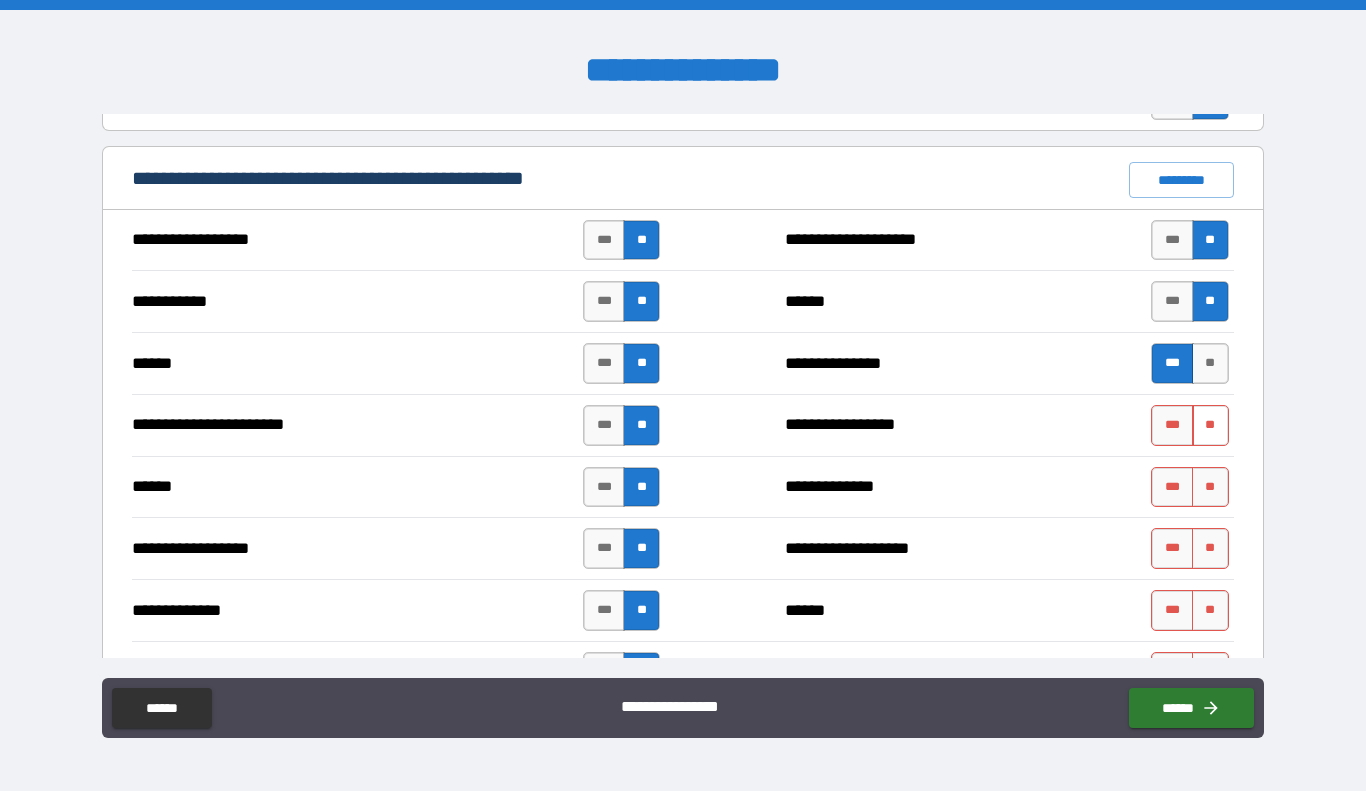 click on "**" at bounding box center [1210, 425] 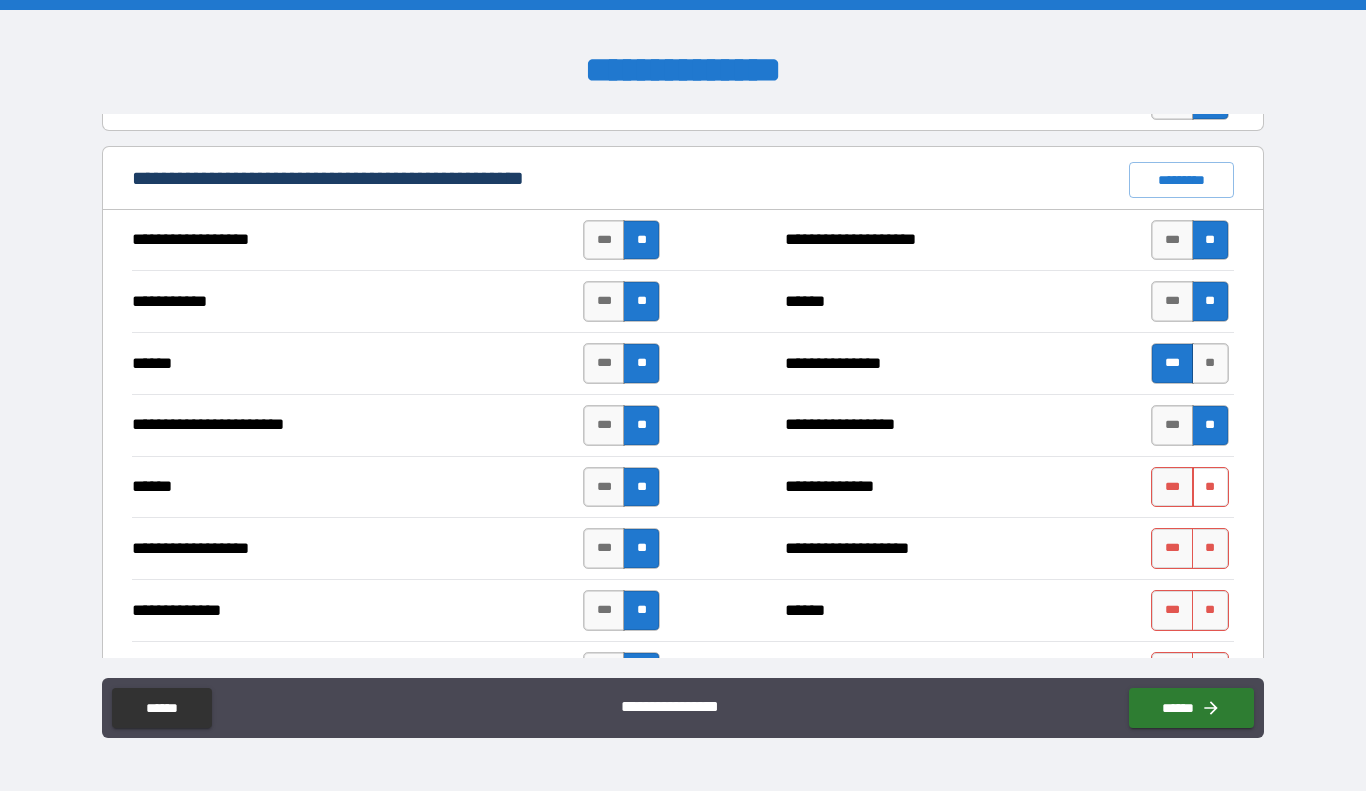 click on "**" at bounding box center [1210, 487] 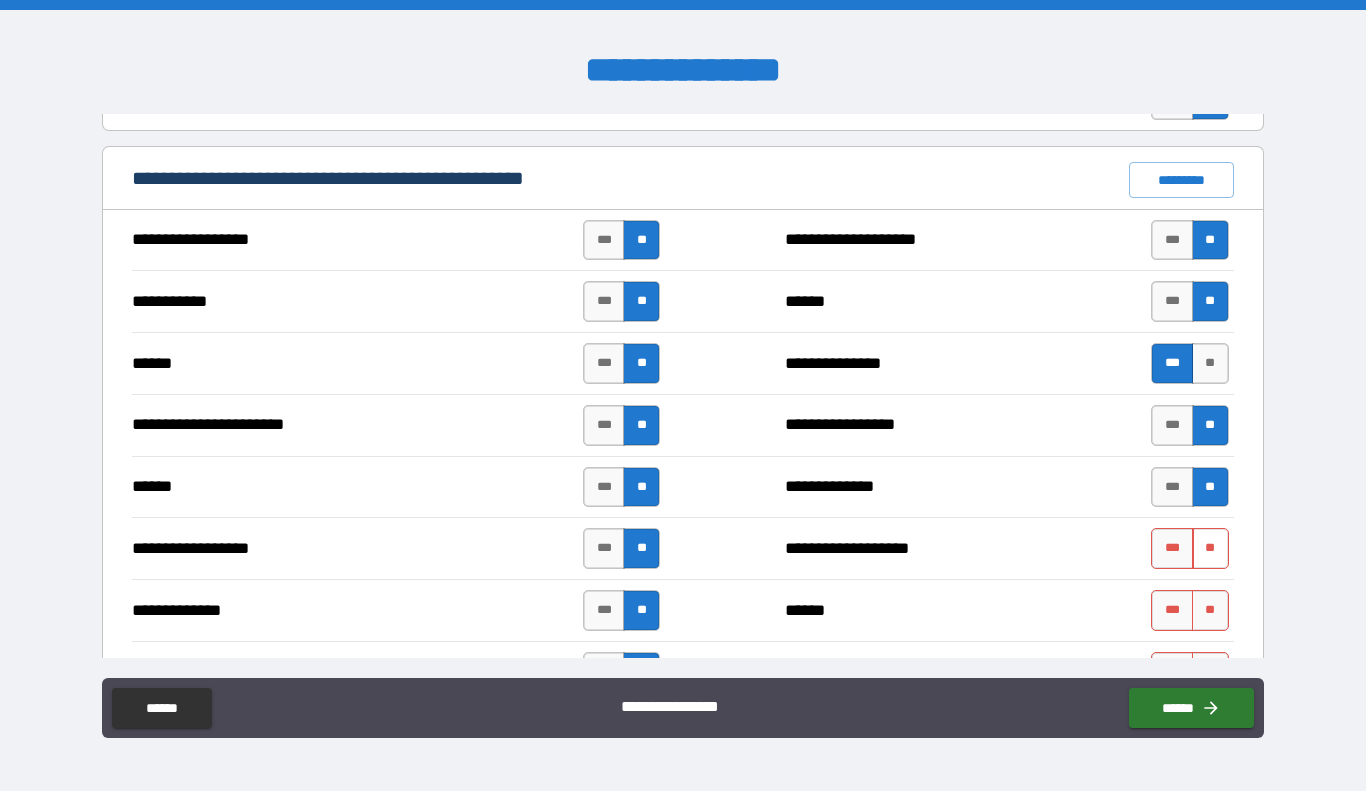 click on "**" at bounding box center [1210, 548] 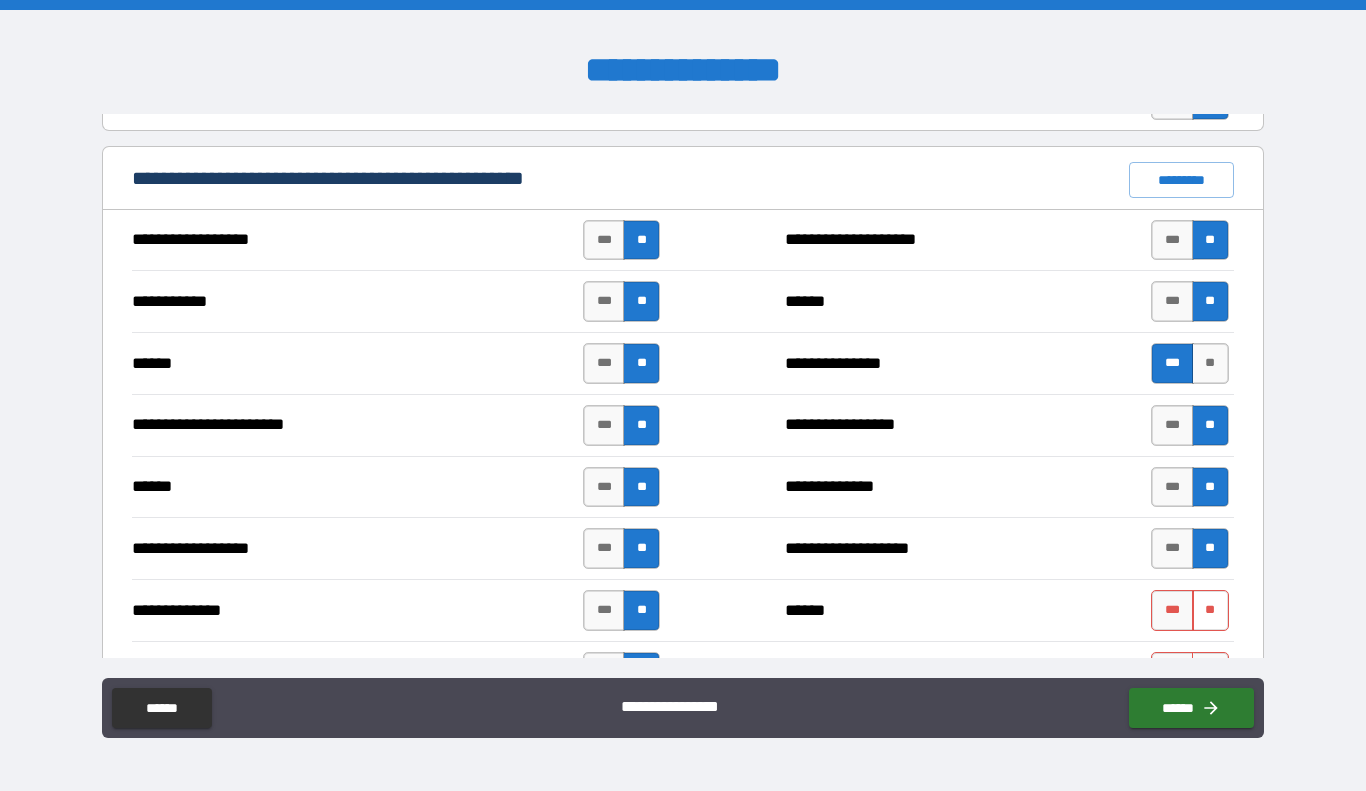 click on "**" at bounding box center (1210, 610) 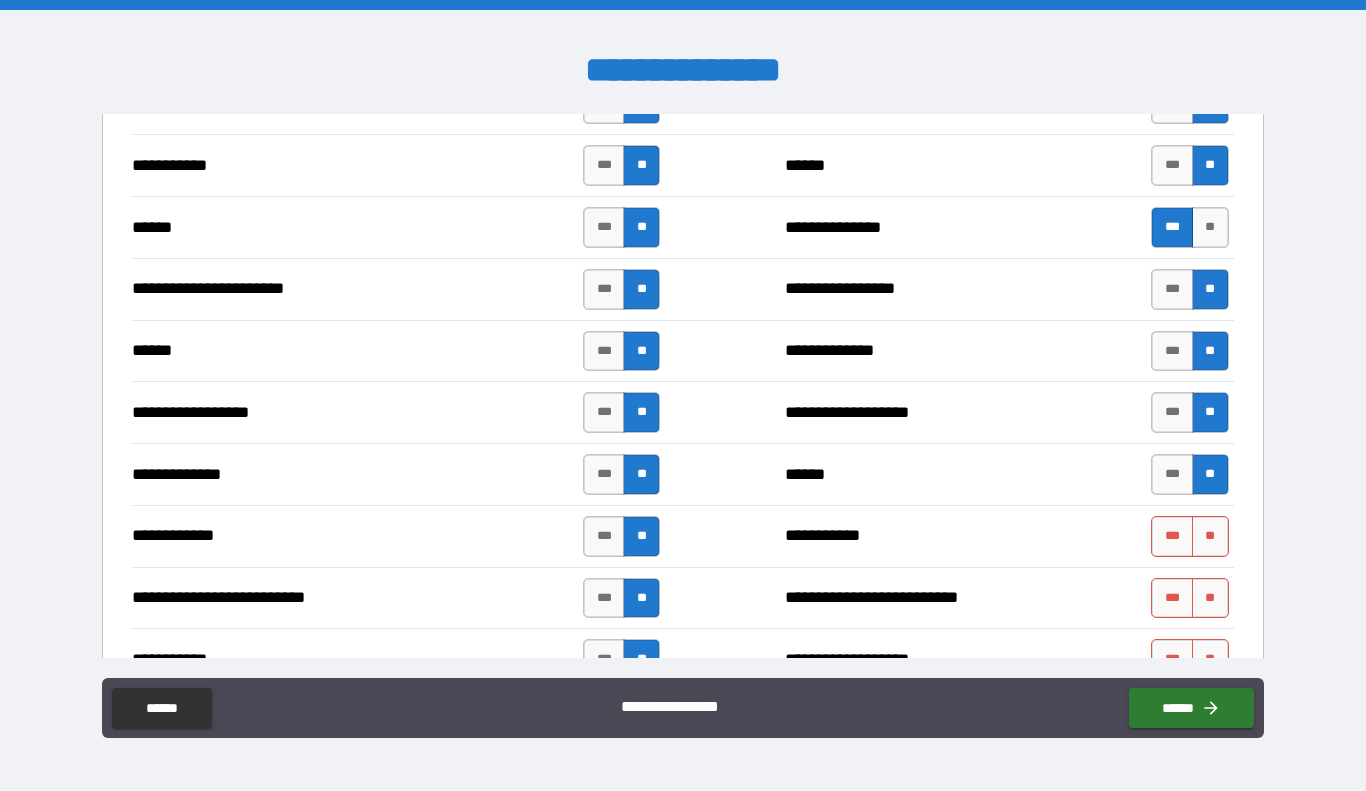 scroll, scrollTop: 1611, scrollLeft: 0, axis: vertical 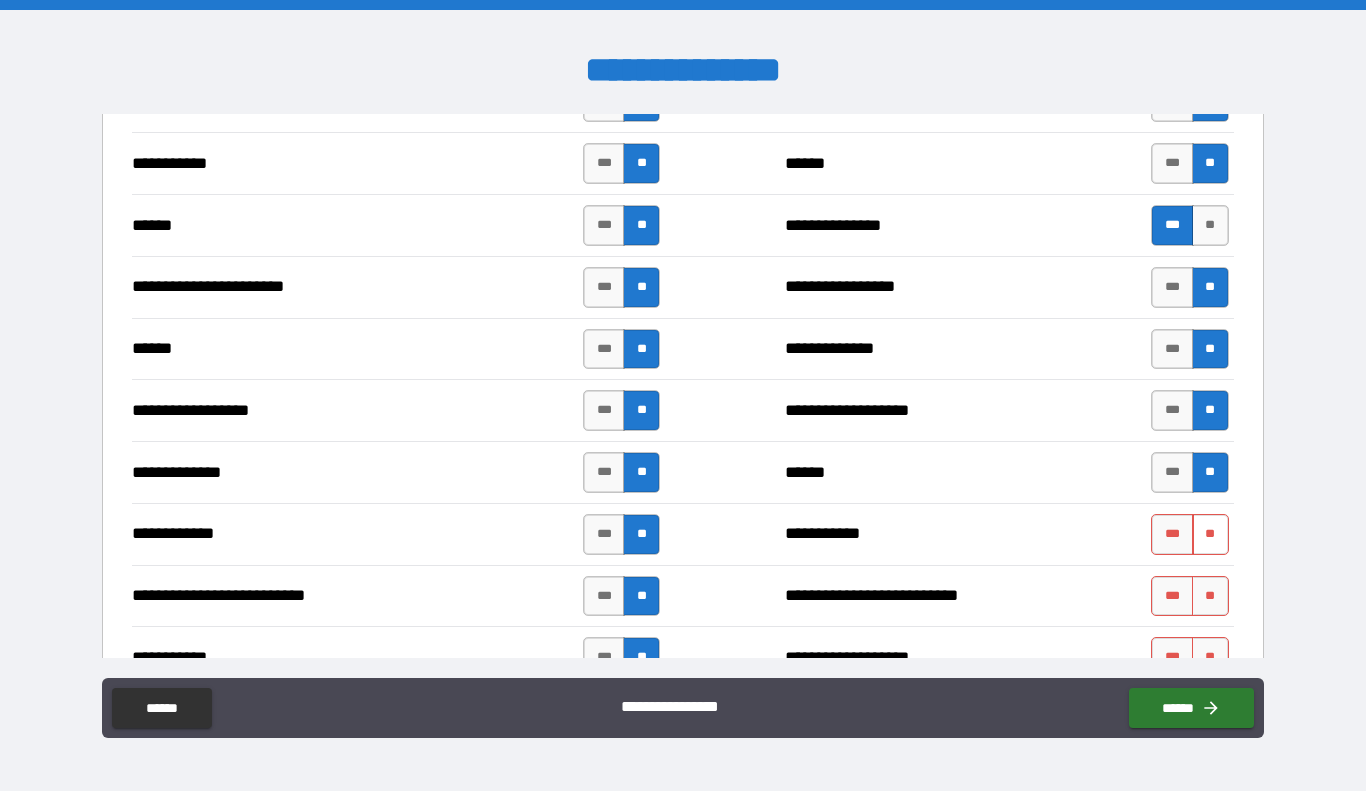 click on "**" at bounding box center (1210, 534) 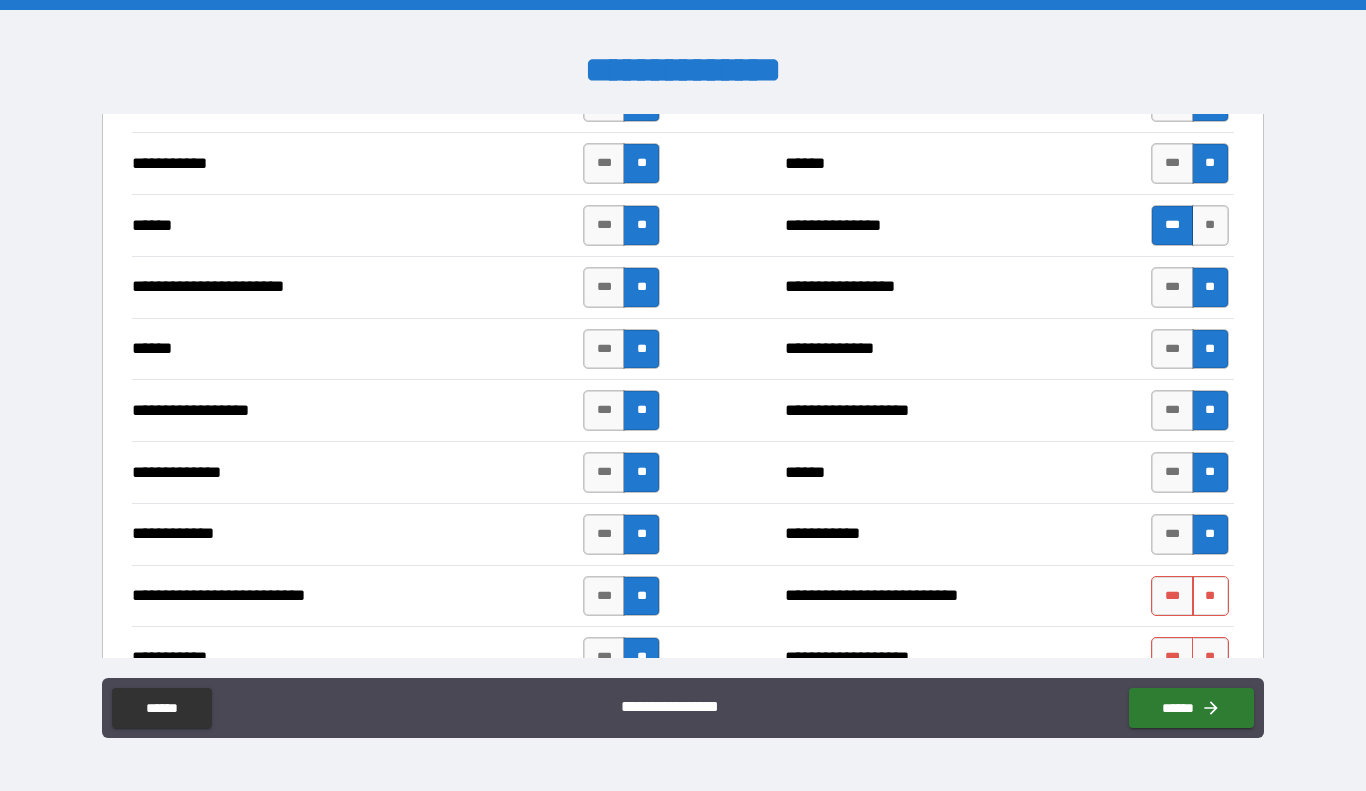 click on "**" at bounding box center [1210, 596] 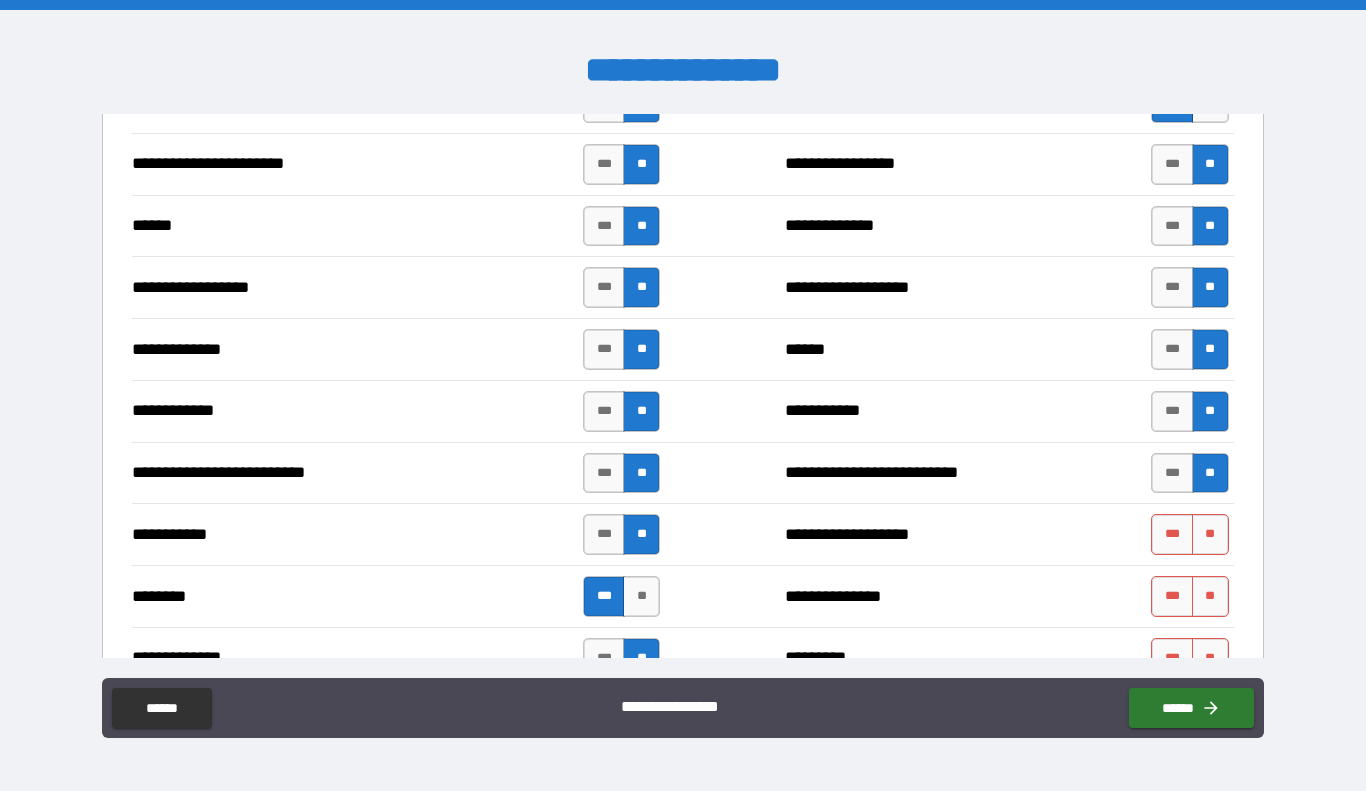 scroll, scrollTop: 1736, scrollLeft: 0, axis: vertical 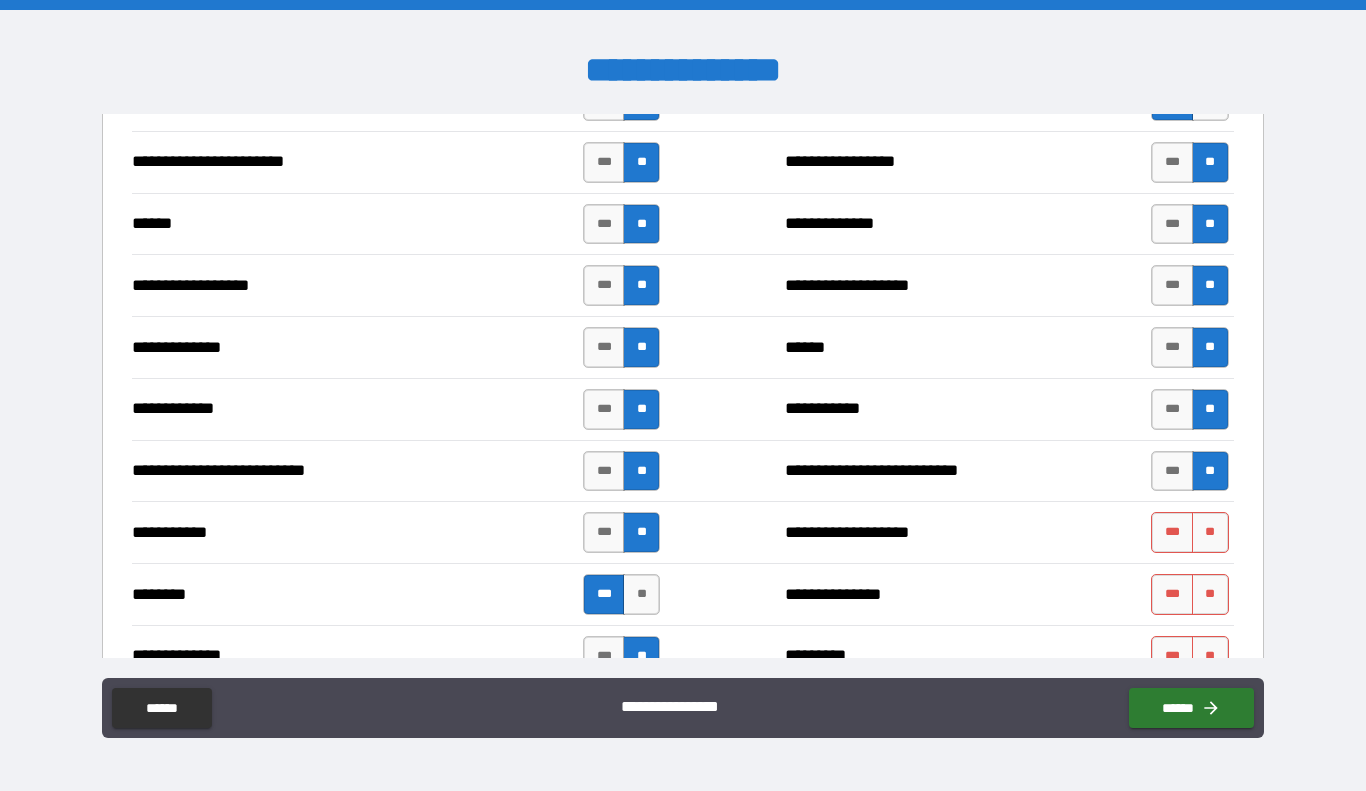 click on "**********" at bounding box center [682, 532] 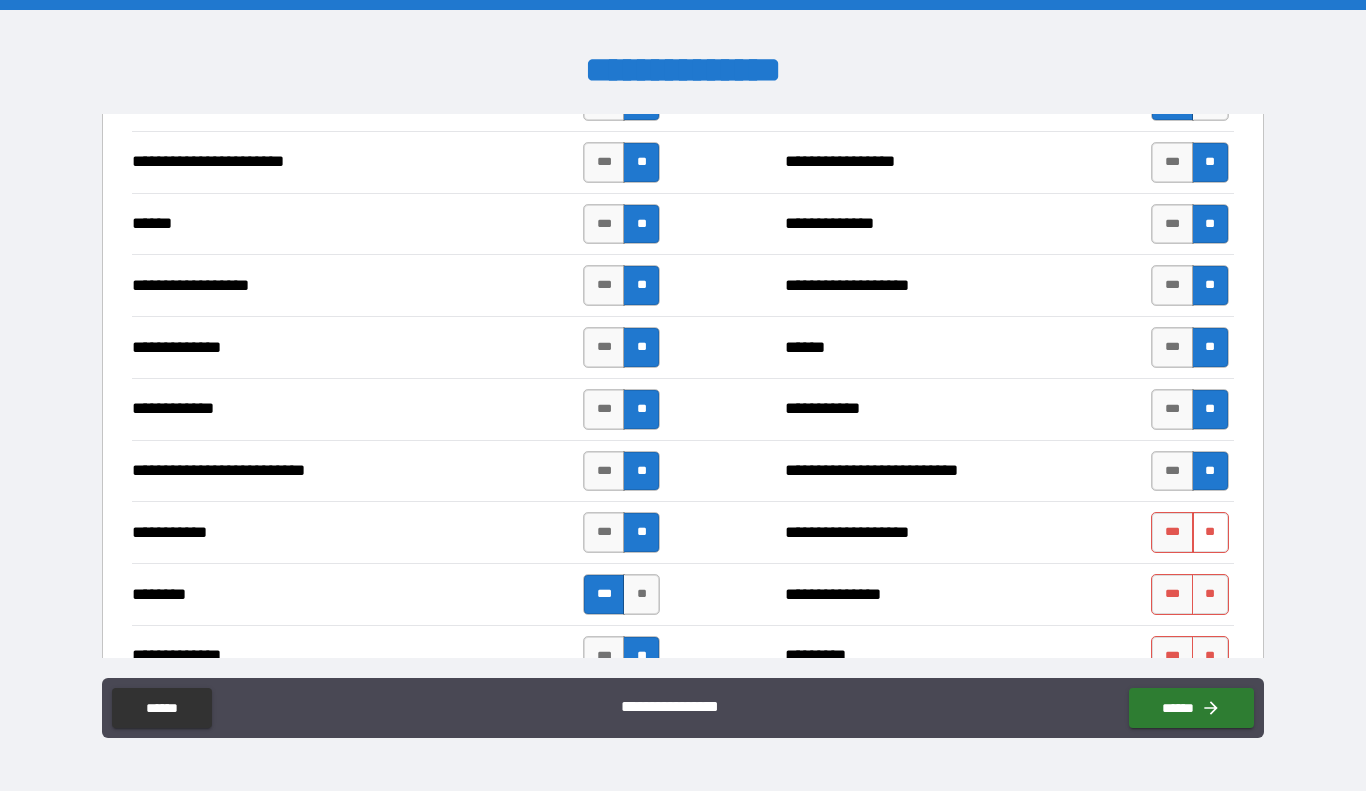 click on "**" at bounding box center [1210, 532] 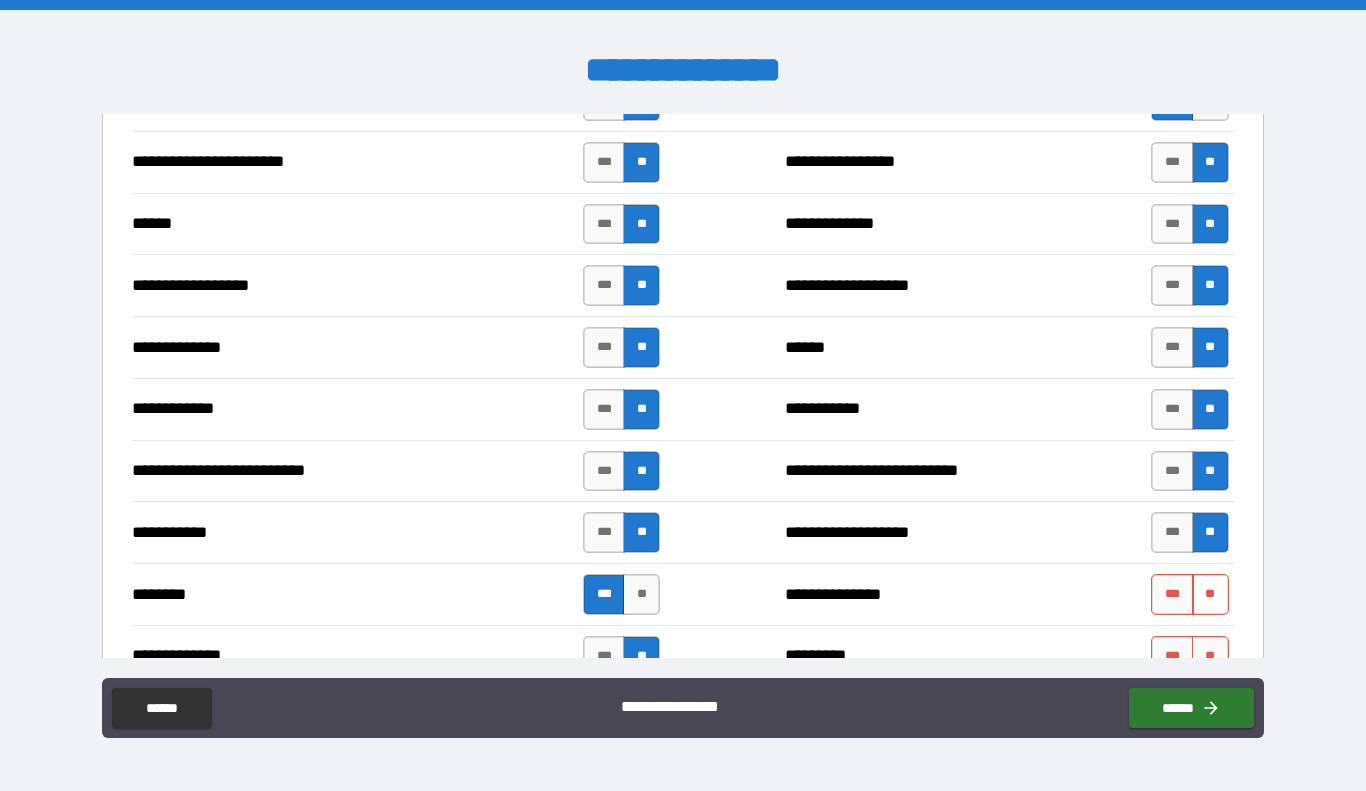 click on "**" at bounding box center (1210, 594) 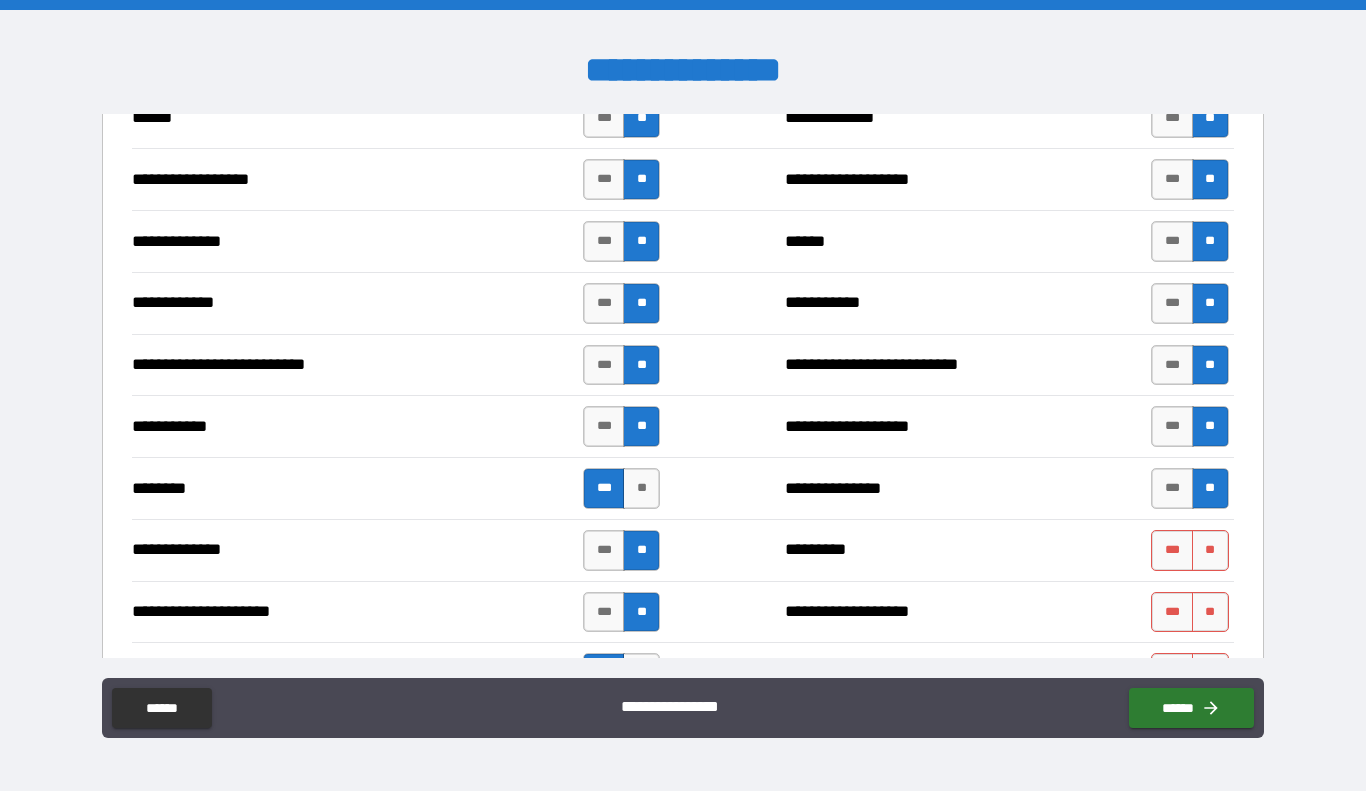 scroll, scrollTop: 1846, scrollLeft: 0, axis: vertical 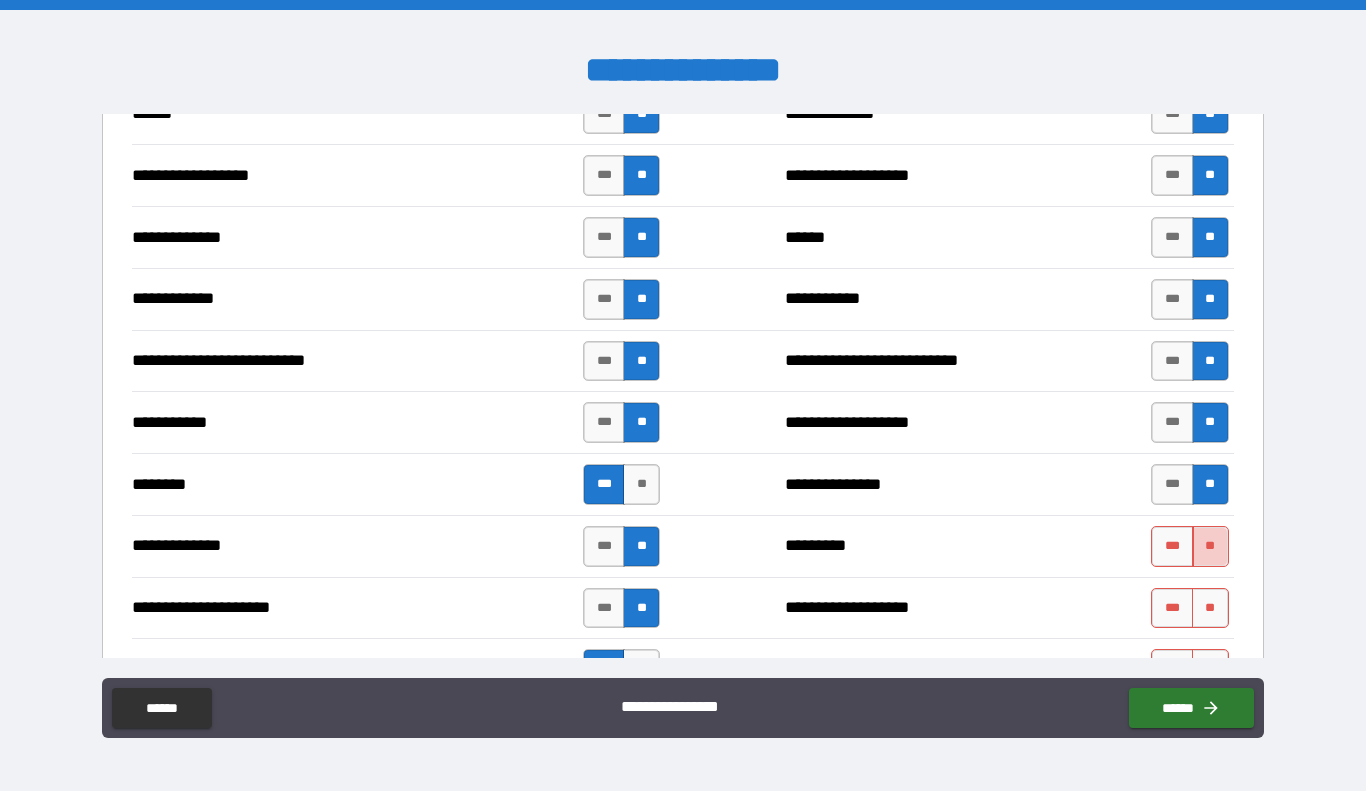 click on "**" at bounding box center [1210, 546] 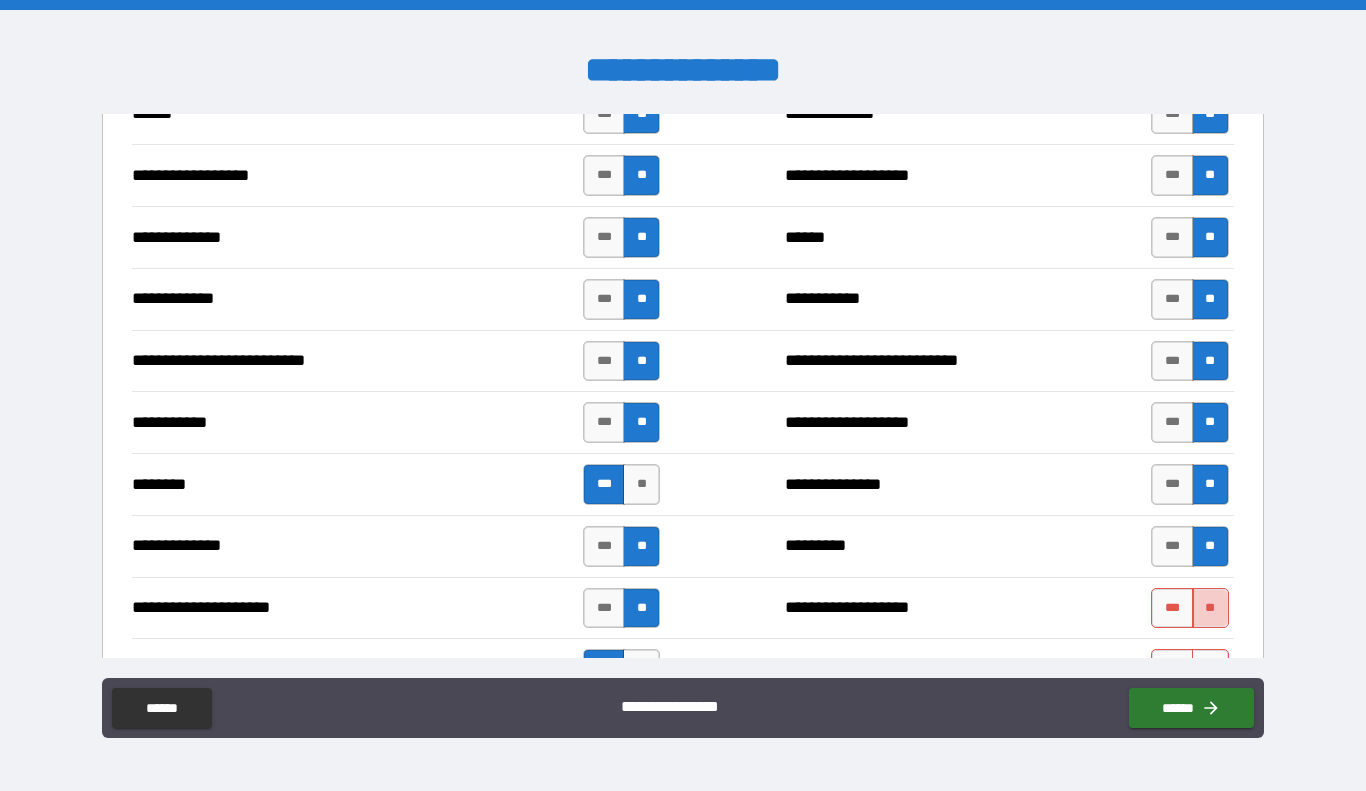 click on "**" at bounding box center [1210, 608] 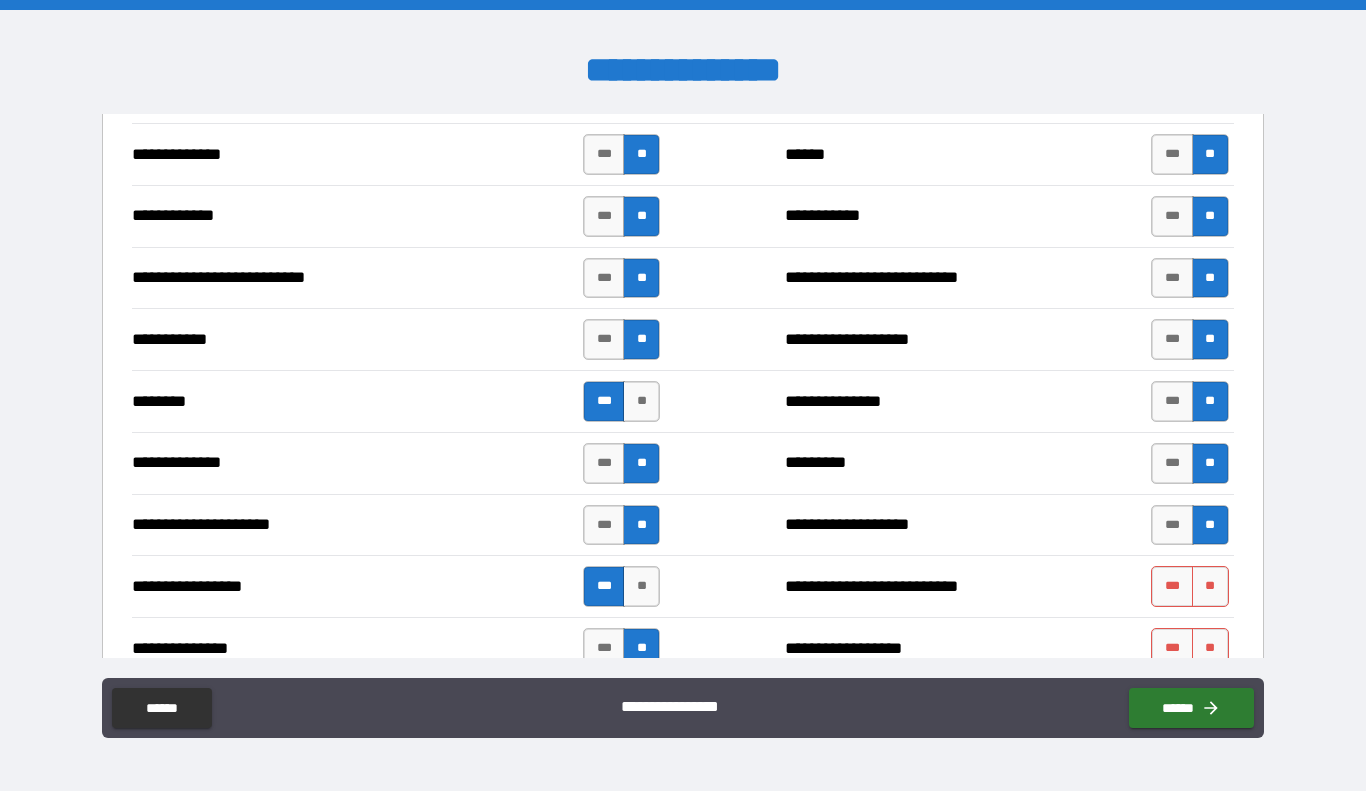 scroll, scrollTop: 1961, scrollLeft: 0, axis: vertical 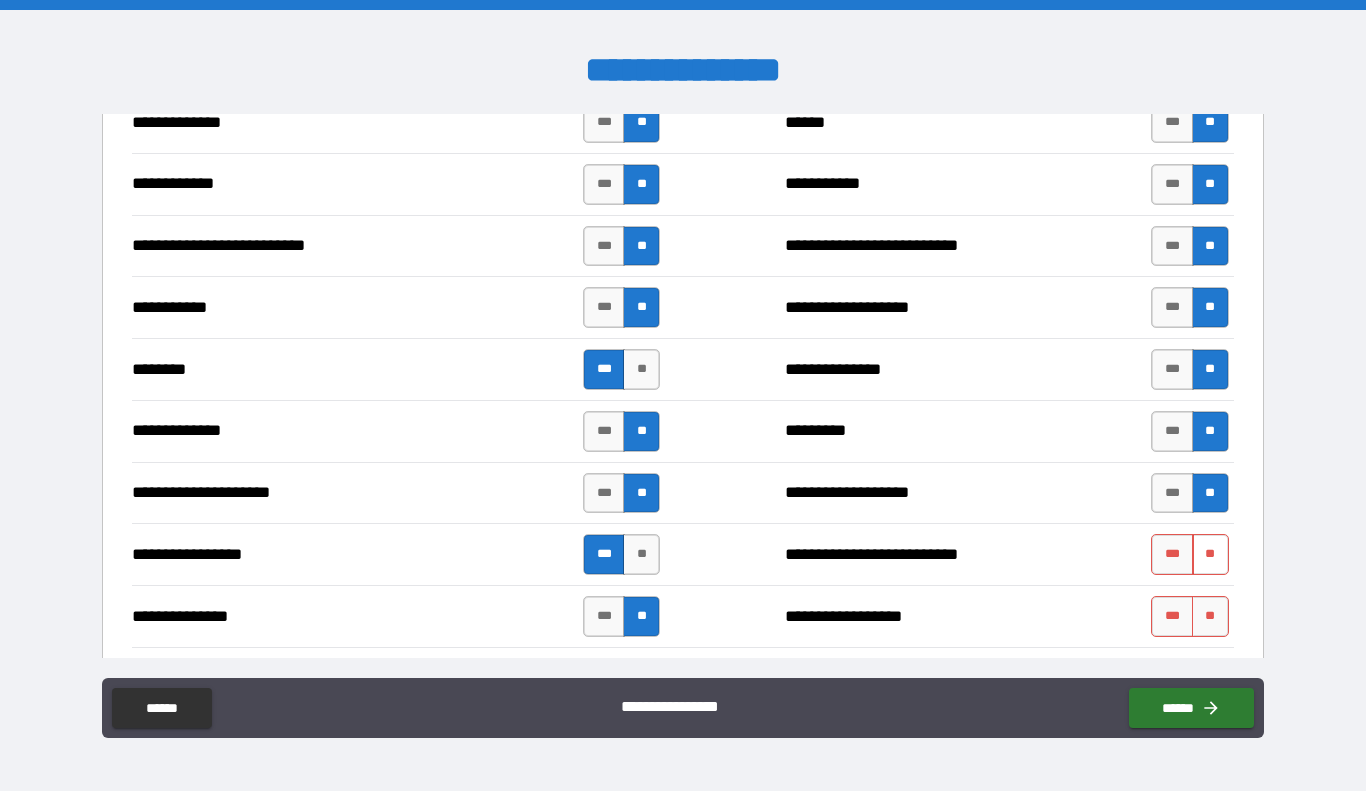 click on "**" at bounding box center [1210, 554] 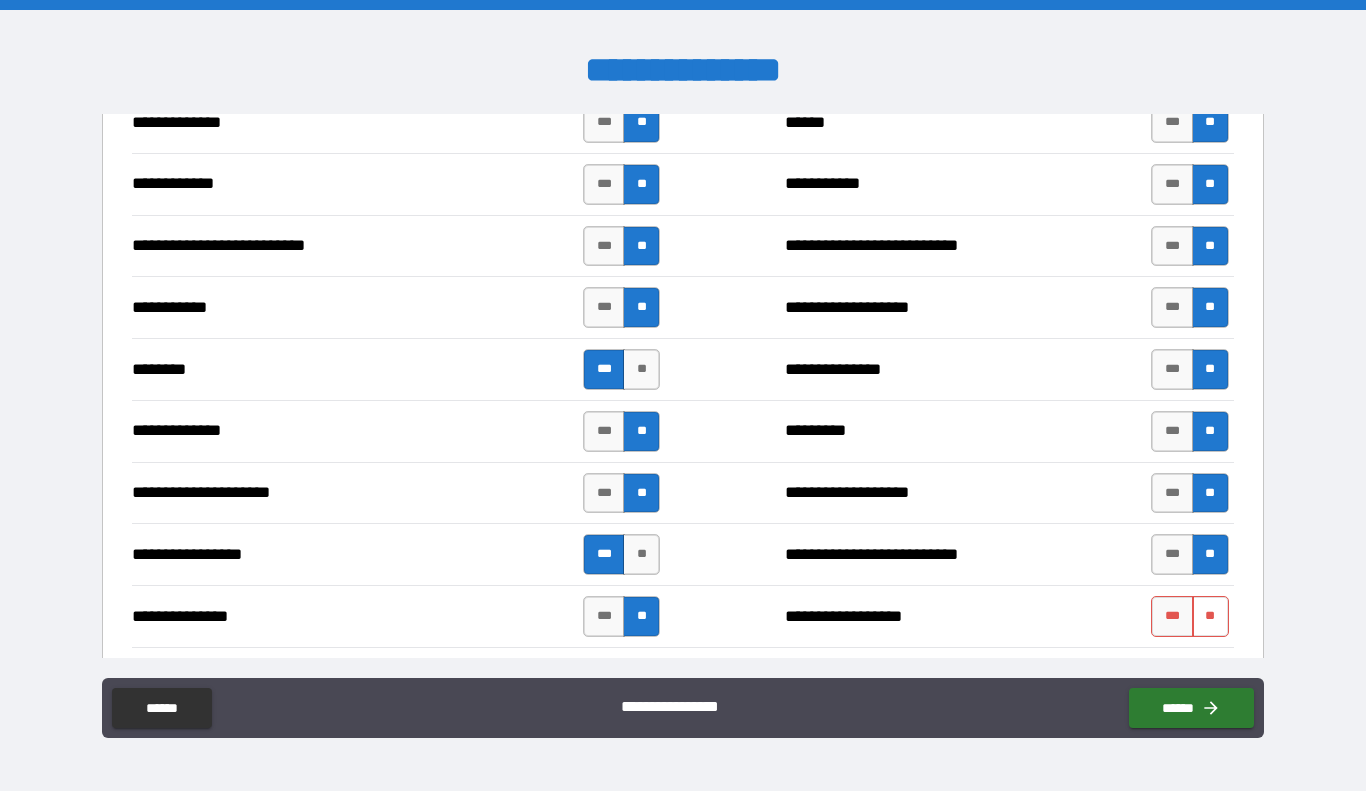 click on "**" at bounding box center (1210, 616) 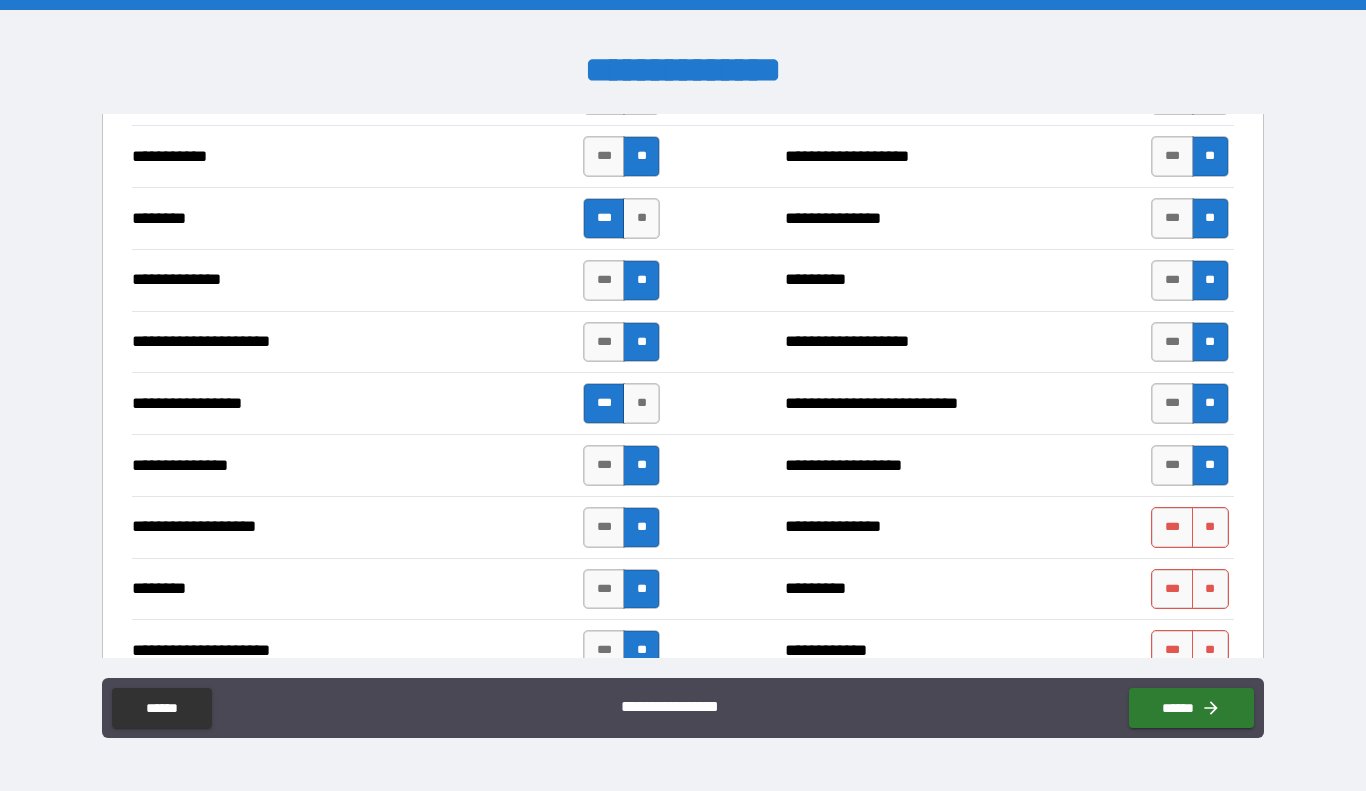 scroll, scrollTop: 2116, scrollLeft: 0, axis: vertical 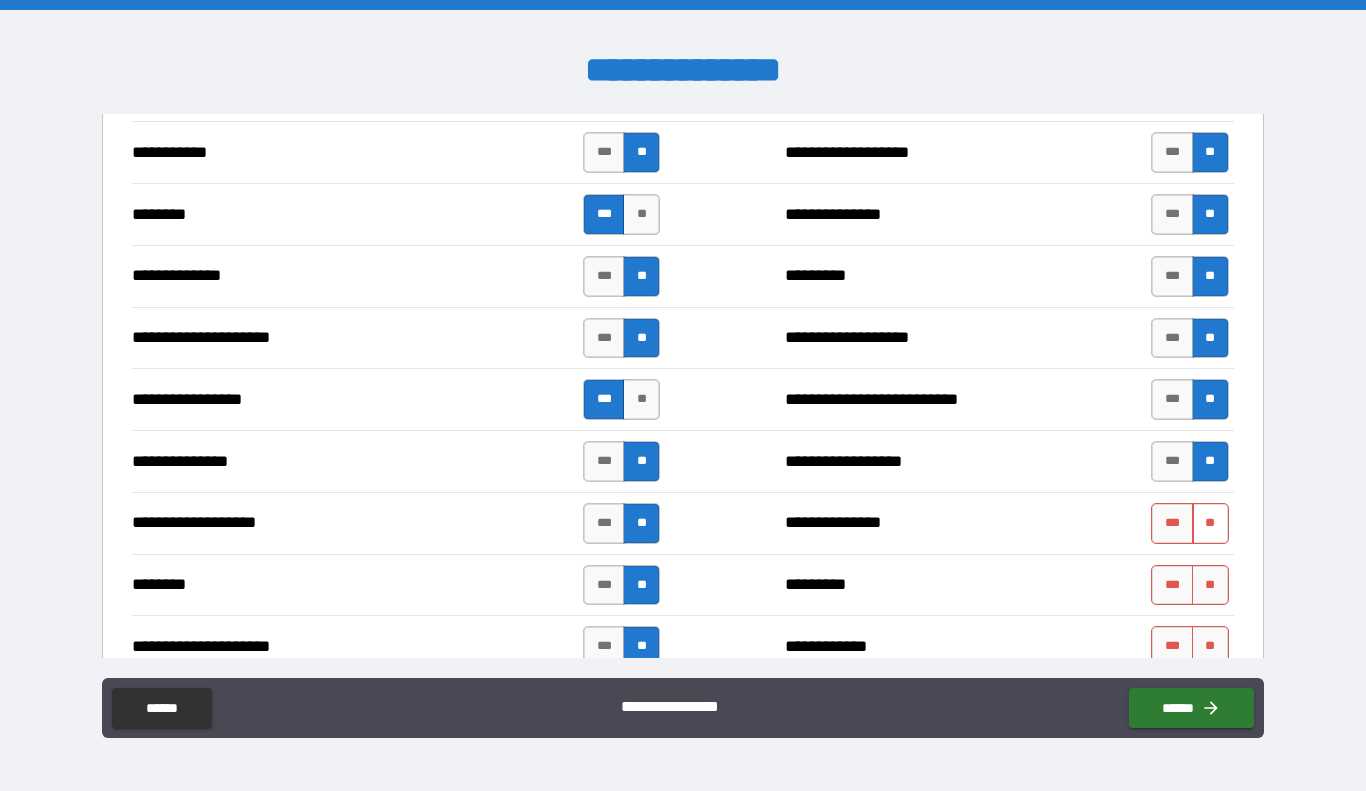 click on "**" at bounding box center (1210, 523) 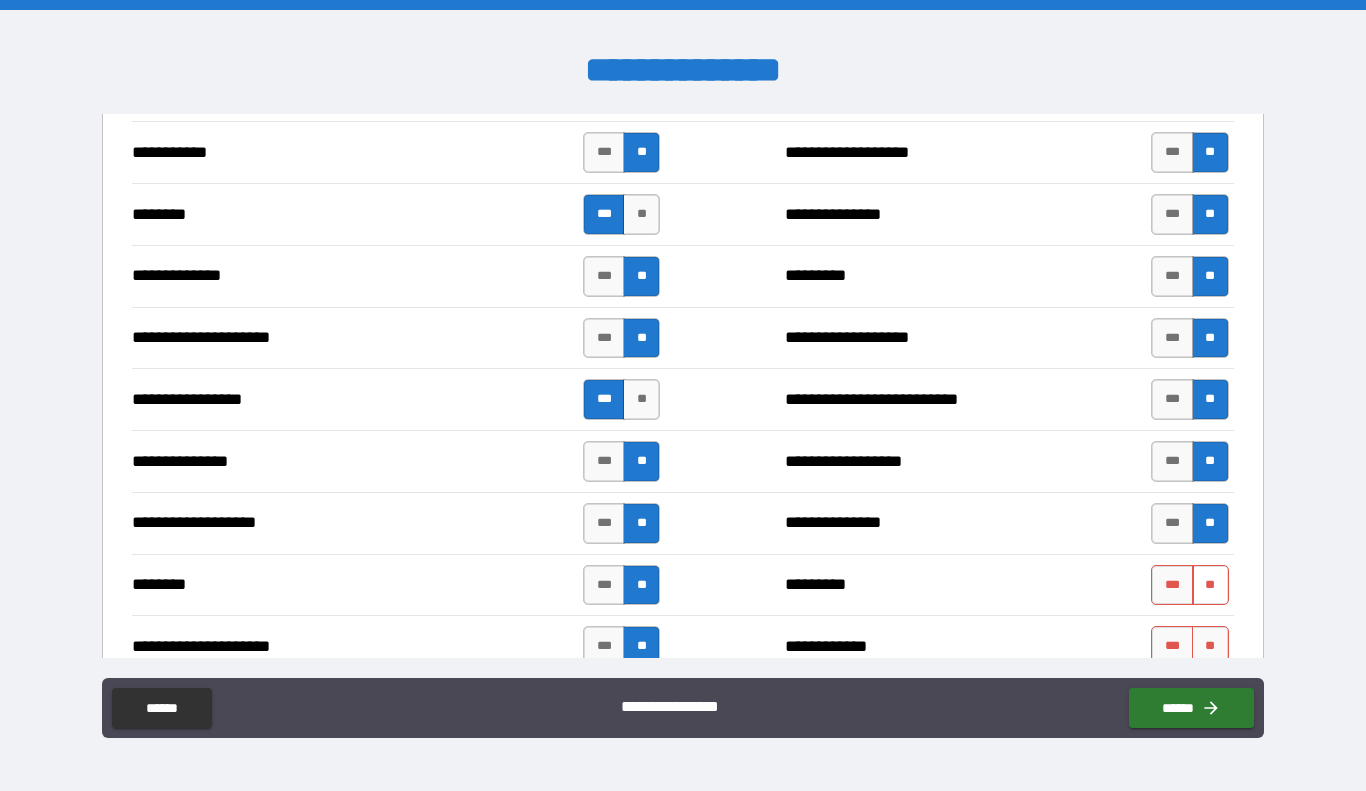 click on "**" at bounding box center (1210, 585) 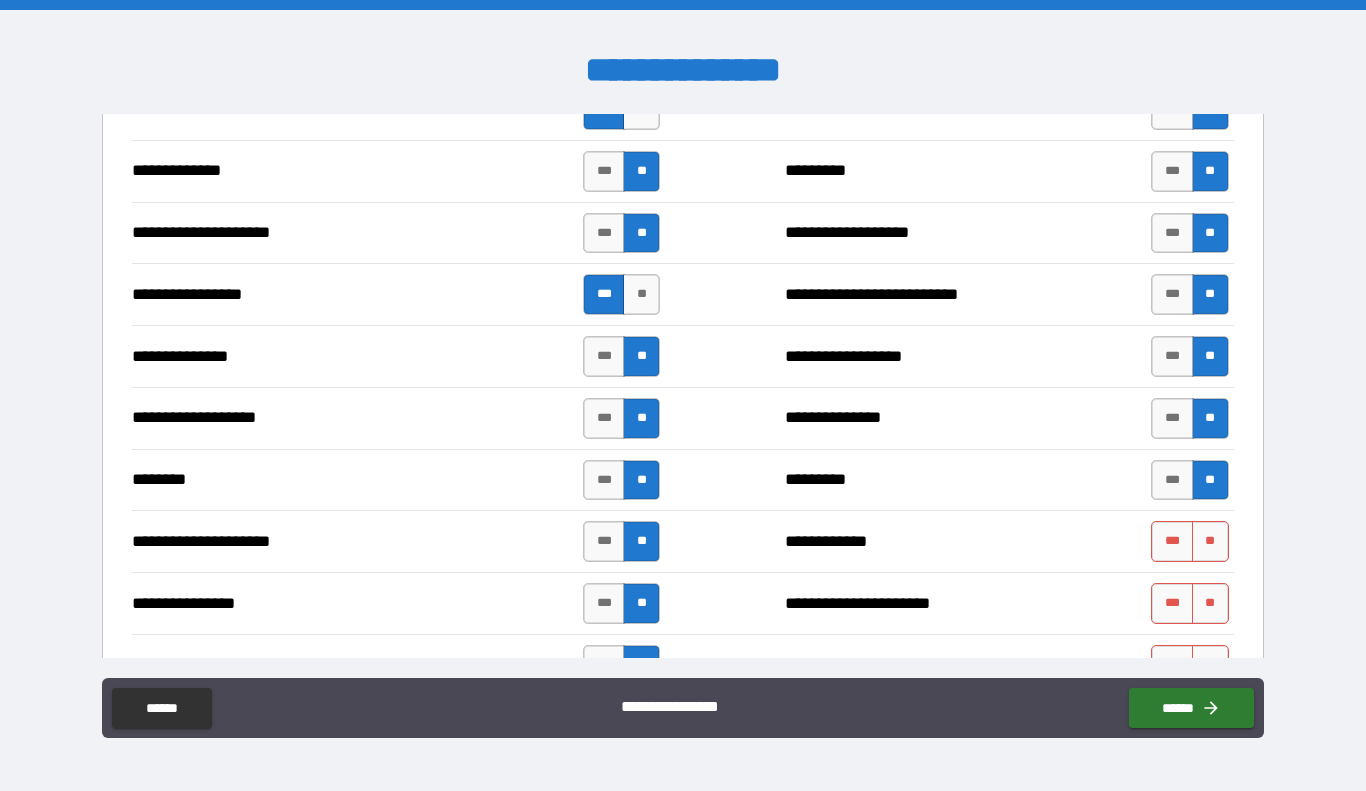 scroll, scrollTop: 2227, scrollLeft: 0, axis: vertical 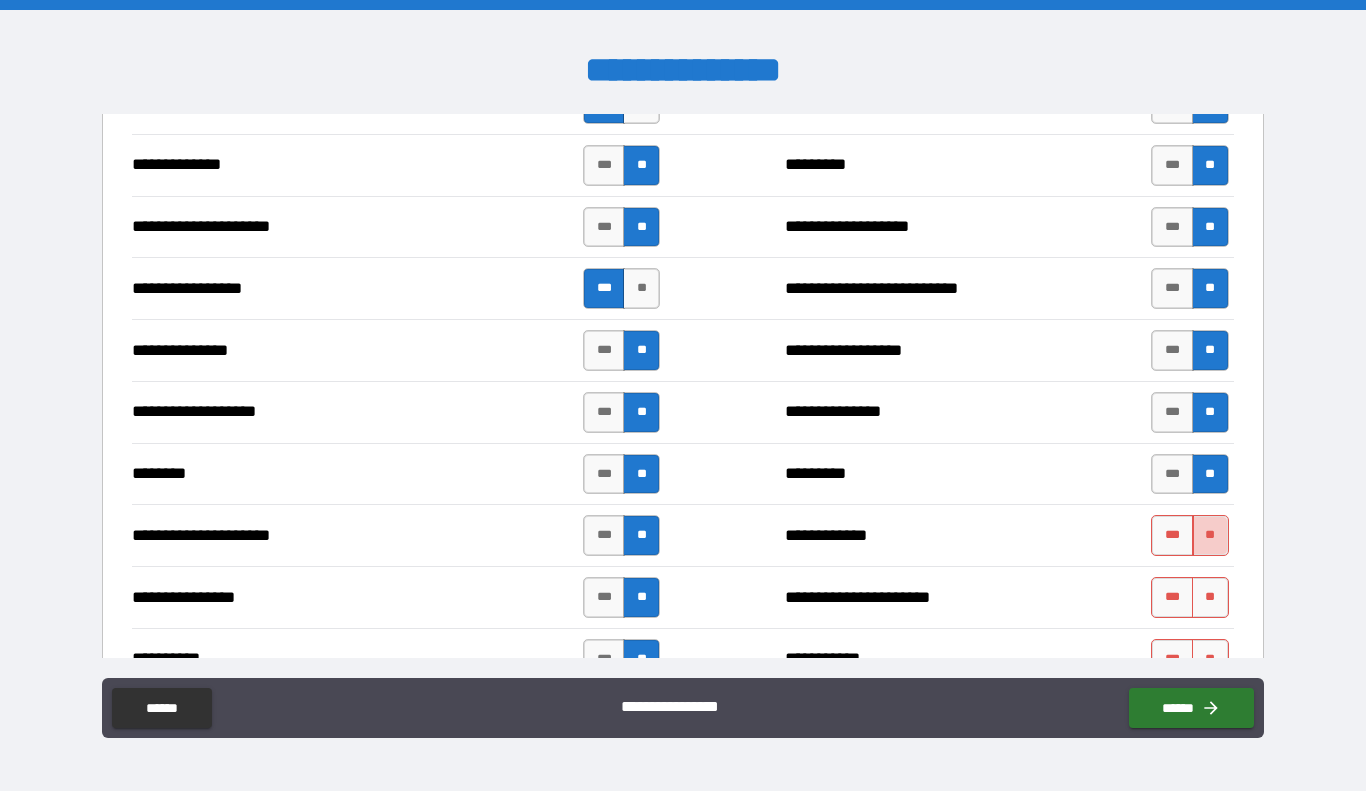 click on "**" at bounding box center (1210, 535) 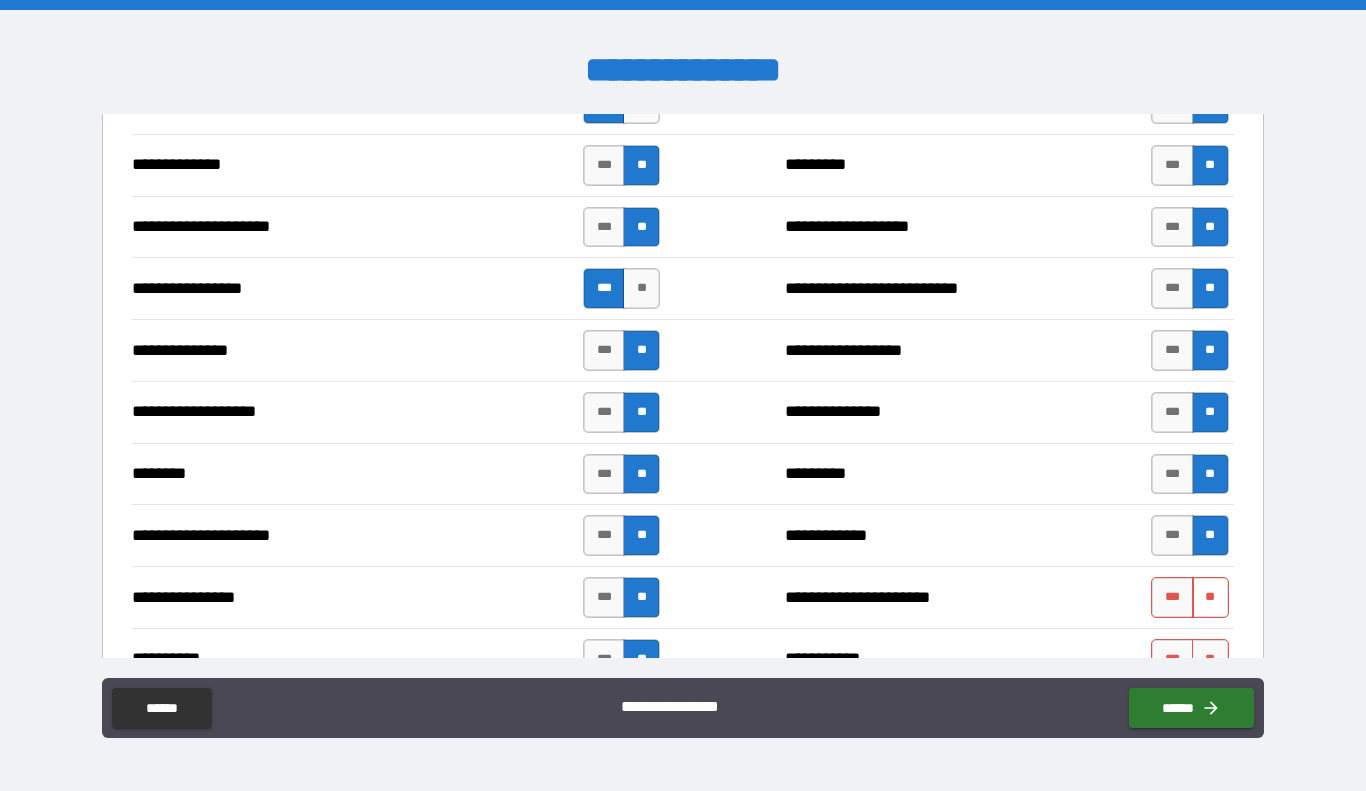 click on "**" at bounding box center [1210, 597] 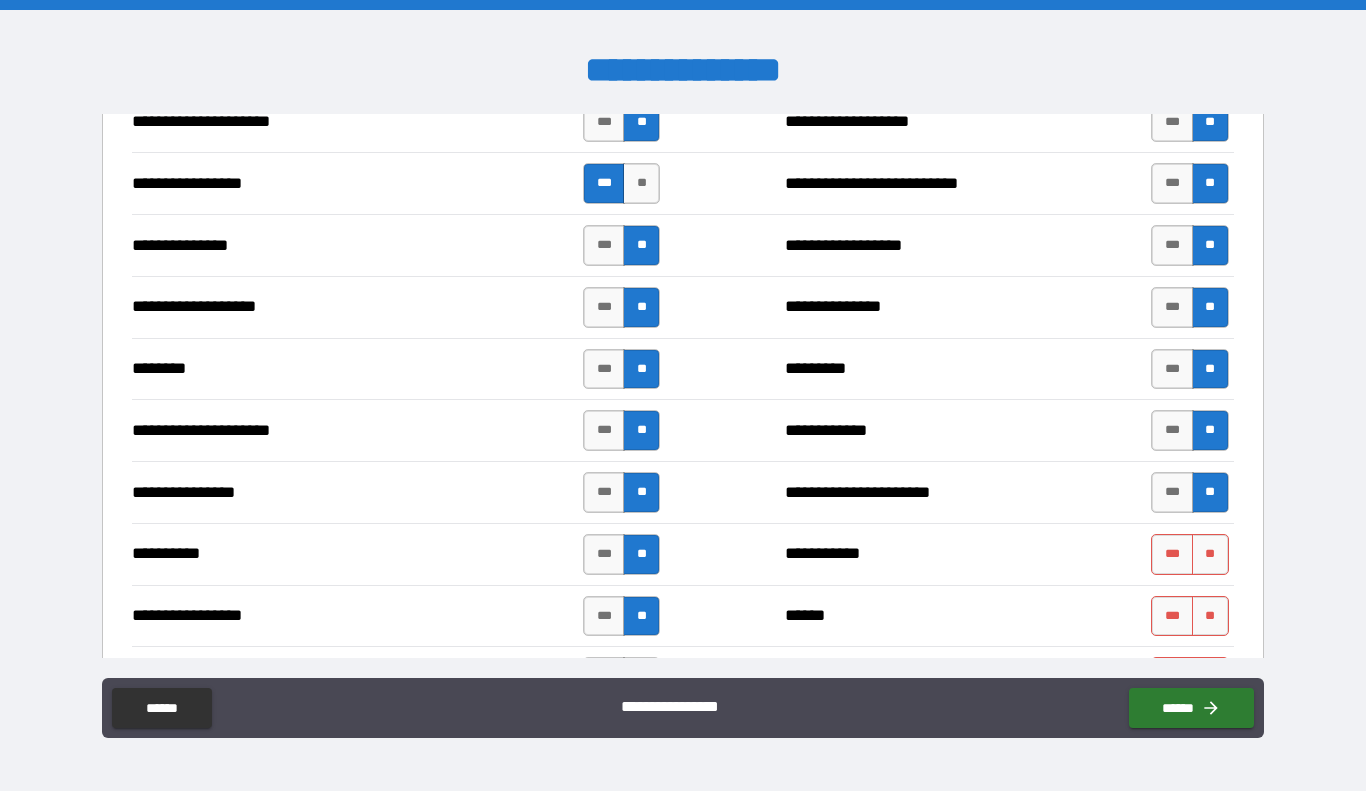 scroll, scrollTop: 2335, scrollLeft: 0, axis: vertical 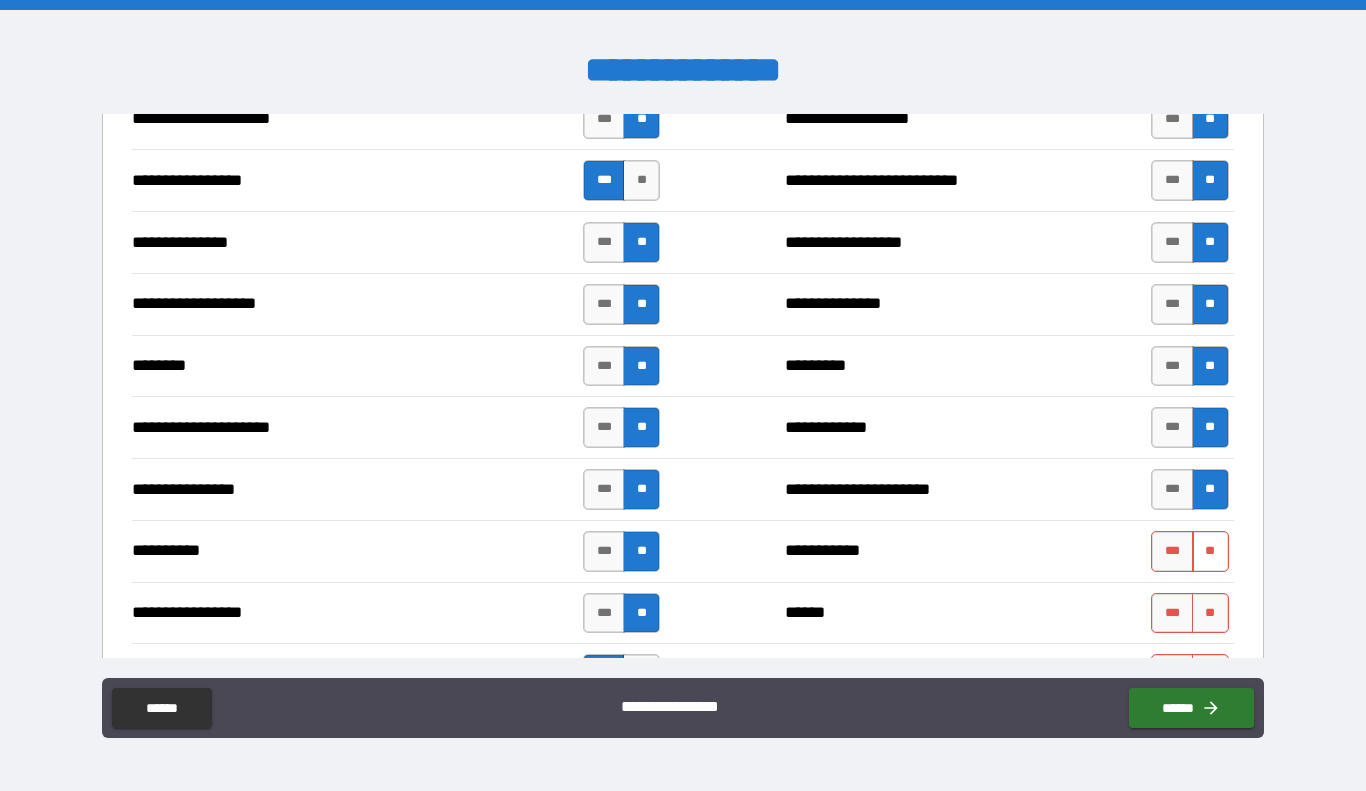 click on "**" at bounding box center (1210, 551) 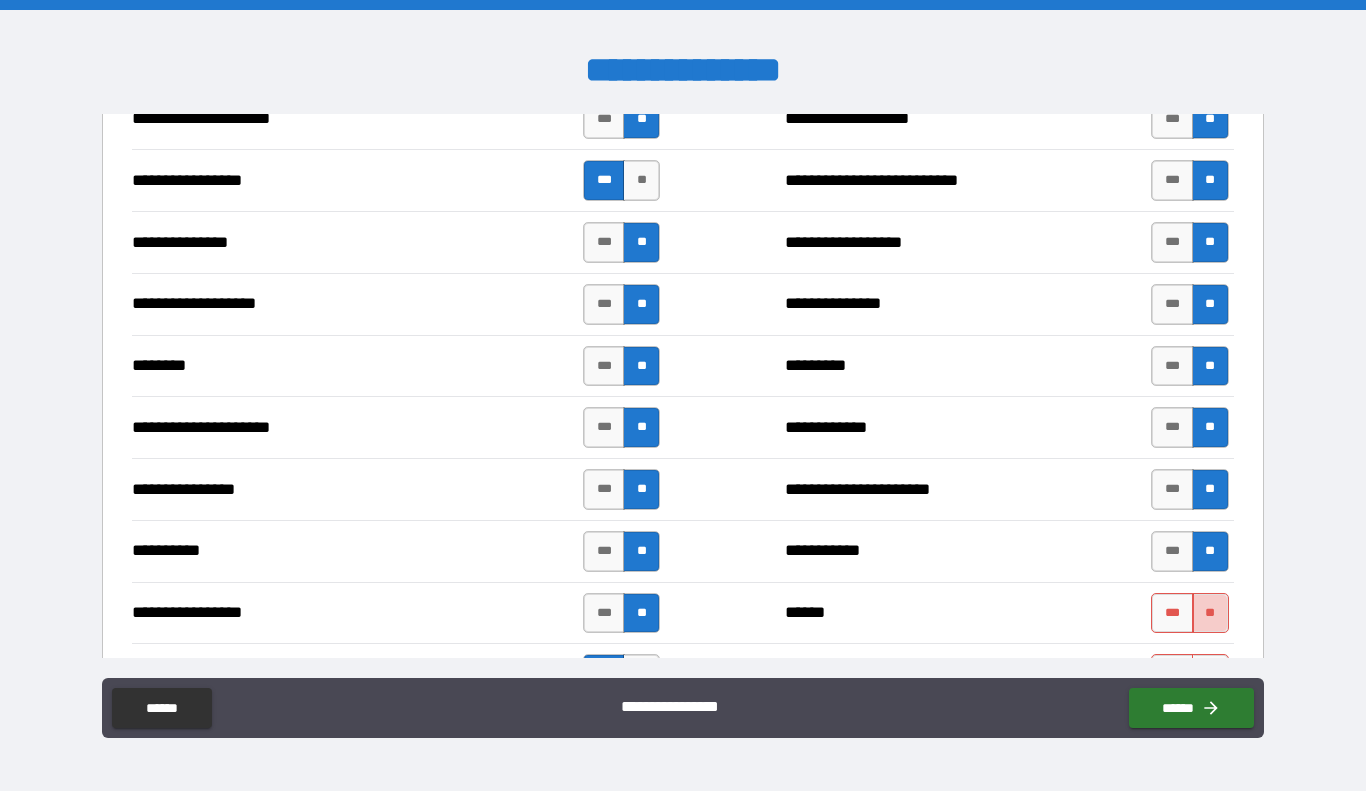 click on "**" at bounding box center (1210, 613) 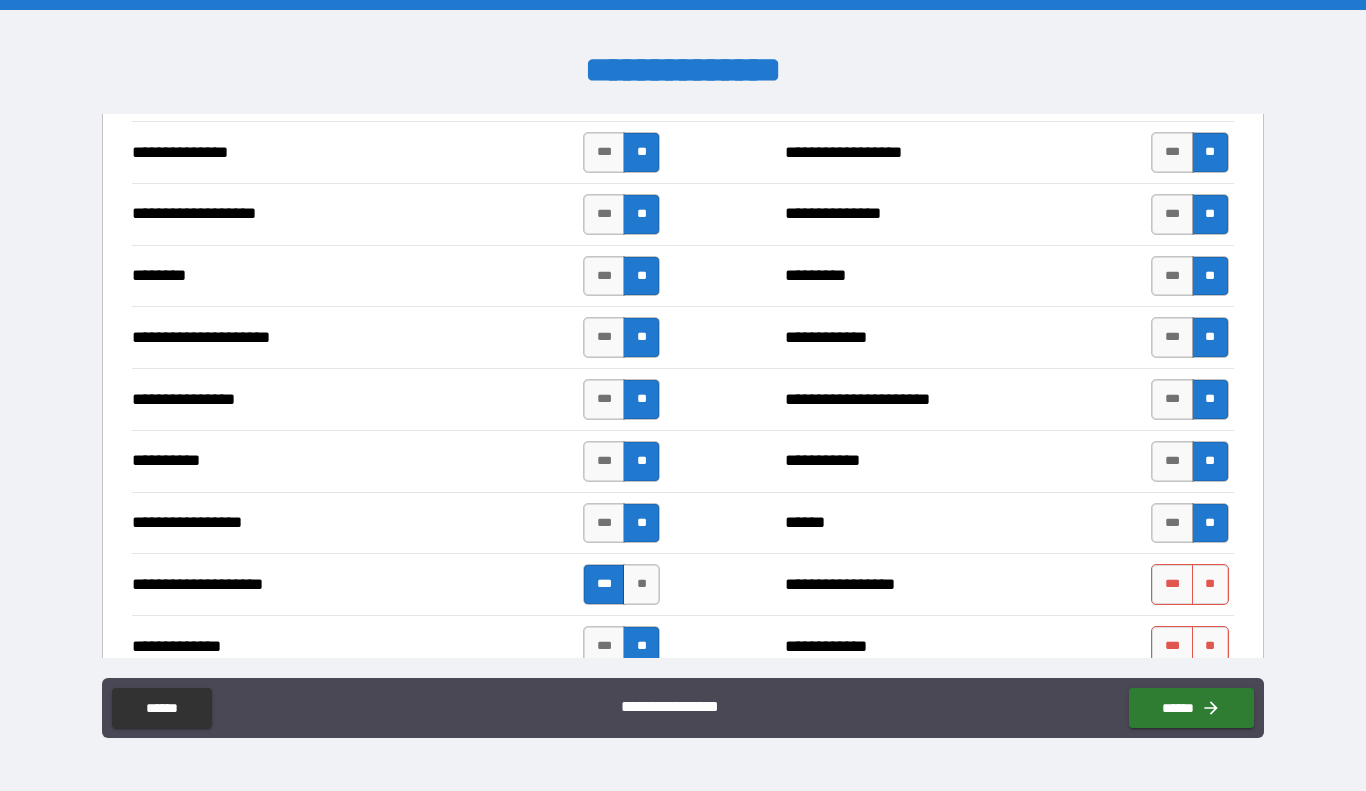 scroll, scrollTop: 2426, scrollLeft: 0, axis: vertical 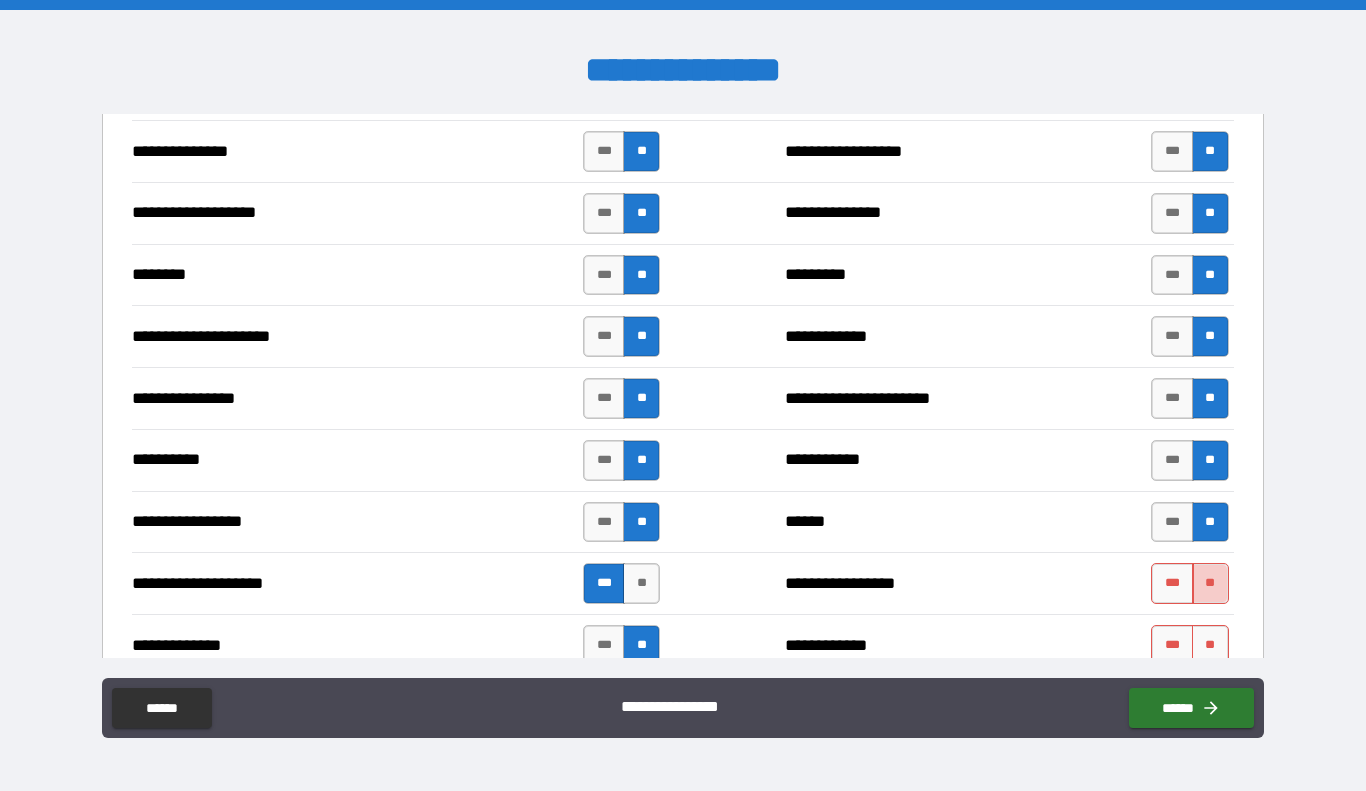 click on "**" at bounding box center (1210, 583) 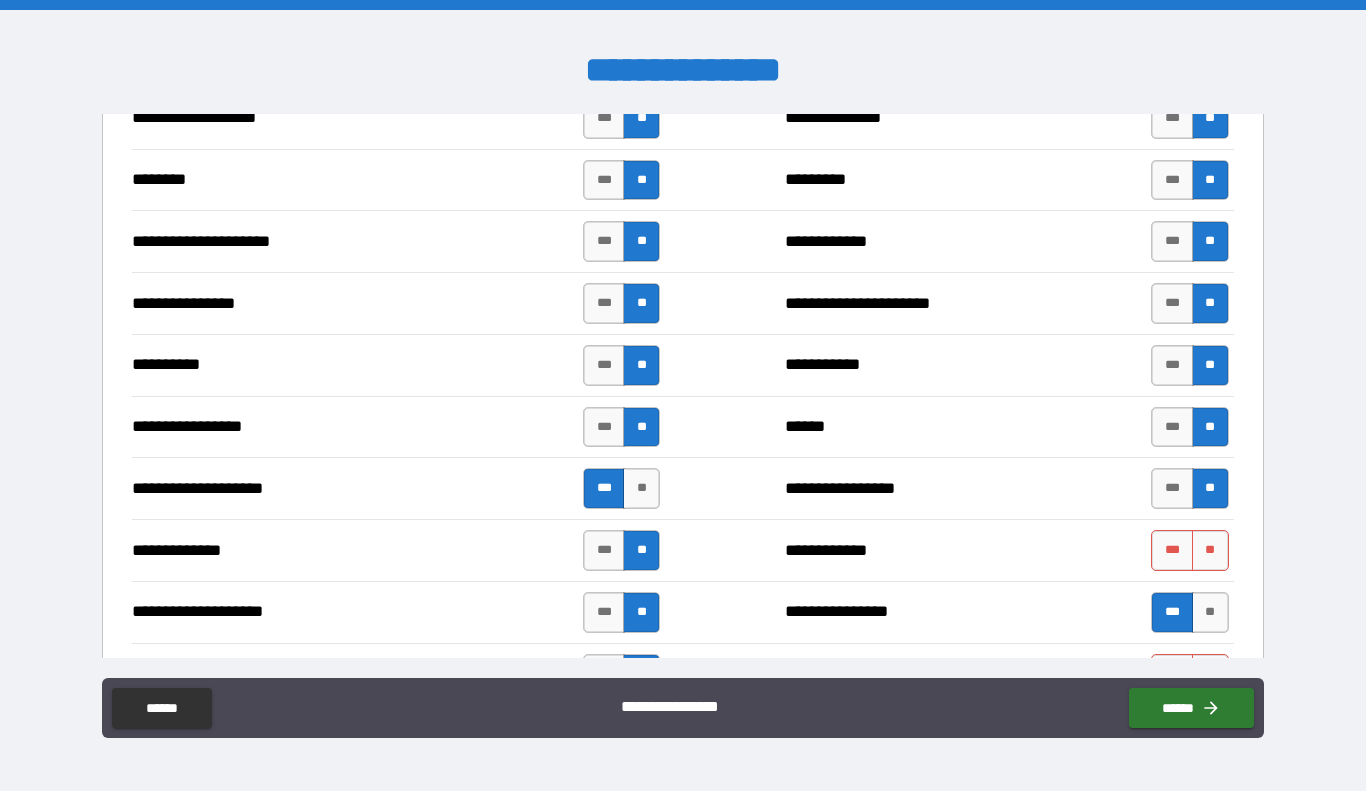scroll, scrollTop: 2527, scrollLeft: 0, axis: vertical 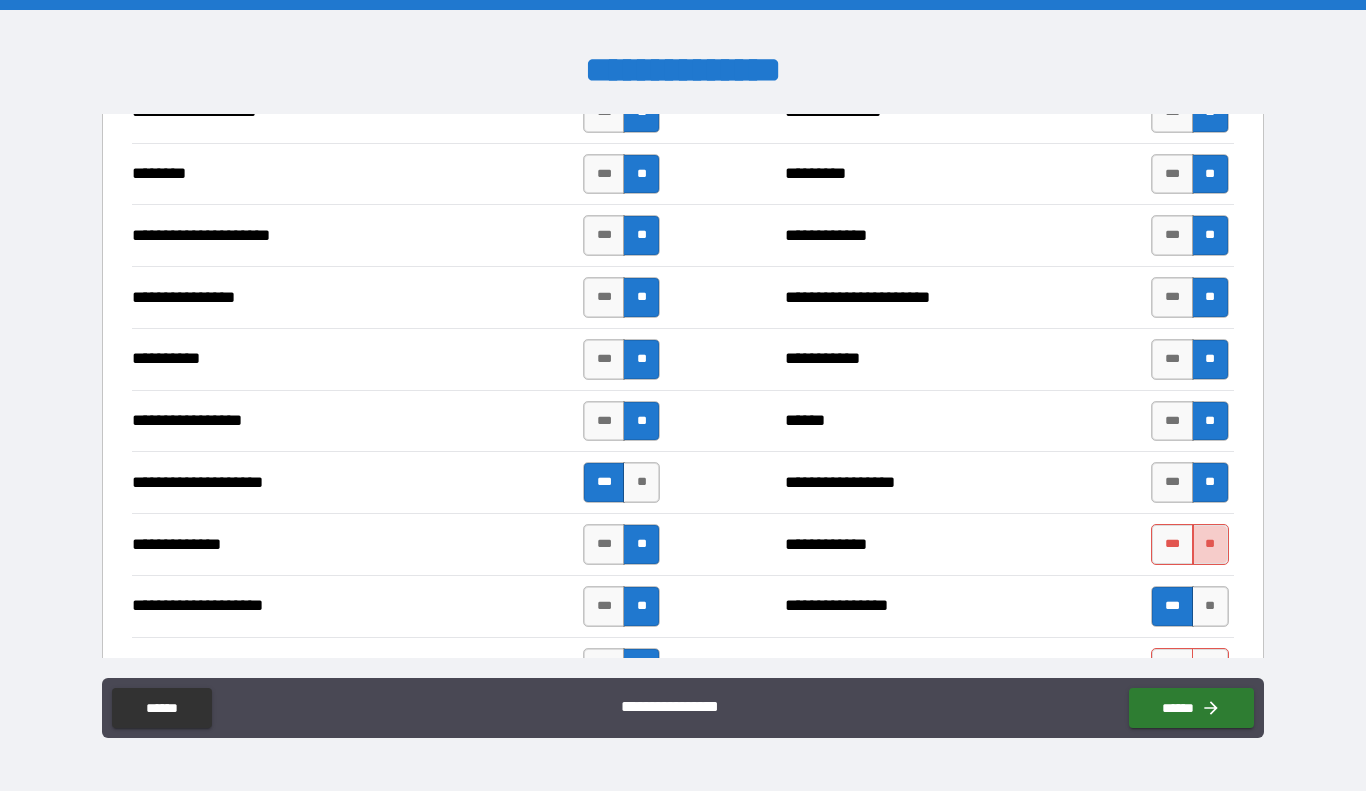 click on "**" at bounding box center [1210, 544] 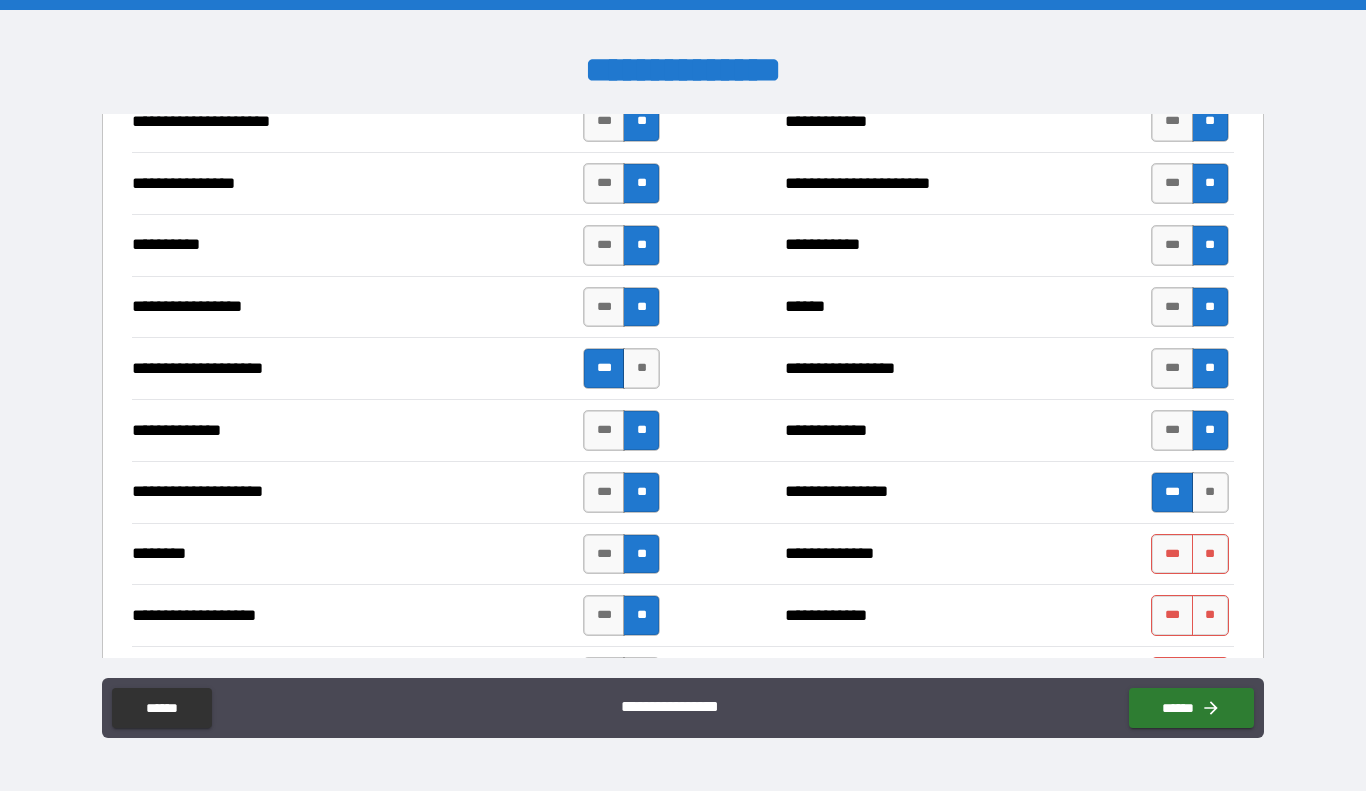 scroll, scrollTop: 2670, scrollLeft: 0, axis: vertical 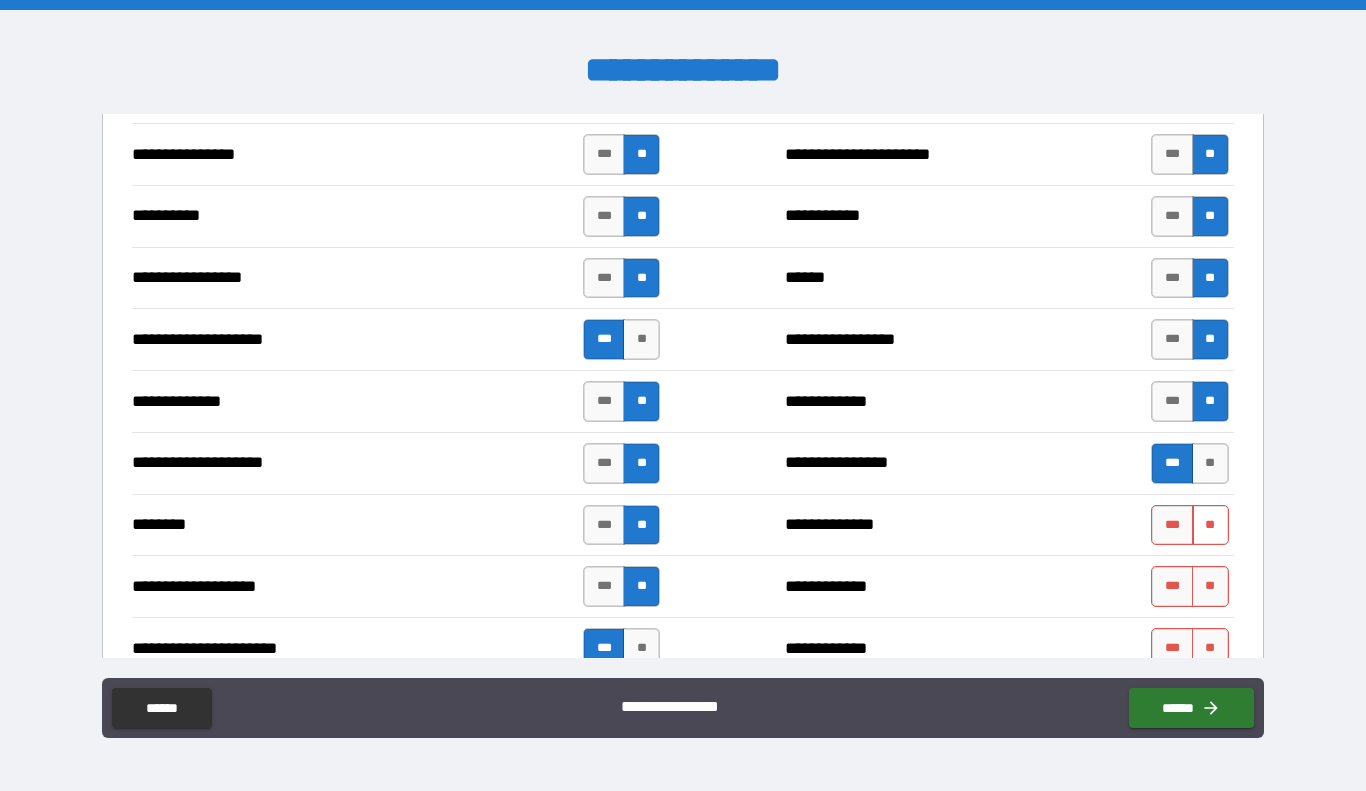 click on "**" at bounding box center [1210, 525] 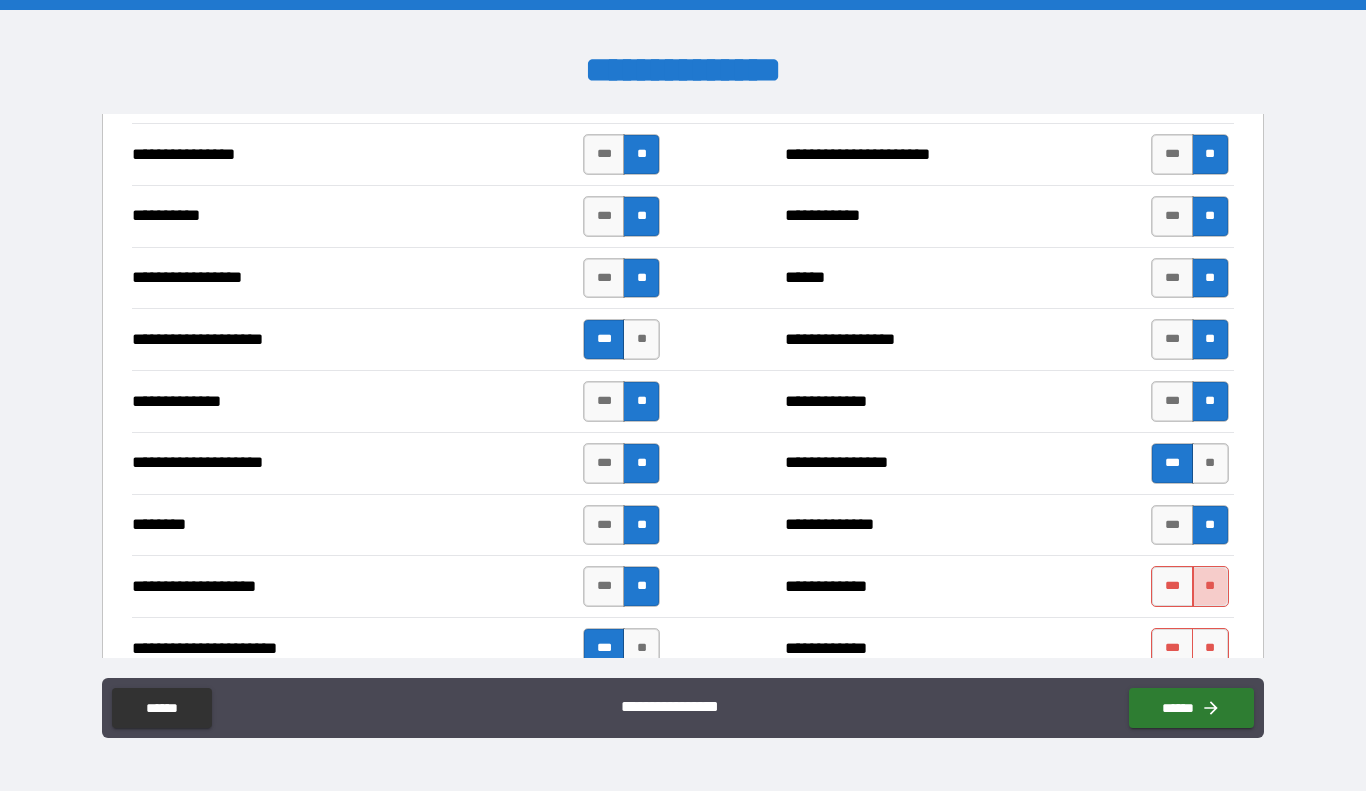click on "**" at bounding box center [1210, 586] 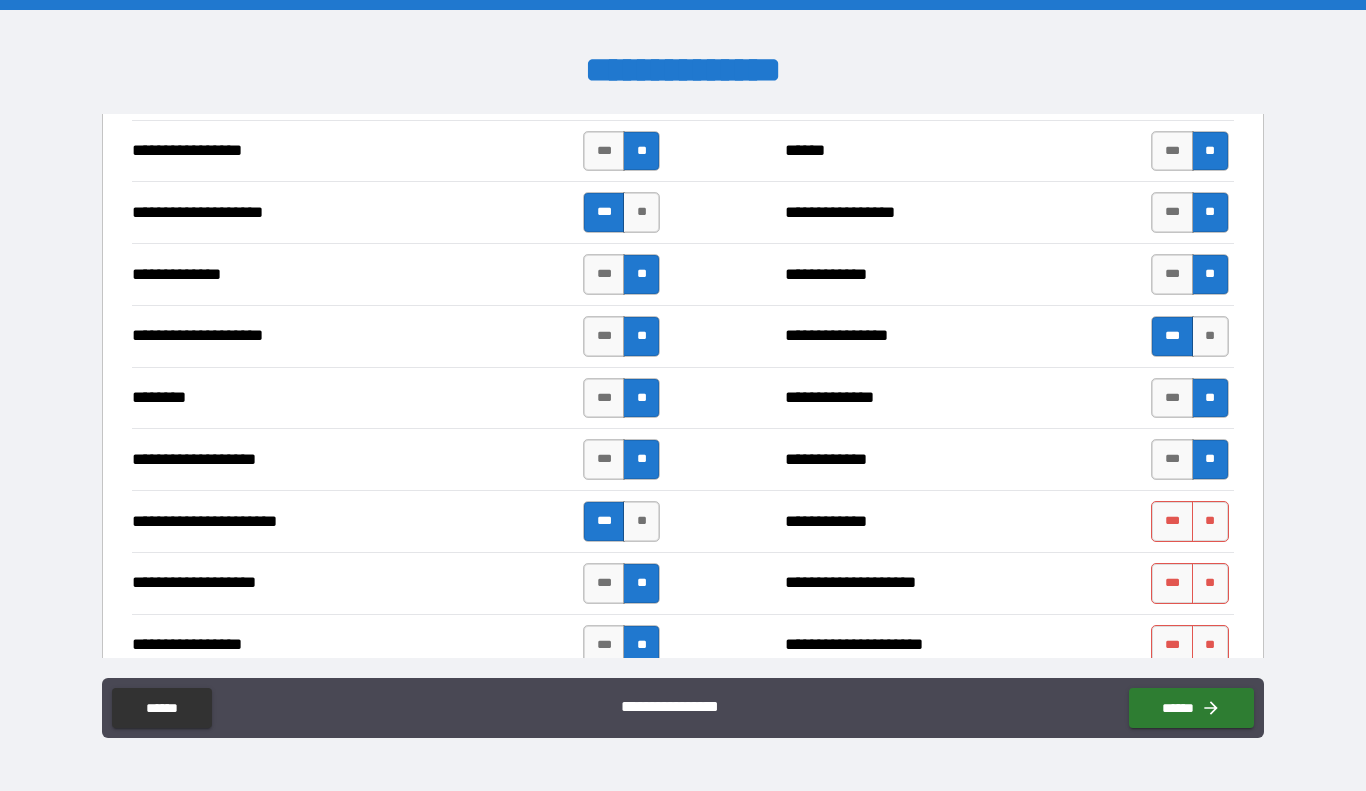scroll, scrollTop: 2799, scrollLeft: 0, axis: vertical 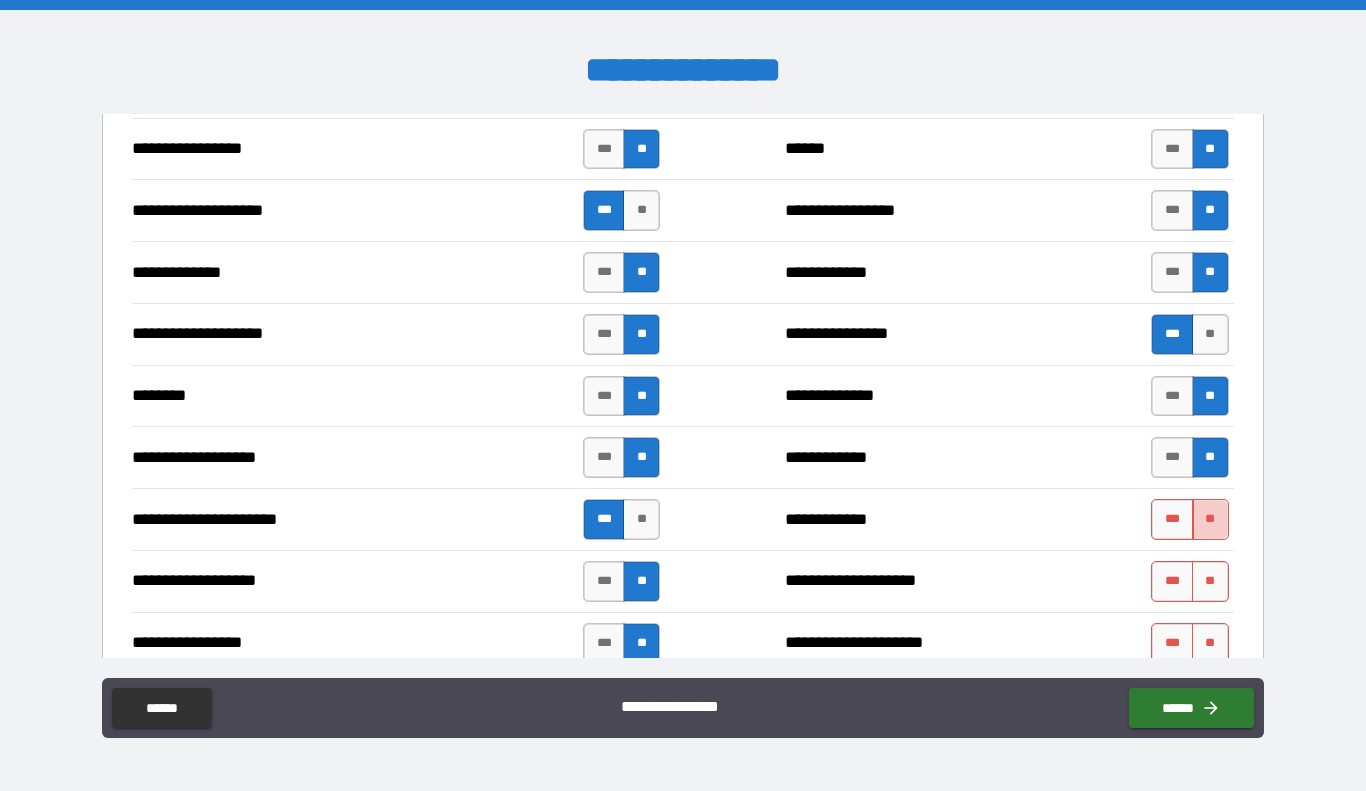 click on "**" at bounding box center (1210, 519) 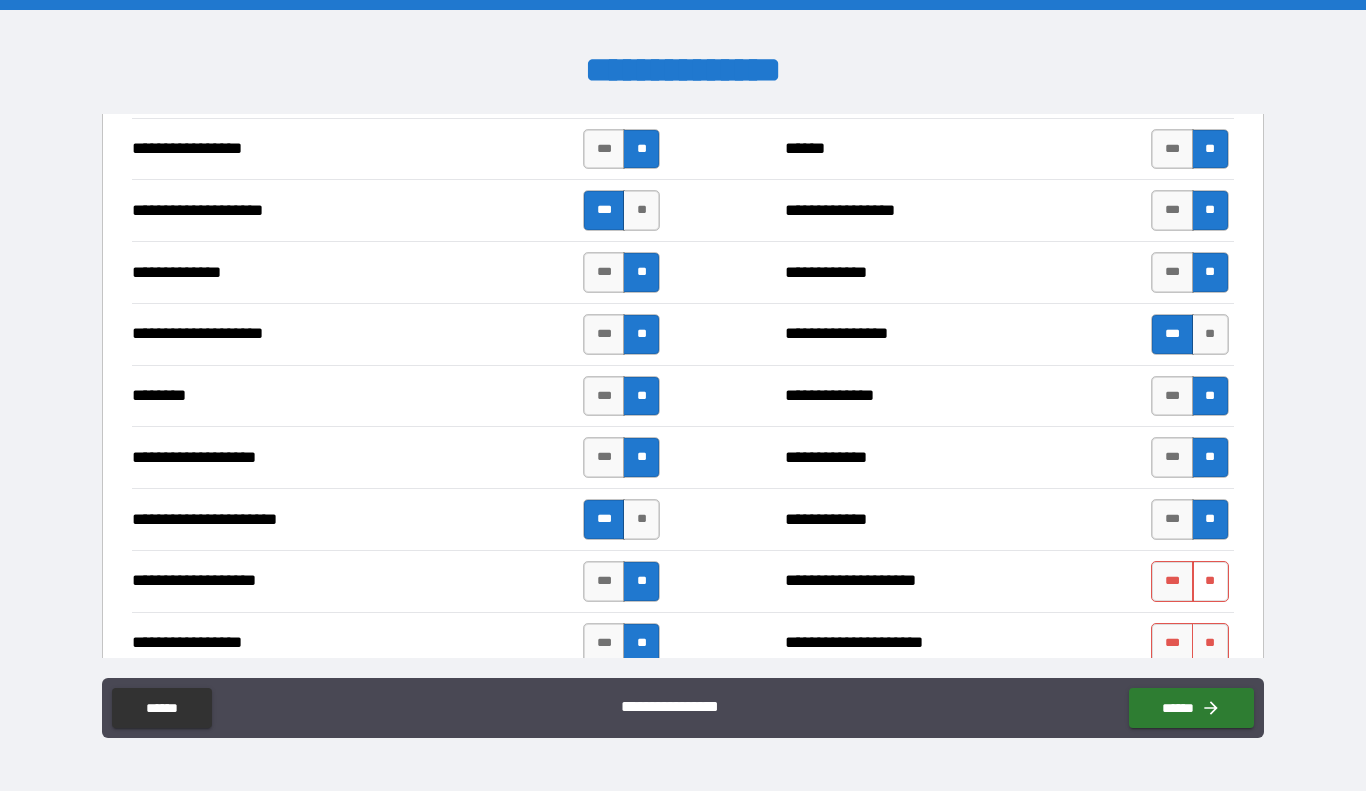 click on "**" at bounding box center (1210, 581) 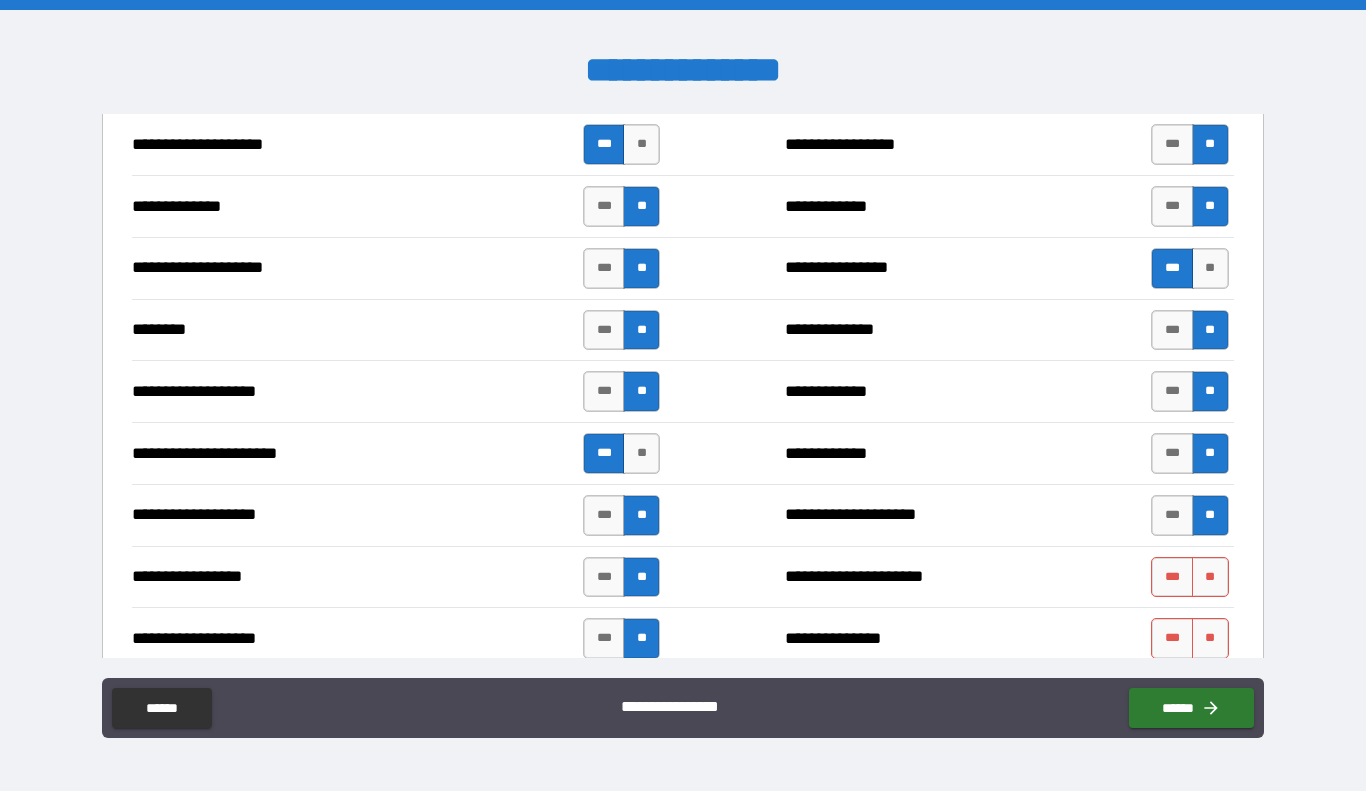 scroll, scrollTop: 2895, scrollLeft: 0, axis: vertical 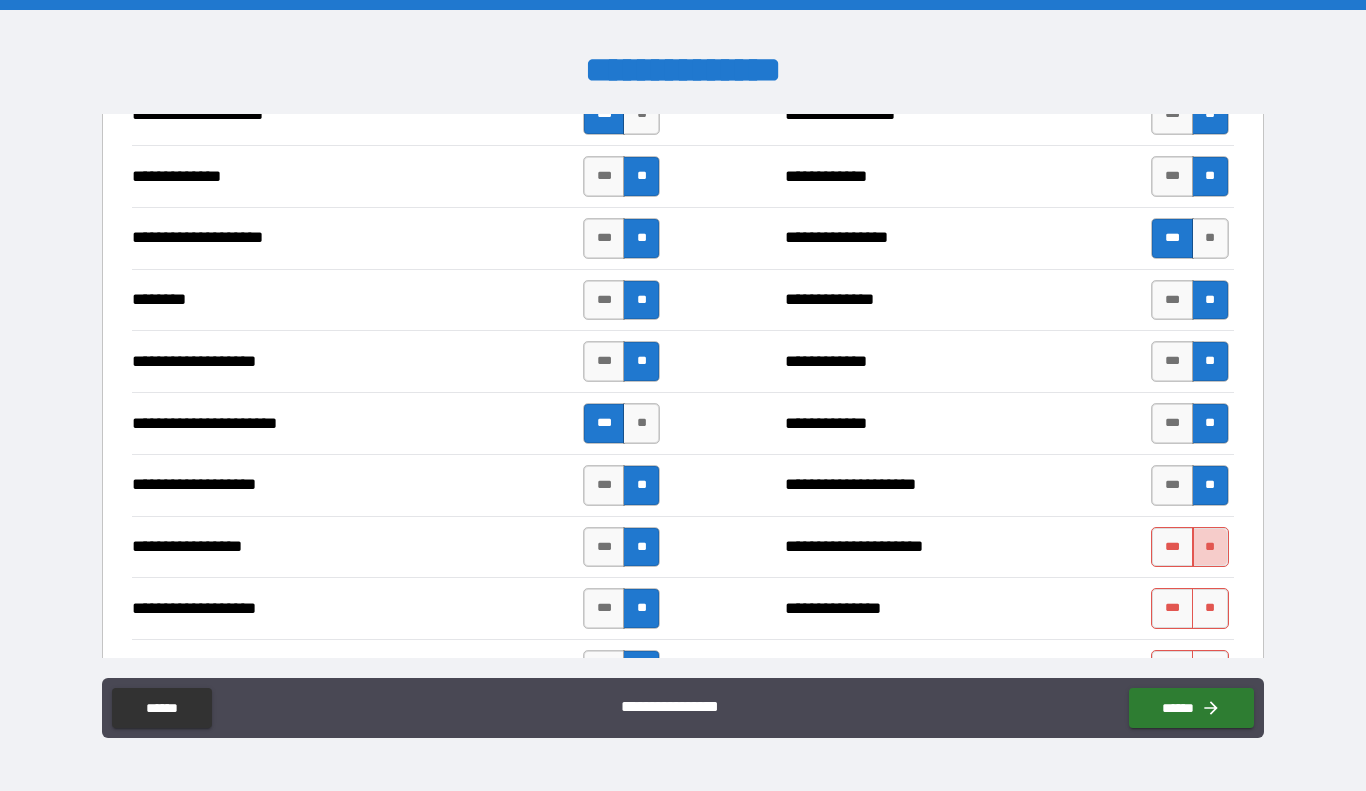 click on "**" at bounding box center [1210, 547] 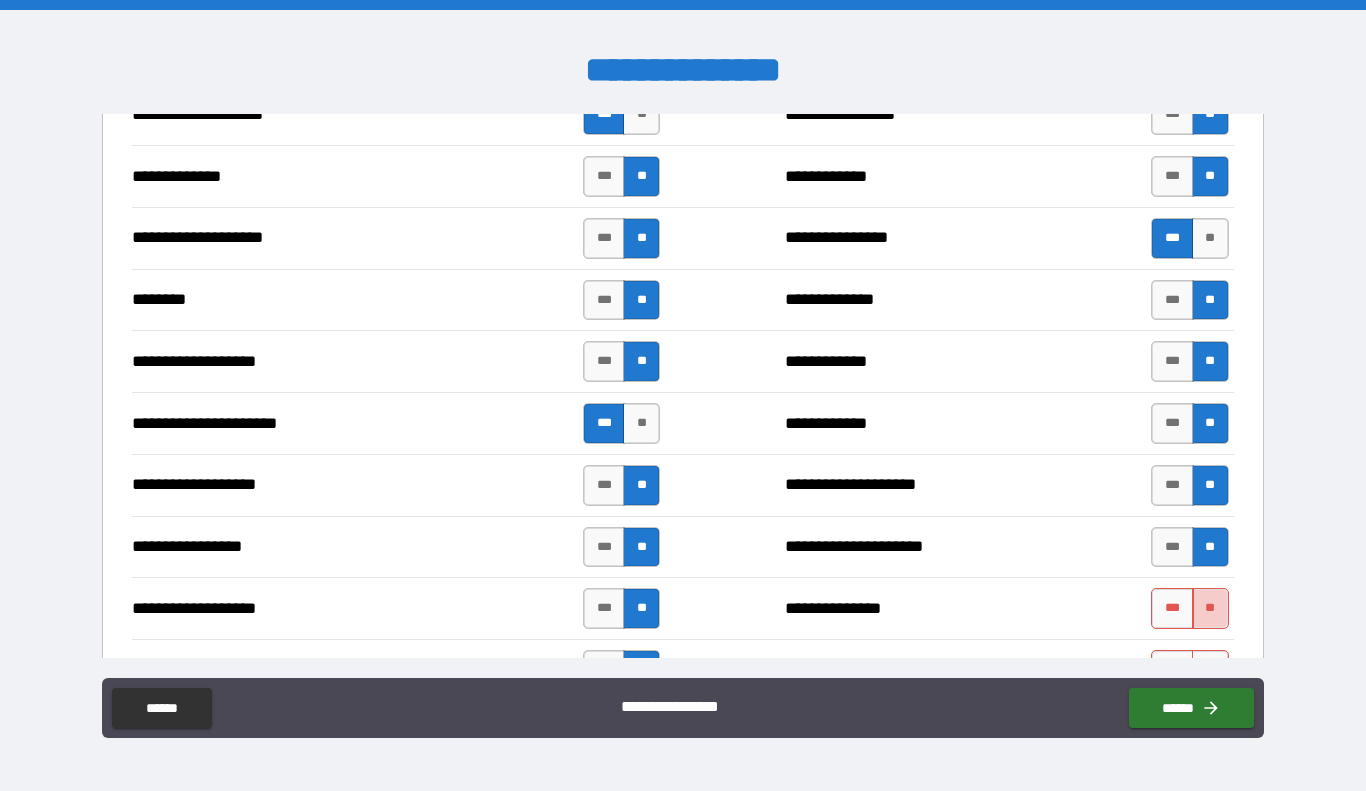 click on "**" at bounding box center (1210, 608) 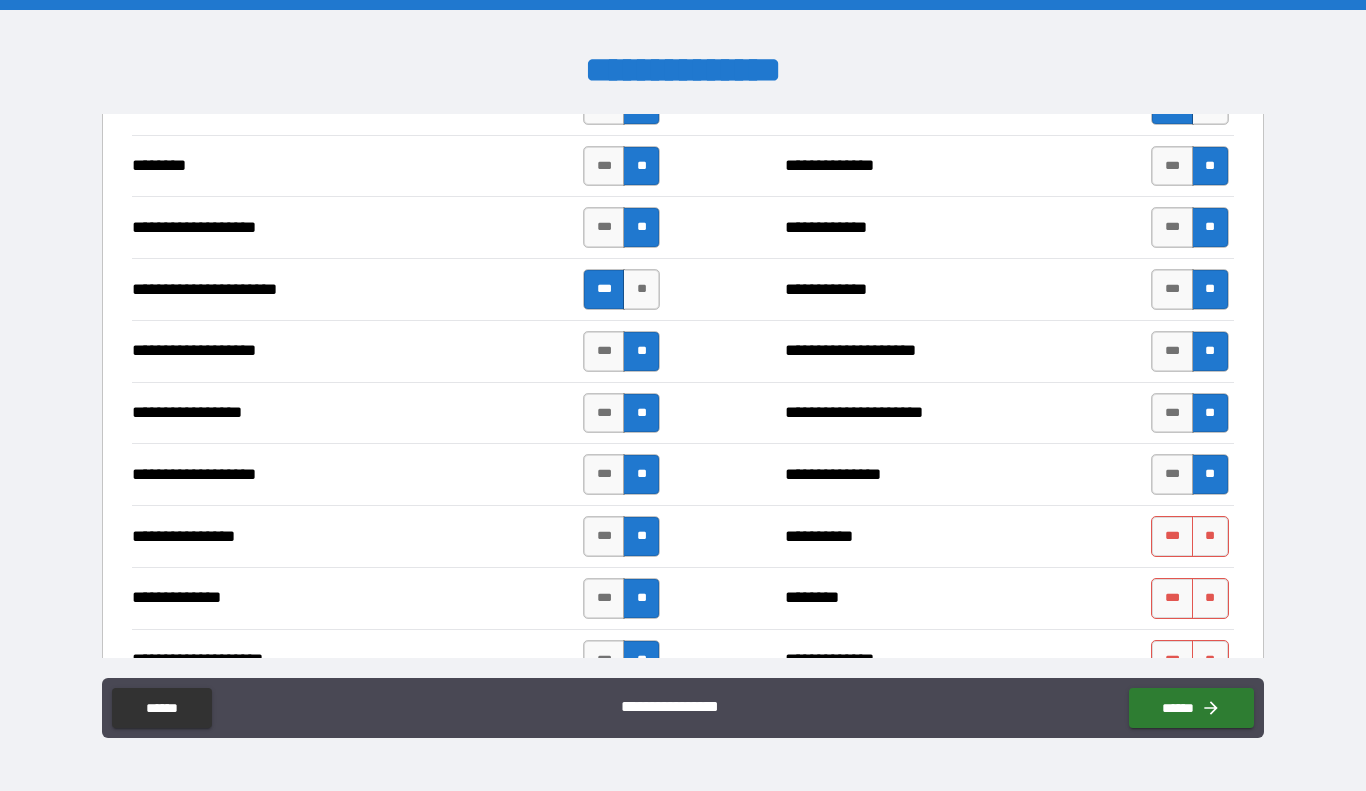 scroll, scrollTop: 3045, scrollLeft: 0, axis: vertical 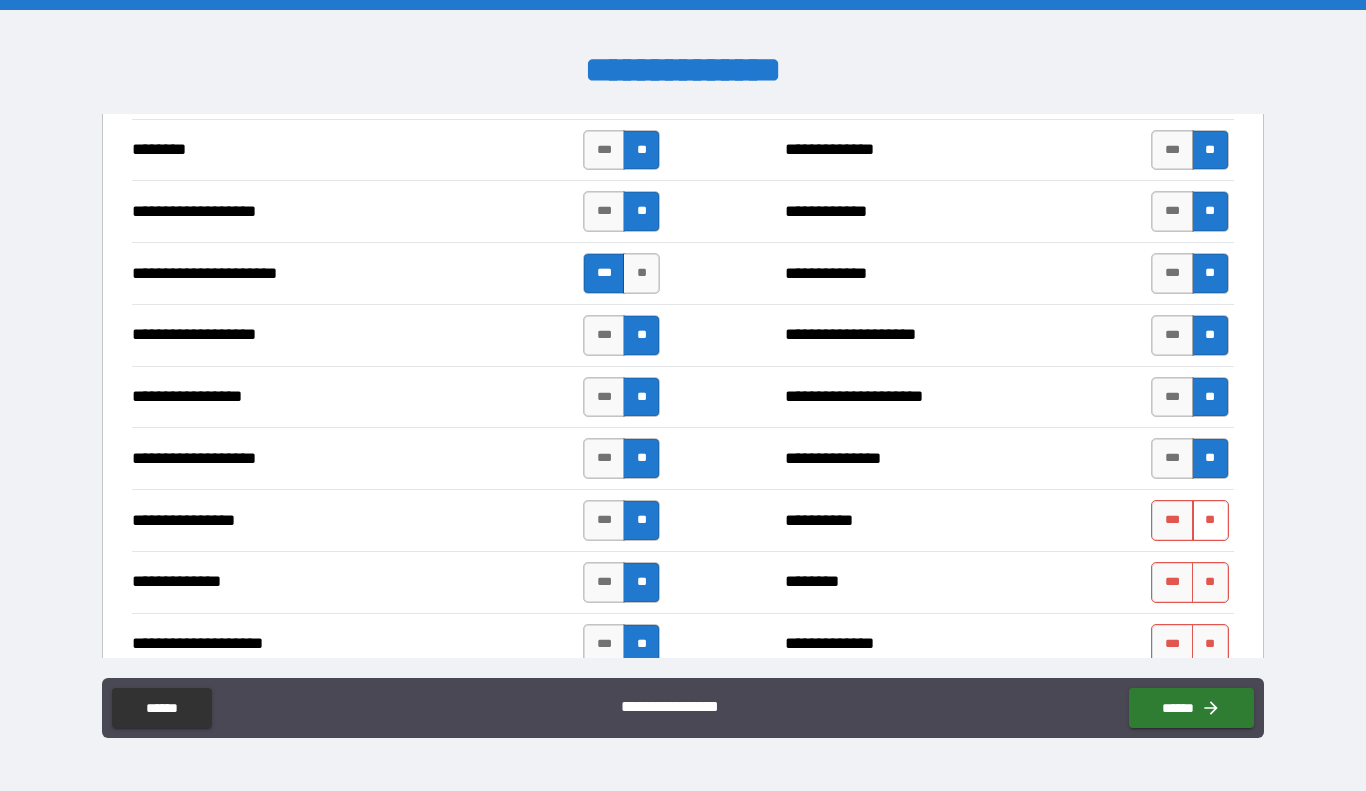 click on "**" at bounding box center (1210, 520) 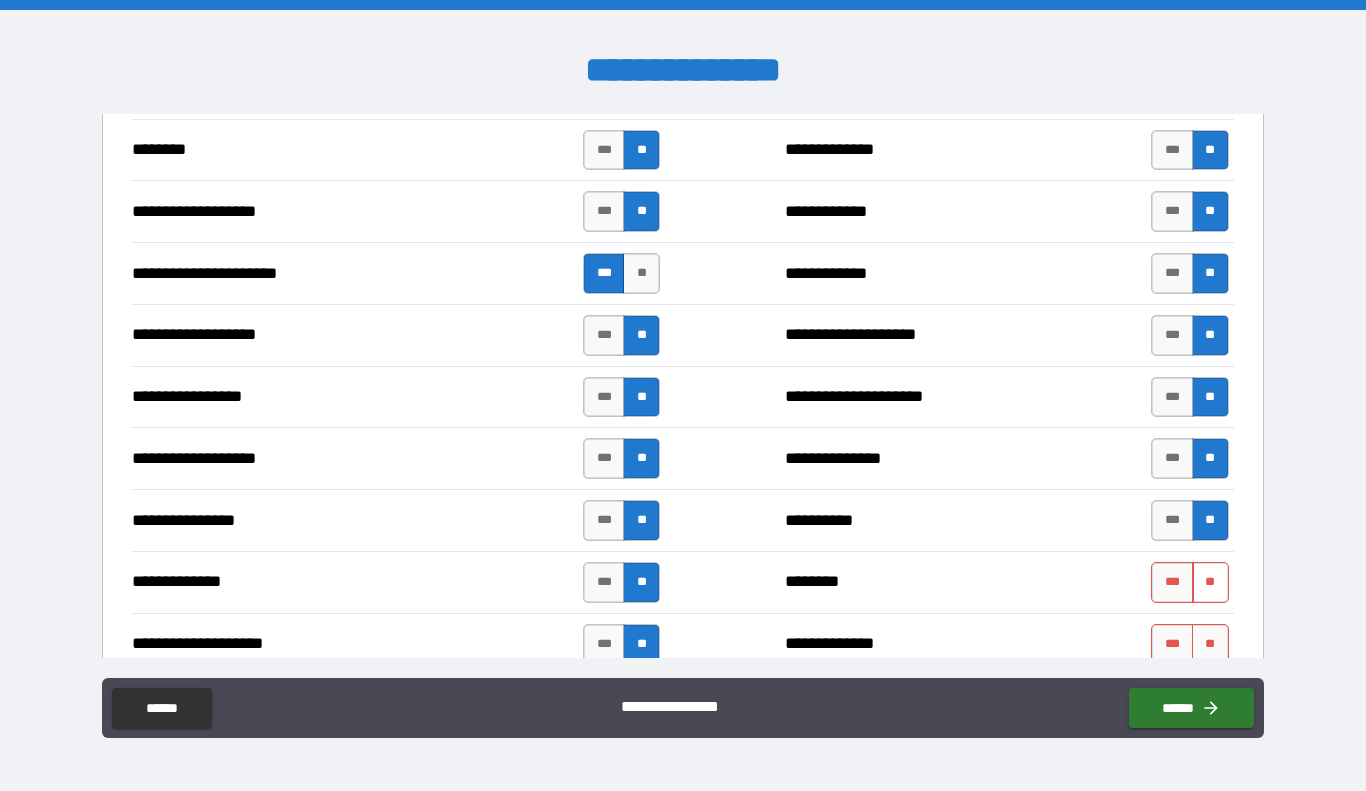 click on "**" at bounding box center (1210, 582) 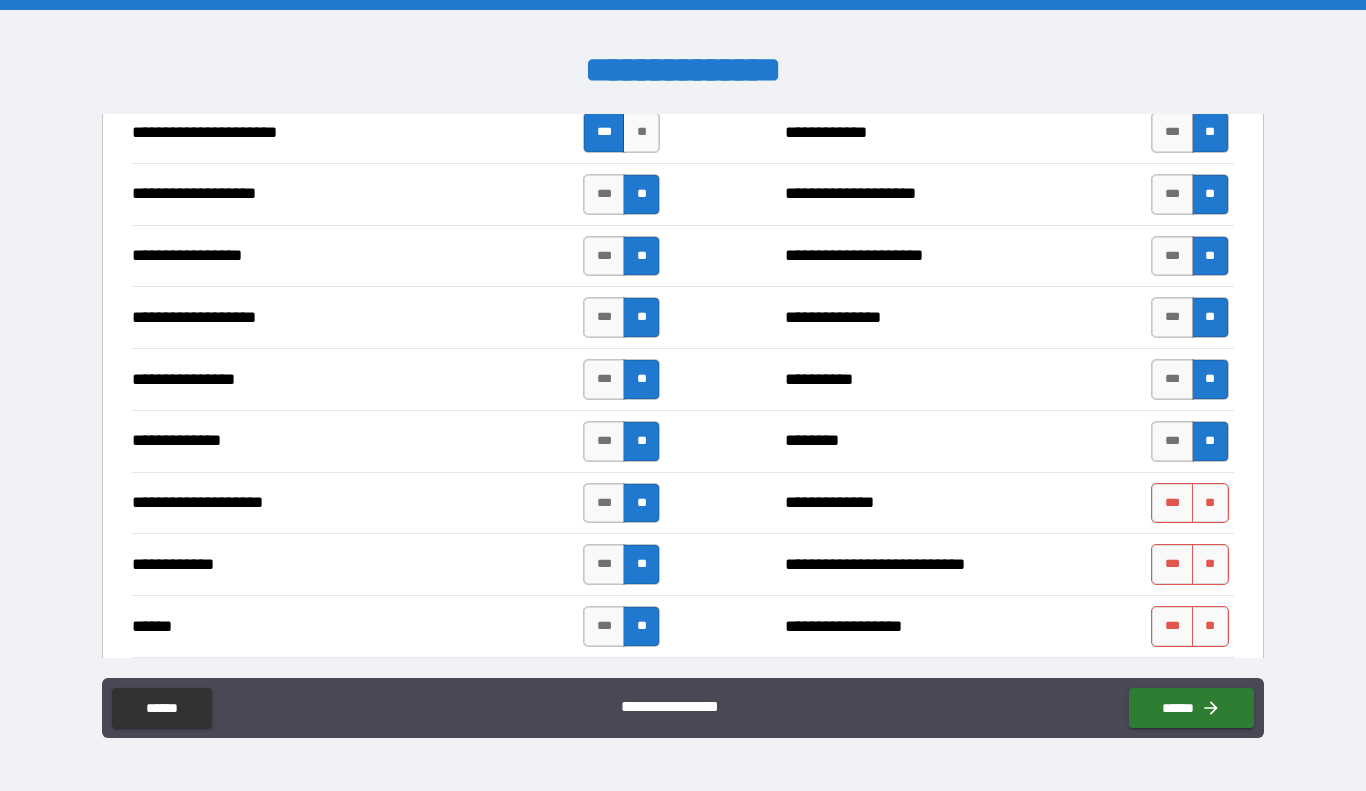 scroll, scrollTop: 3194, scrollLeft: 0, axis: vertical 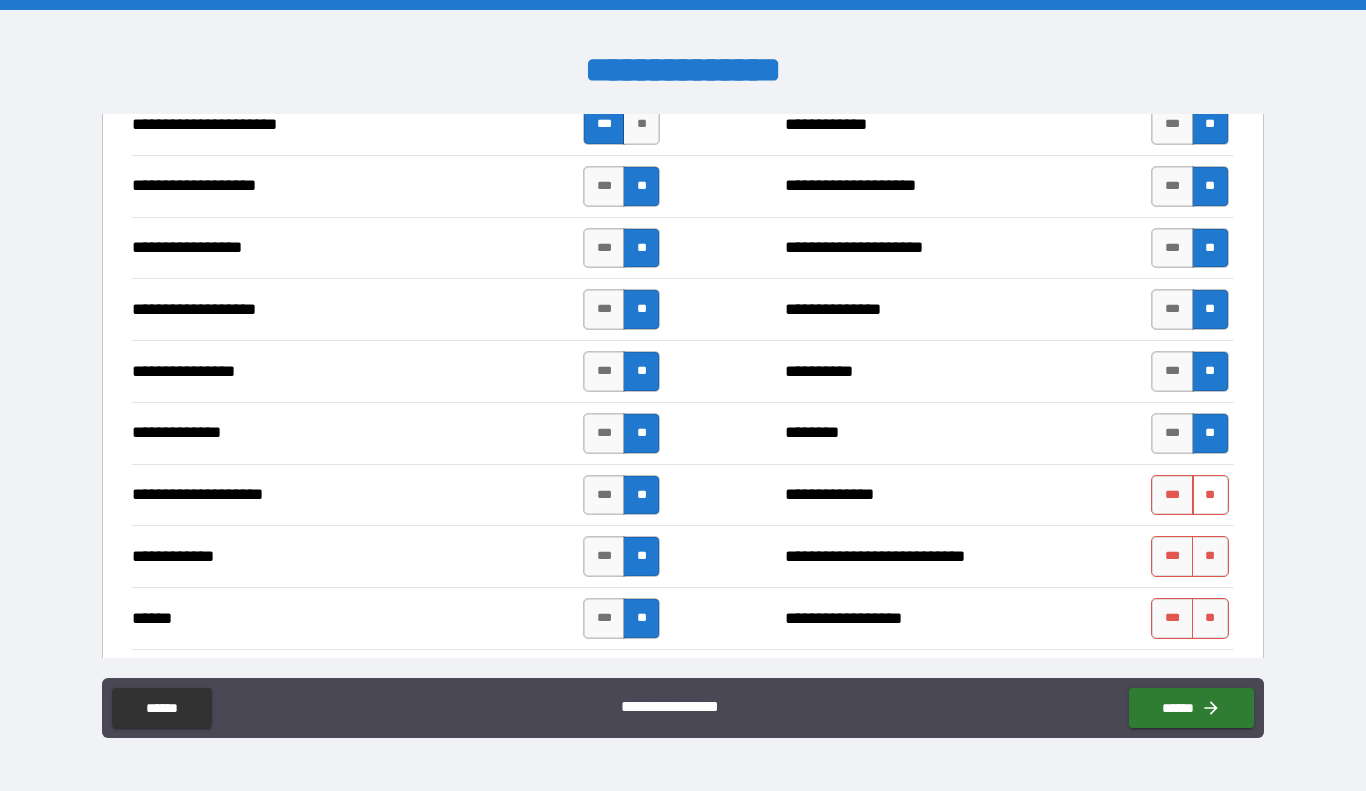 click on "**" at bounding box center [1210, 495] 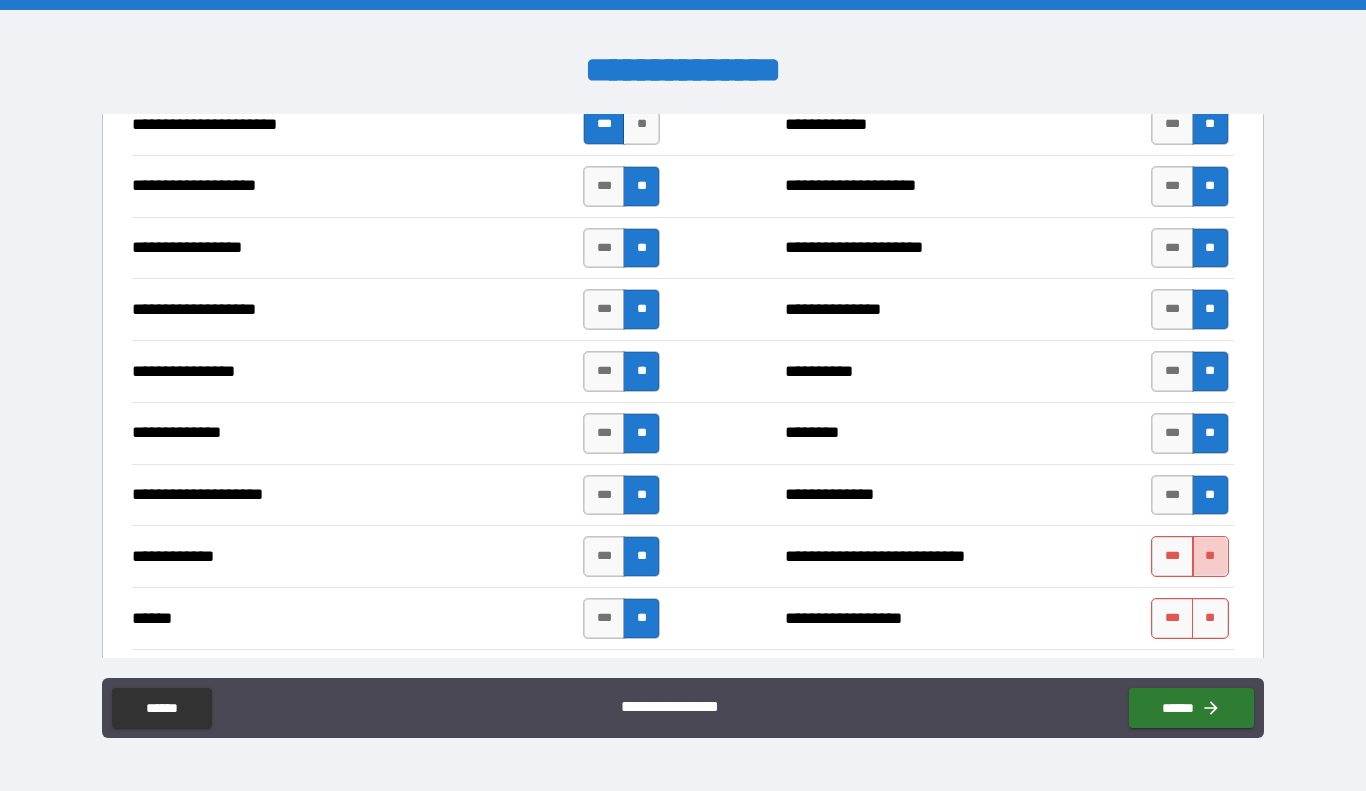 click on "**" at bounding box center (1210, 556) 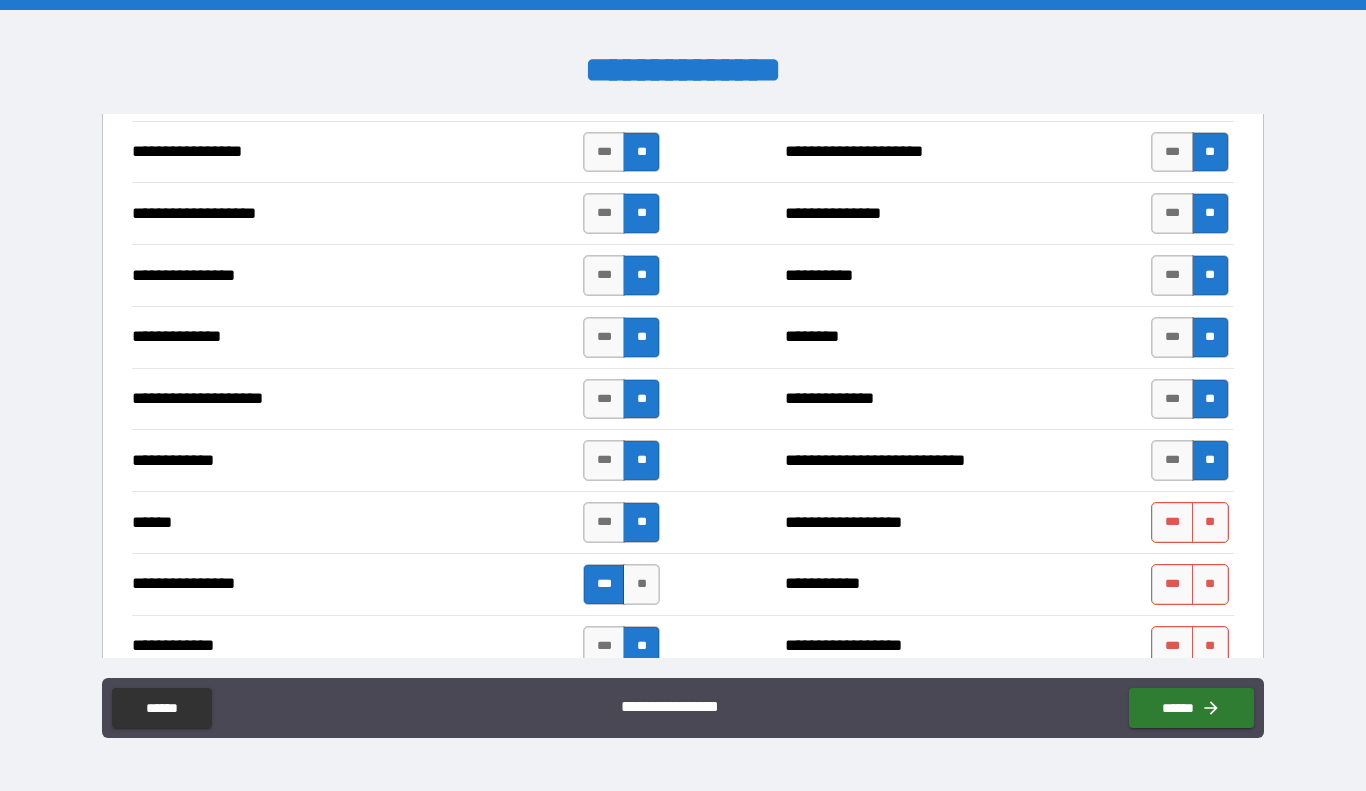 scroll, scrollTop: 3292, scrollLeft: 0, axis: vertical 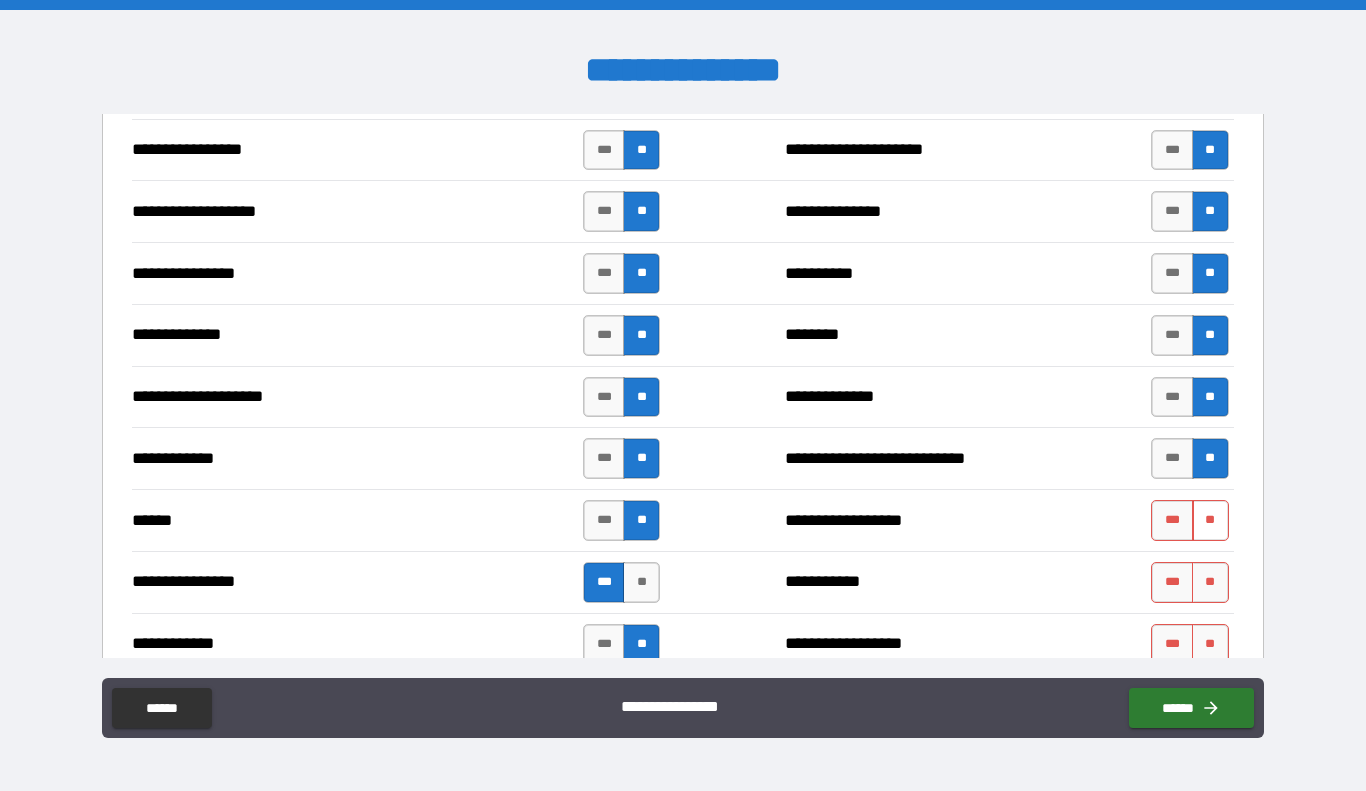 click on "**" at bounding box center [1210, 520] 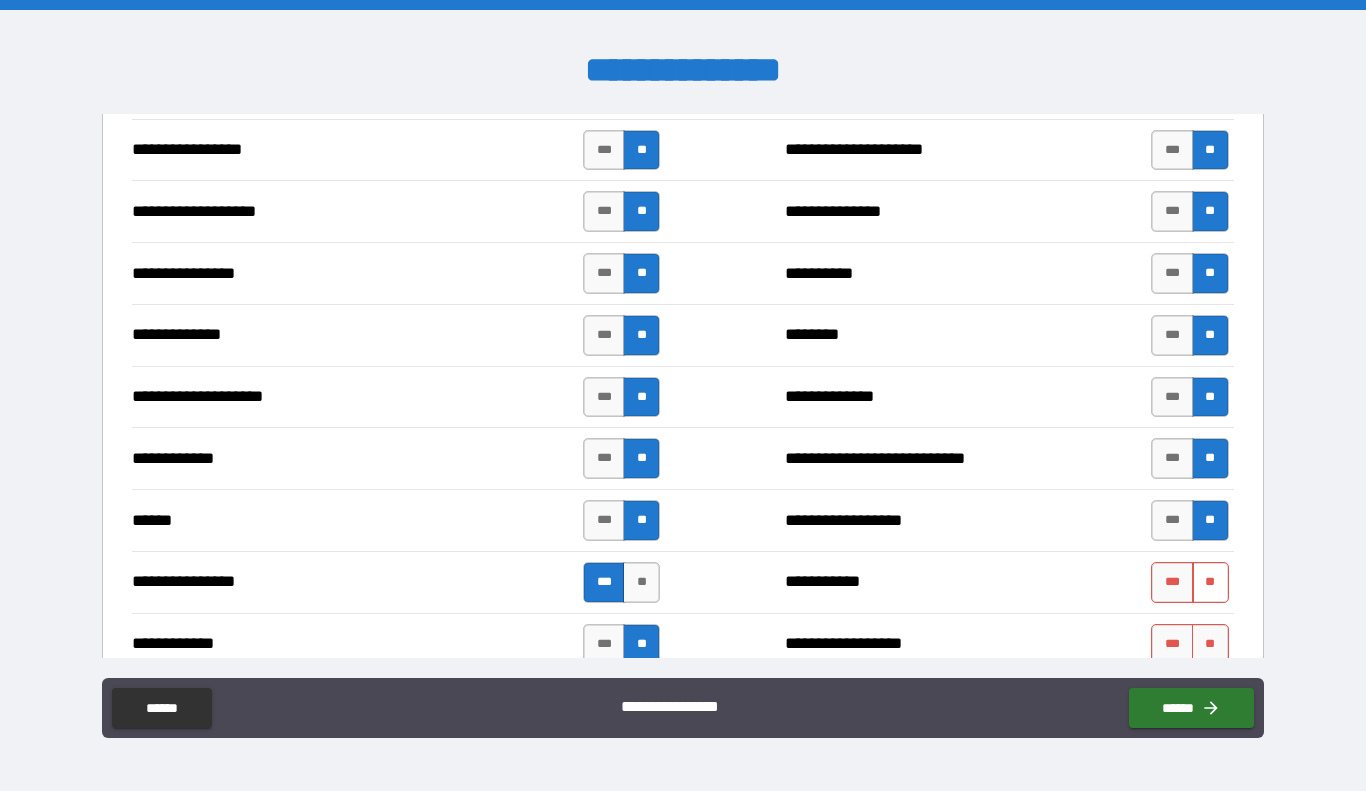 click on "**" at bounding box center [1210, 582] 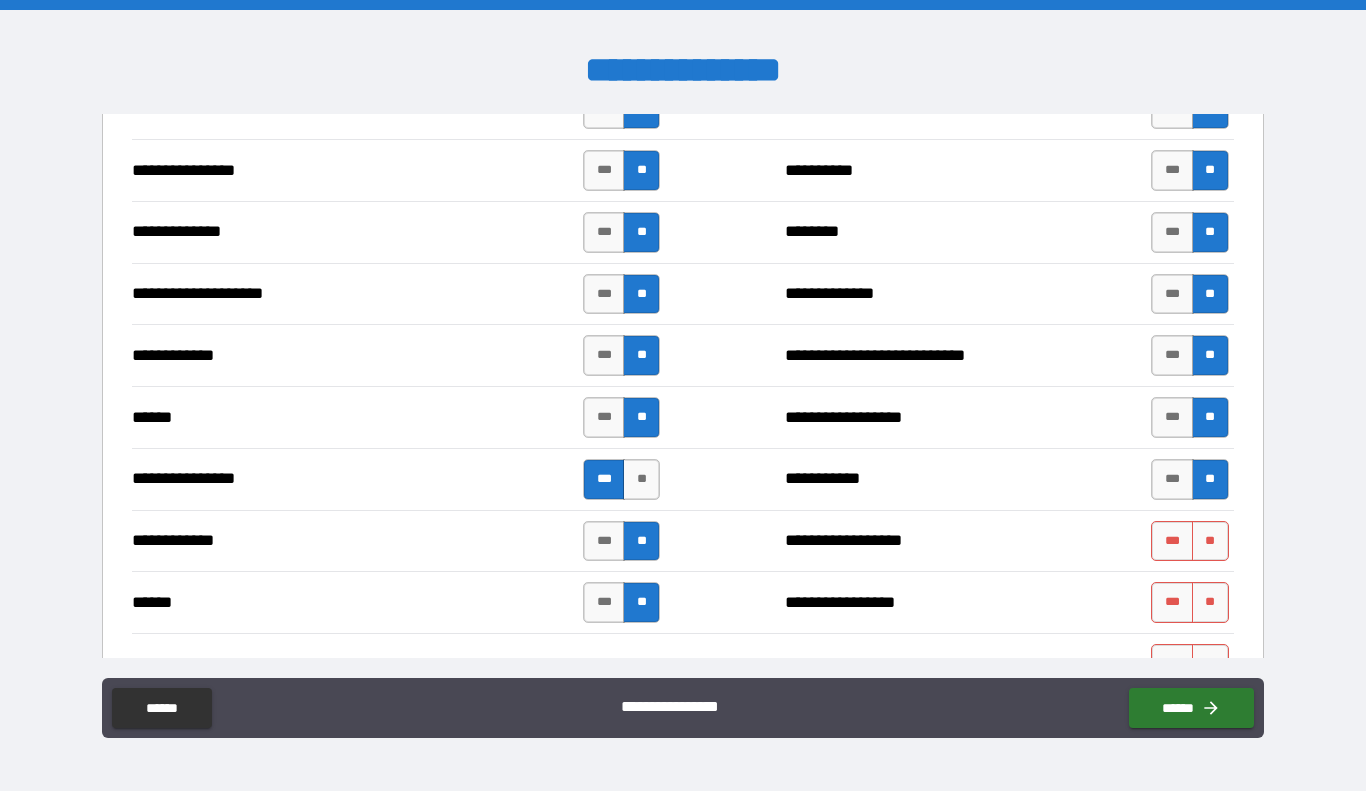 scroll, scrollTop: 3398, scrollLeft: 0, axis: vertical 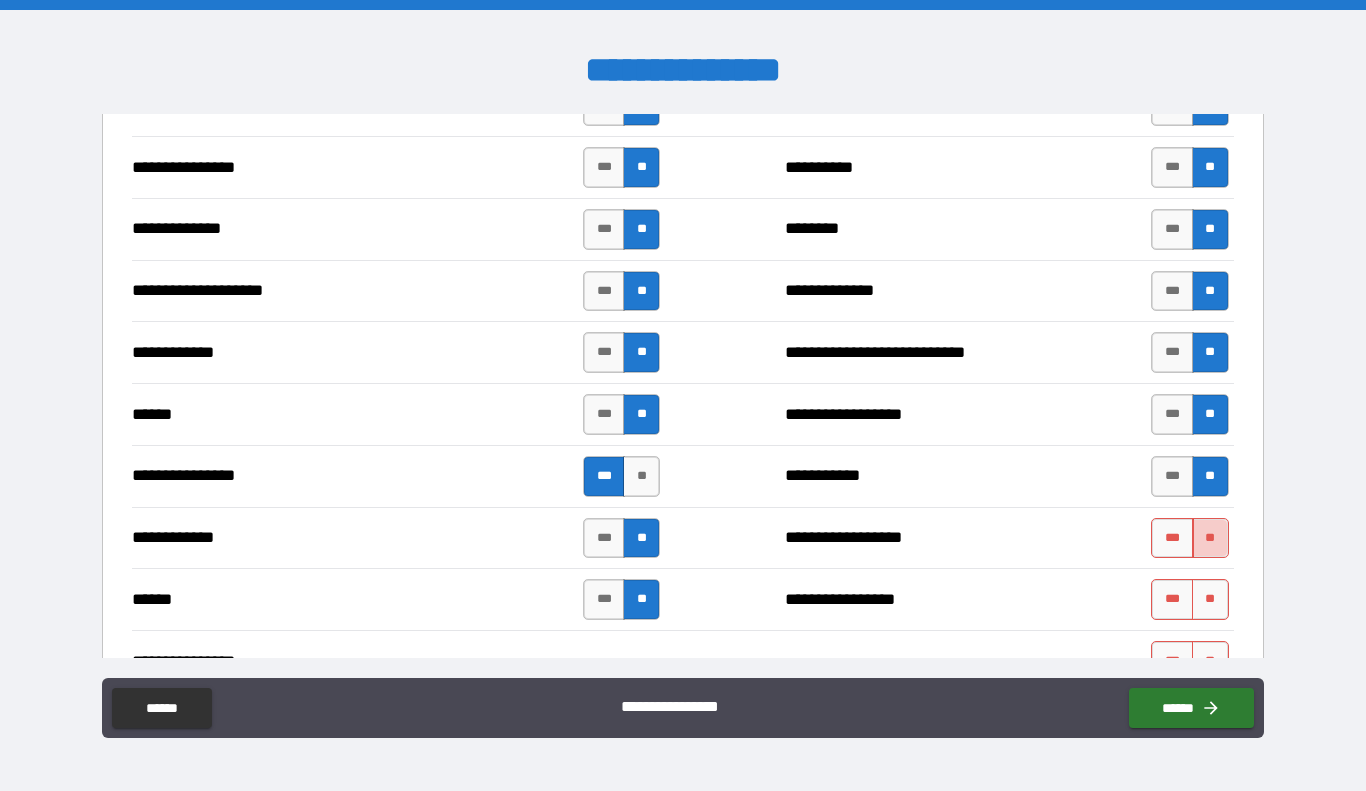 click on "**" at bounding box center [1210, 538] 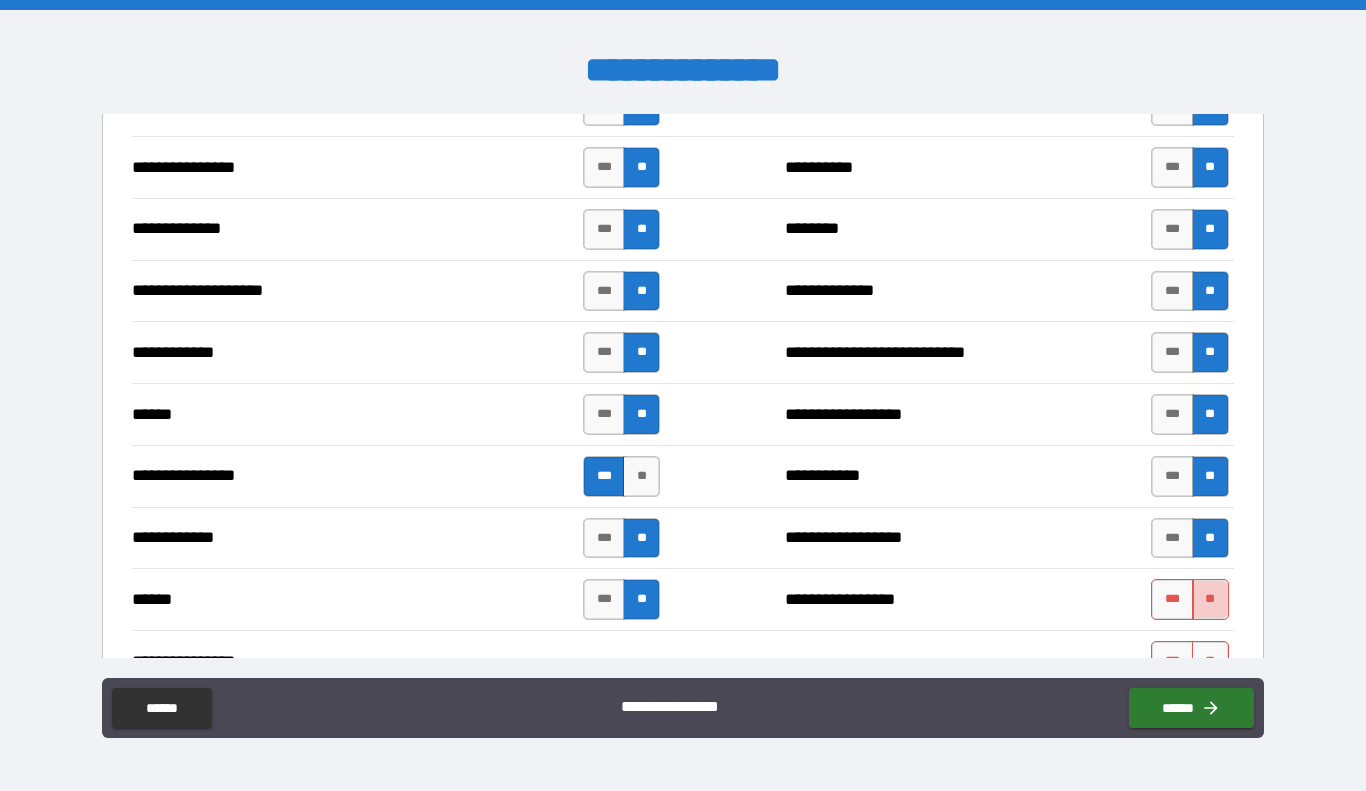 click on "**" at bounding box center [1210, 599] 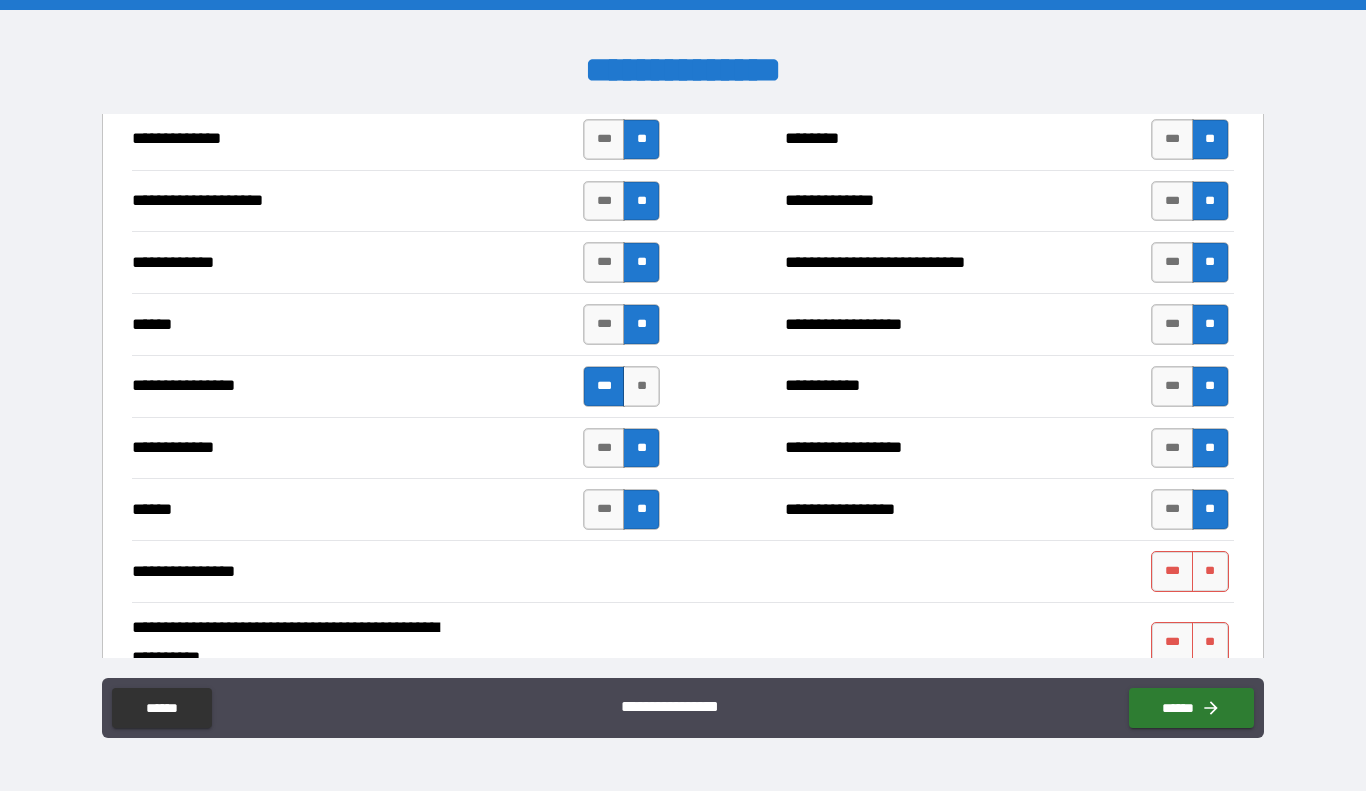 scroll, scrollTop: 3501, scrollLeft: 0, axis: vertical 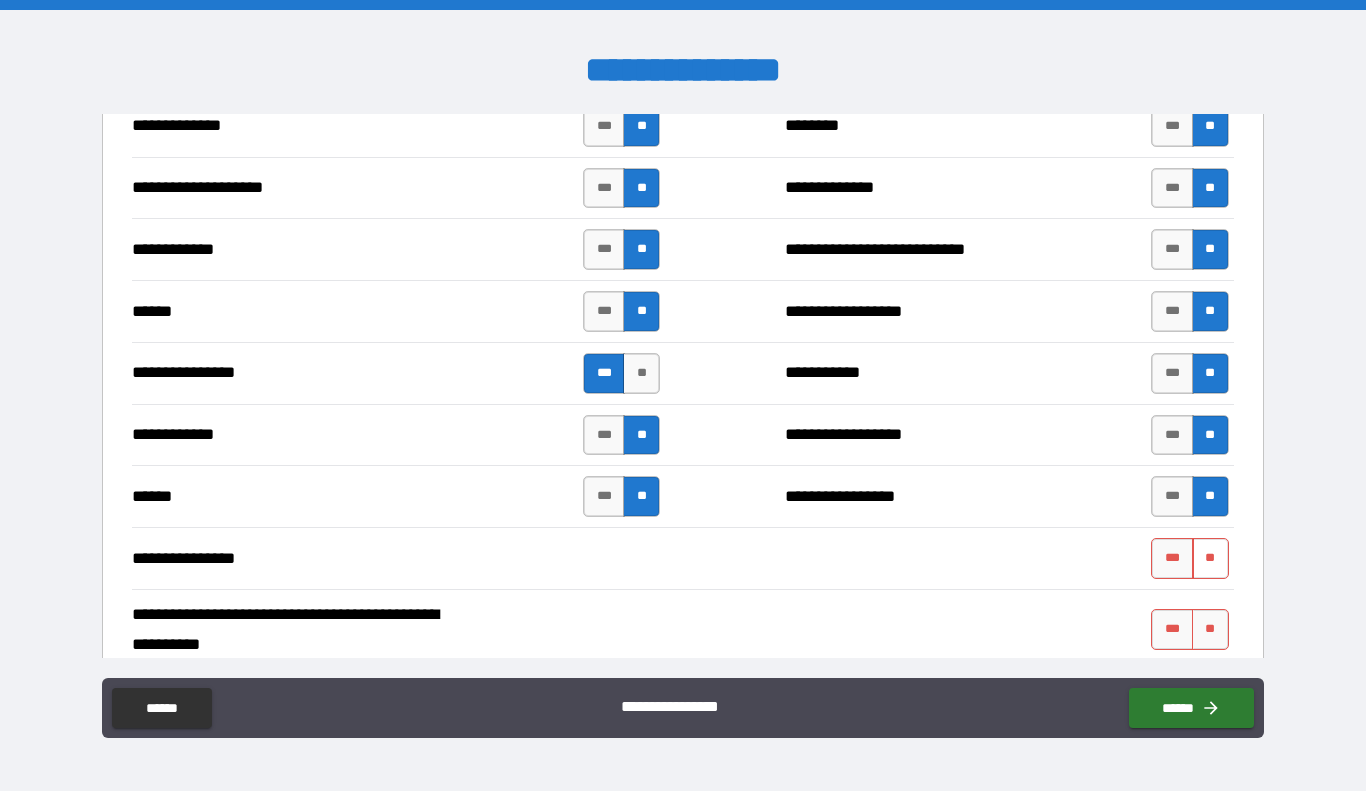 click on "**" at bounding box center [1210, 558] 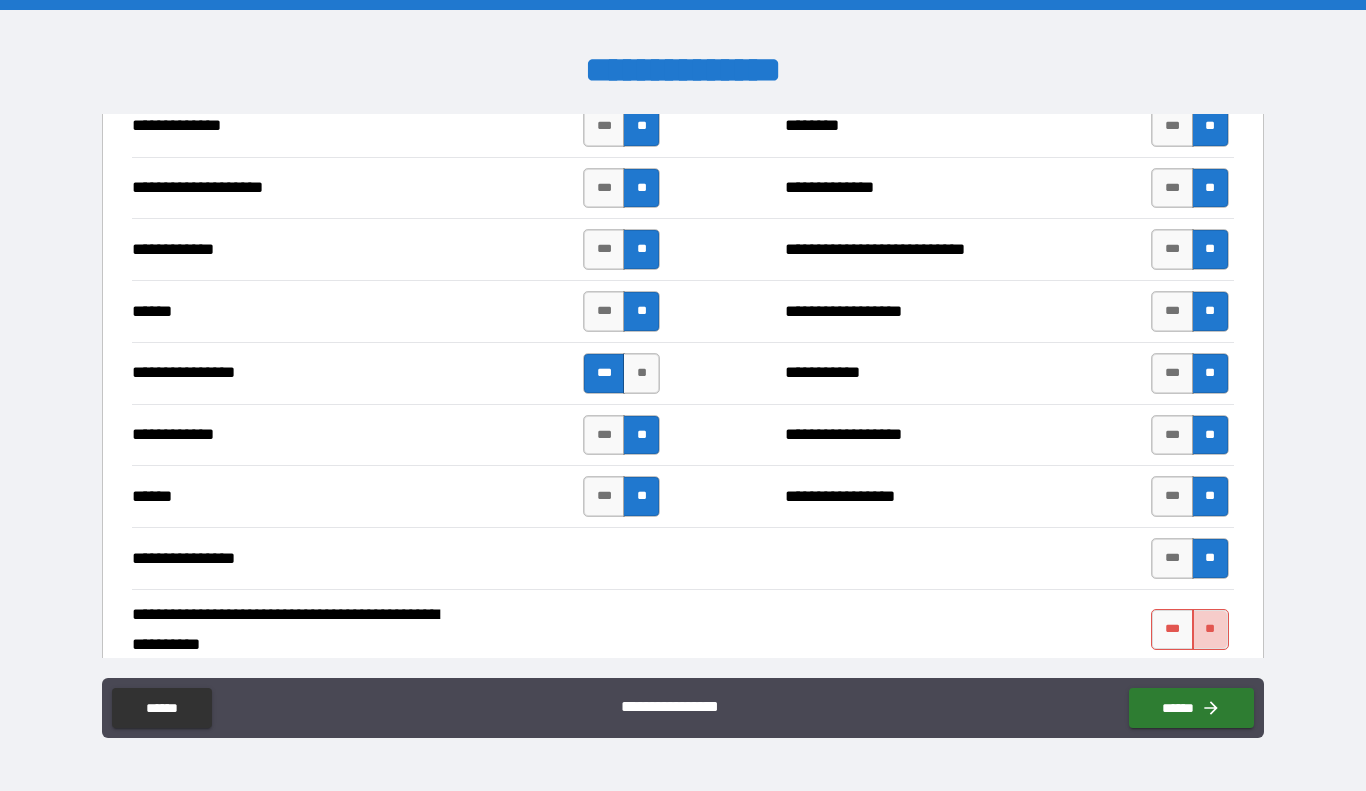 click on "**" at bounding box center (1210, 629) 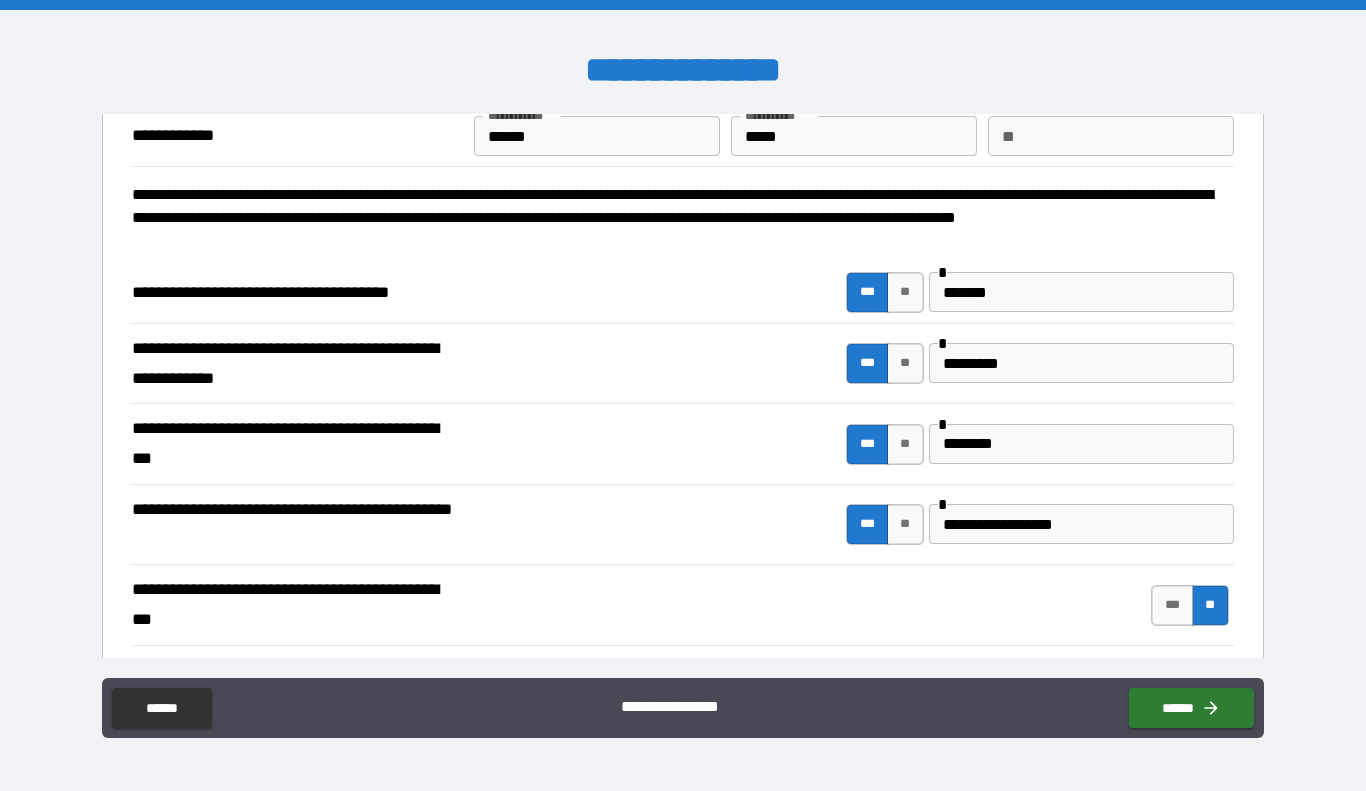 scroll, scrollTop: 74, scrollLeft: 0, axis: vertical 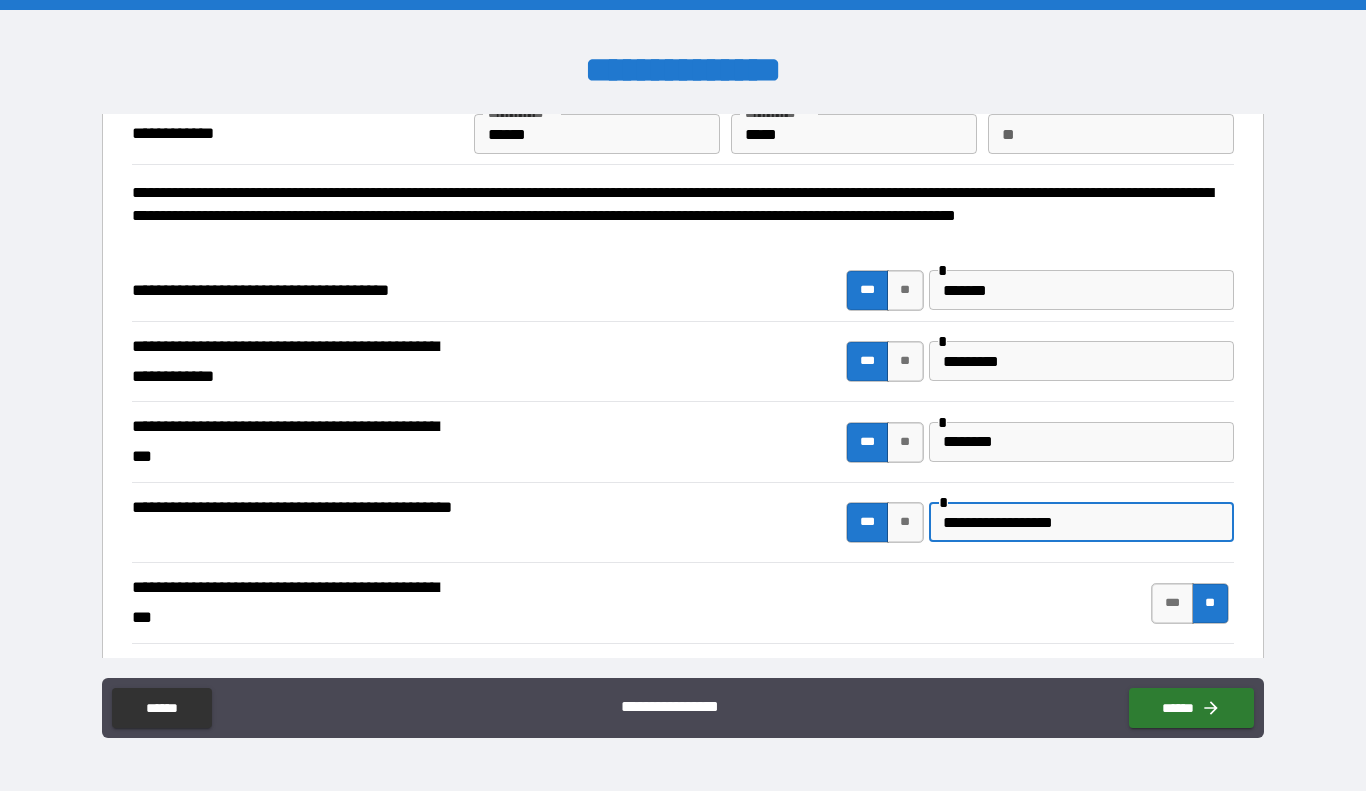 click on "**********" at bounding box center [1081, 522] 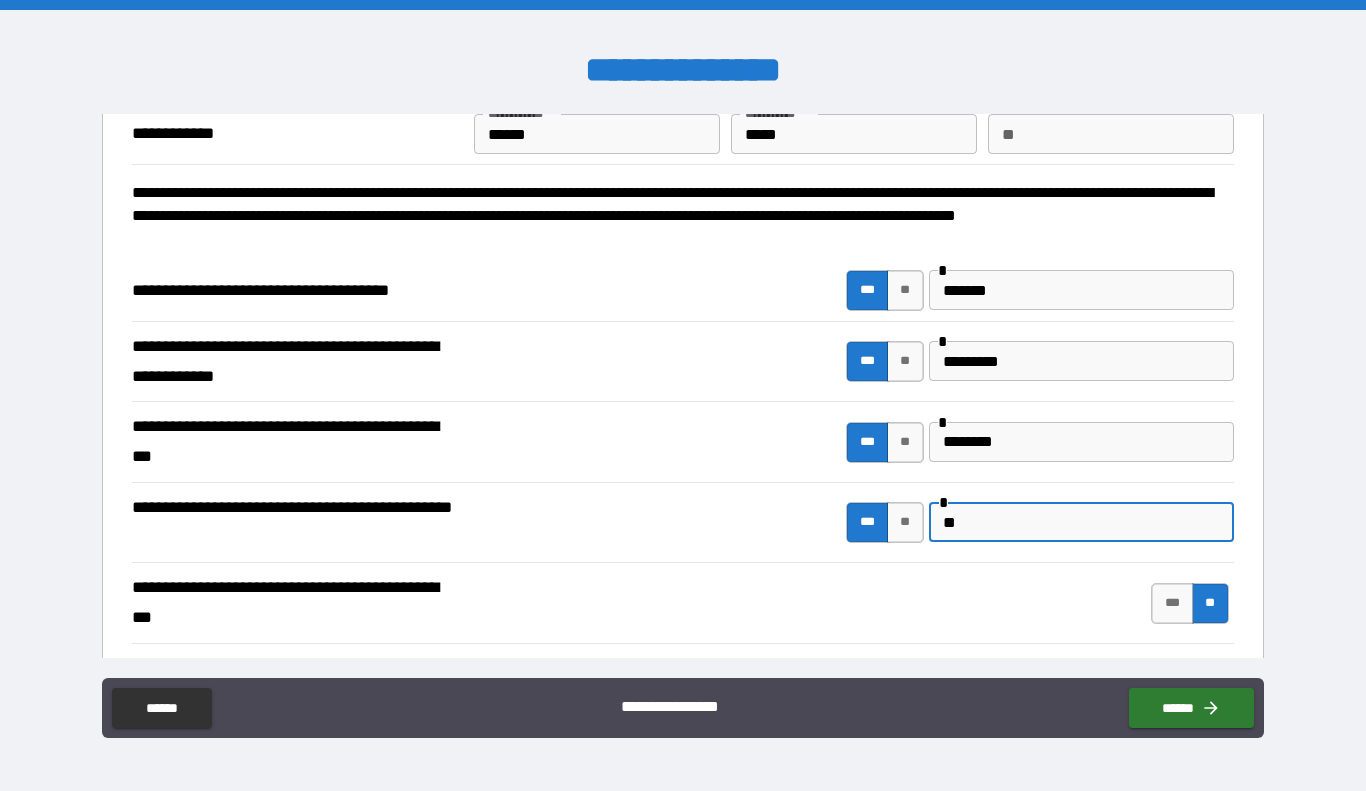 type on "*" 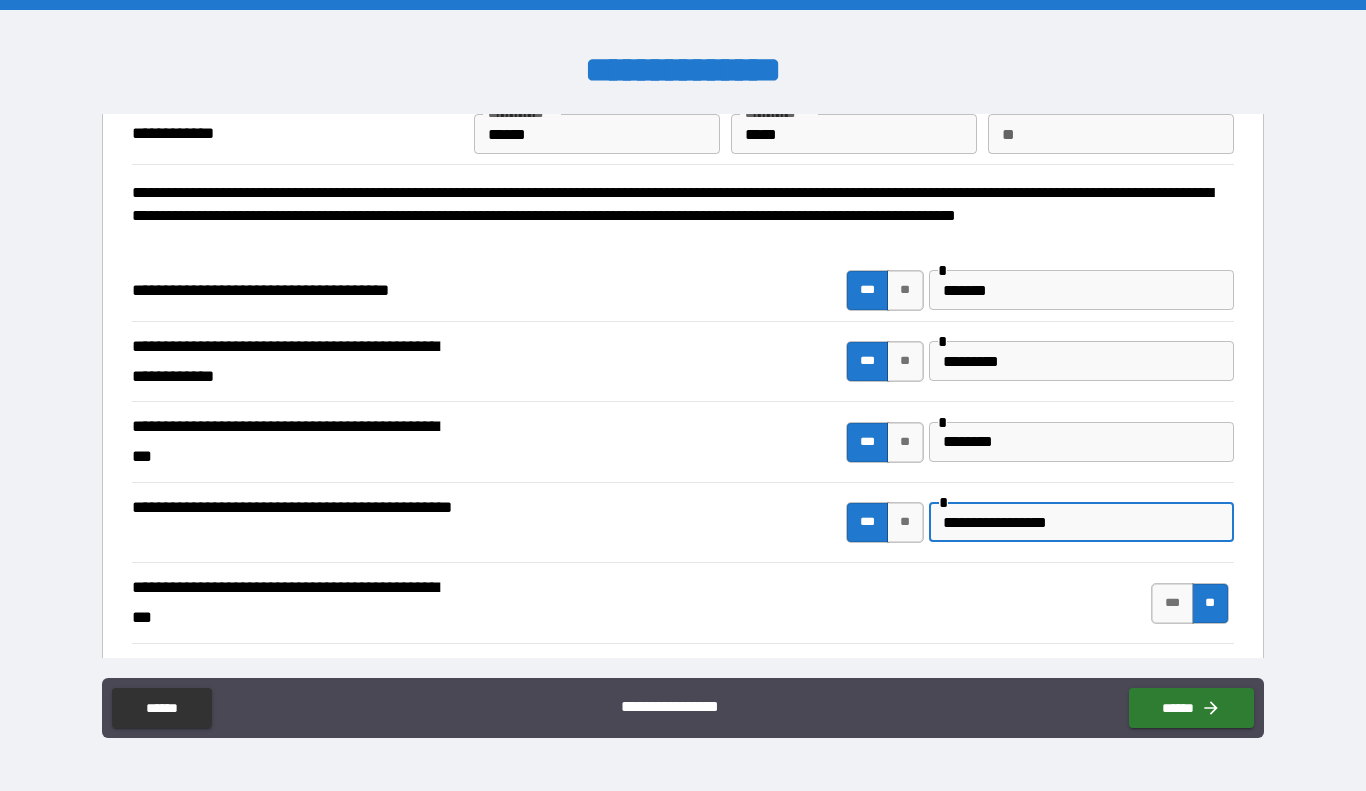 type on "**********" 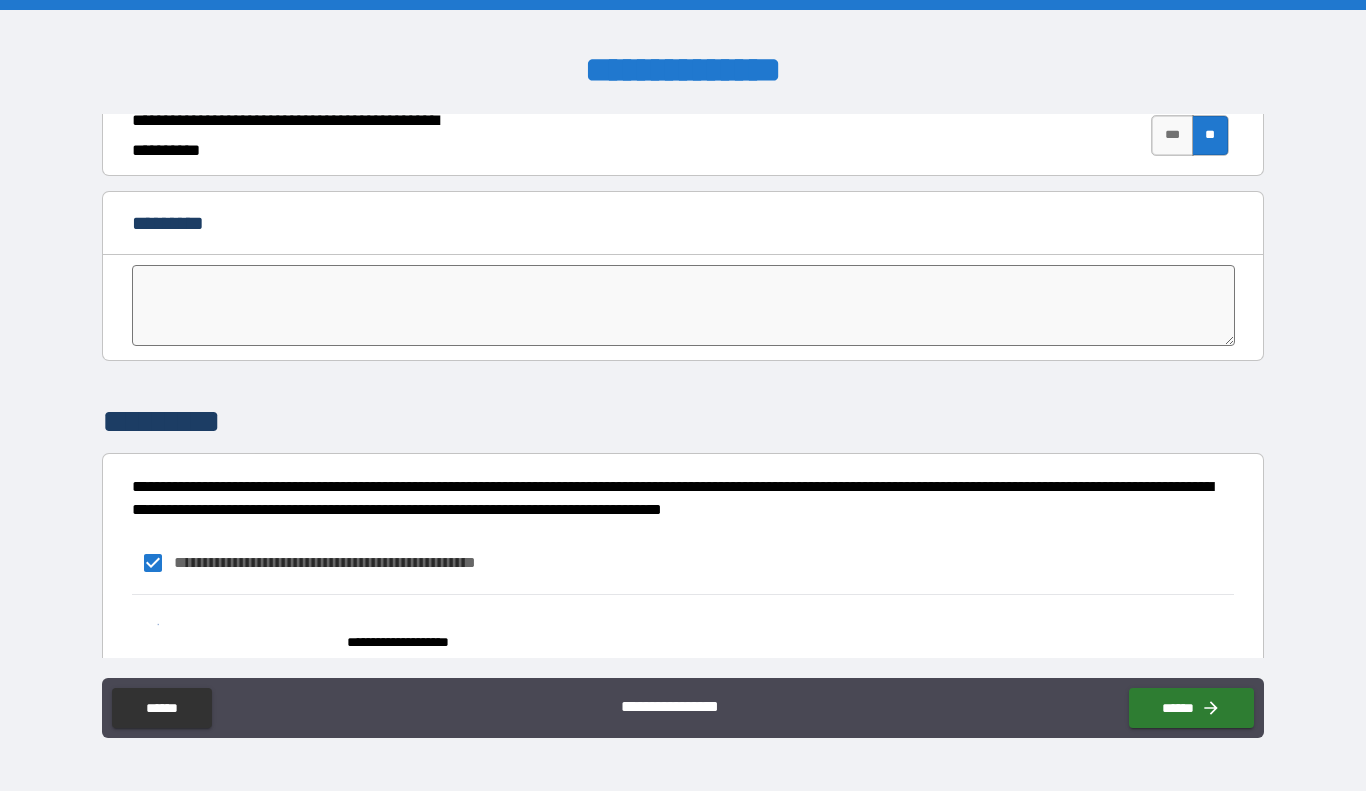 scroll, scrollTop: 4070, scrollLeft: 0, axis: vertical 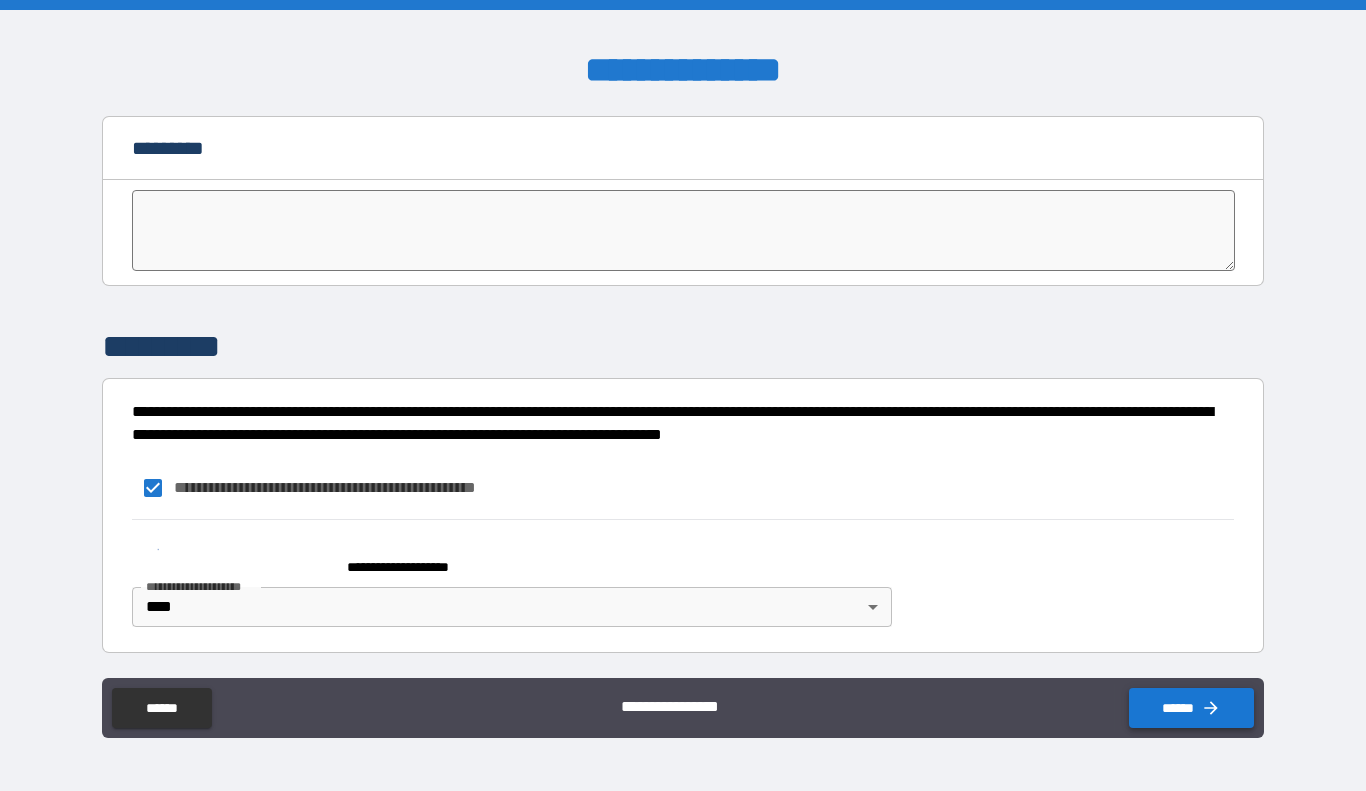 click on "******" at bounding box center [1191, 708] 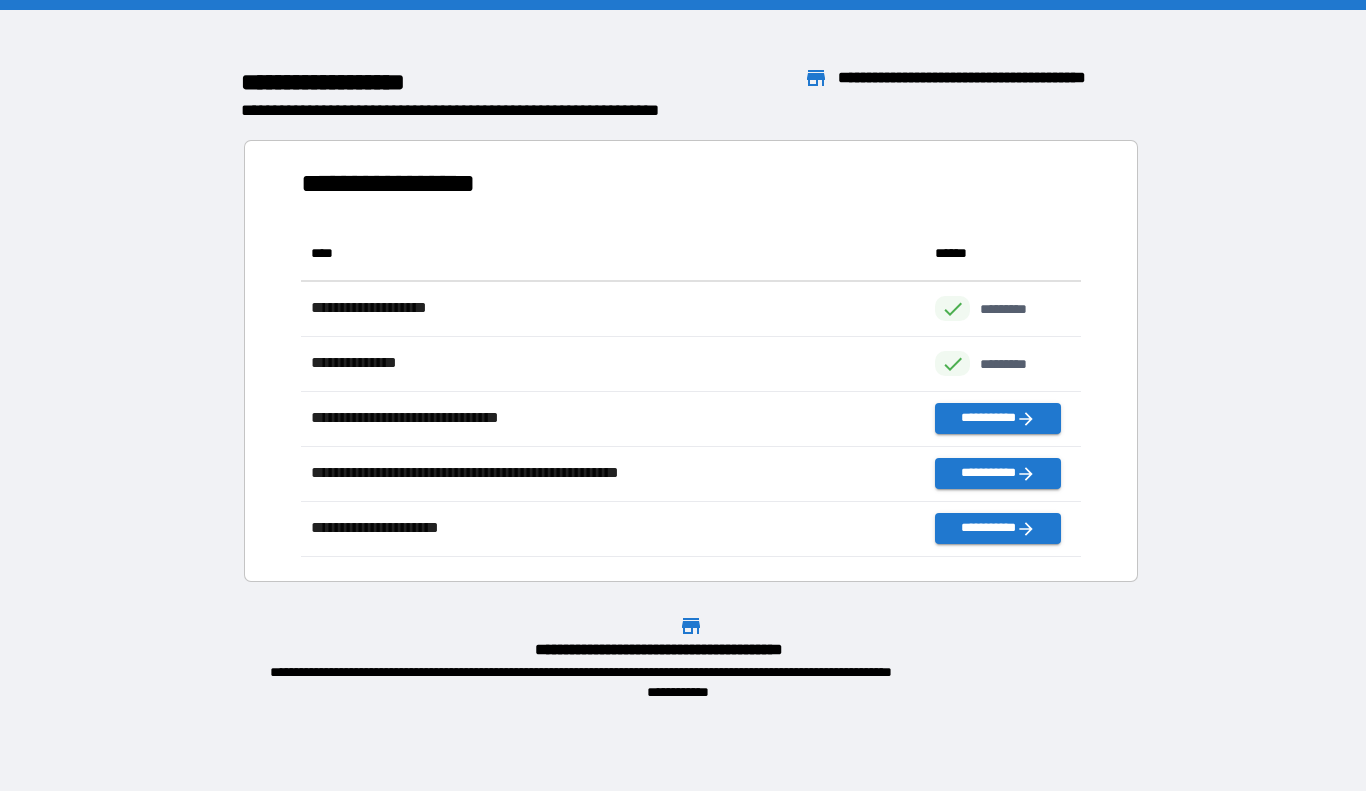 scroll, scrollTop: 1, scrollLeft: 1, axis: both 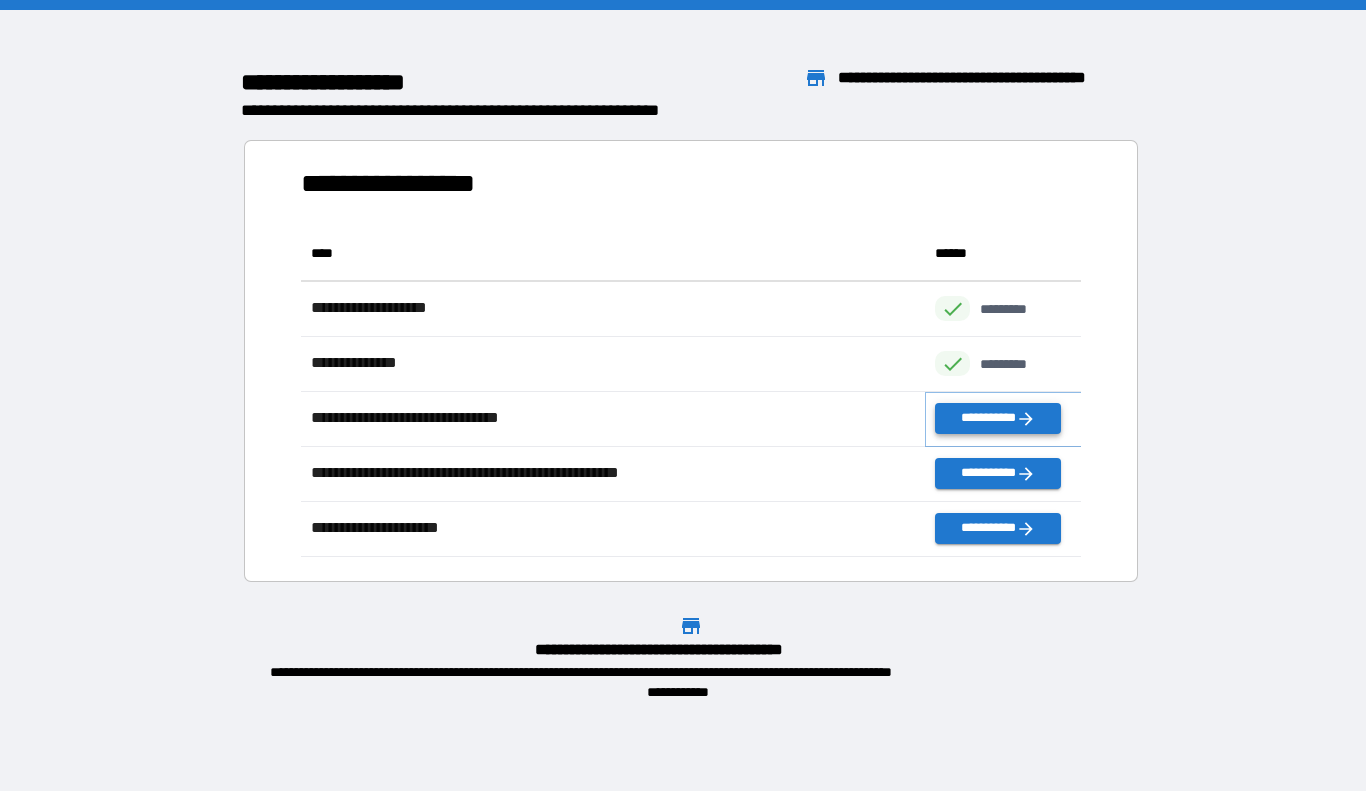 click on "**********" at bounding box center [997, 418] 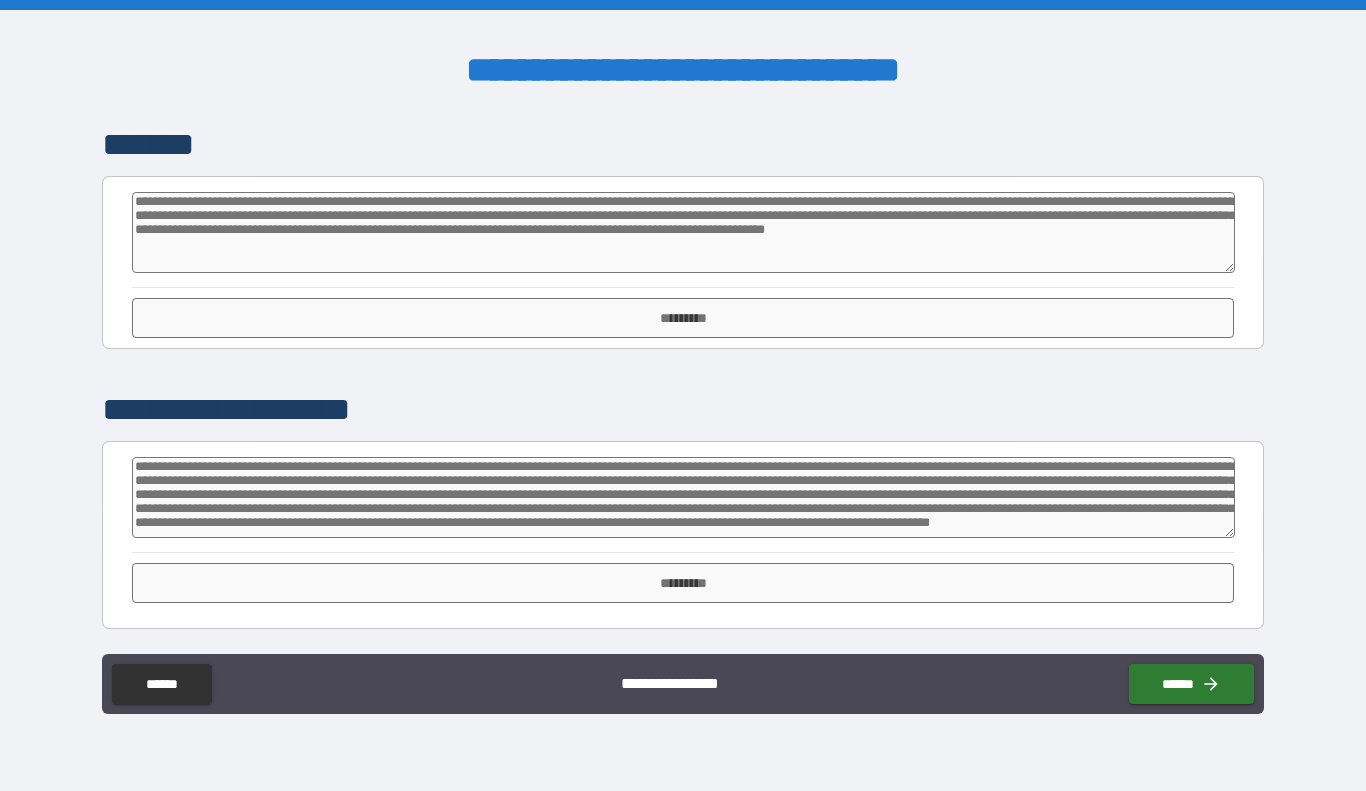 type on "*" 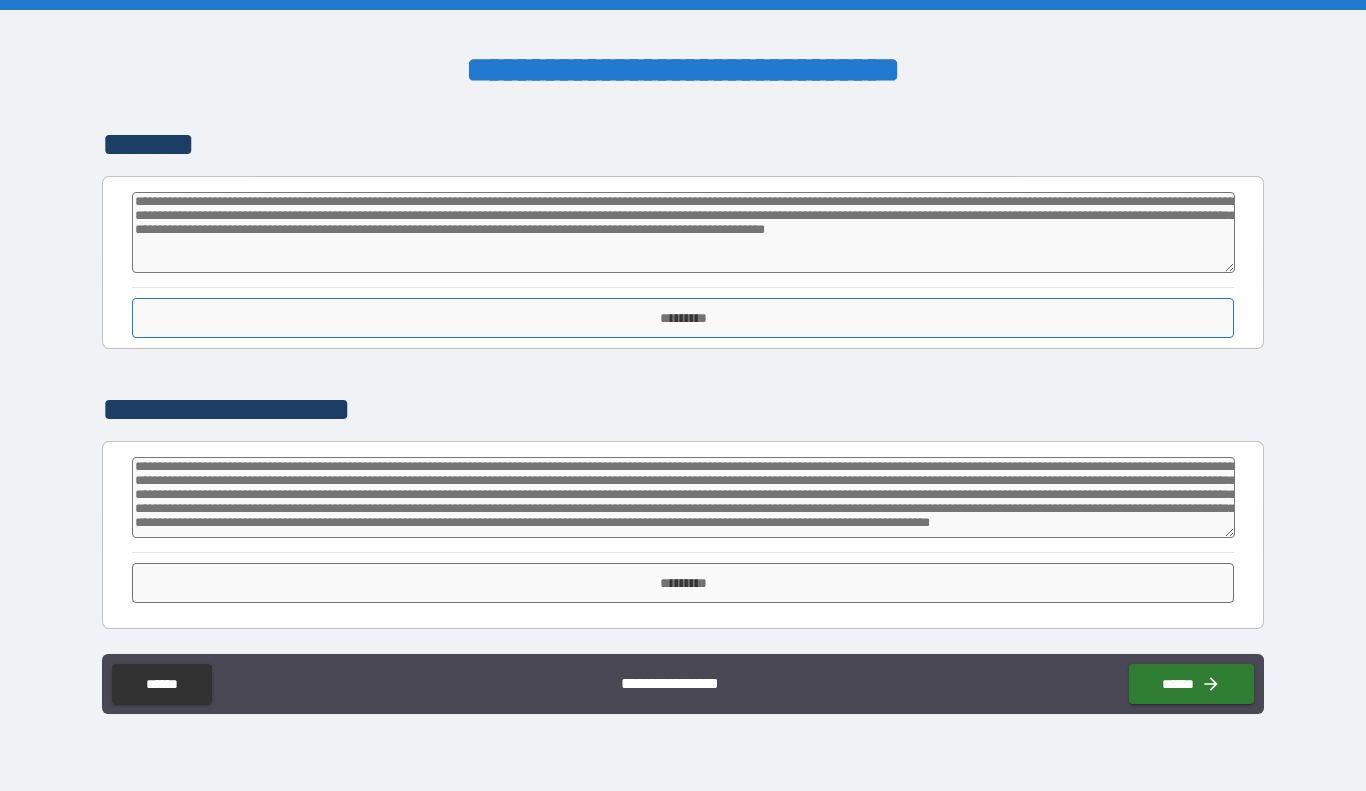 click on "*********" at bounding box center [682, 318] 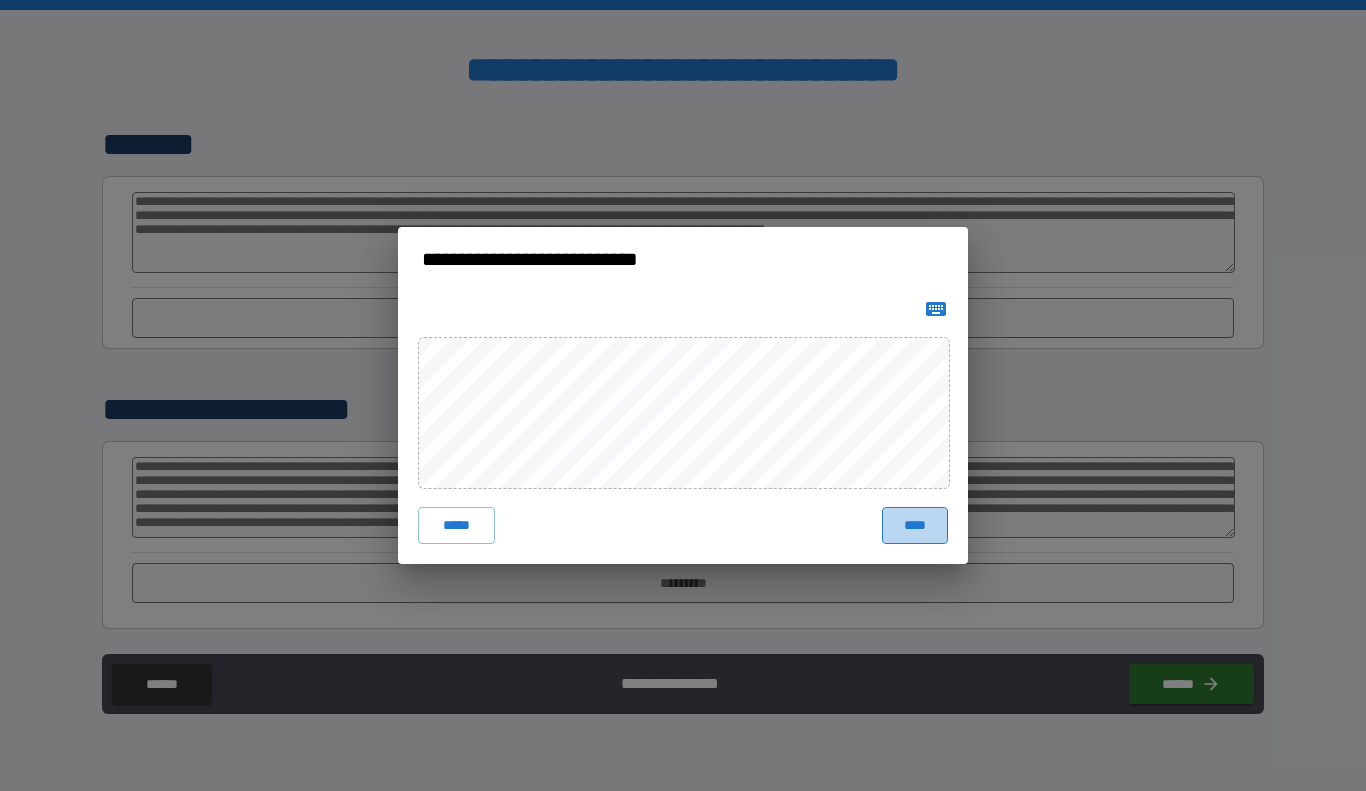 click on "****" at bounding box center [915, 525] 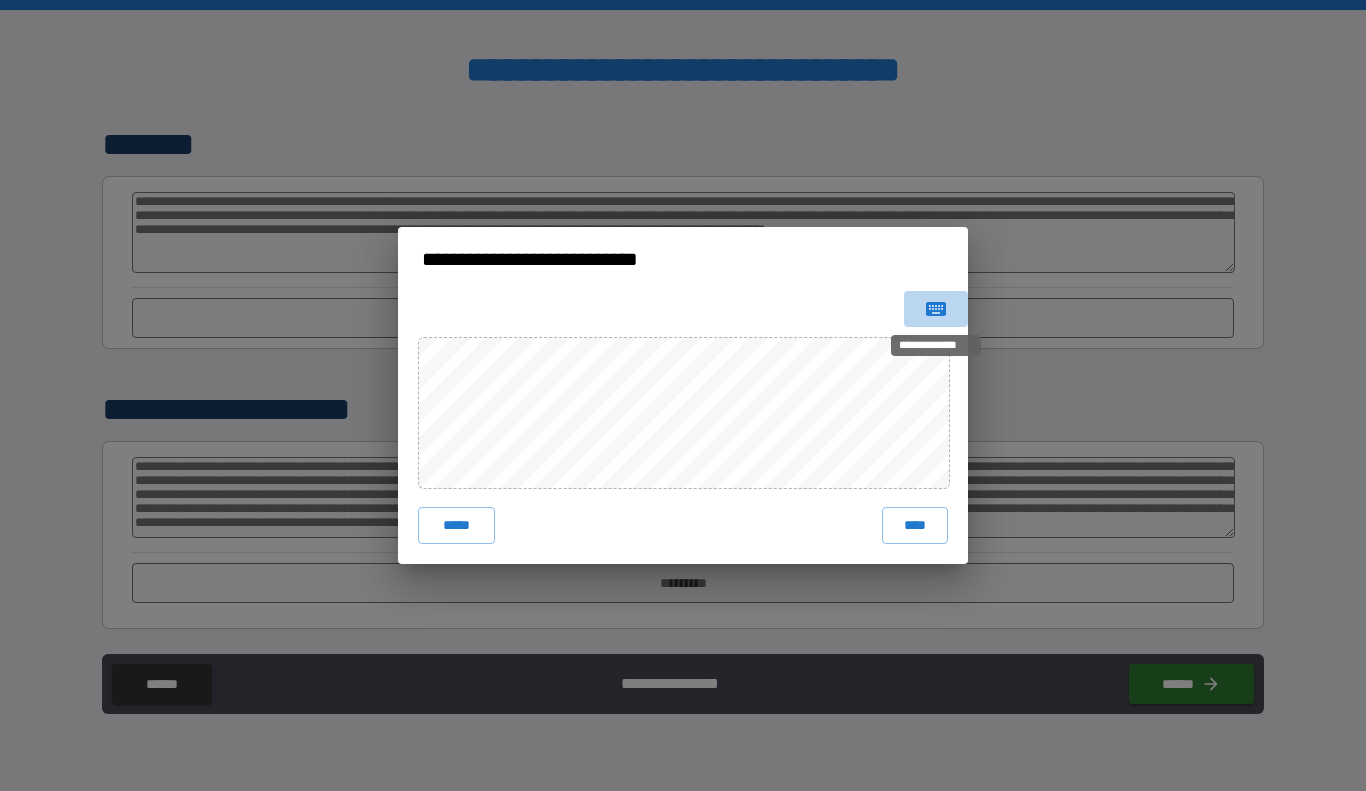 click 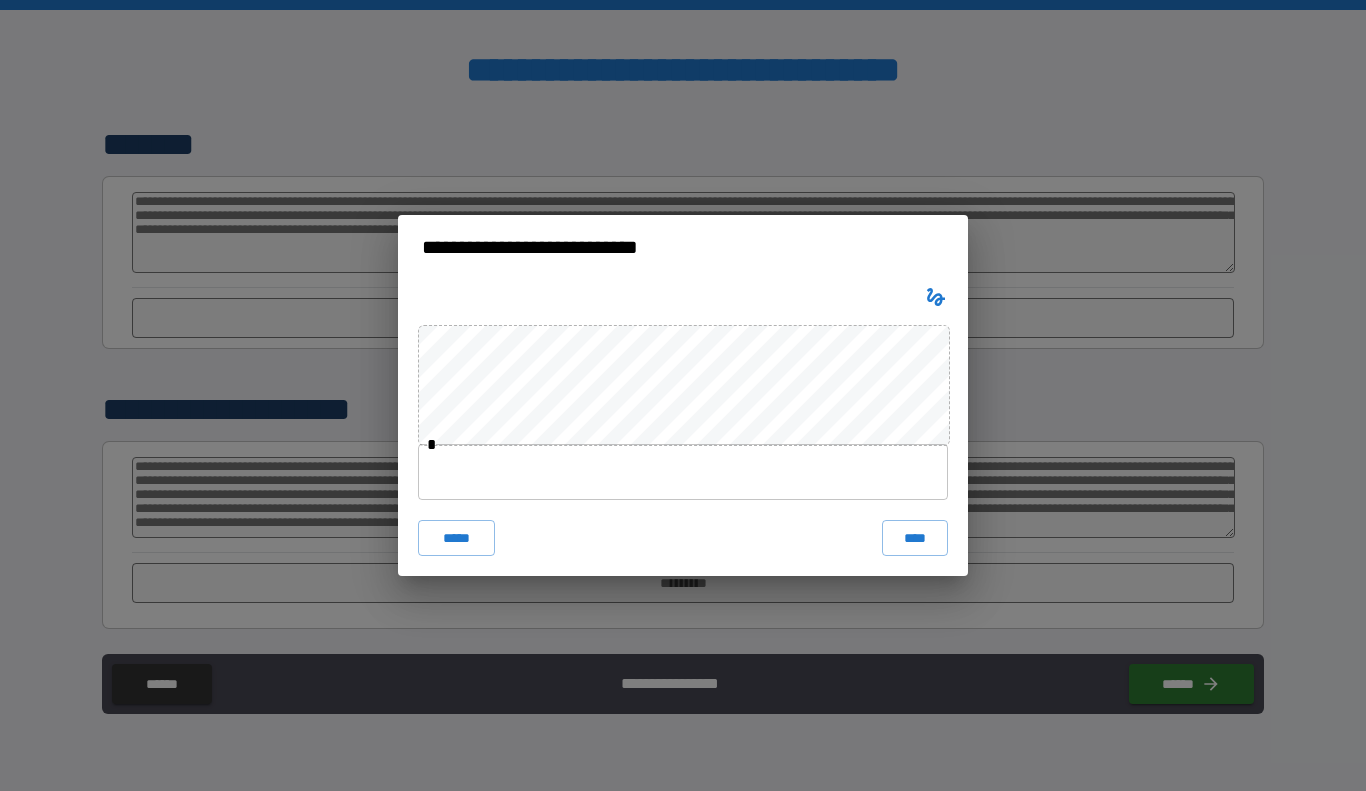 click at bounding box center [683, 472] 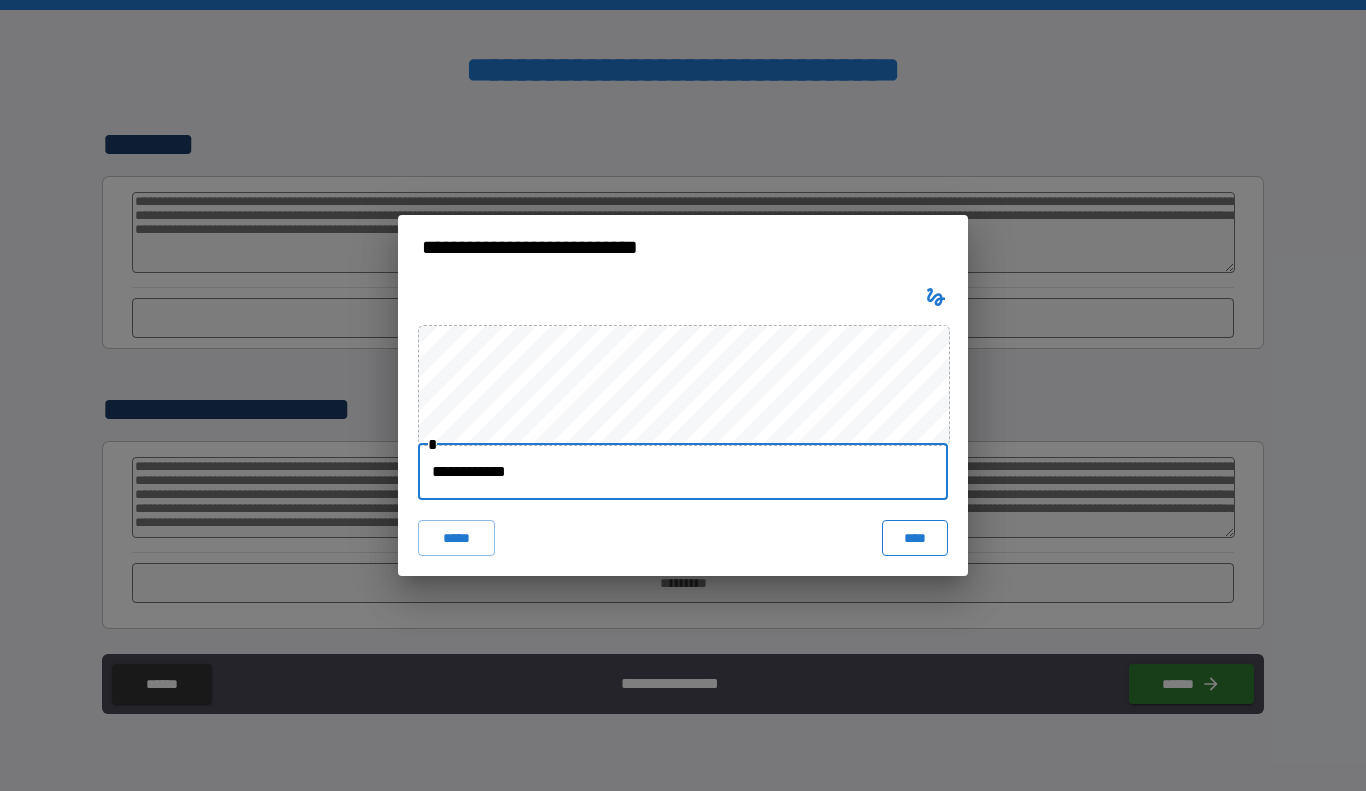 type on "**********" 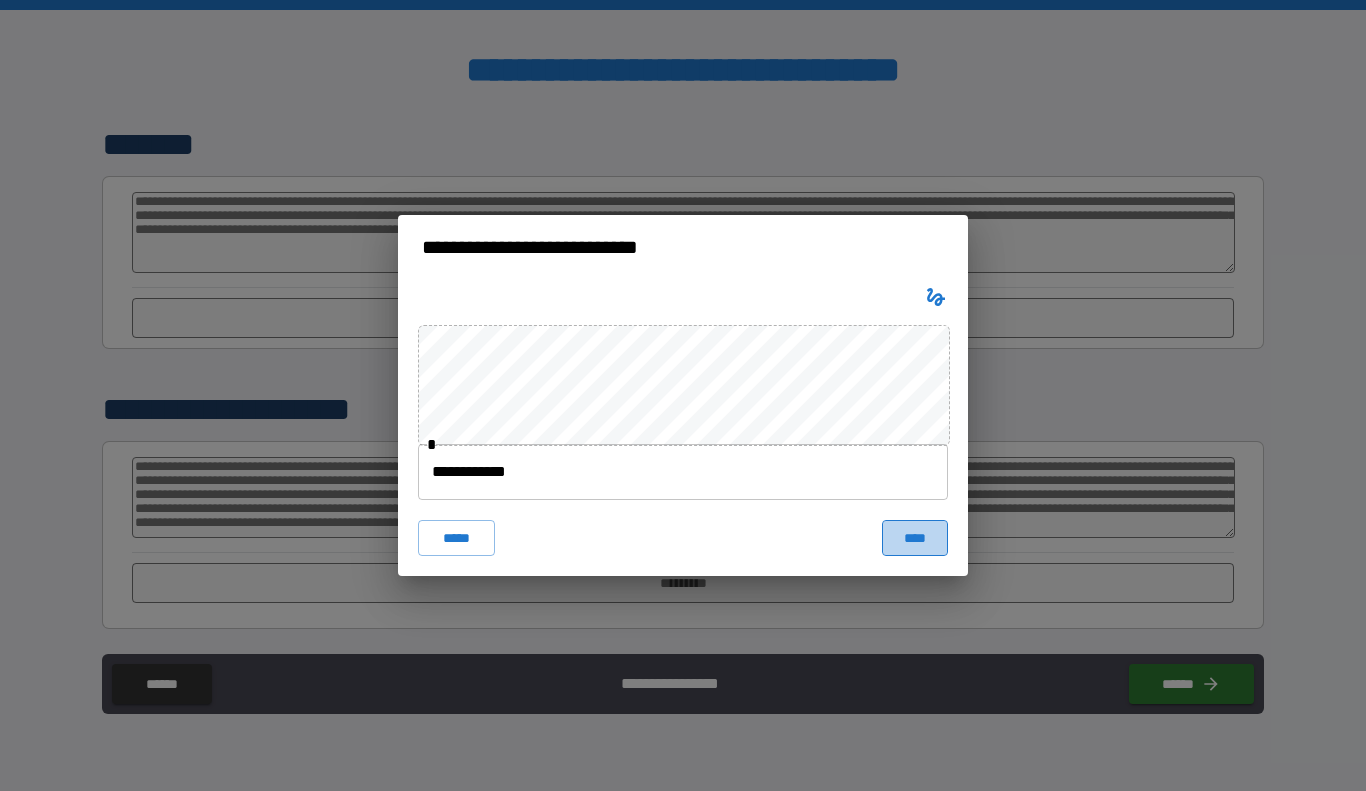 click on "****" at bounding box center (915, 538) 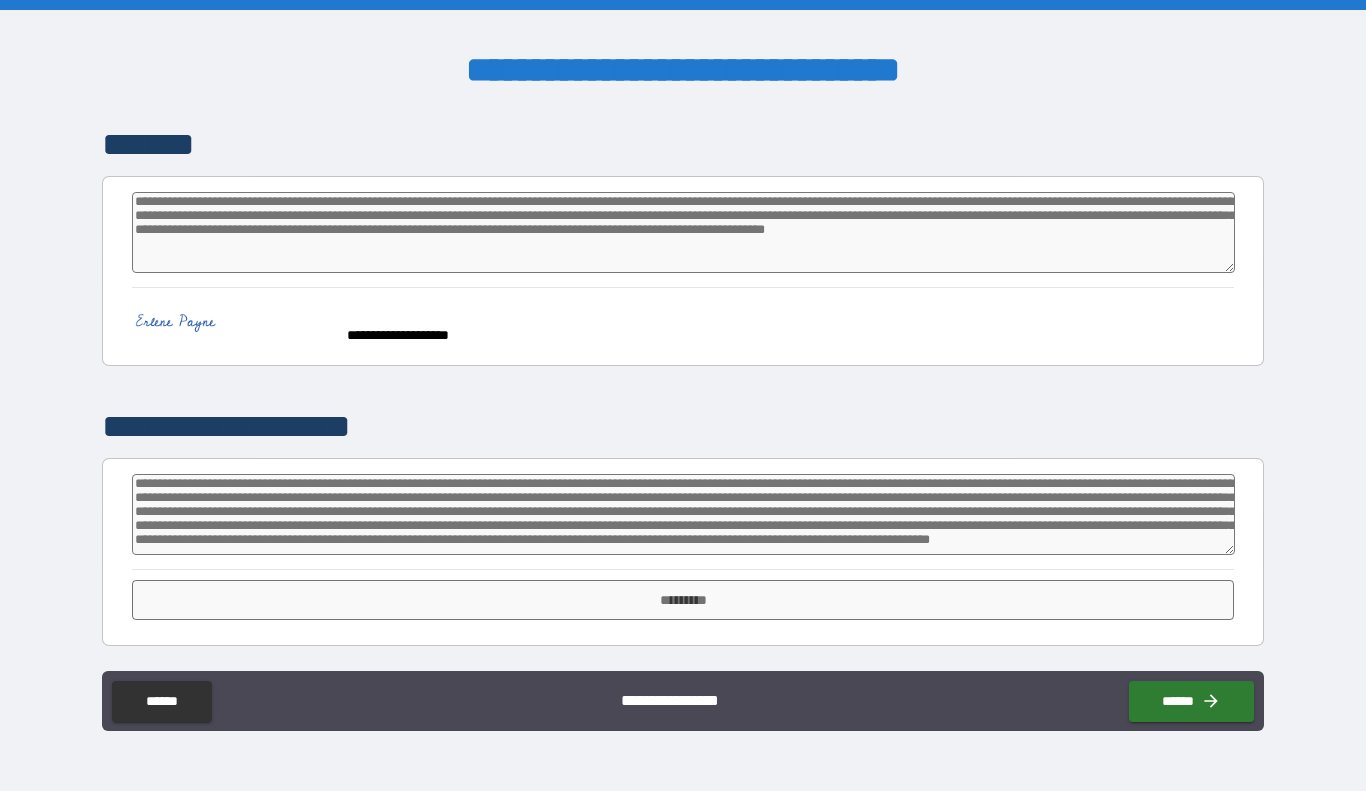 type on "*" 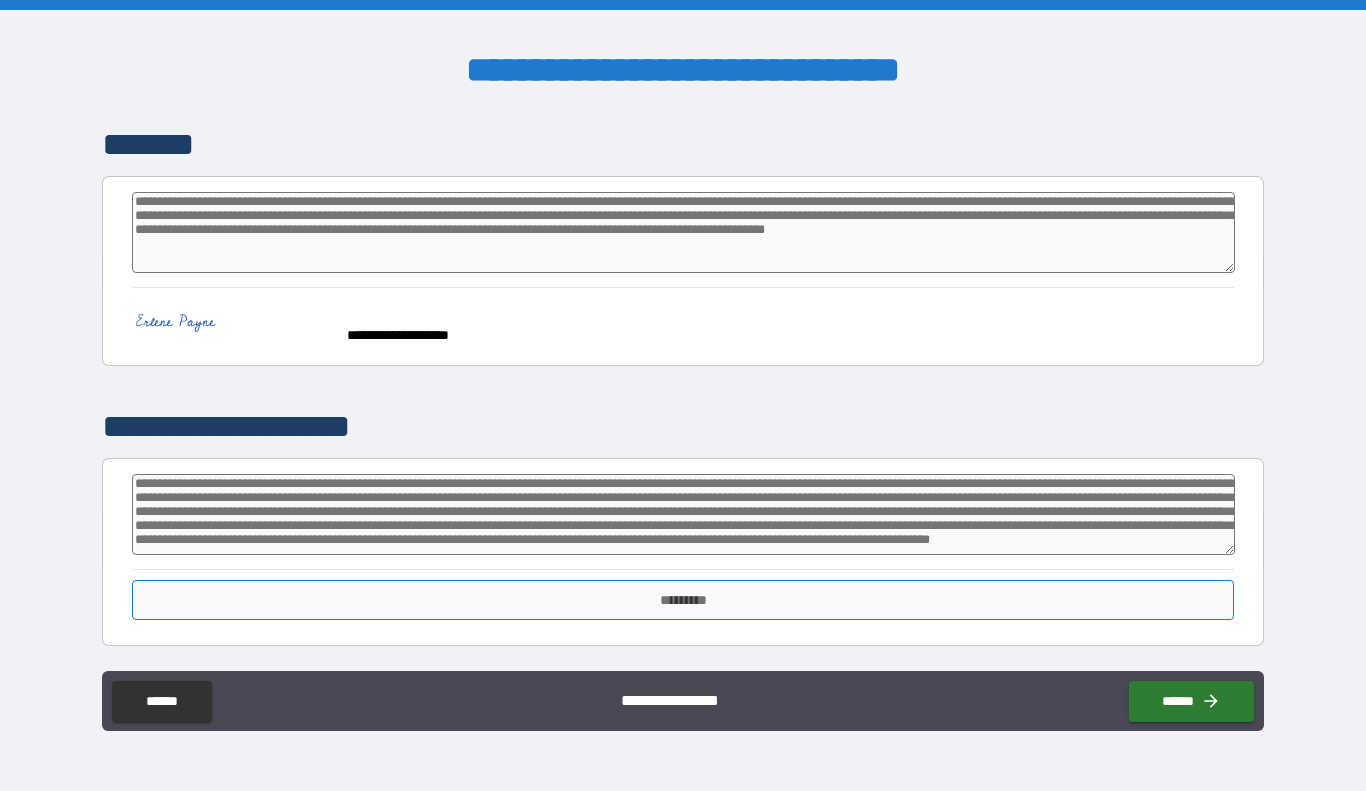 click on "*********" at bounding box center (682, 600) 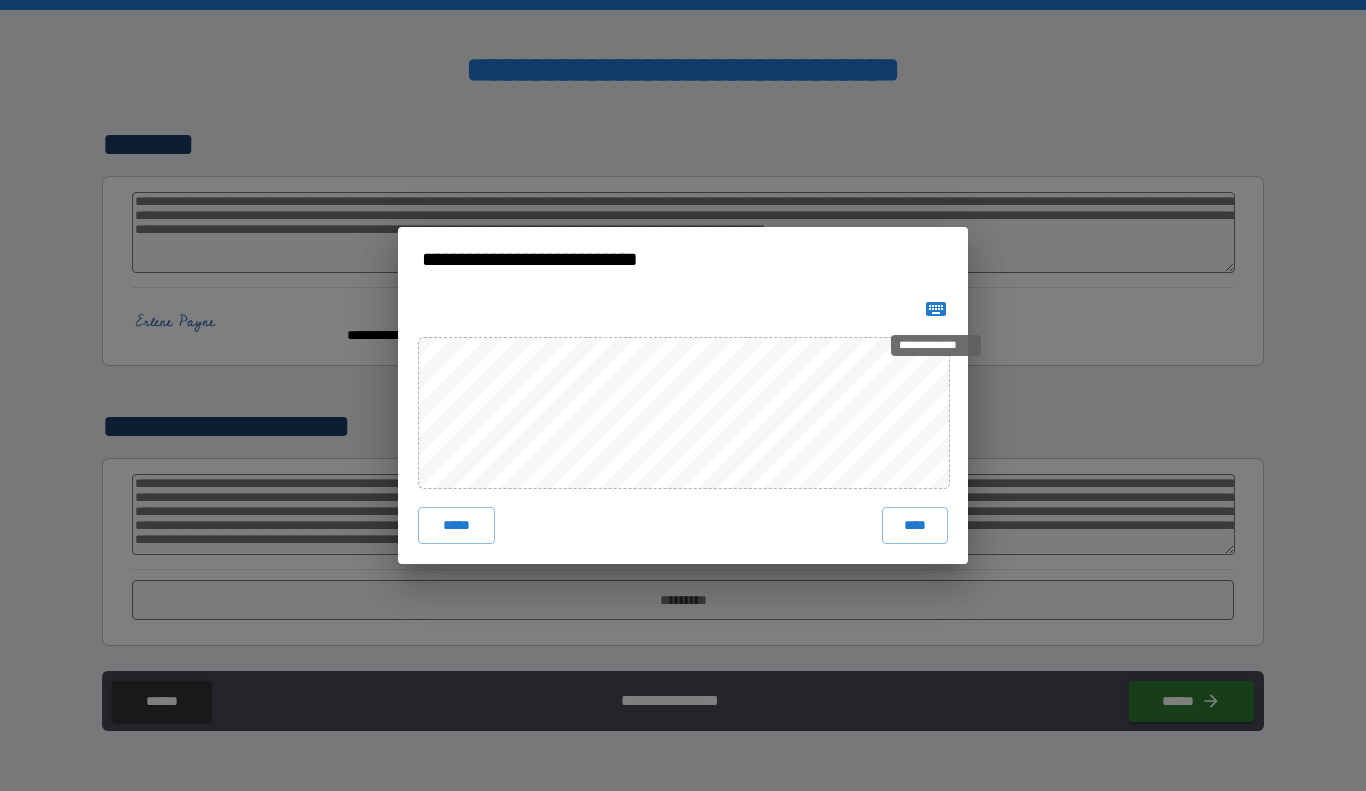 click 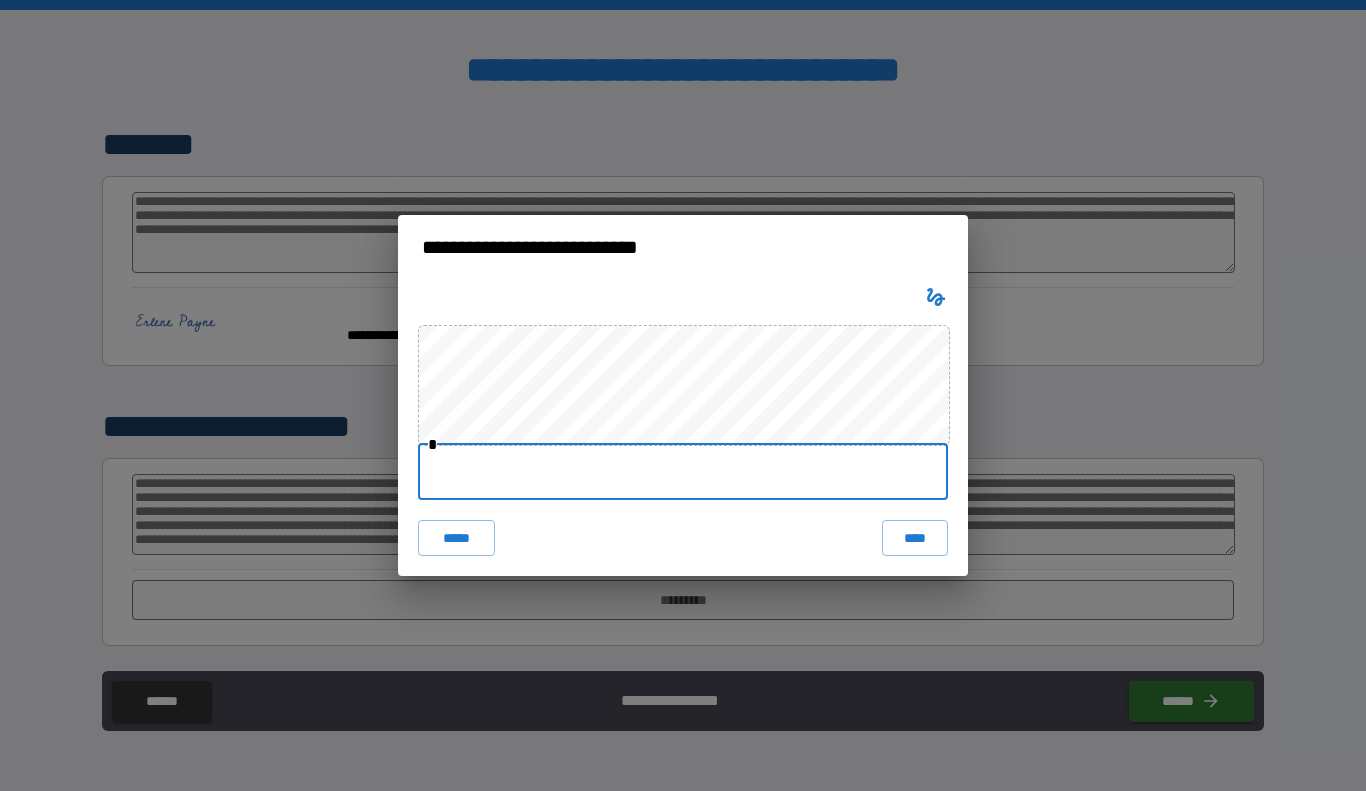 click at bounding box center (683, 472) 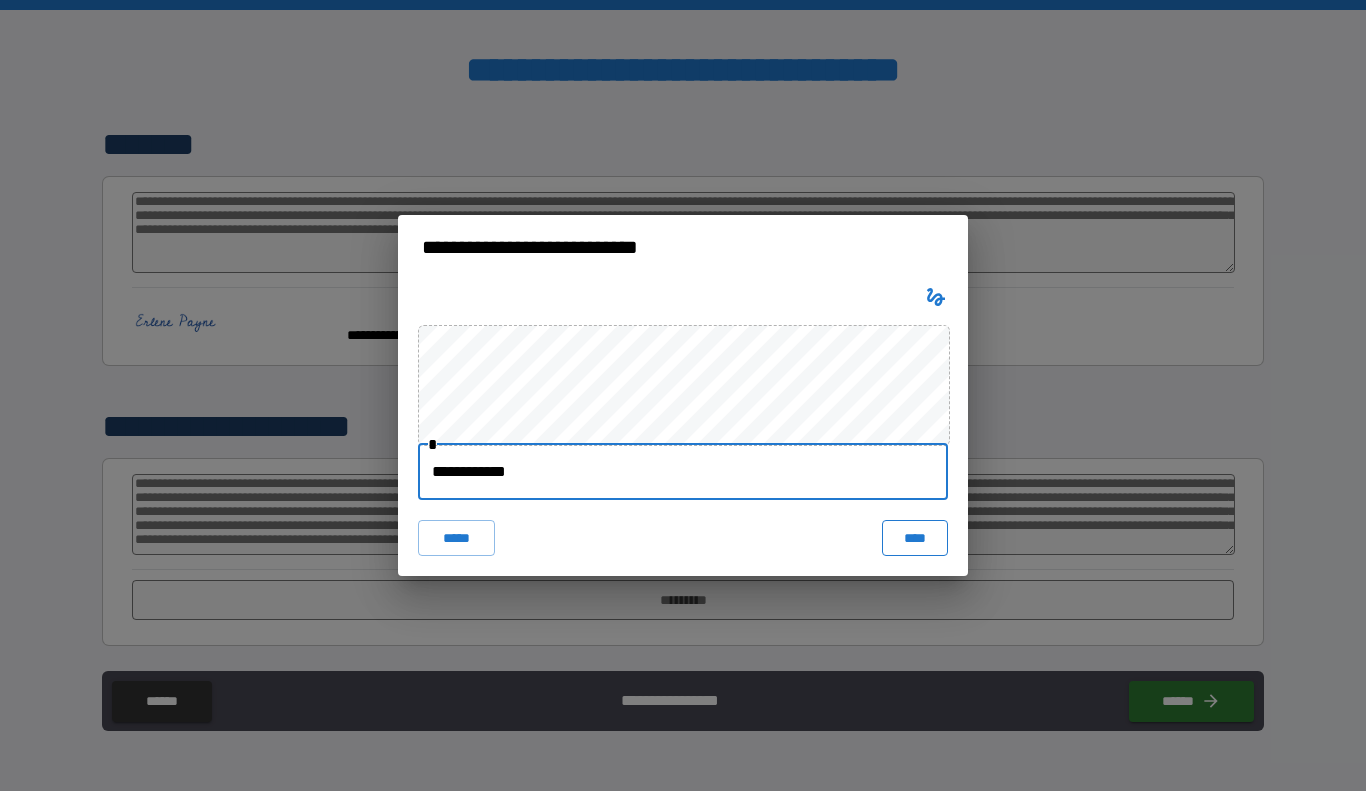 type on "**********" 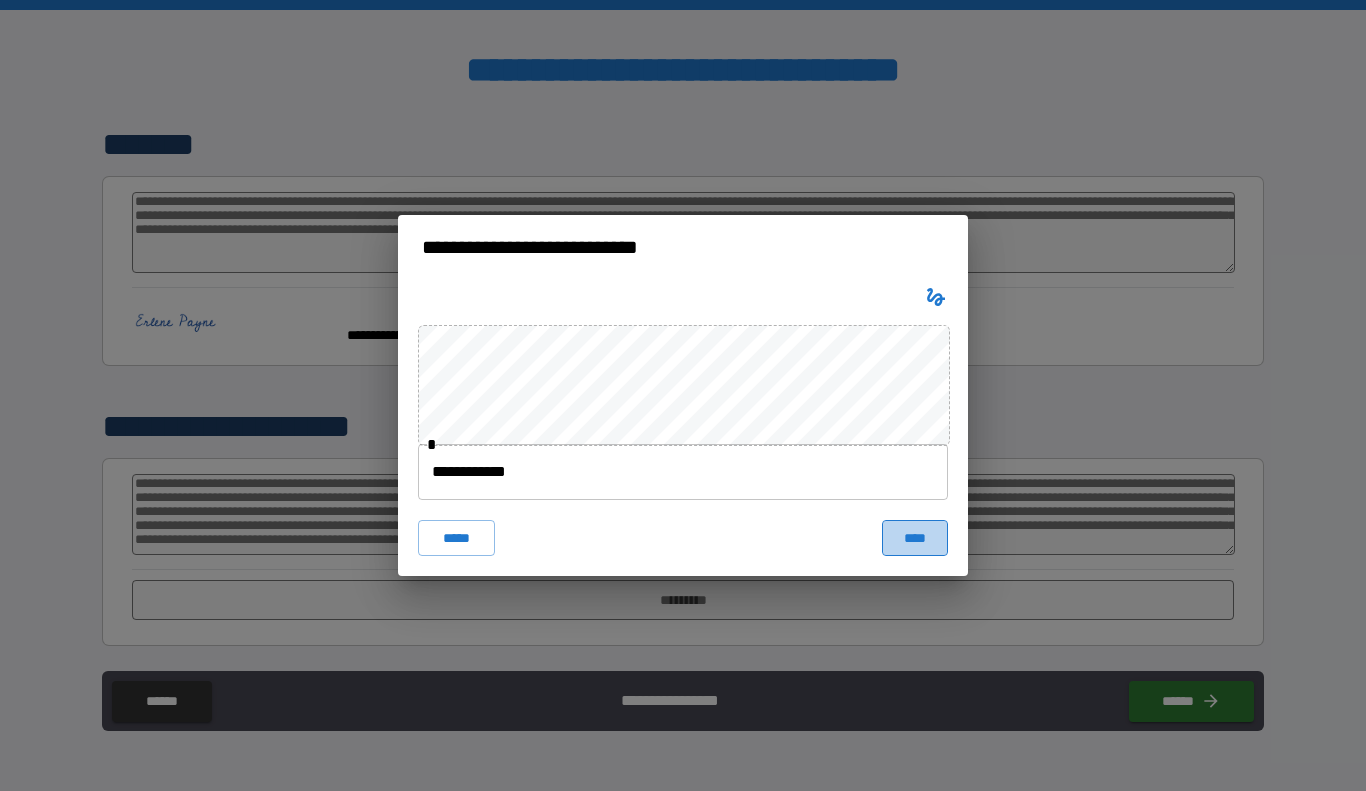 click on "****" at bounding box center (915, 538) 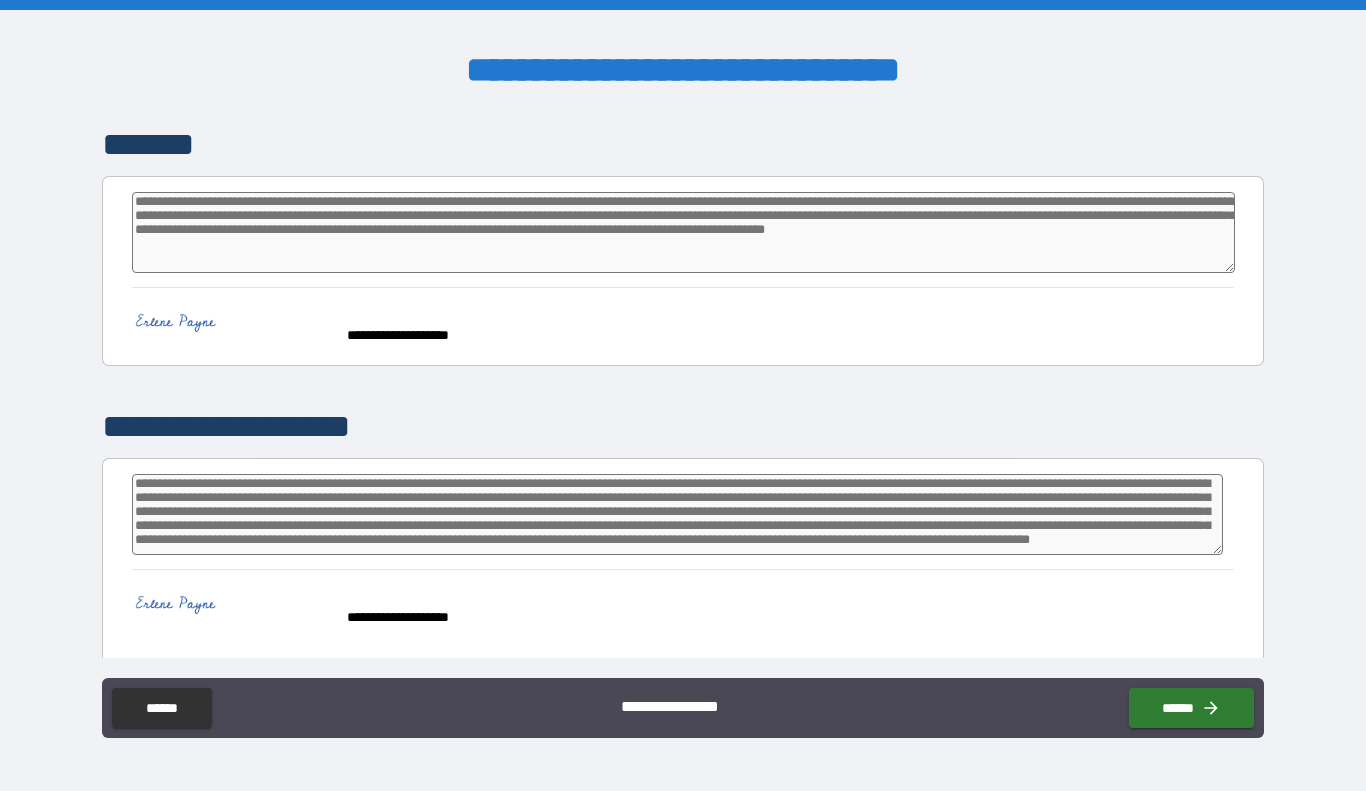 type on "*" 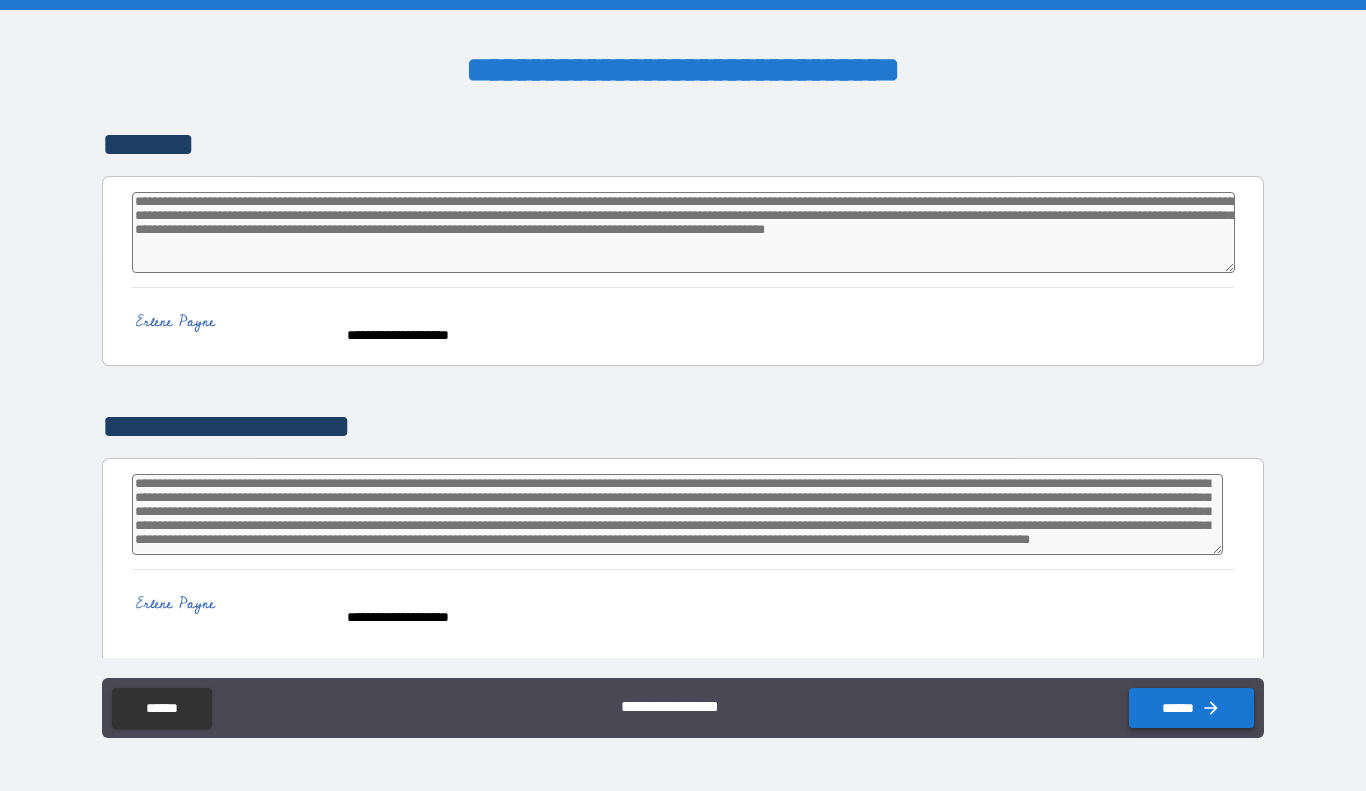 click on "******" at bounding box center (1191, 708) 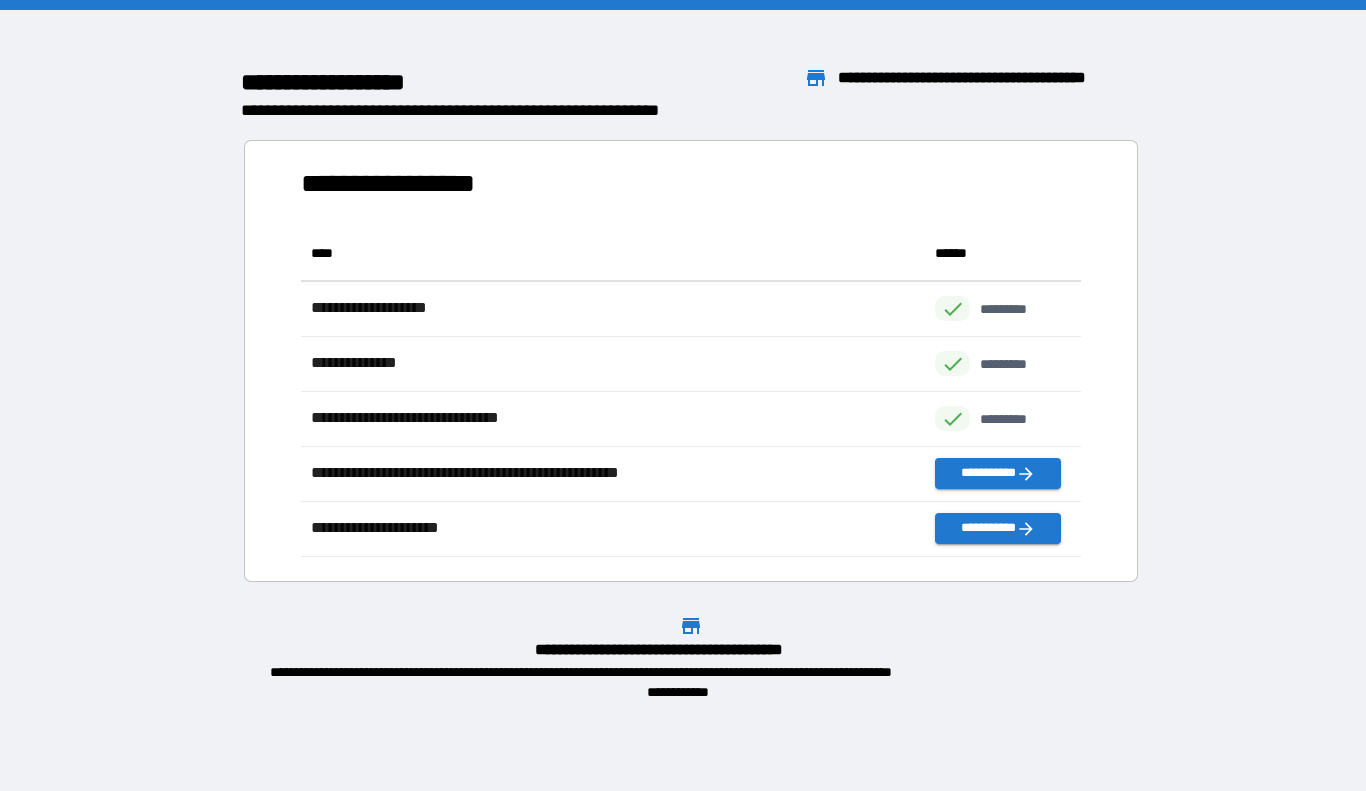 scroll, scrollTop: 1, scrollLeft: 1, axis: both 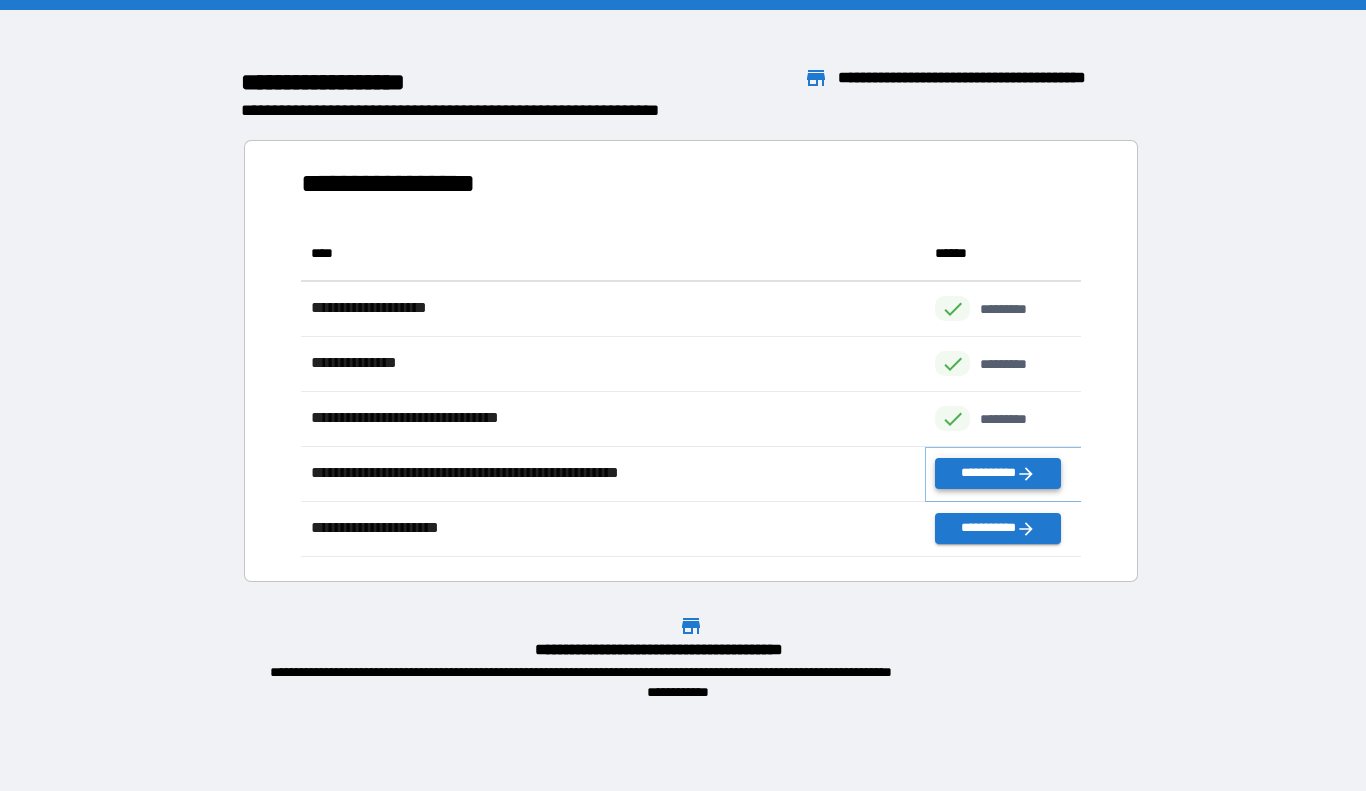 click on "**********" at bounding box center (997, 473) 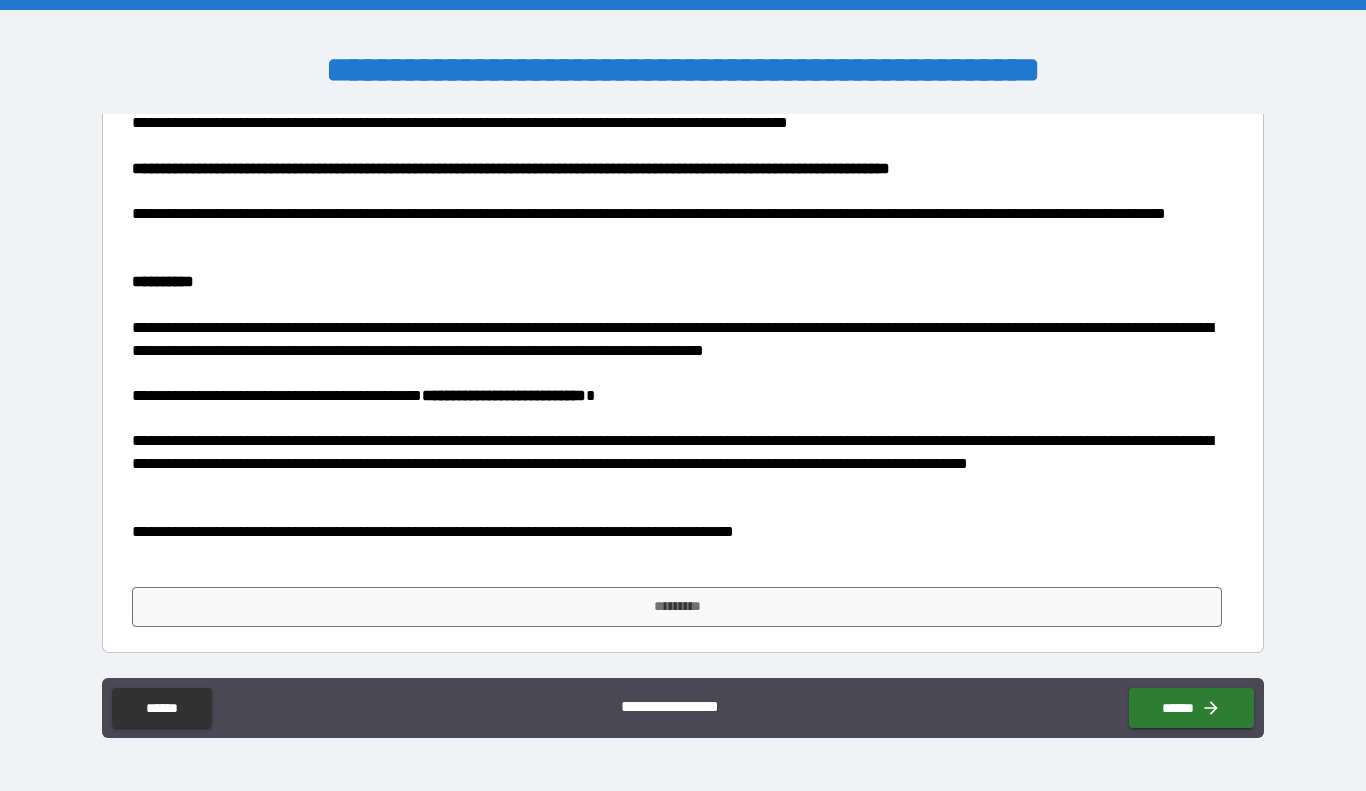 scroll, scrollTop: 1681, scrollLeft: 0, axis: vertical 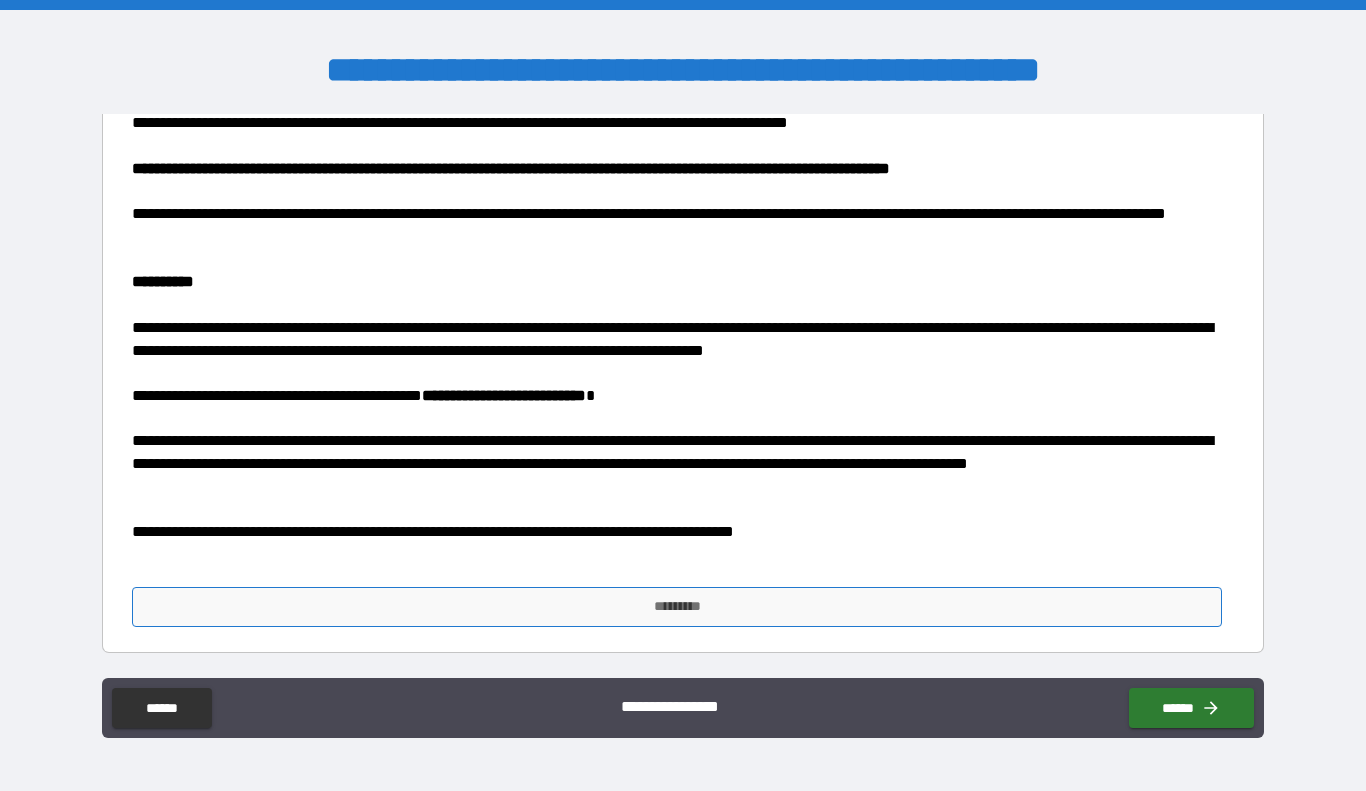 click on "*********" at bounding box center [677, 607] 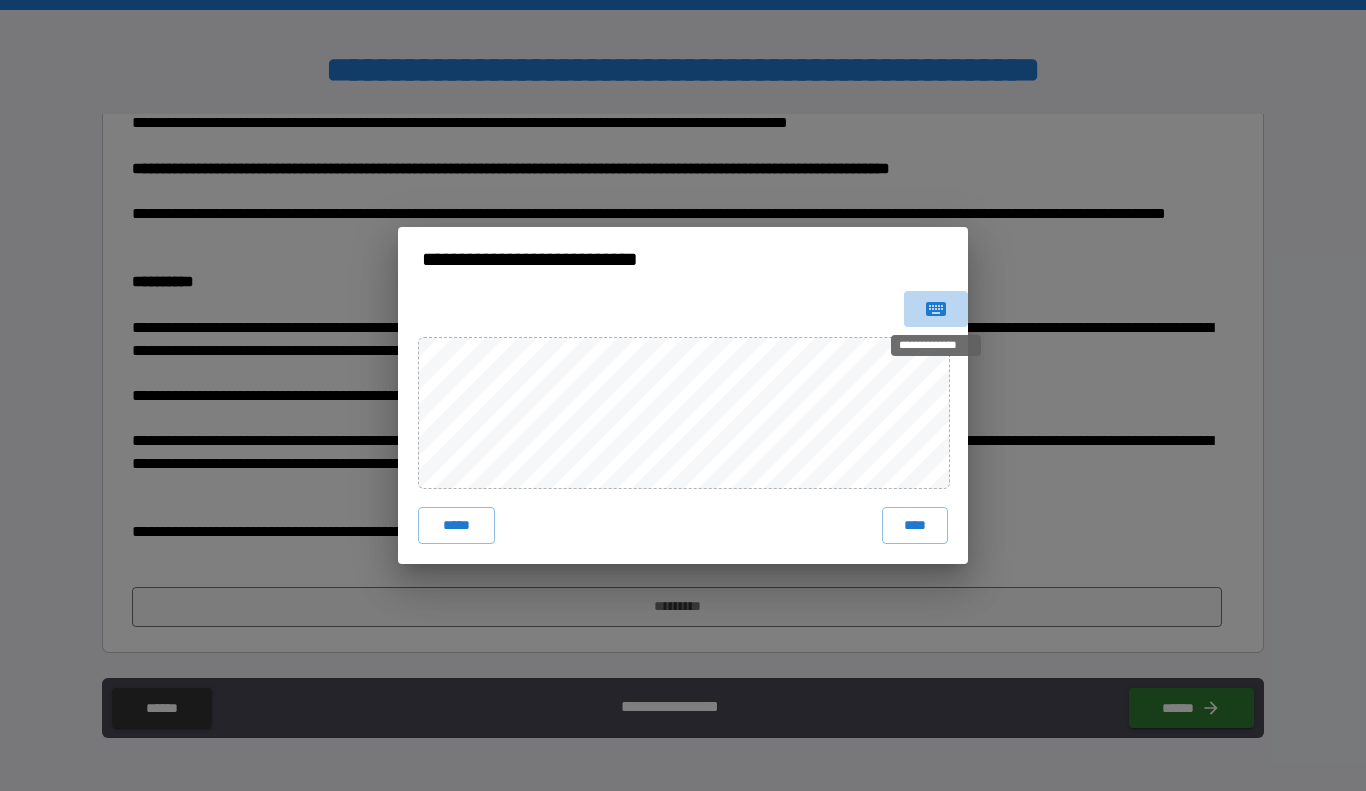 click 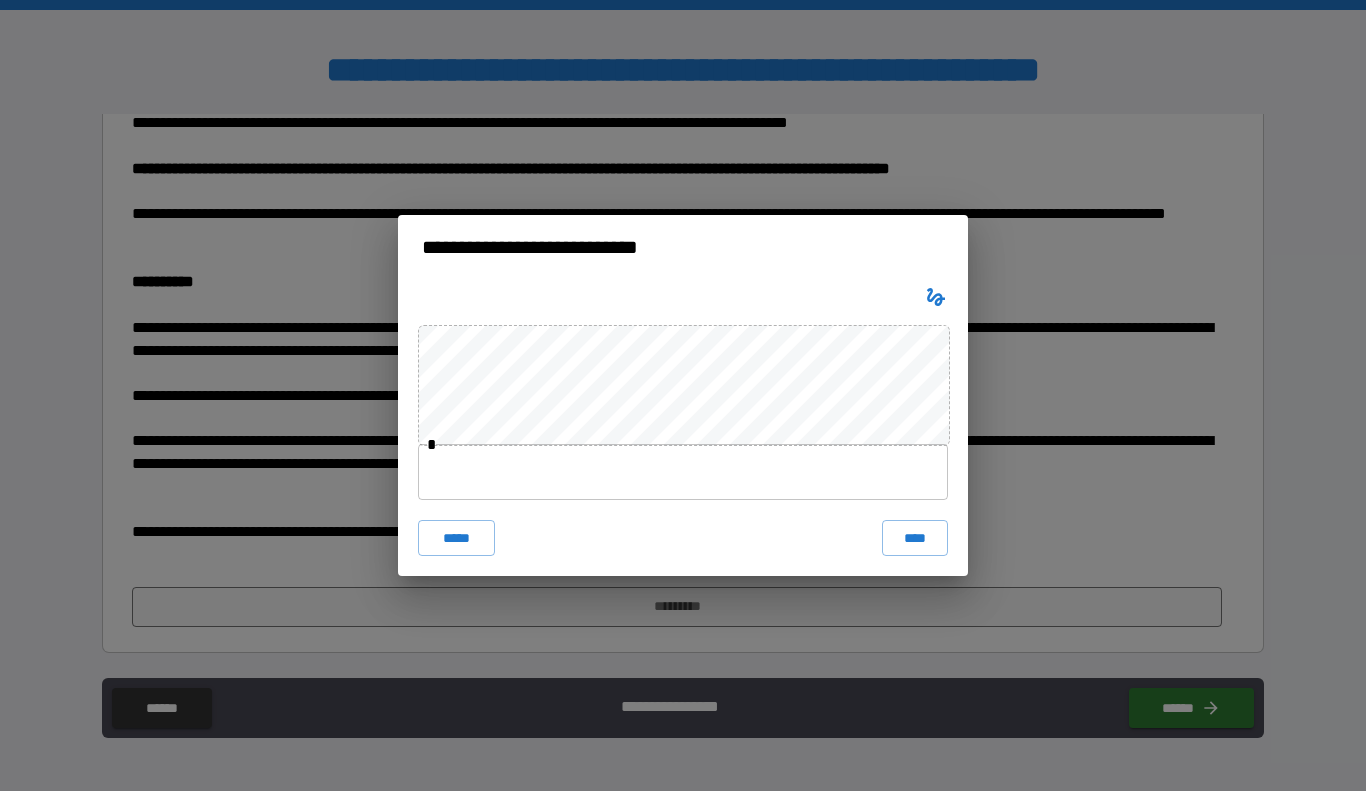 click at bounding box center (683, 472) 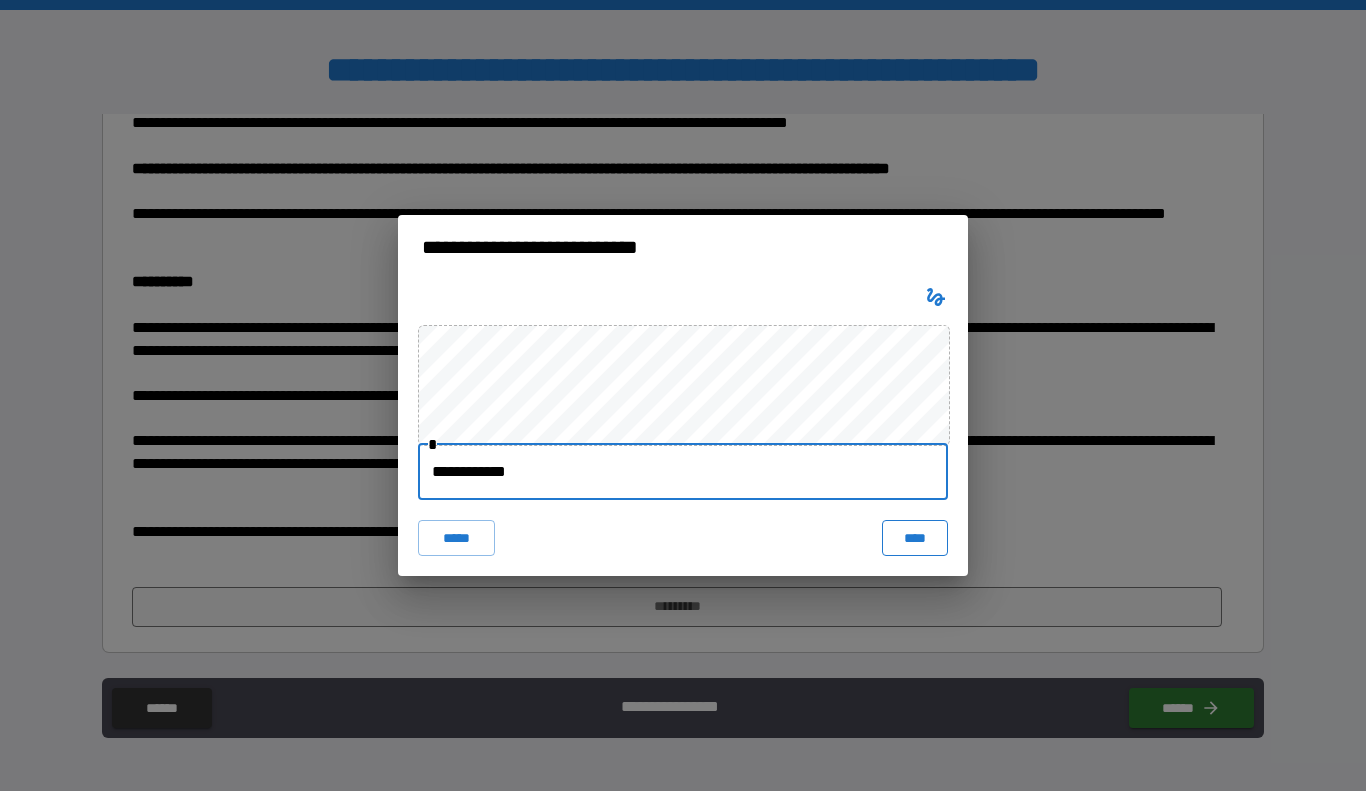 type on "**********" 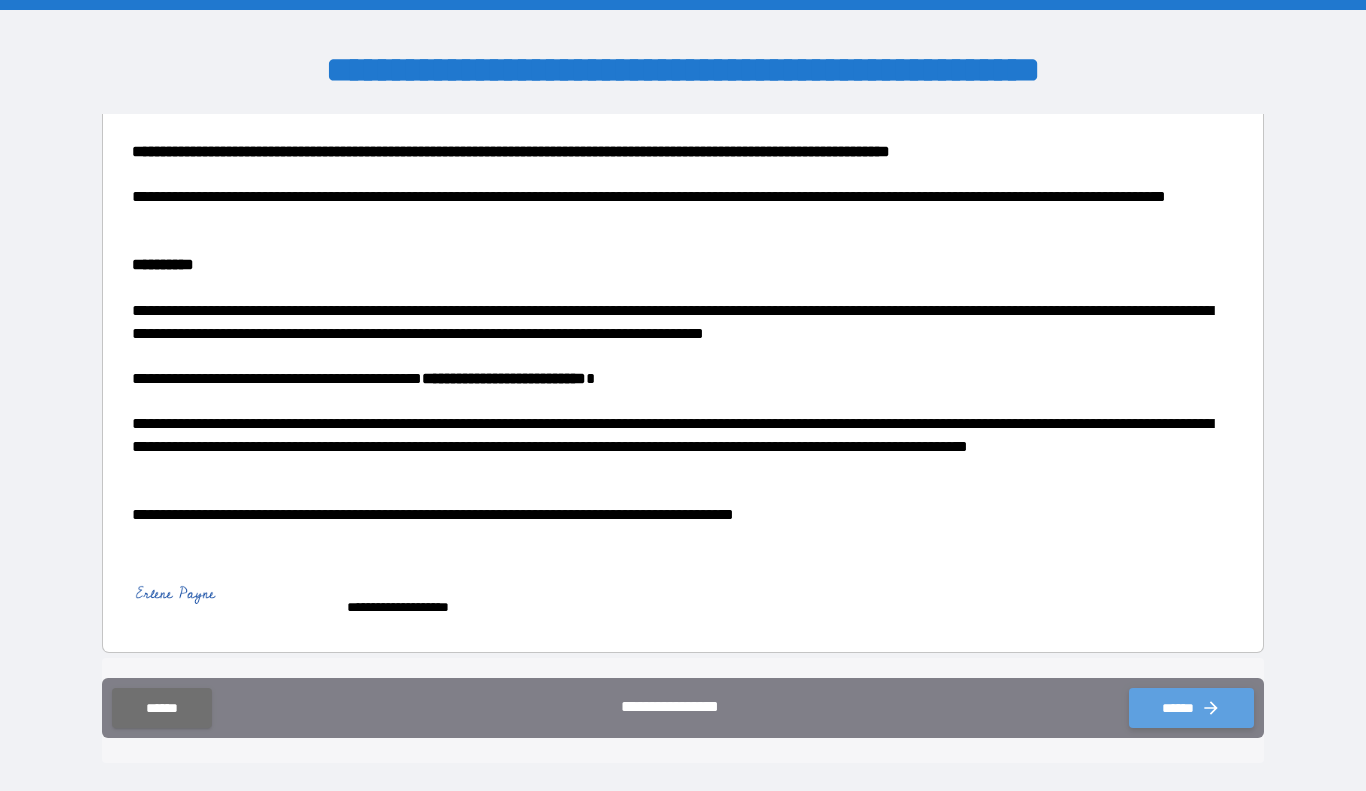 click 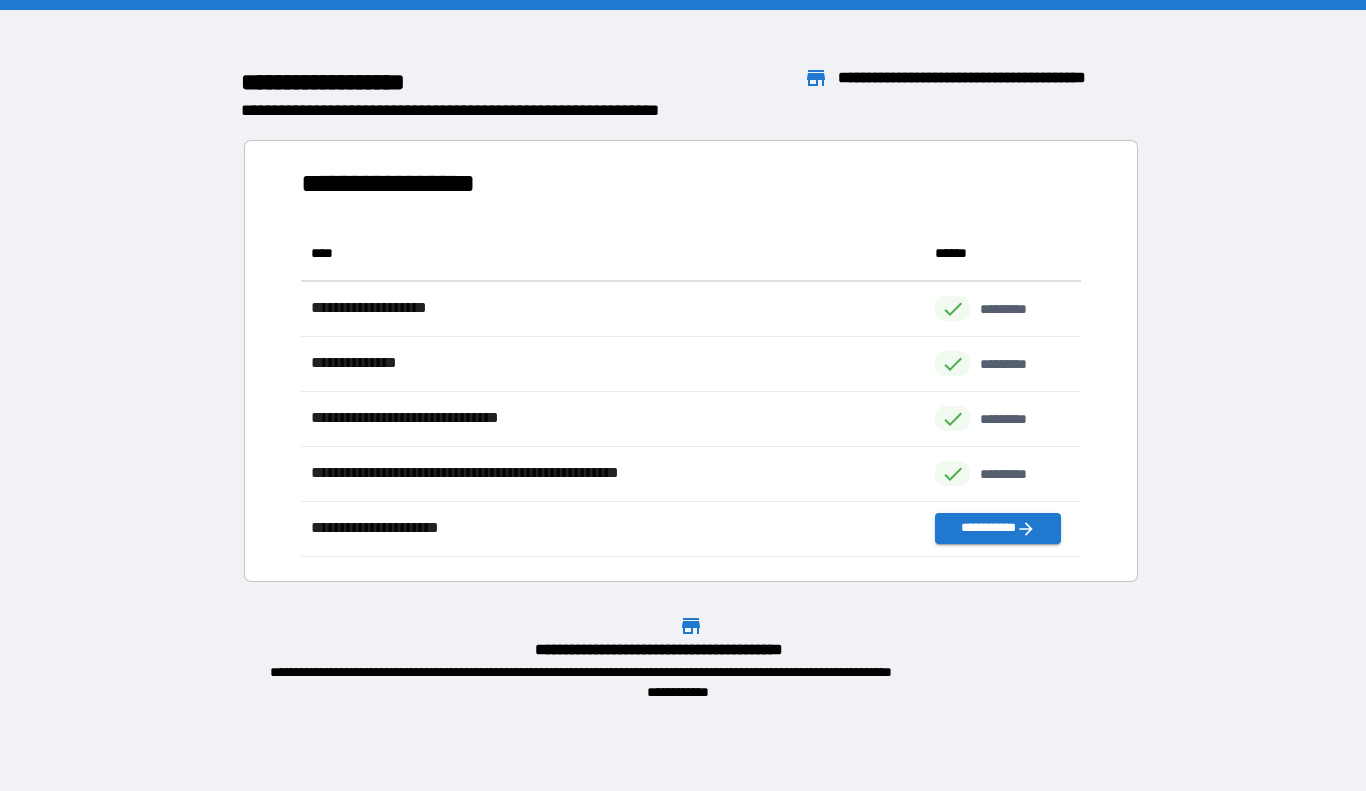 scroll, scrollTop: 1, scrollLeft: 1, axis: both 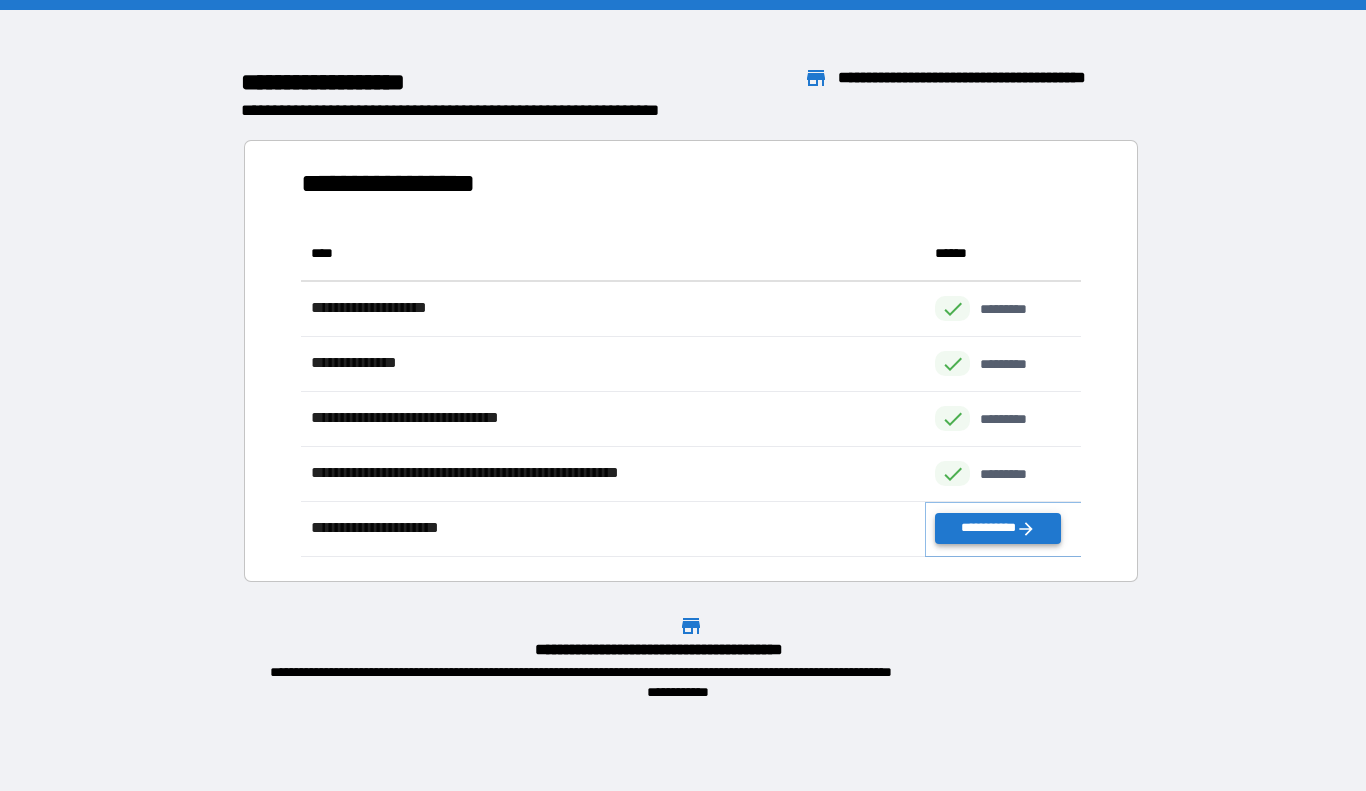 click on "**********" at bounding box center (997, 528) 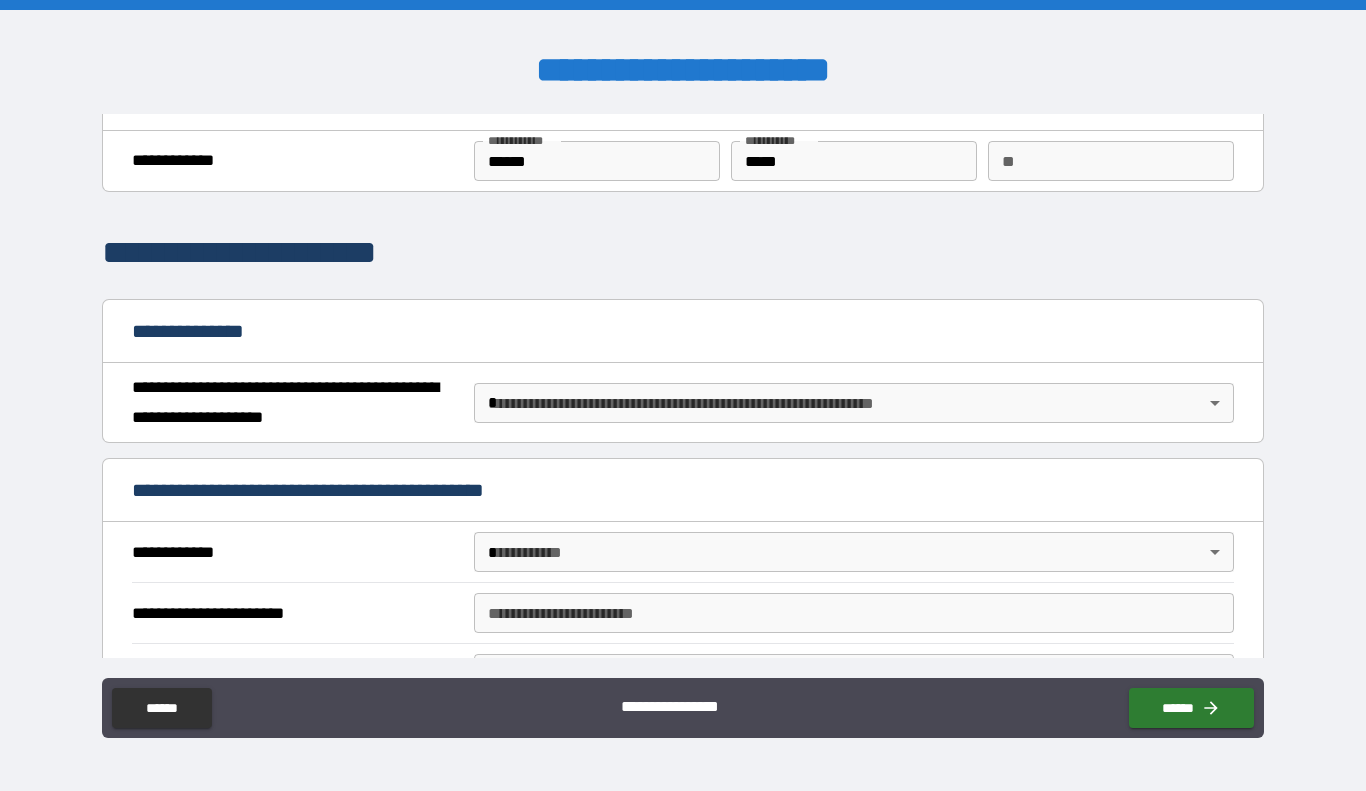 scroll, scrollTop: 62, scrollLeft: 0, axis: vertical 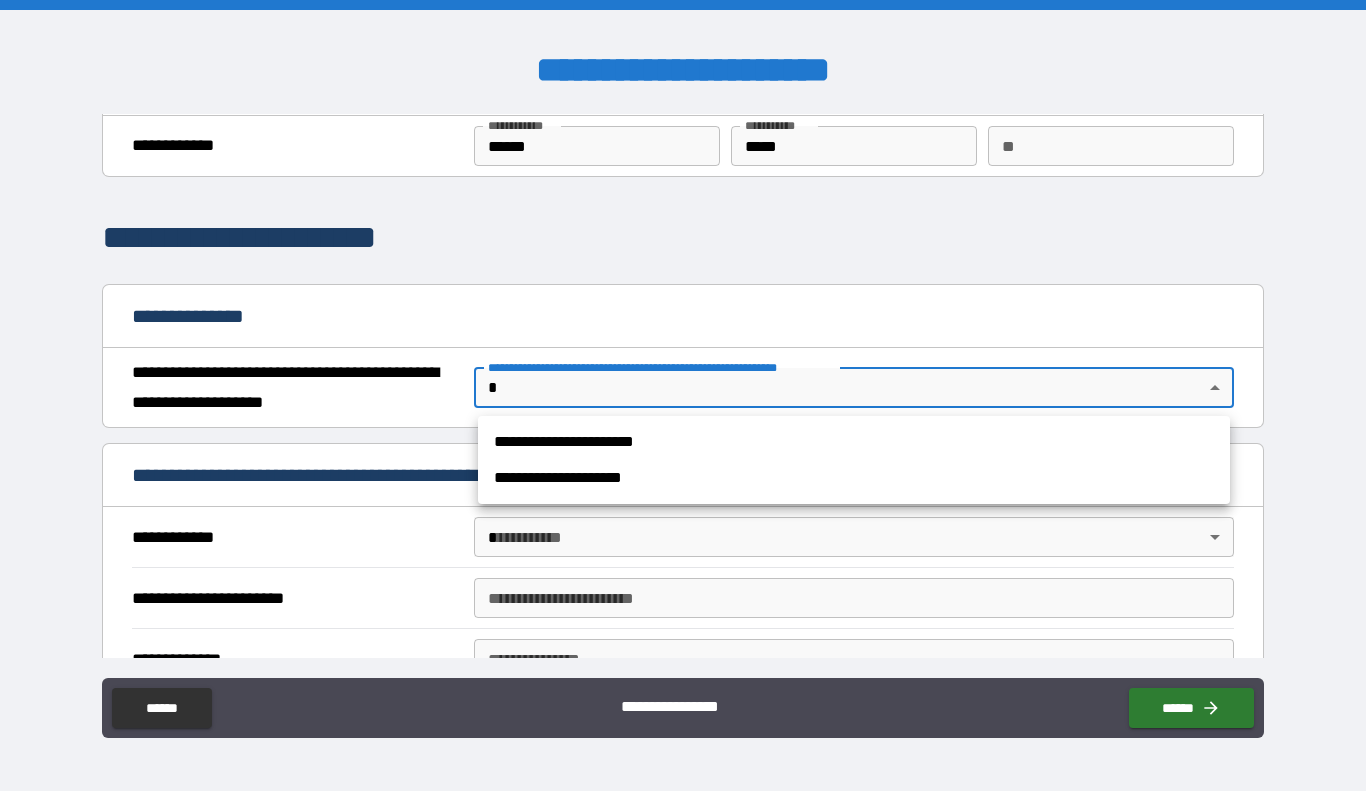 click on "**********" at bounding box center (683, 395) 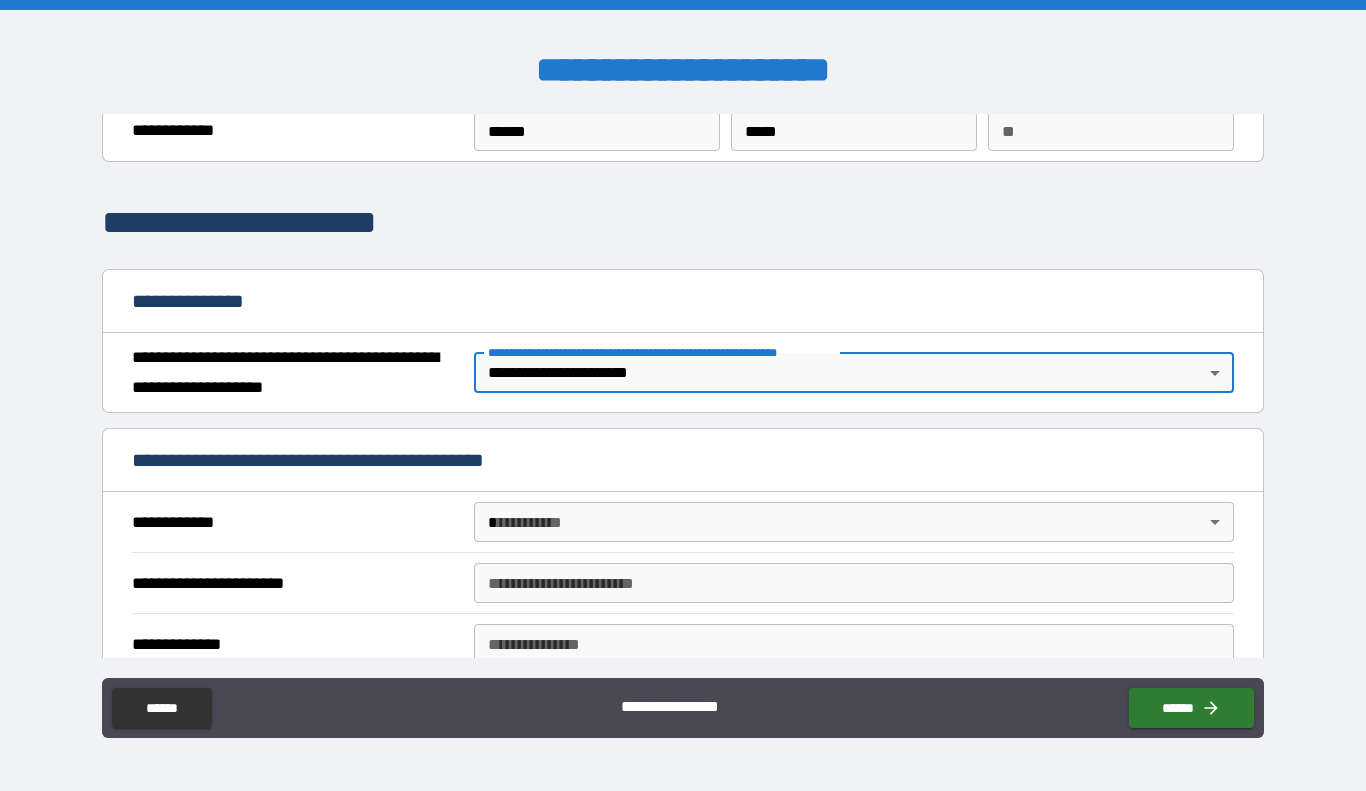 scroll, scrollTop: 67, scrollLeft: 0, axis: vertical 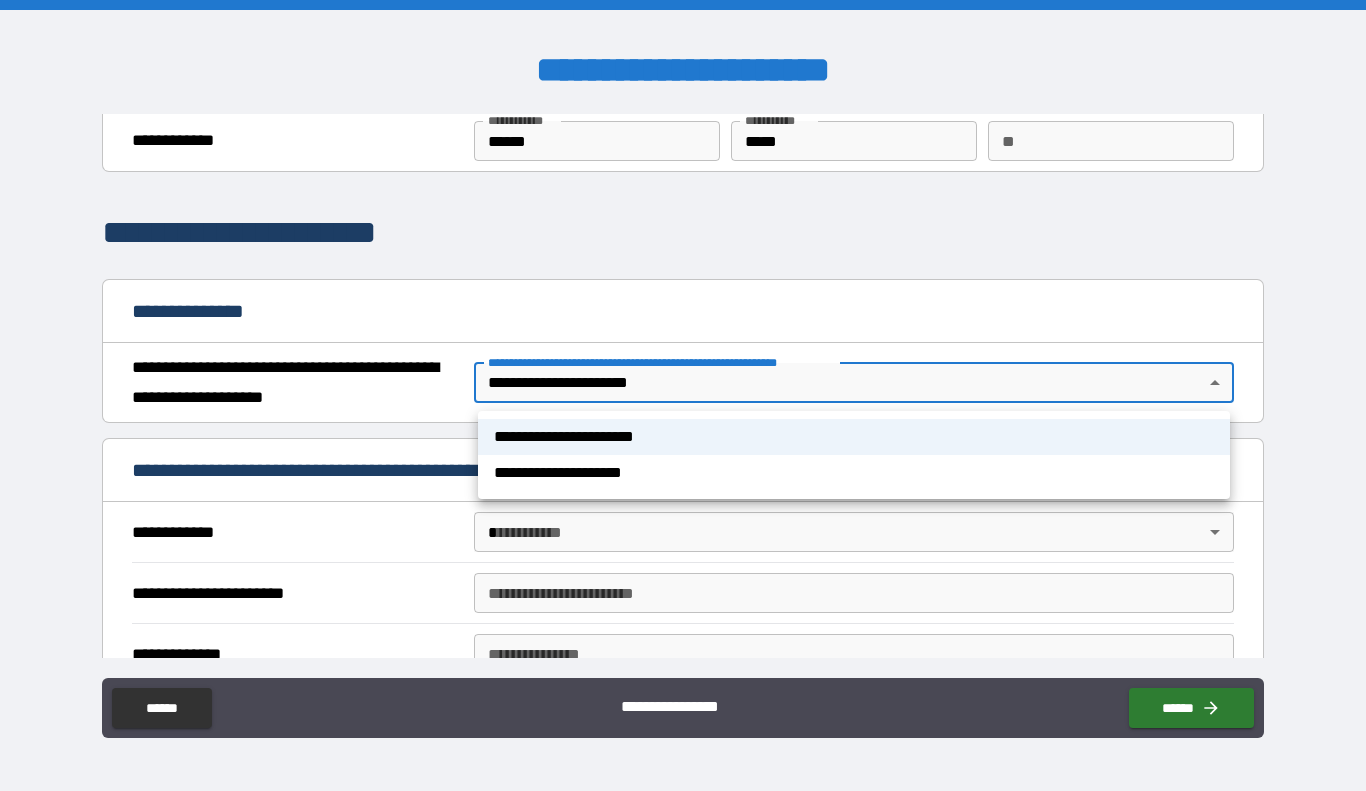 click on "**********" at bounding box center [683, 395] 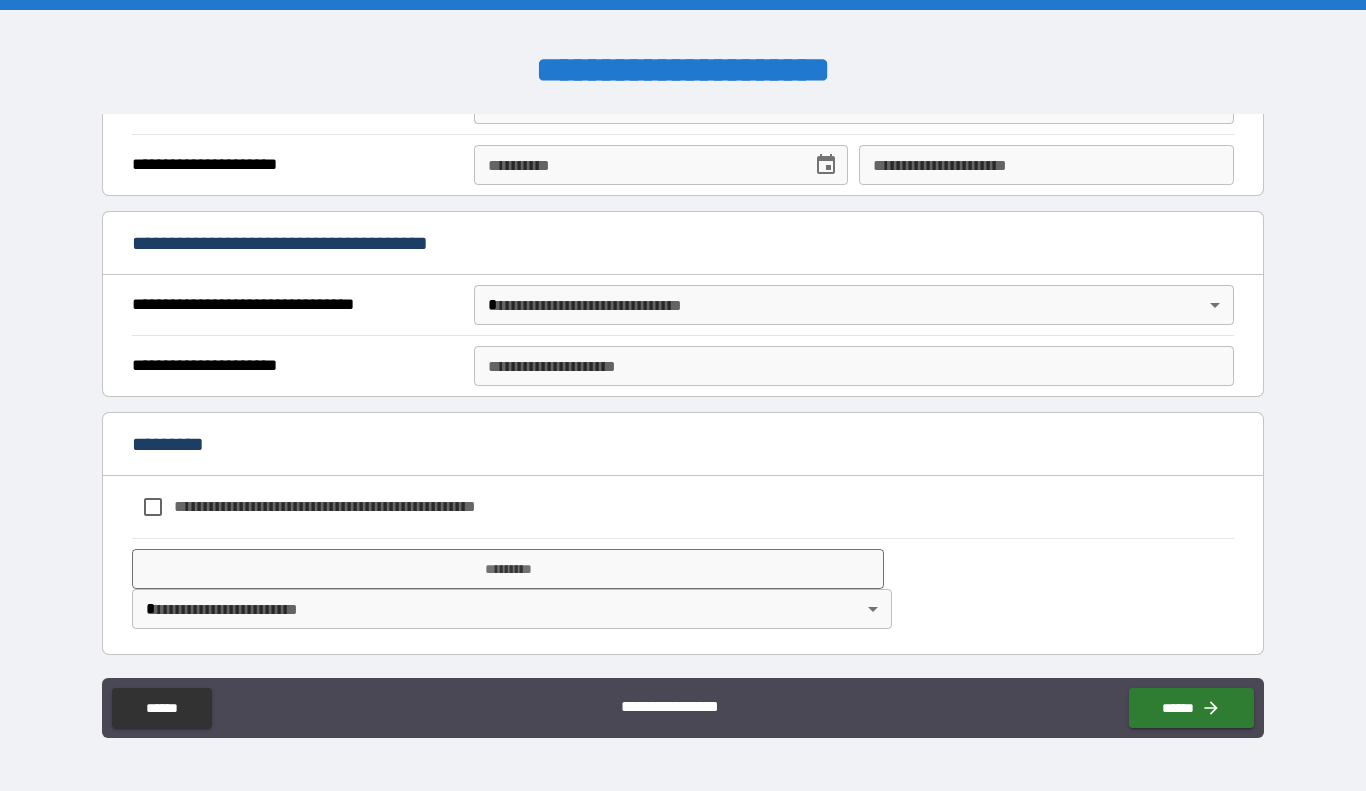scroll, scrollTop: 1748, scrollLeft: 0, axis: vertical 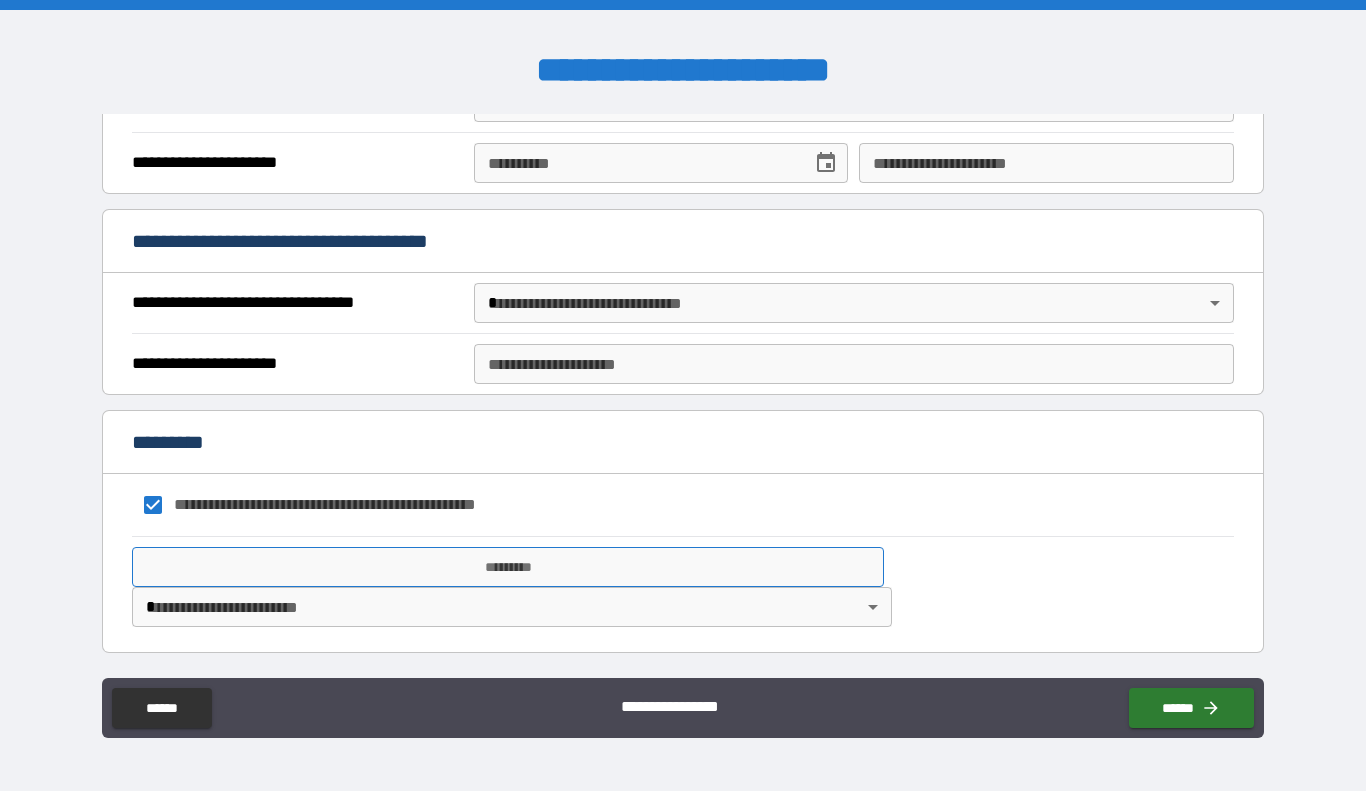 click on "*********" at bounding box center (508, 567) 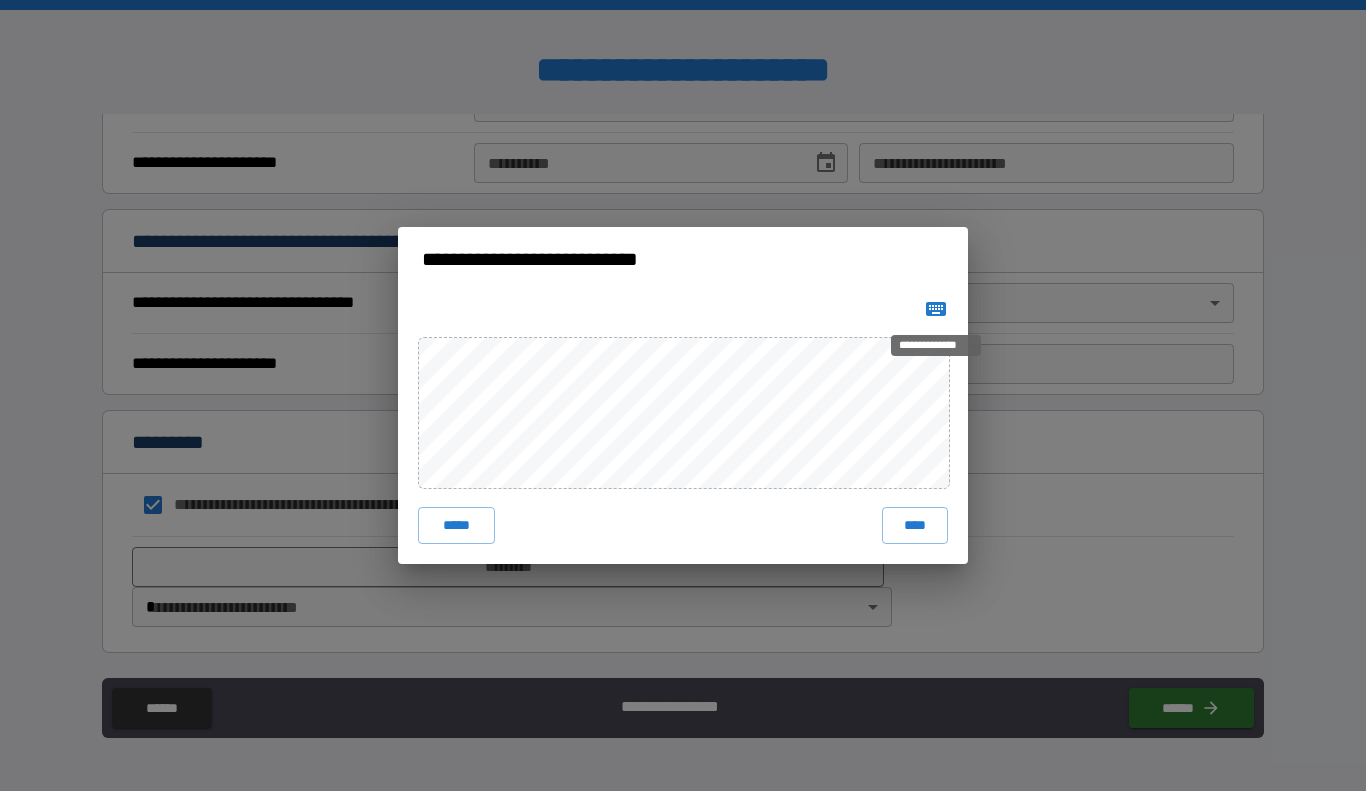 click 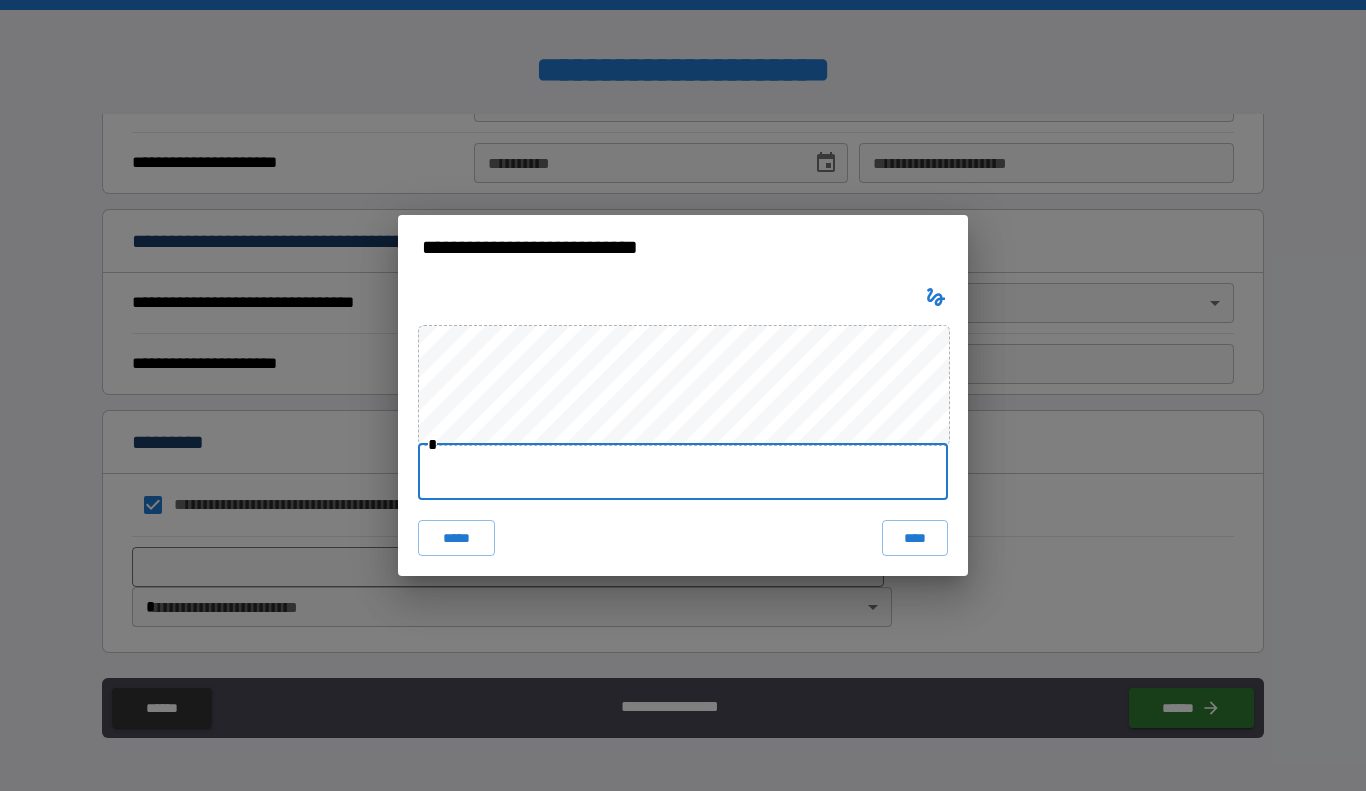 click at bounding box center [683, 472] 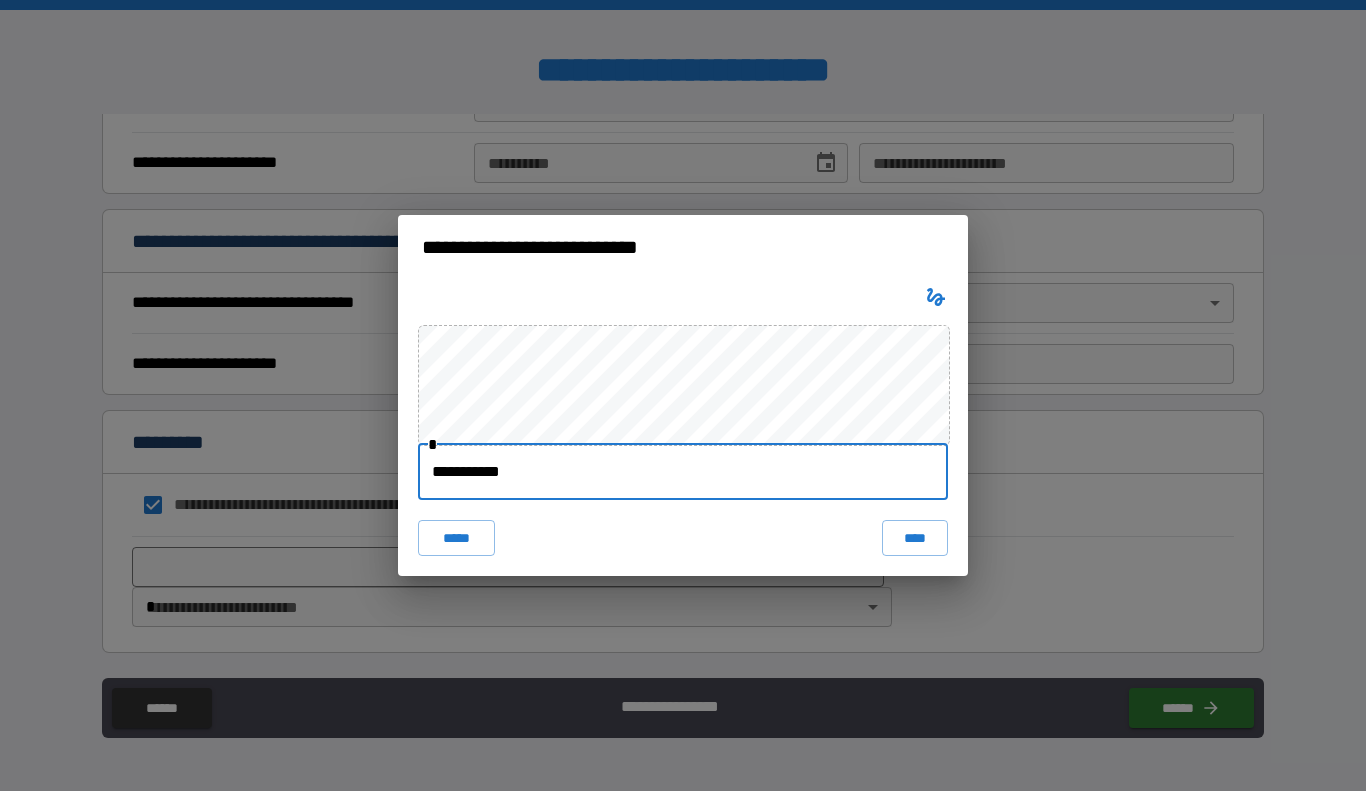 type on "**********" 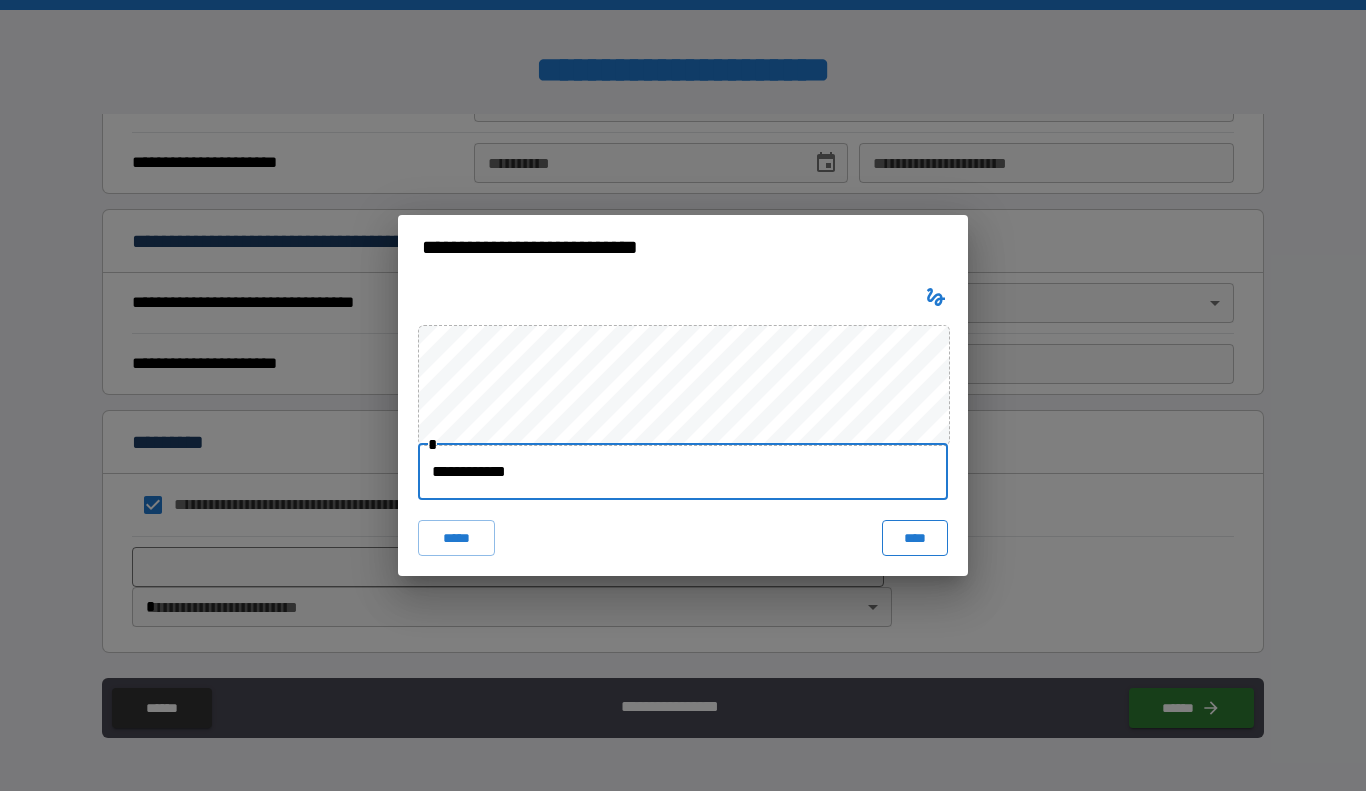 click on "****" at bounding box center (915, 538) 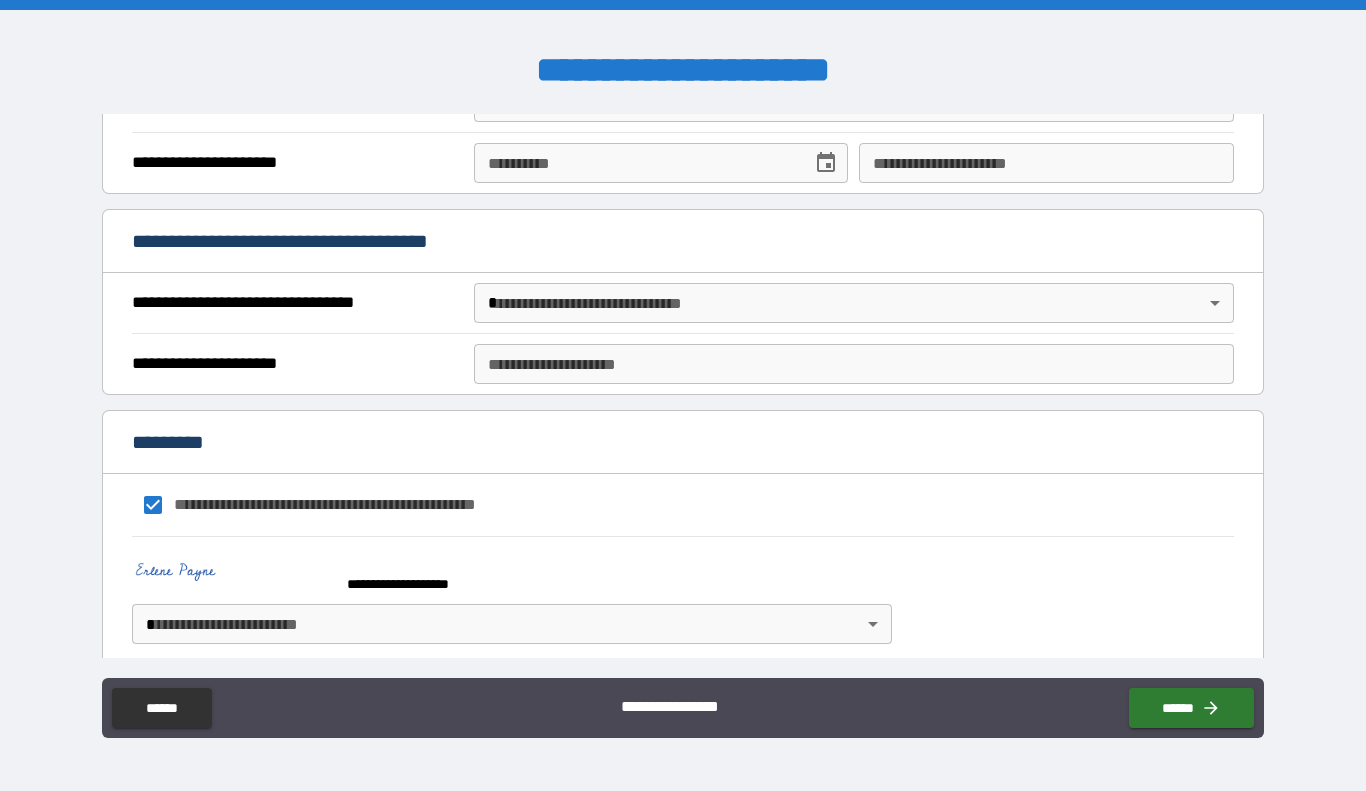 scroll, scrollTop: 1765, scrollLeft: 0, axis: vertical 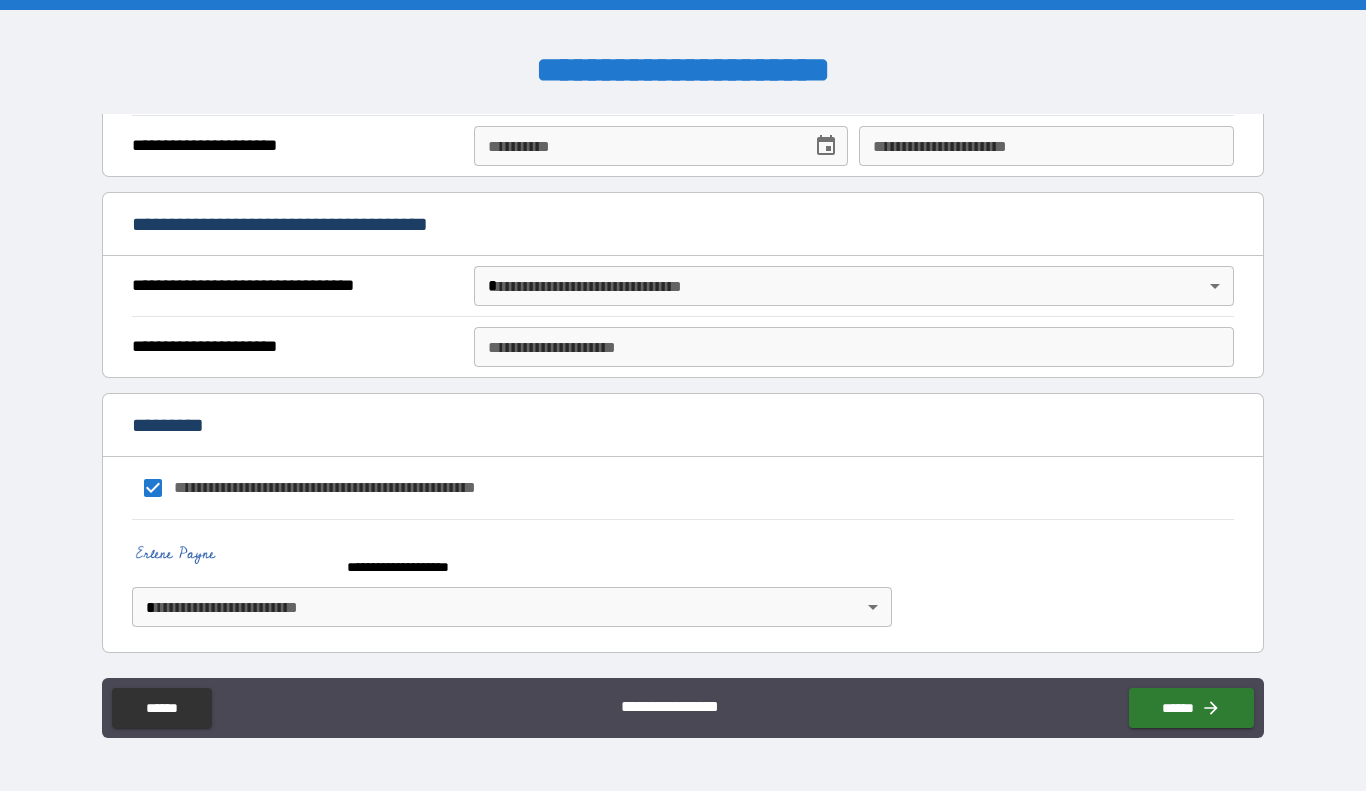 click on "**********" at bounding box center (683, 395) 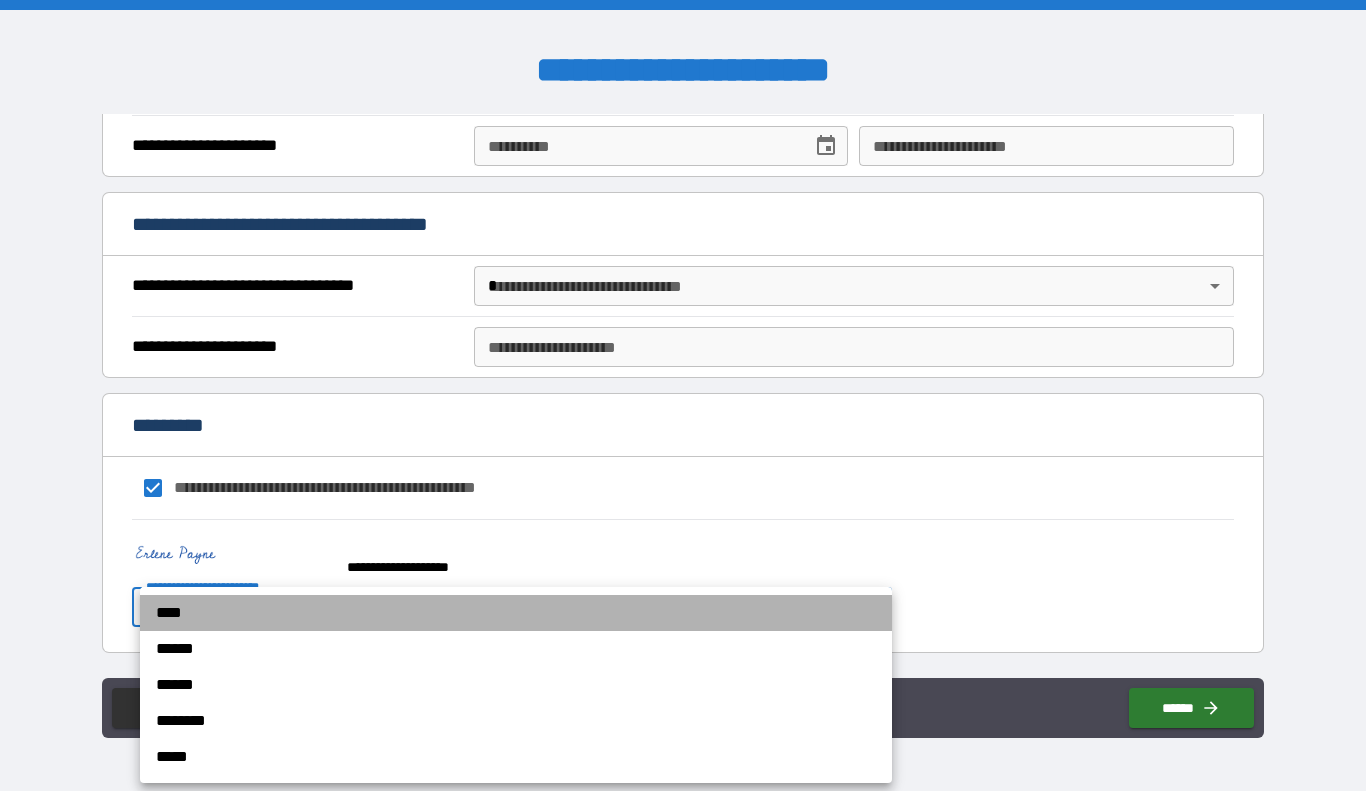 click on "****" at bounding box center (516, 613) 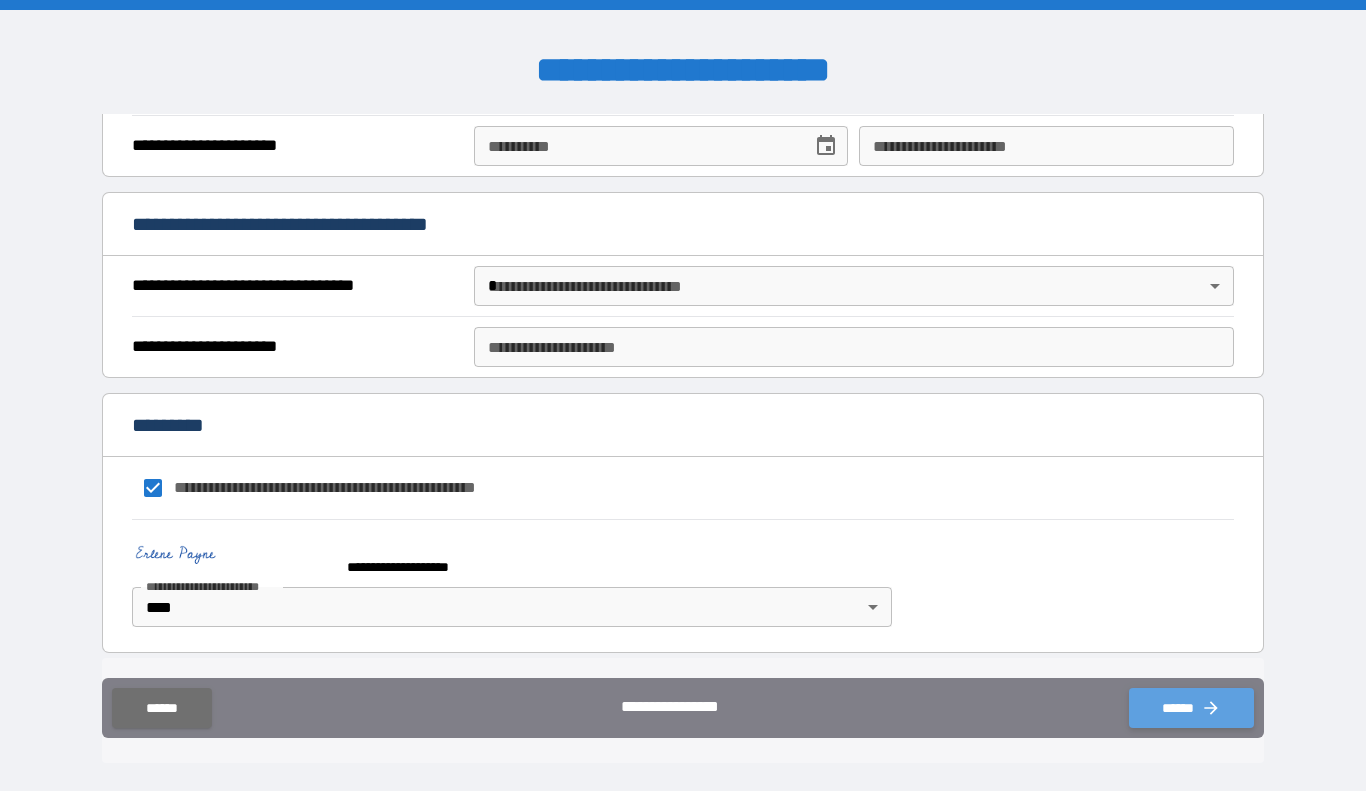 click on "******" at bounding box center [1191, 708] 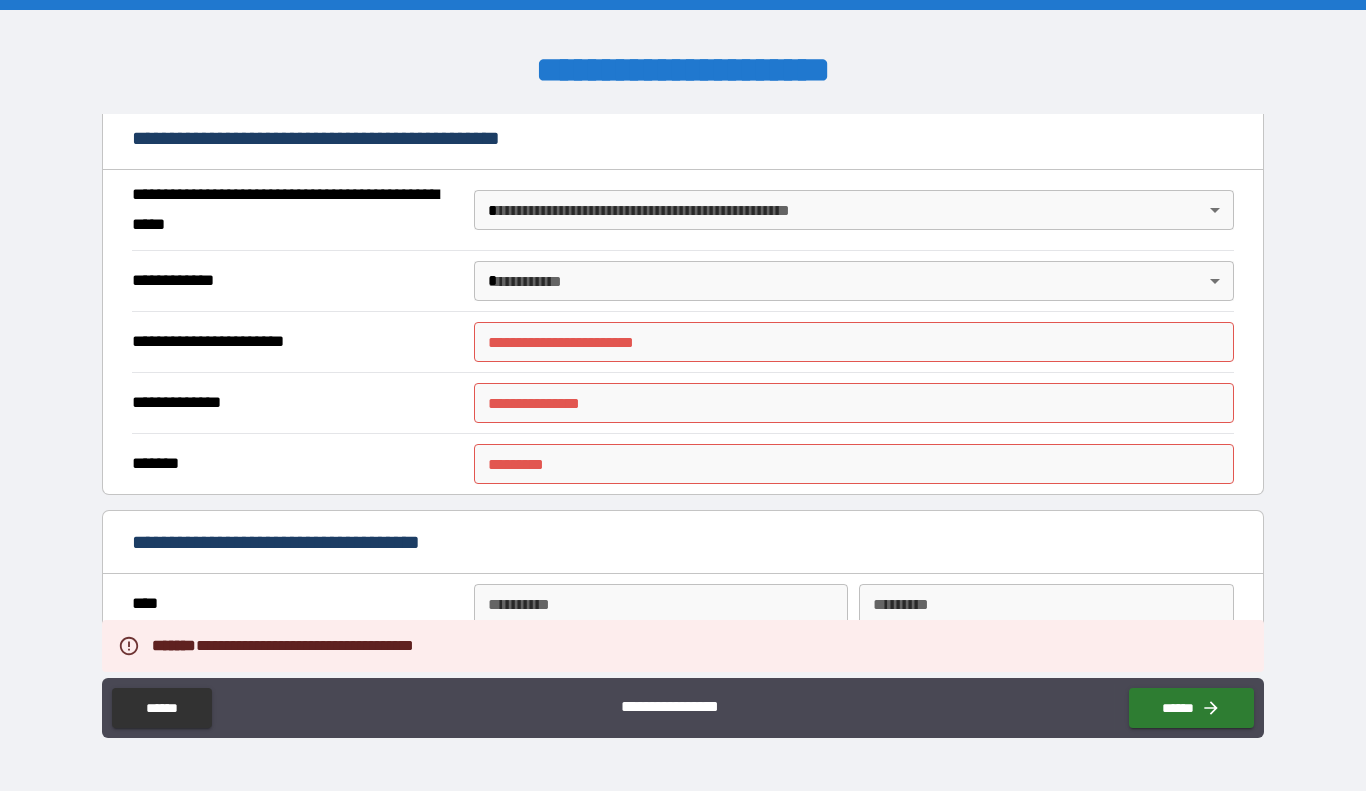 scroll, scrollTop: 1189, scrollLeft: 0, axis: vertical 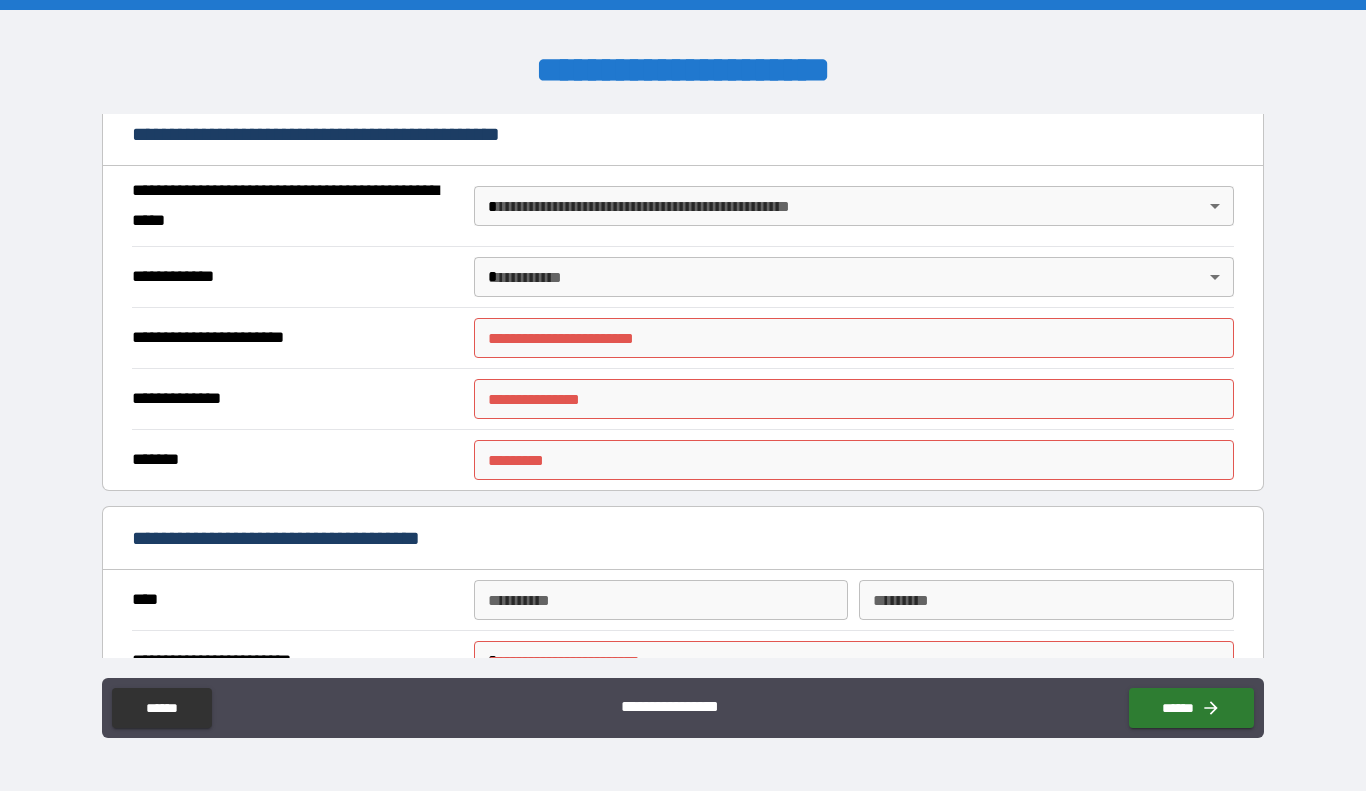 click on "**********" at bounding box center [683, 395] 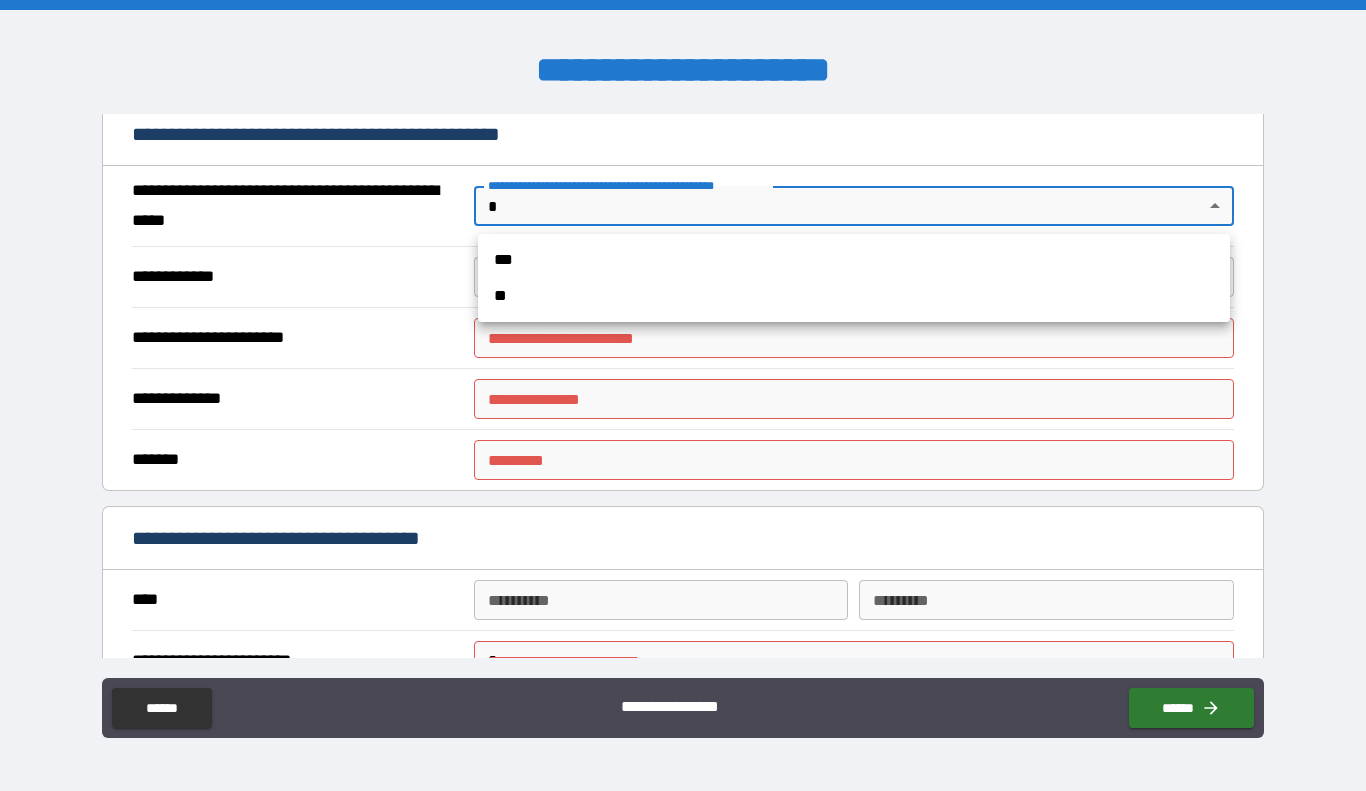 click on "**" at bounding box center (854, 296) 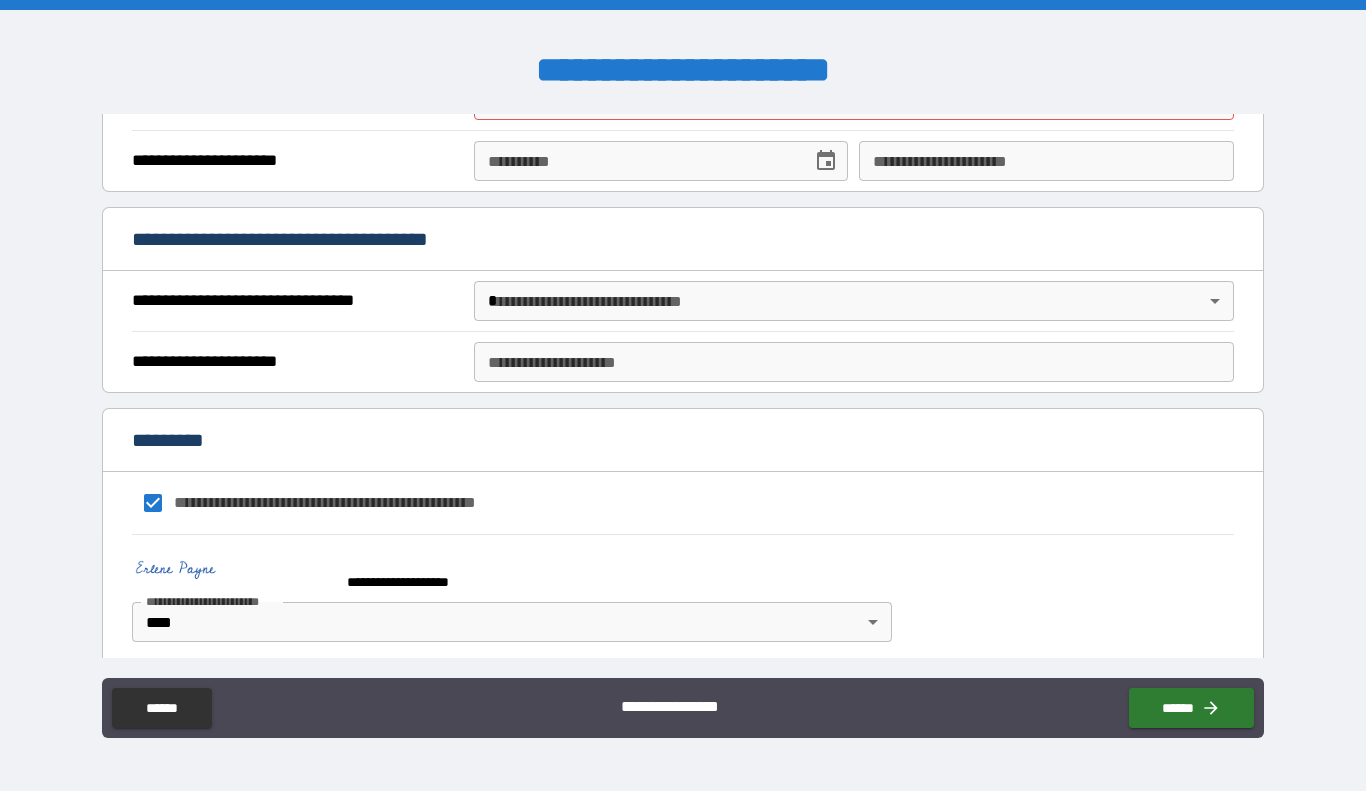 scroll, scrollTop: 1765, scrollLeft: 0, axis: vertical 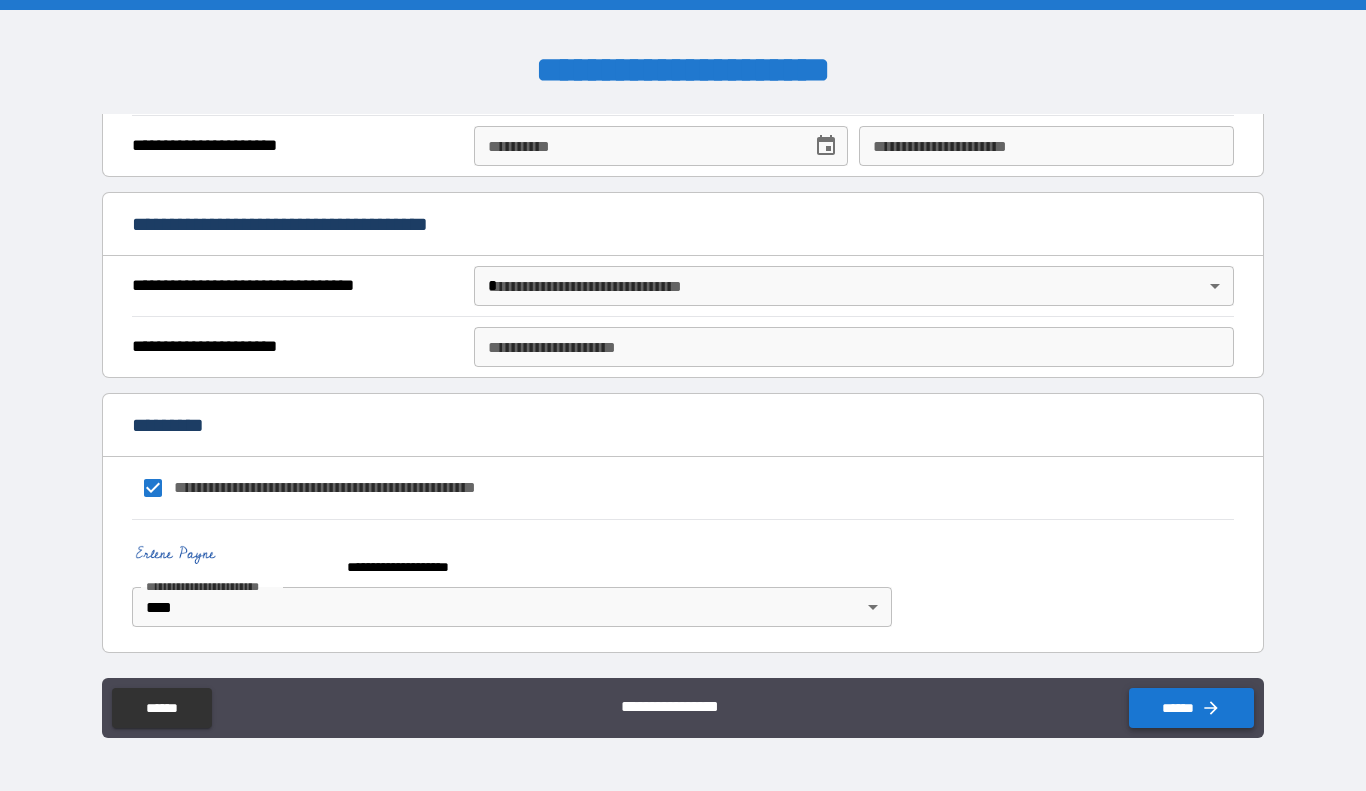 click on "******" at bounding box center (1191, 708) 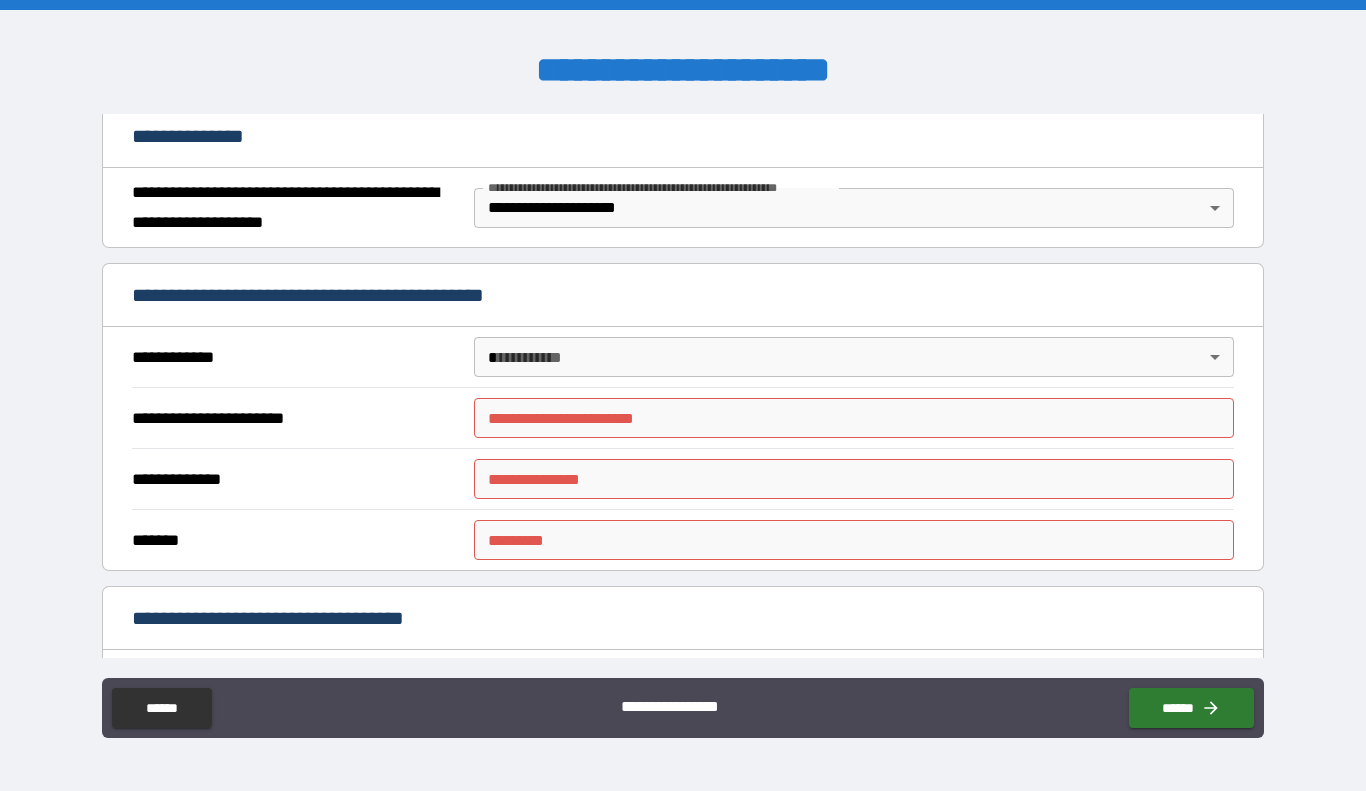 scroll, scrollTop: 243, scrollLeft: 0, axis: vertical 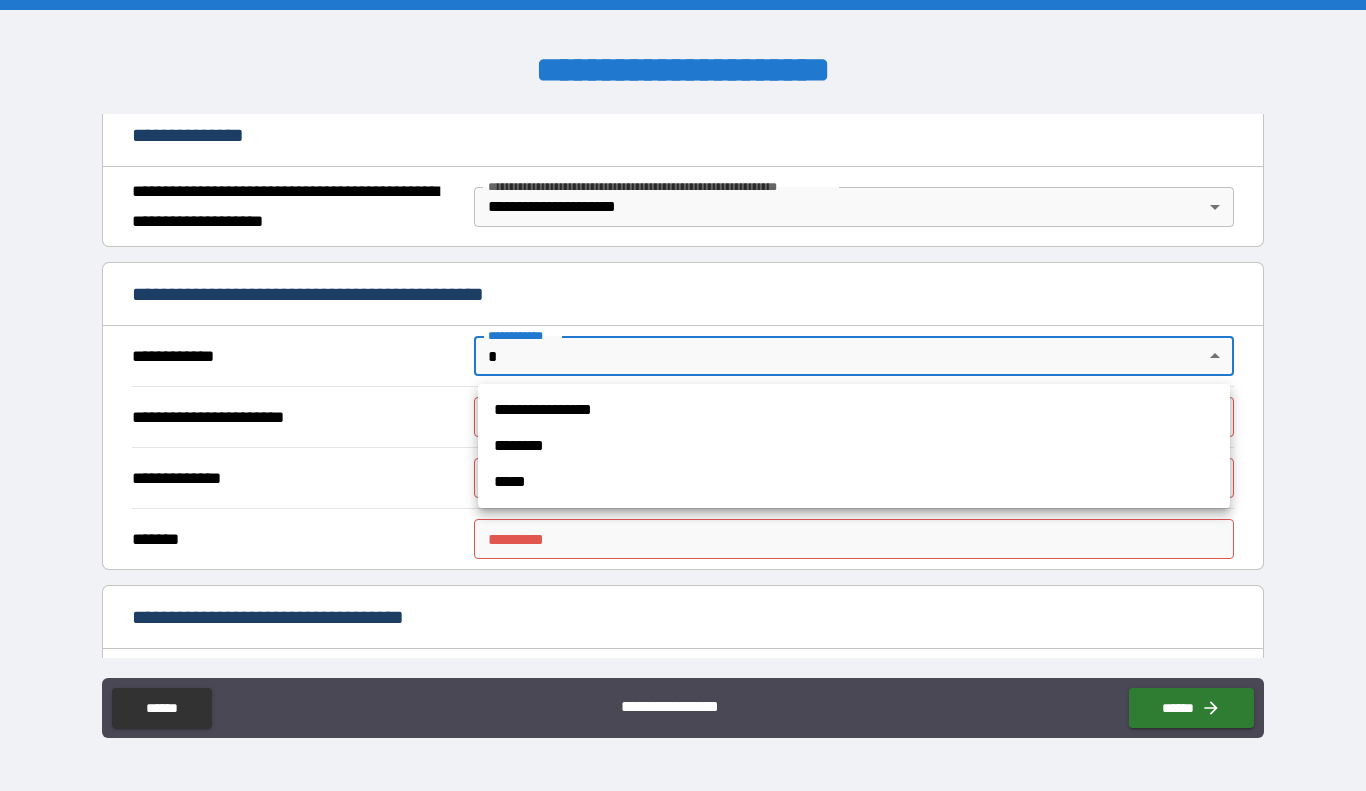 click on "**********" at bounding box center (683, 395) 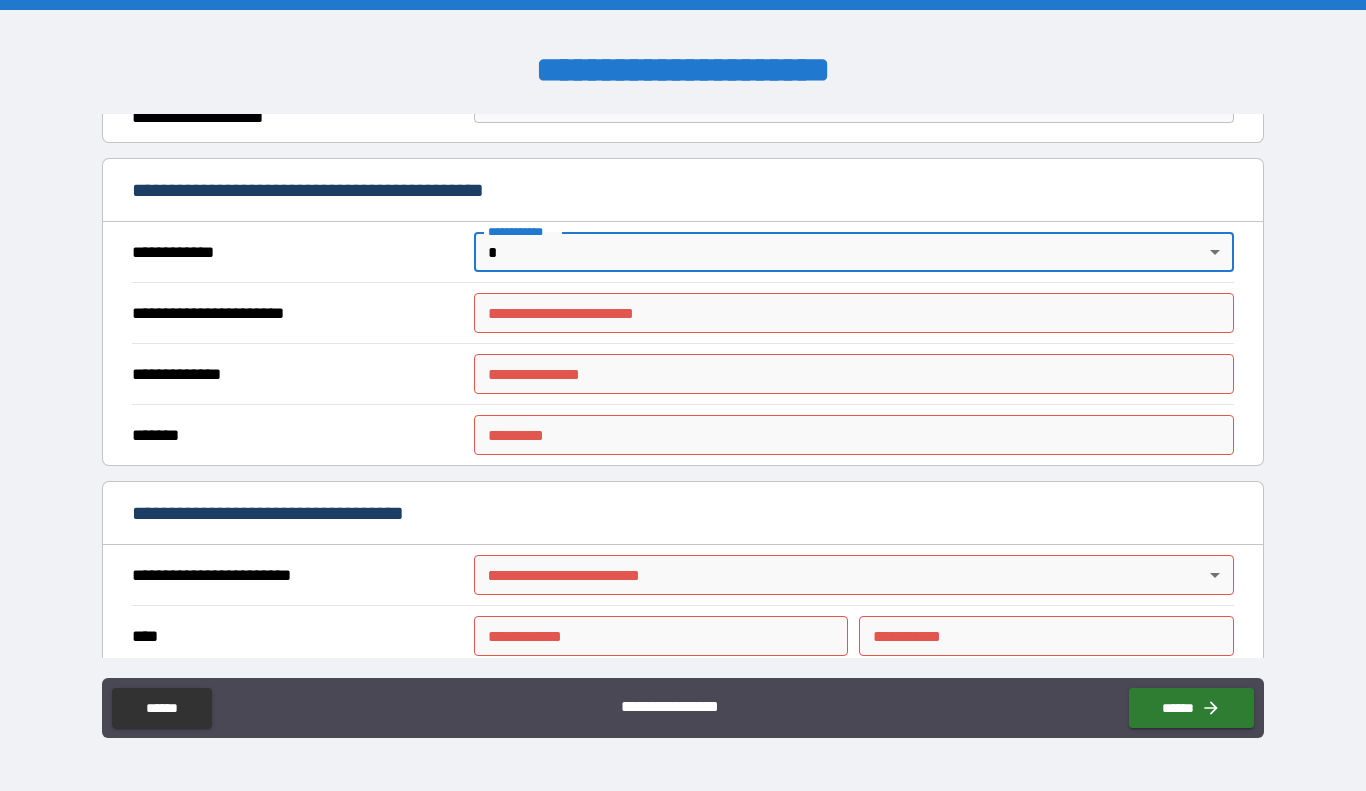 scroll, scrollTop: 349, scrollLeft: 0, axis: vertical 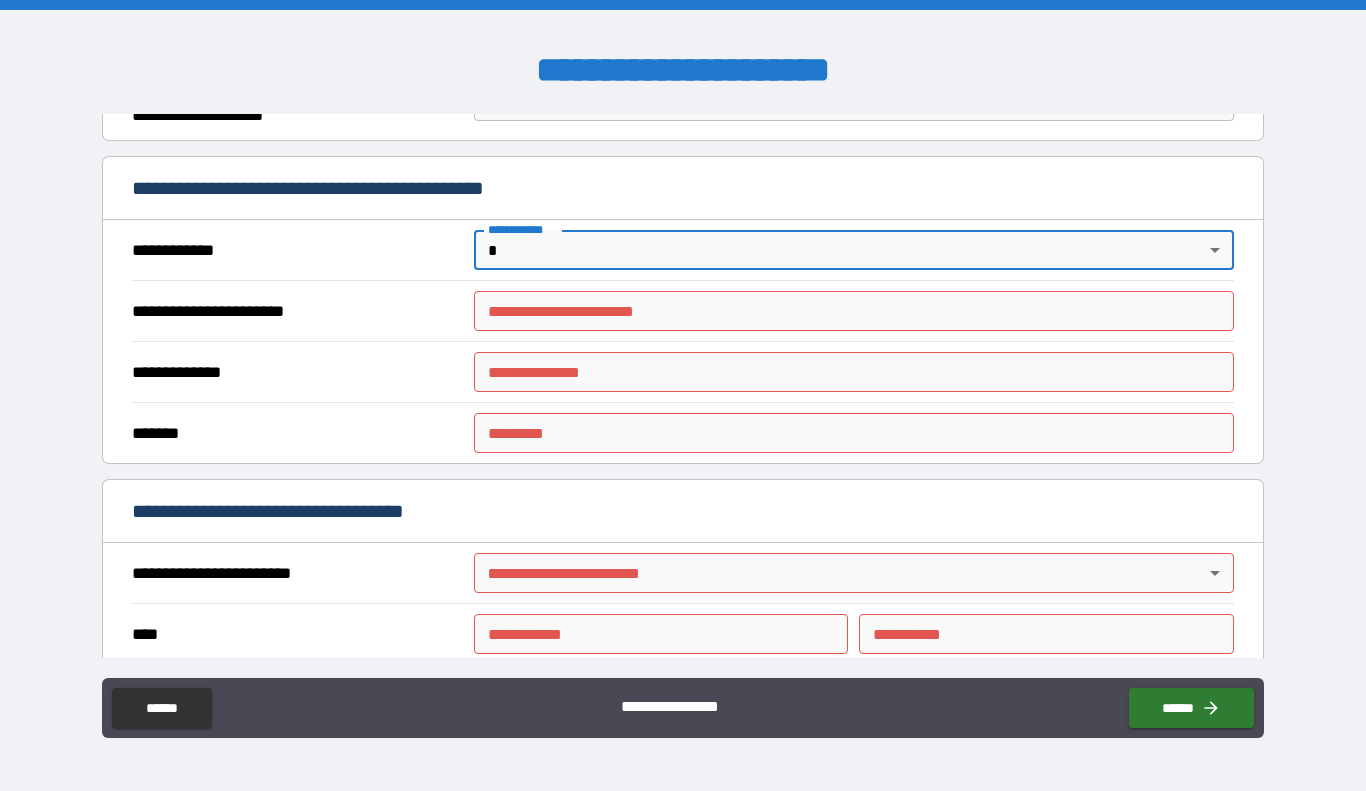 click on "**********" at bounding box center [683, 395] 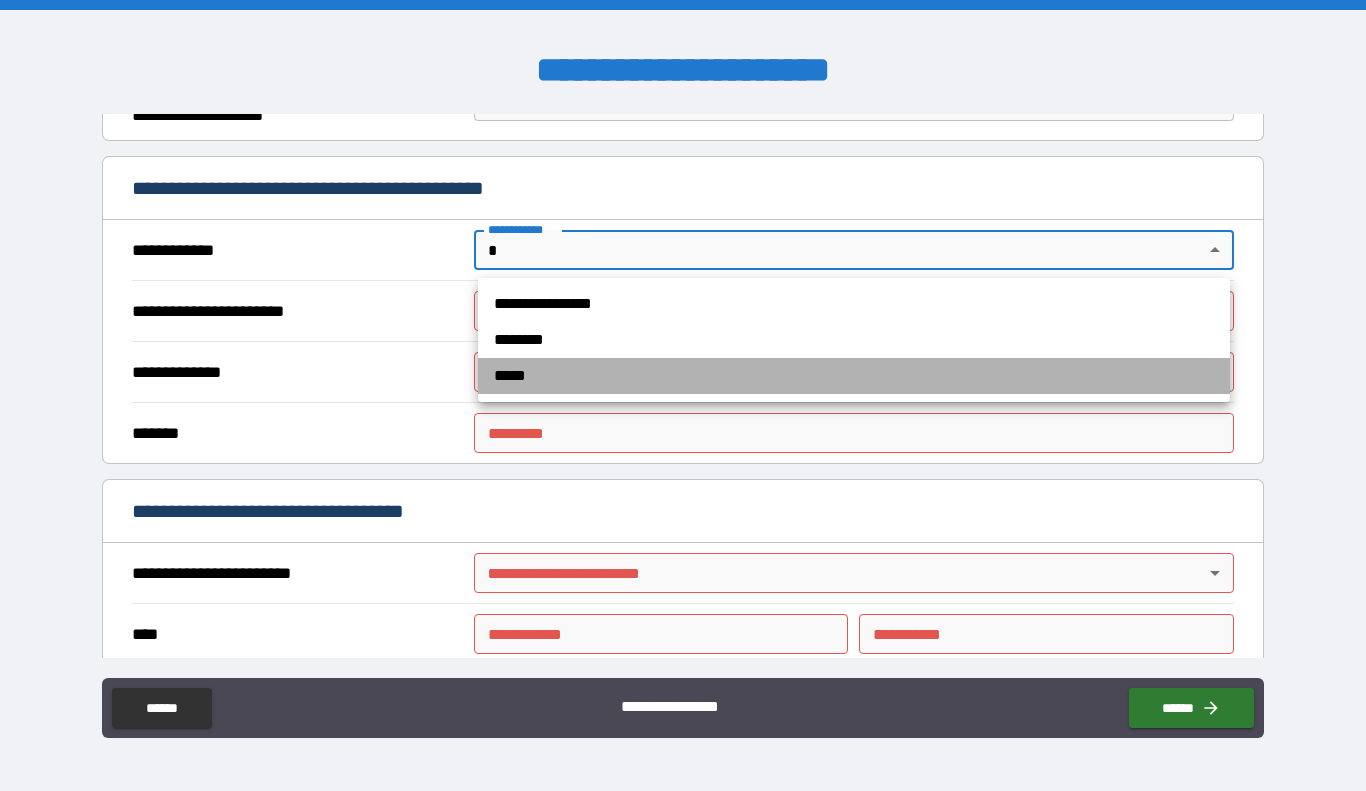 click on "*****" at bounding box center [854, 376] 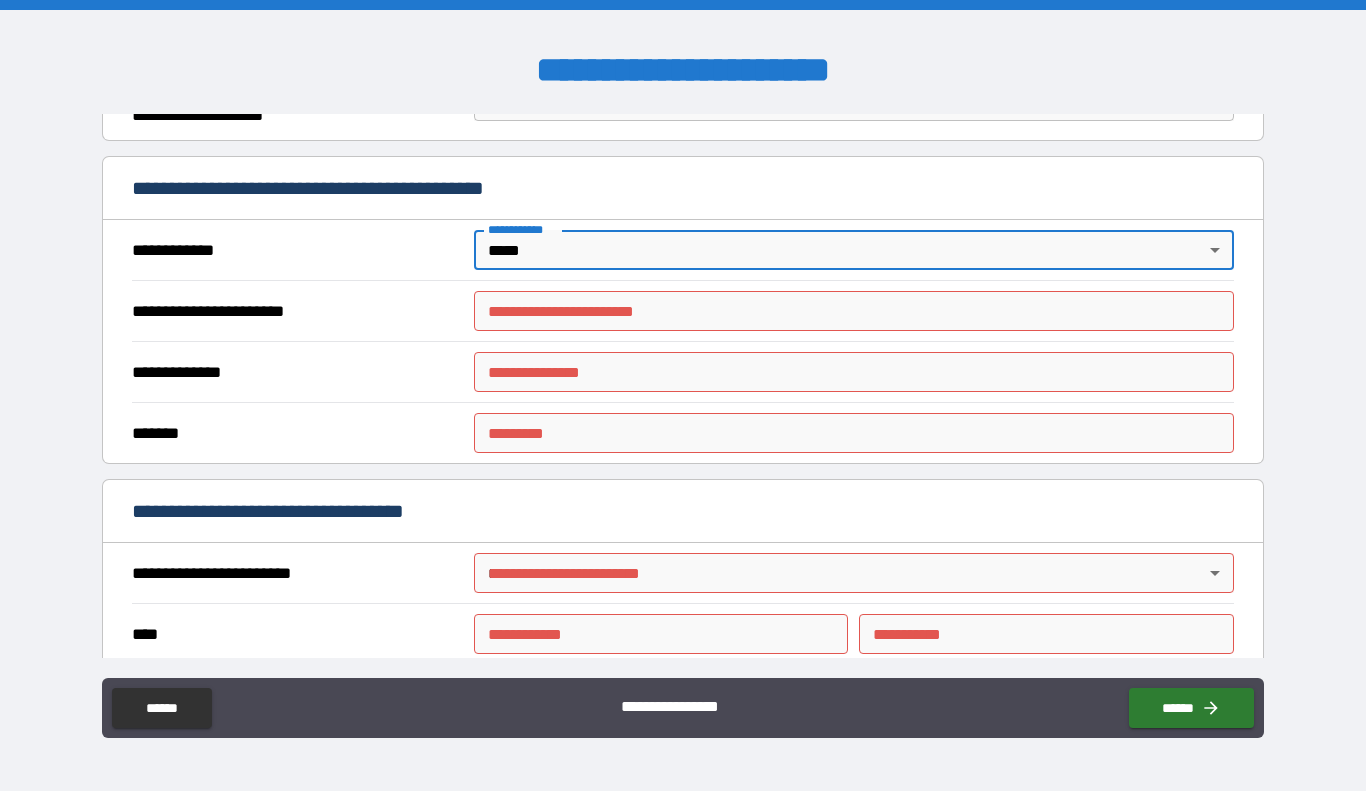 click on "**********" at bounding box center [683, 395] 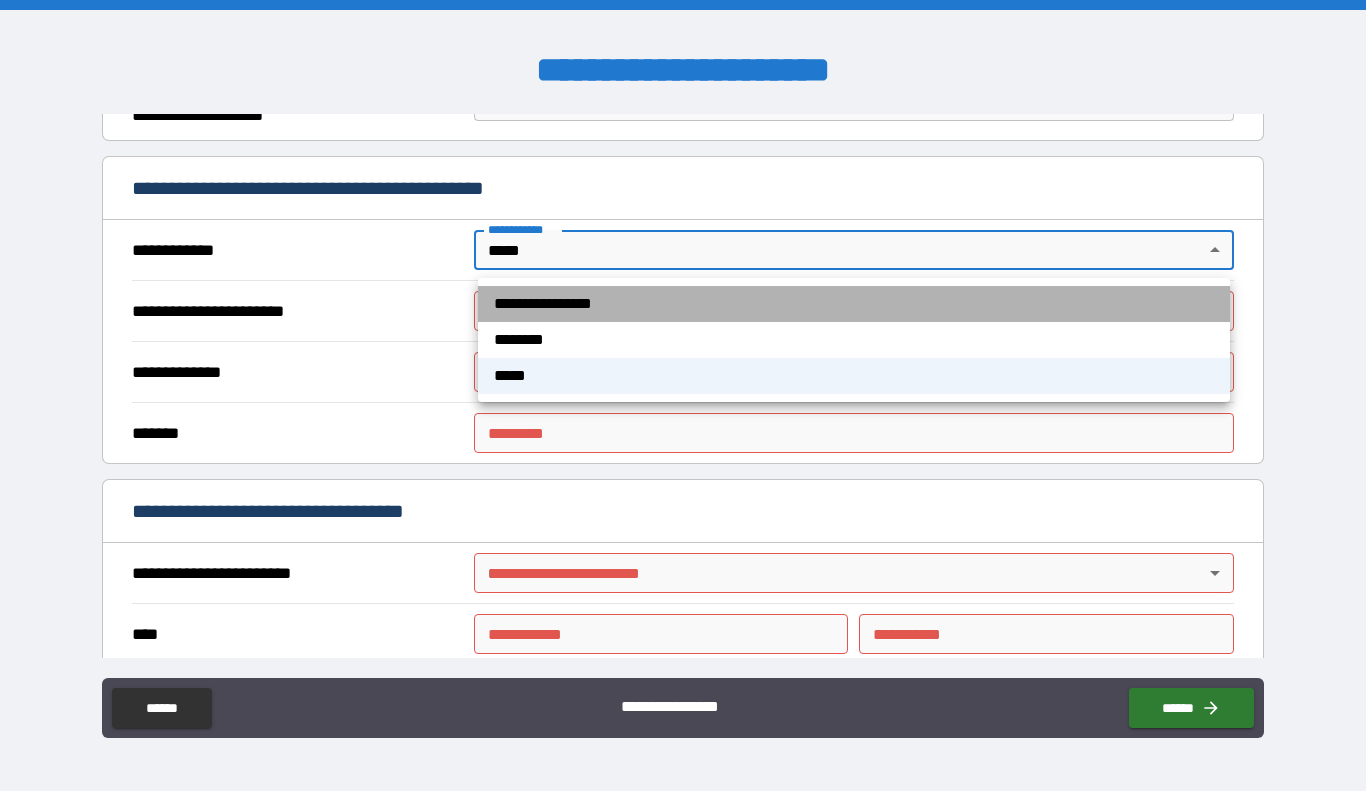 click on "**********" at bounding box center [854, 304] 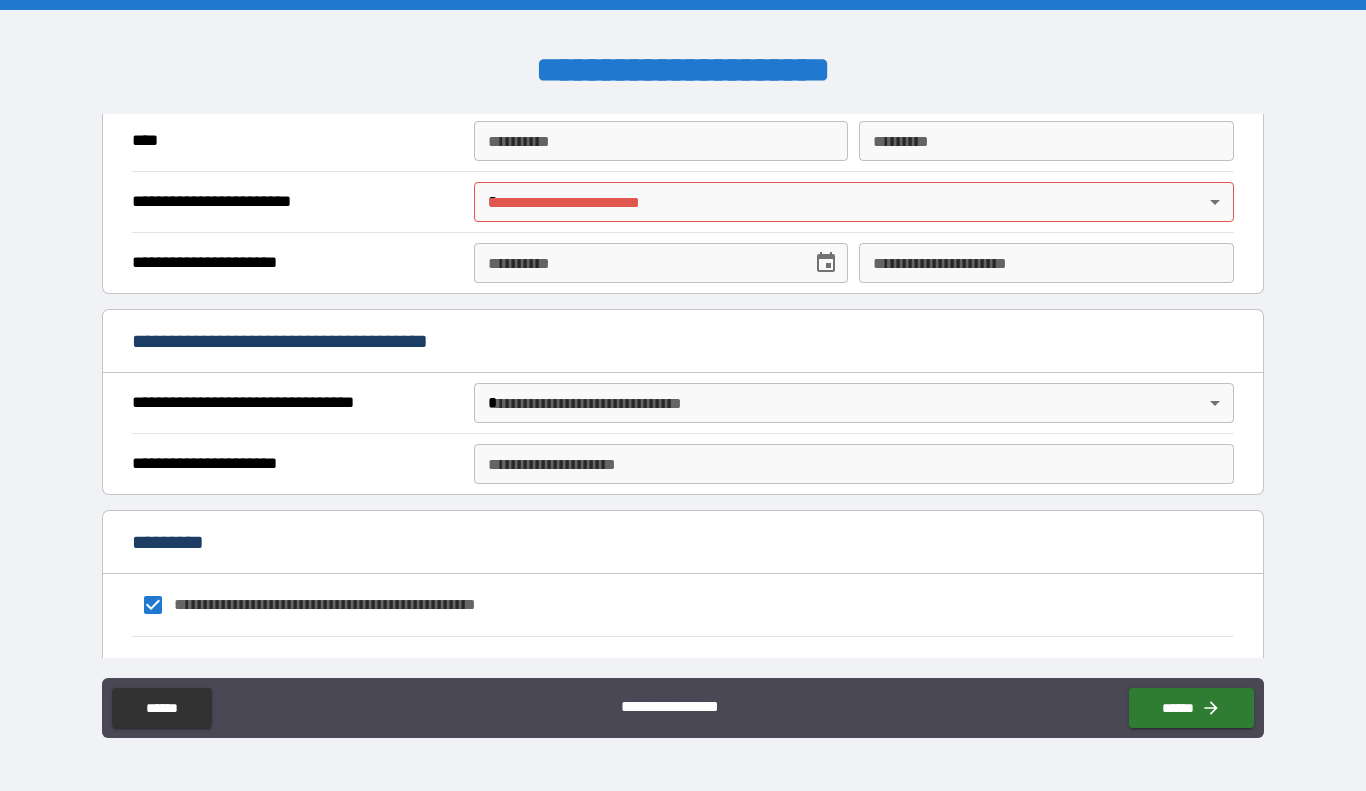 scroll, scrollTop: 1765, scrollLeft: 0, axis: vertical 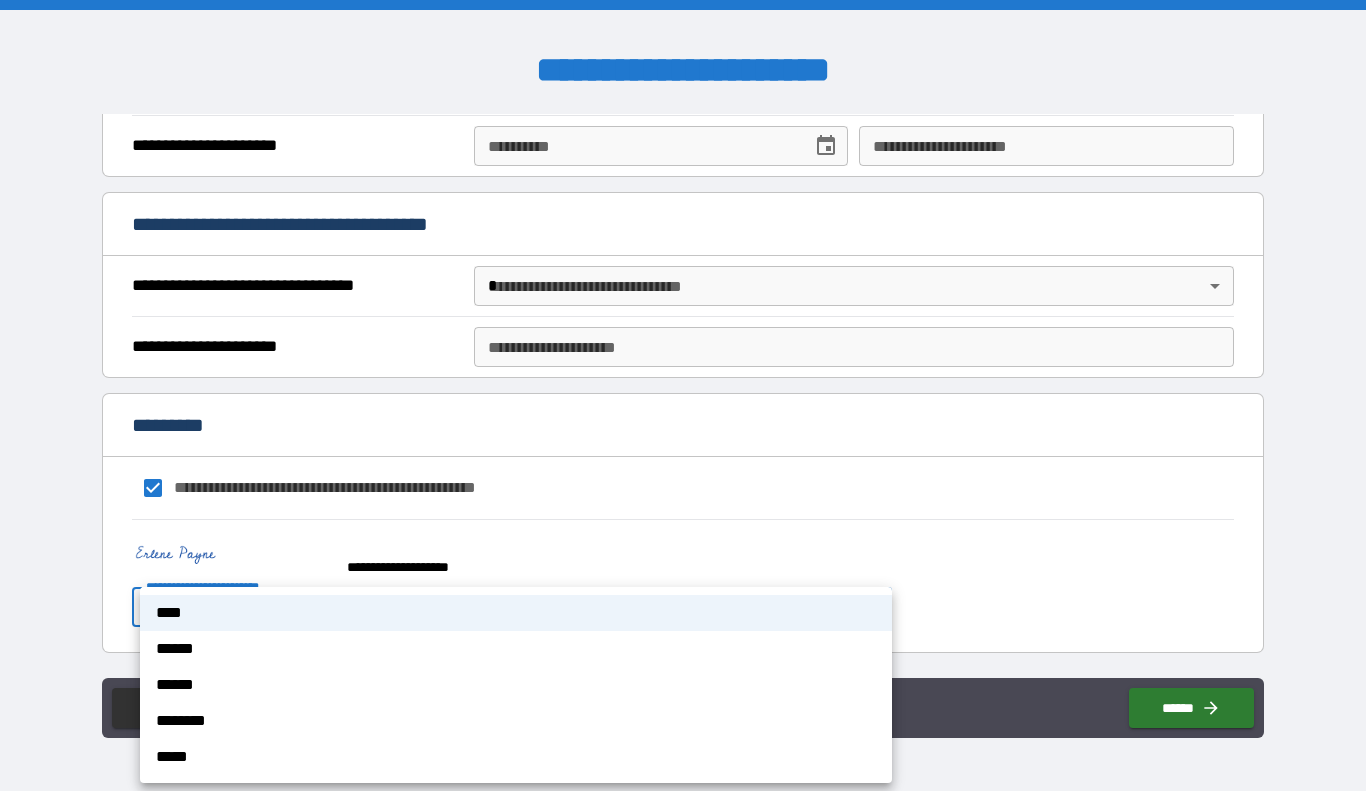 click on "**********" at bounding box center [683, 395] 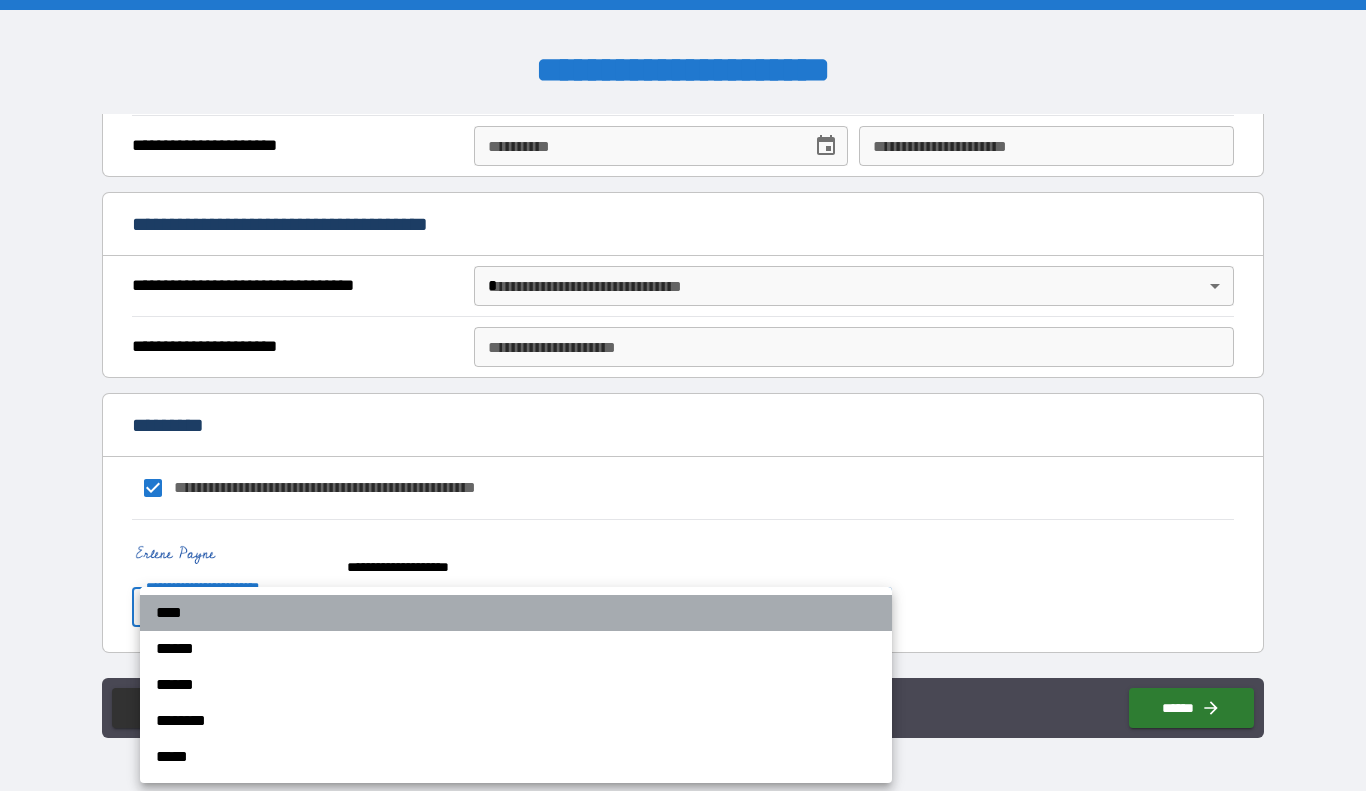 click on "****" at bounding box center [516, 613] 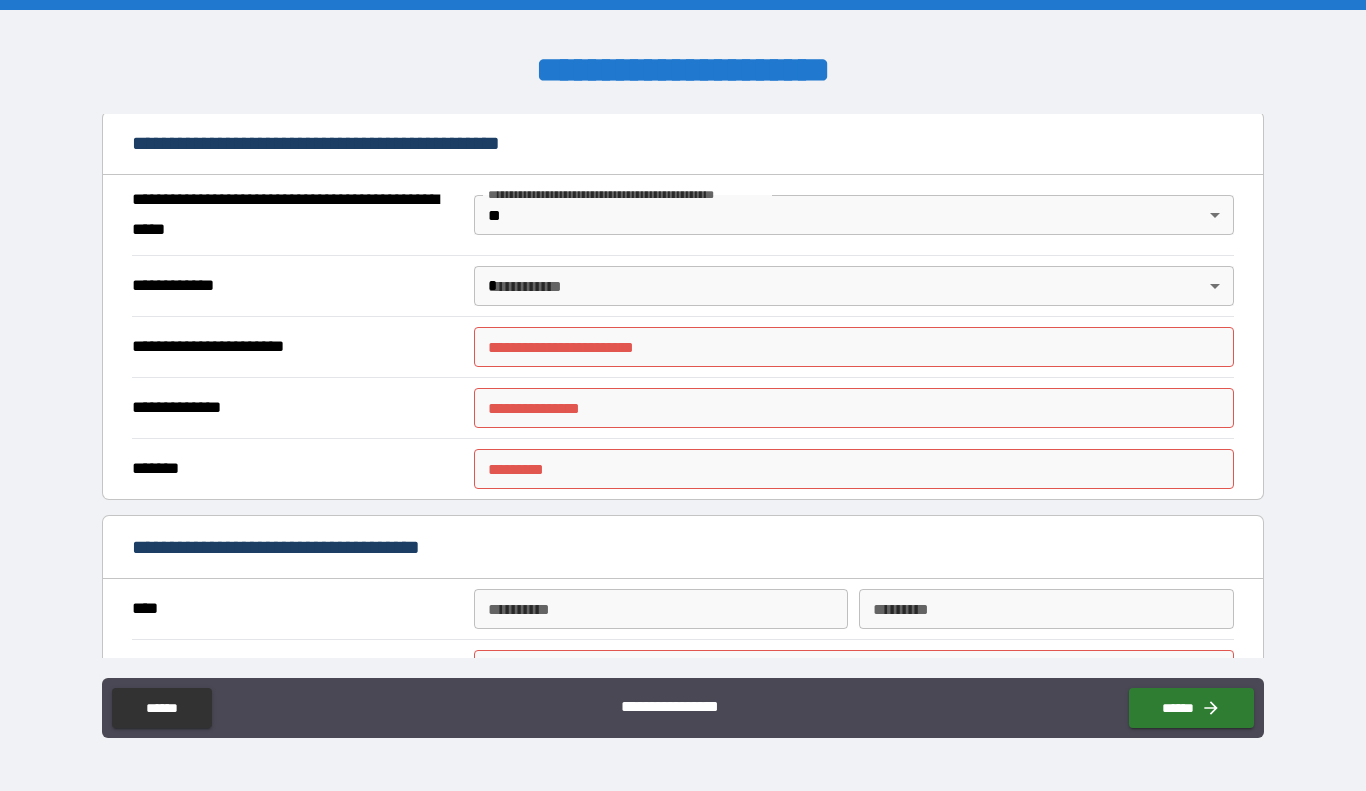 scroll, scrollTop: 1179, scrollLeft: 0, axis: vertical 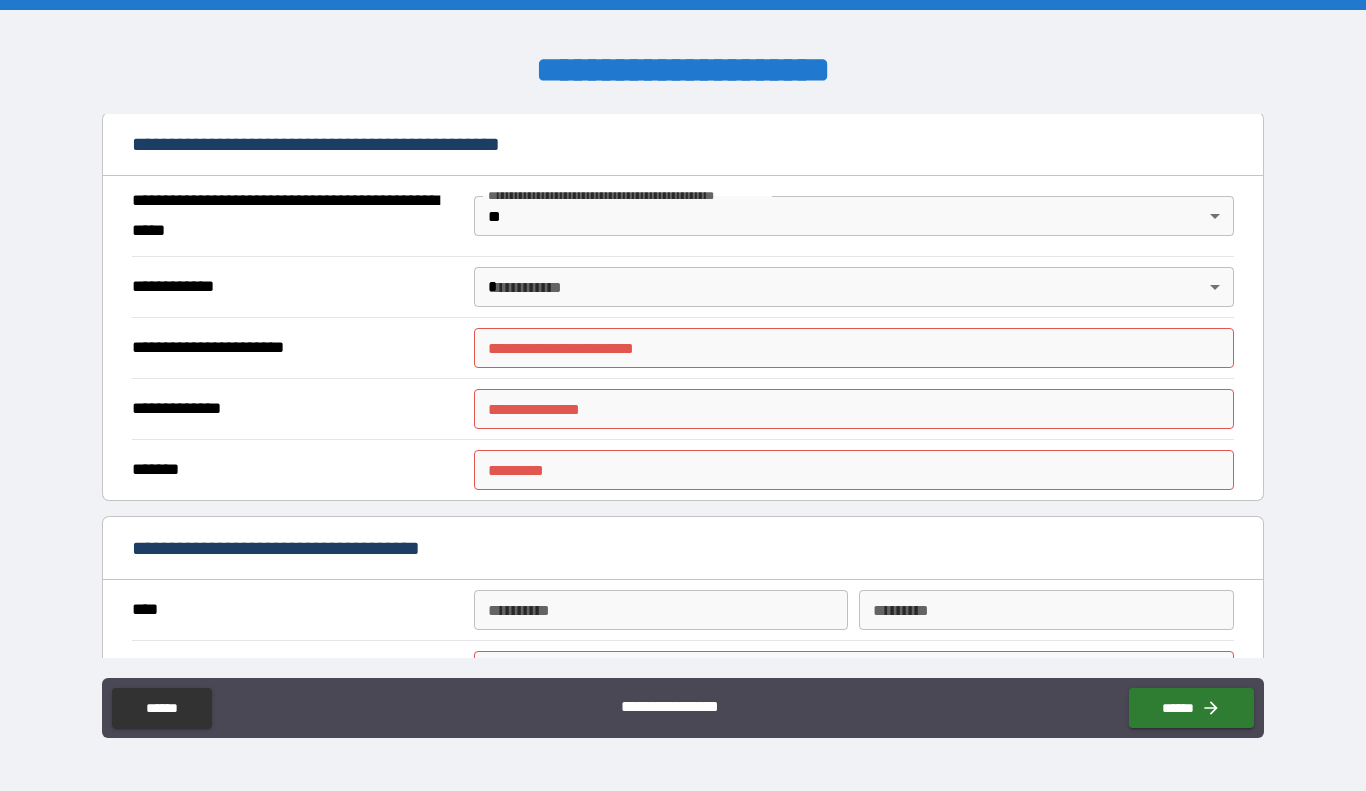 click on "**********" at bounding box center [682, 347] 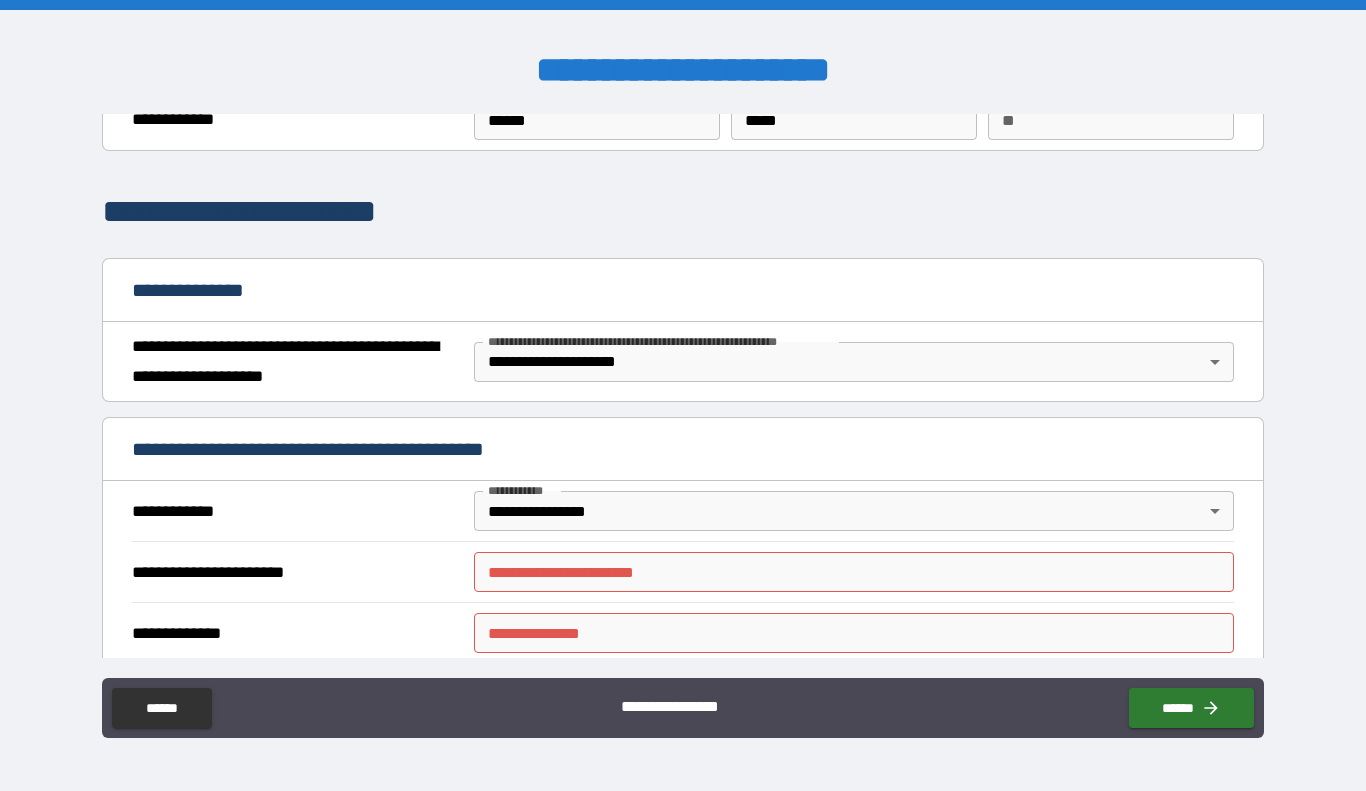scroll, scrollTop: 93, scrollLeft: 0, axis: vertical 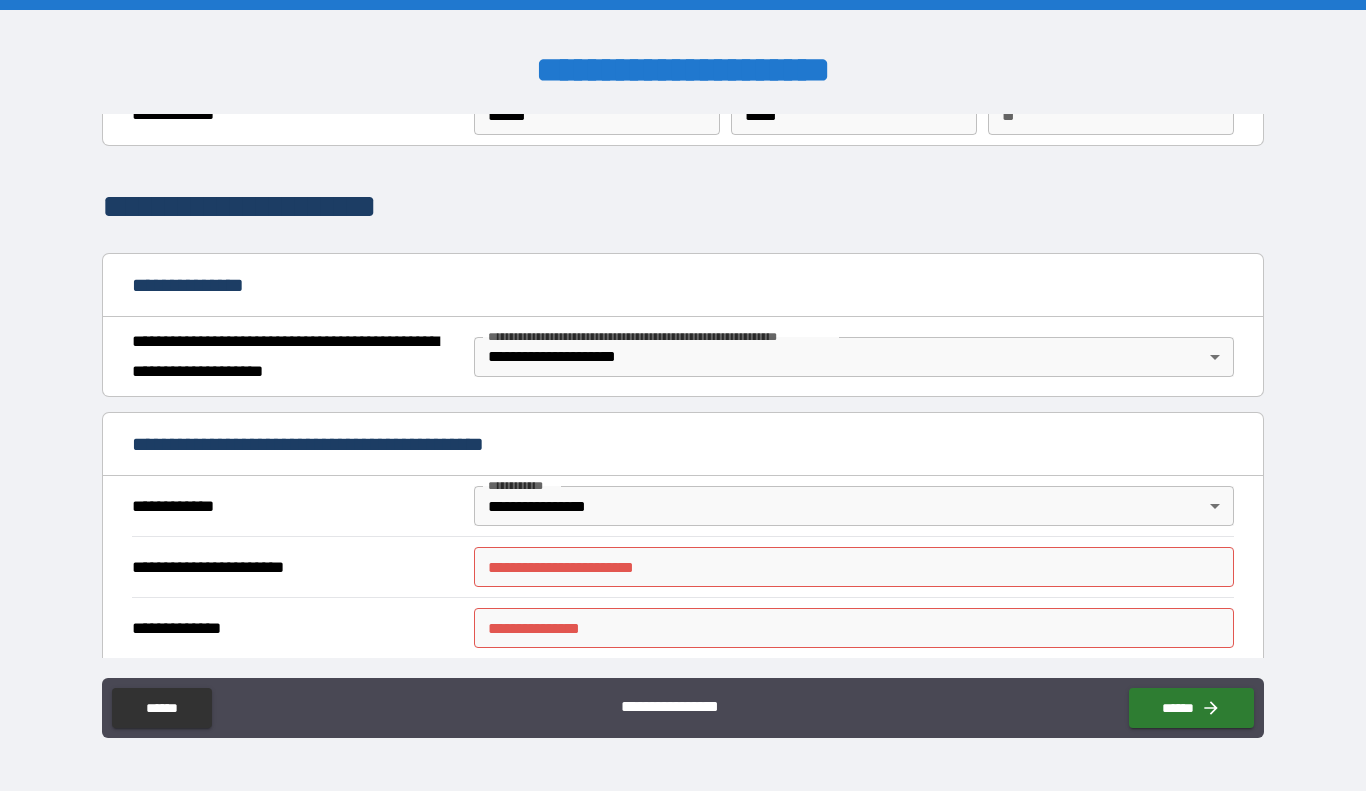 click on "**********" at bounding box center (683, 395) 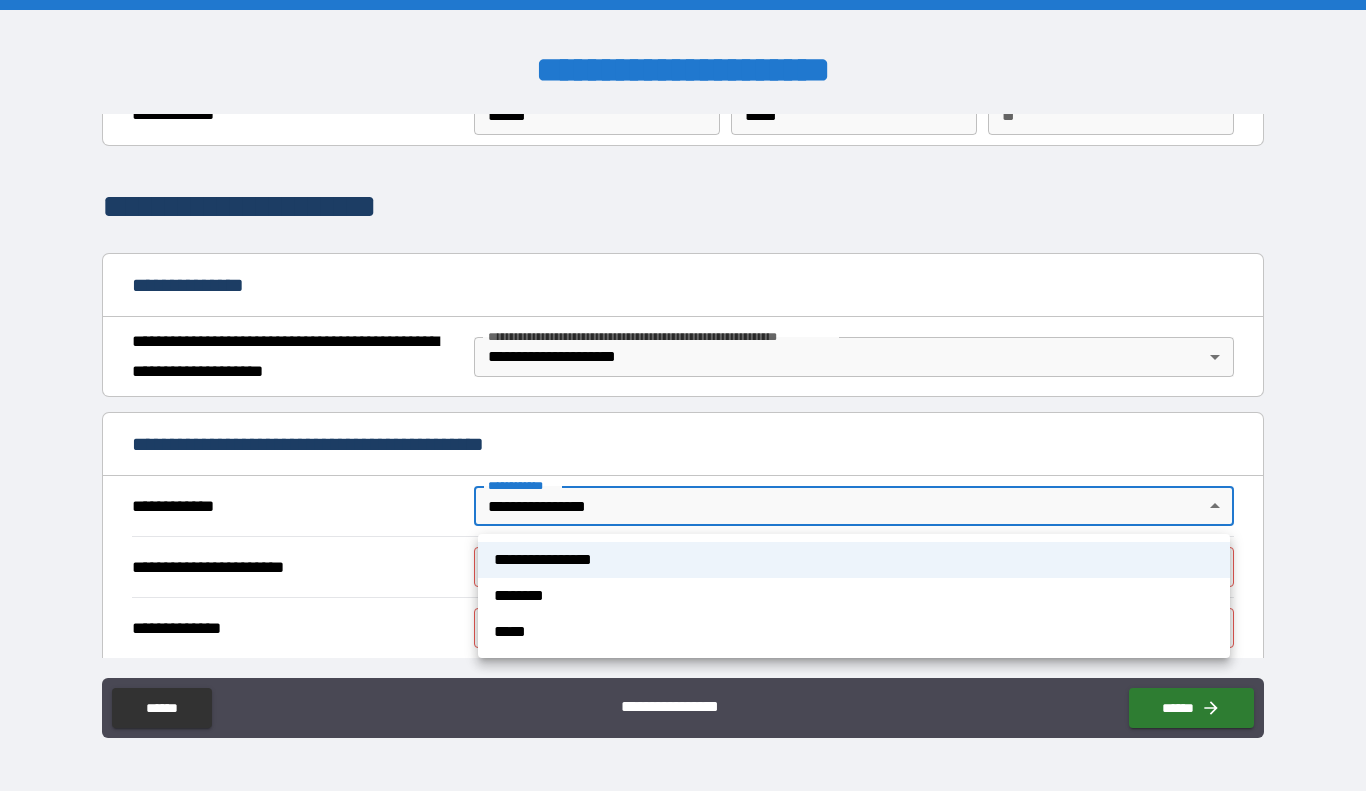 click at bounding box center [683, 395] 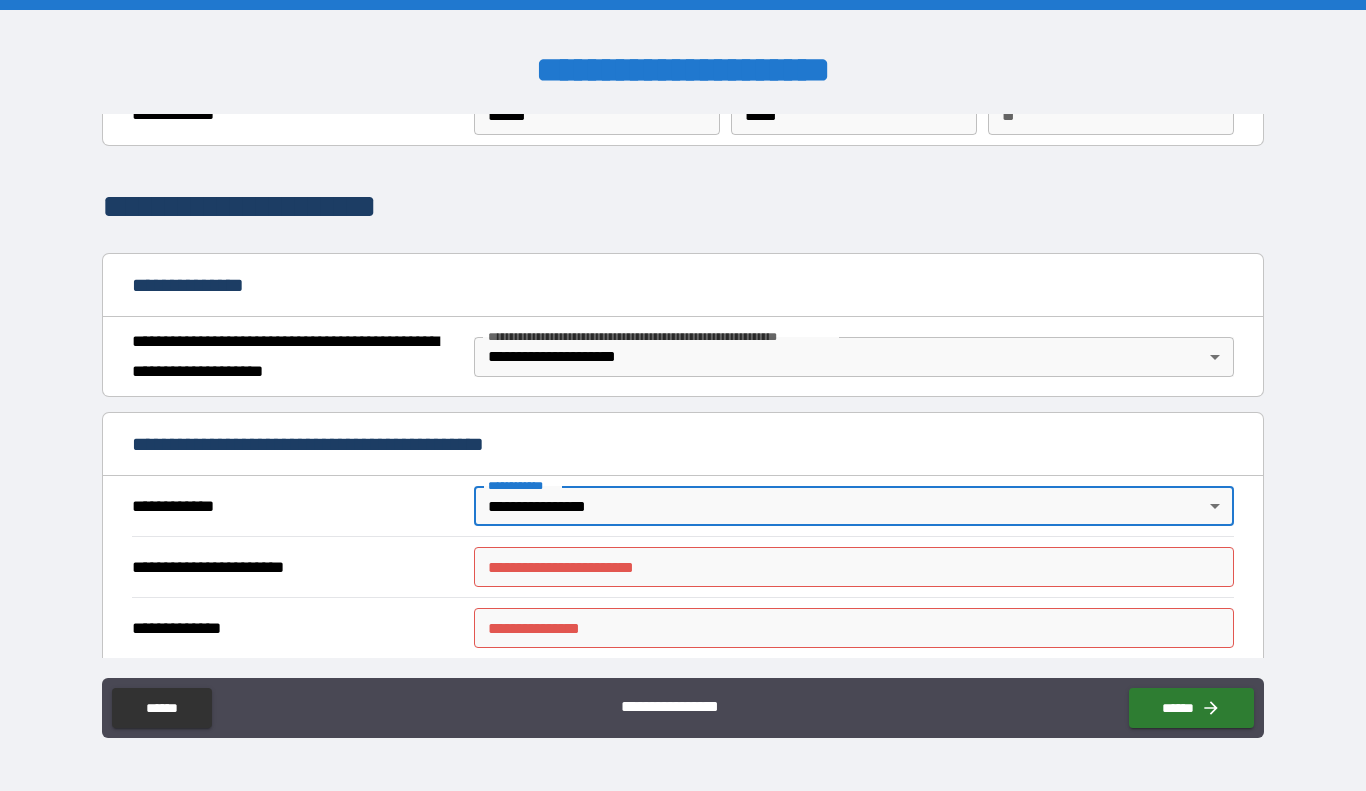 click on "**********" at bounding box center [854, 567] 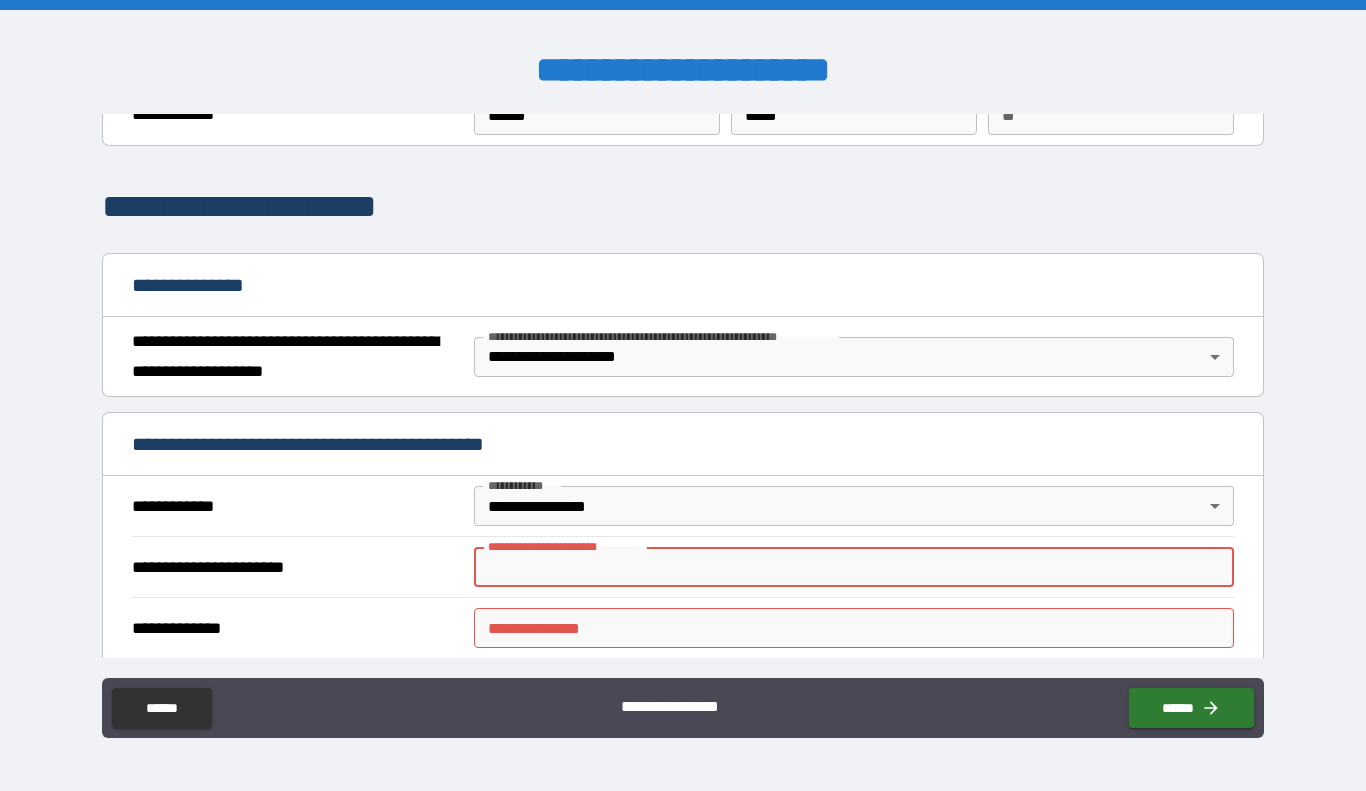 click on "**********" at bounding box center (345, 444) 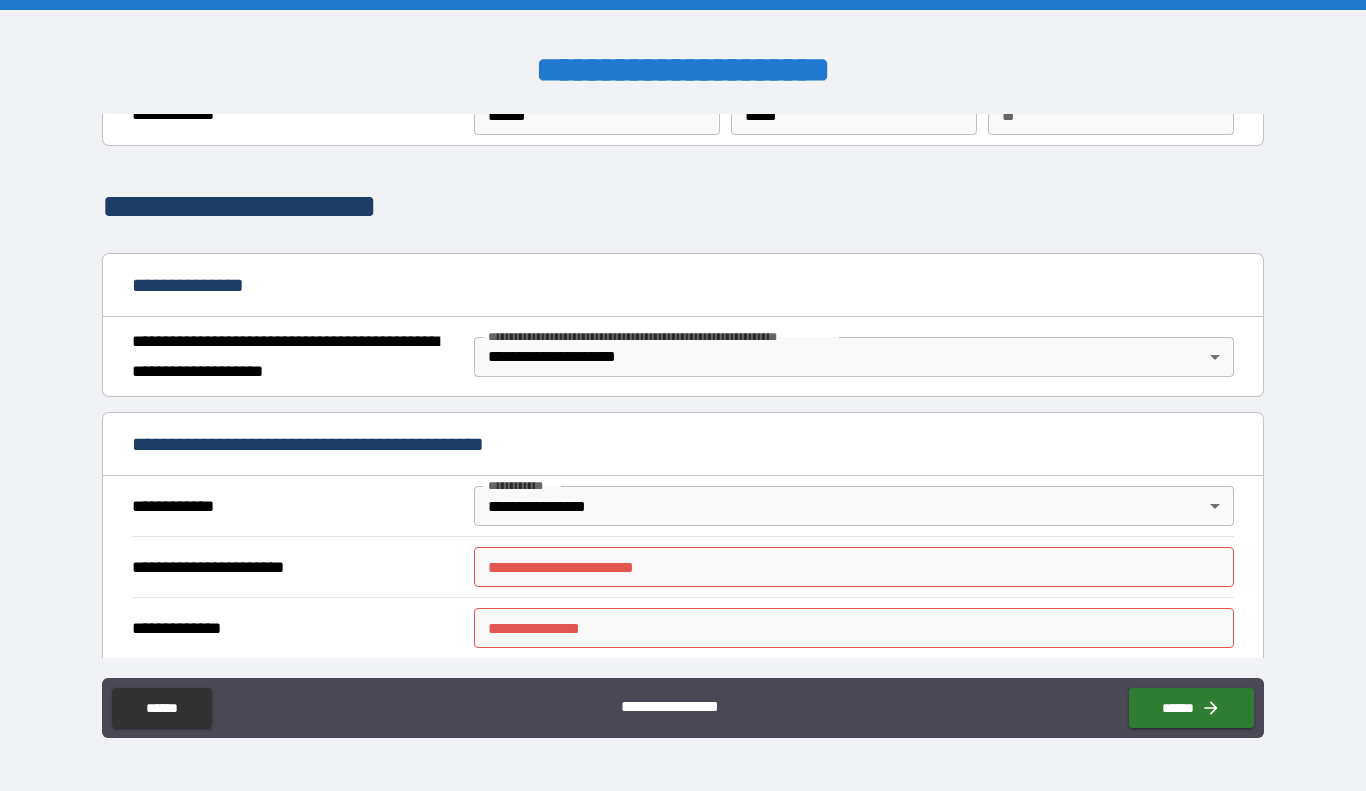 click on "**********" at bounding box center (854, 567) 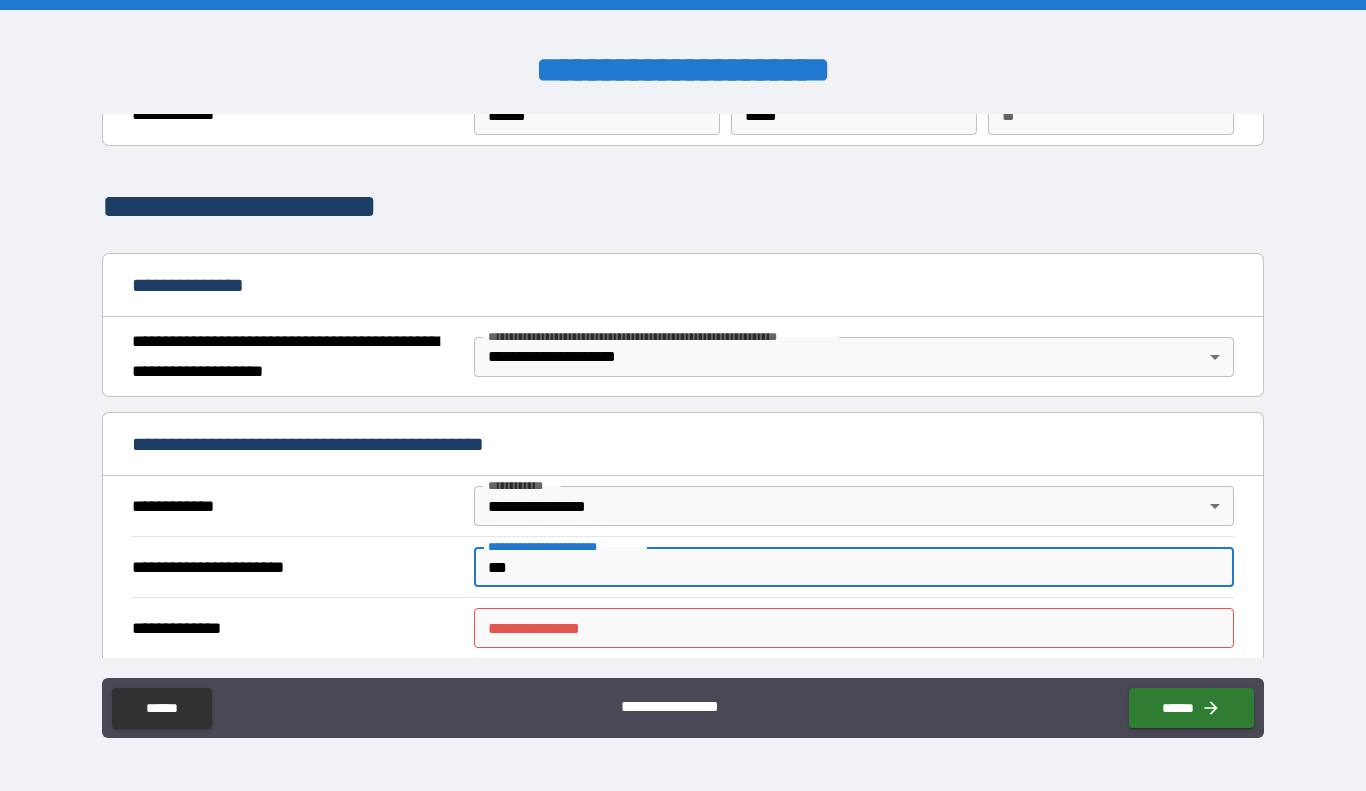 type on "***" 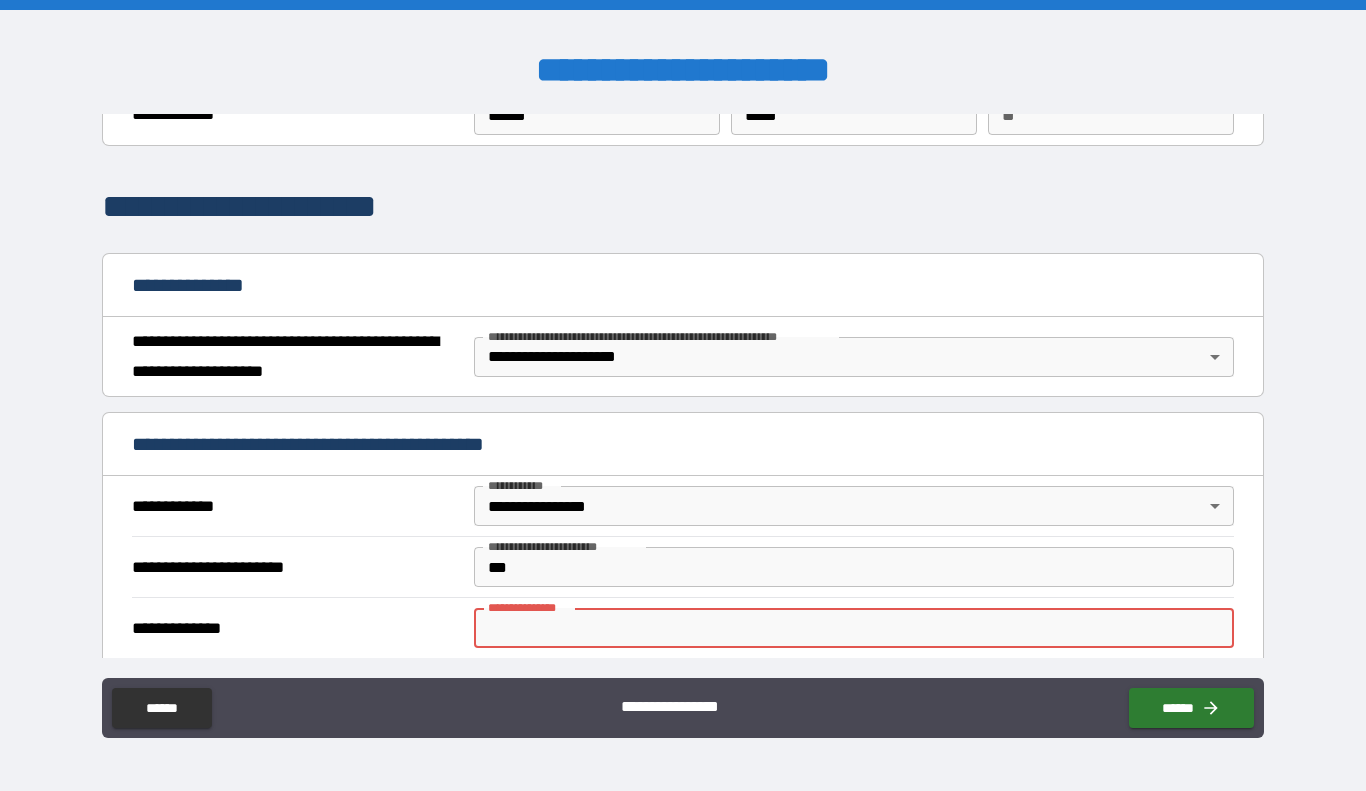 click on "**********" at bounding box center (854, 628) 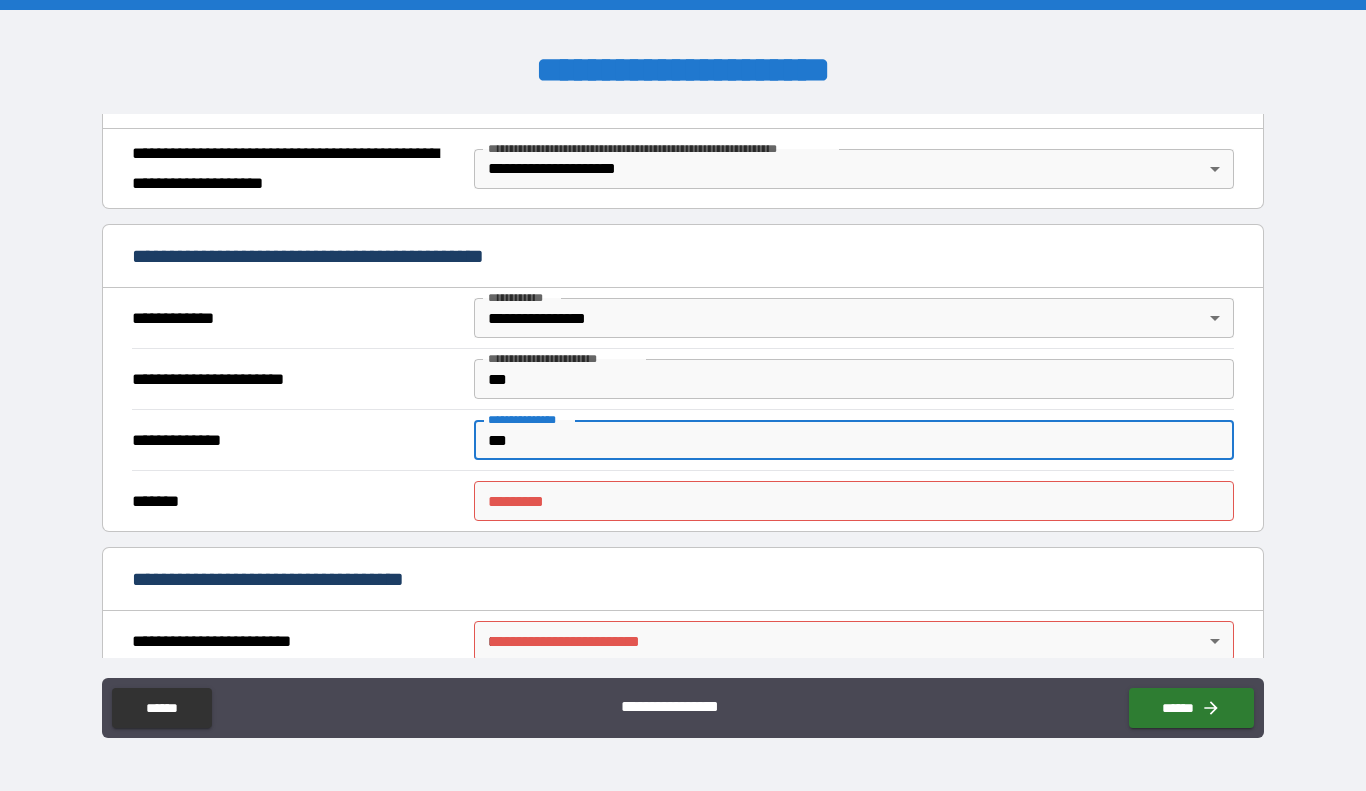 scroll, scrollTop: 283, scrollLeft: 0, axis: vertical 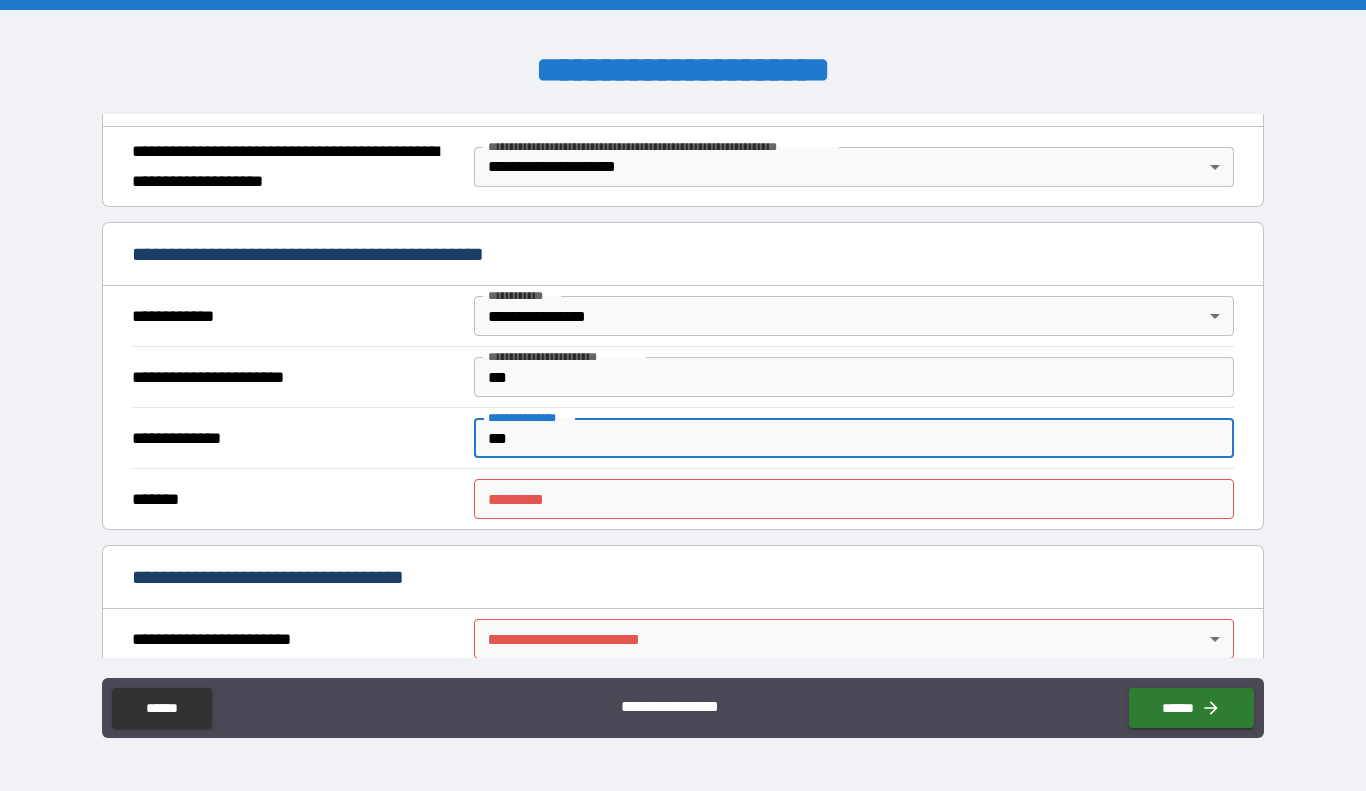 type on "***" 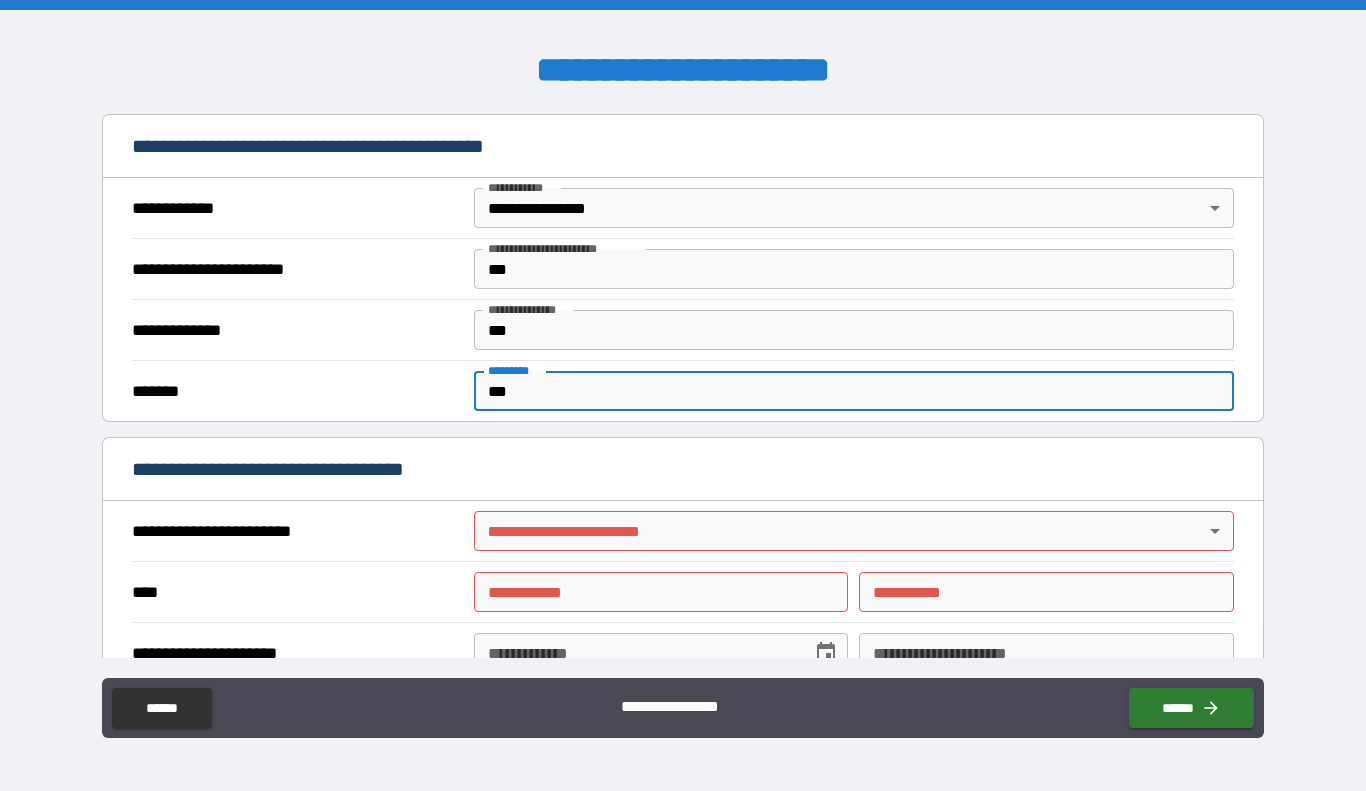 scroll, scrollTop: 397, scrollLeft: 0, axis: vertical 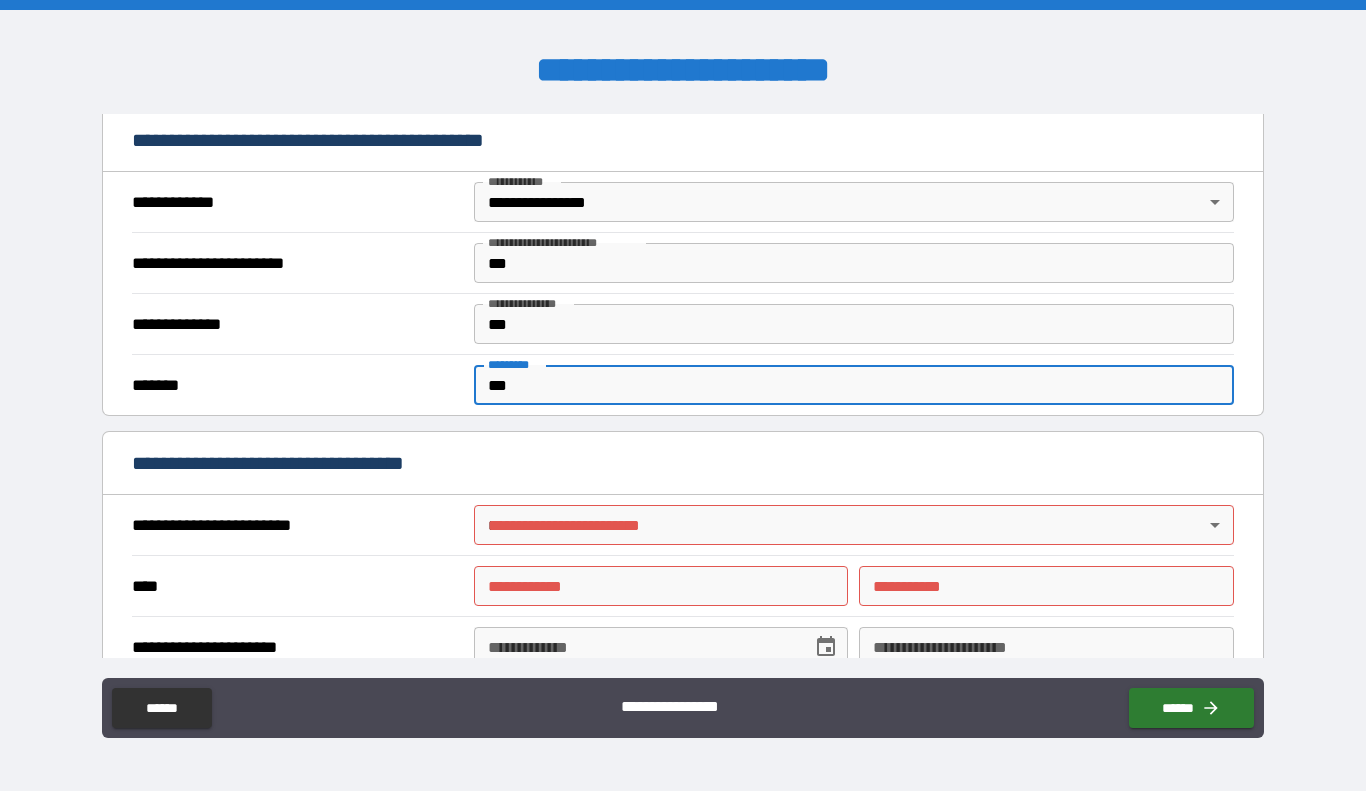 type on "***" 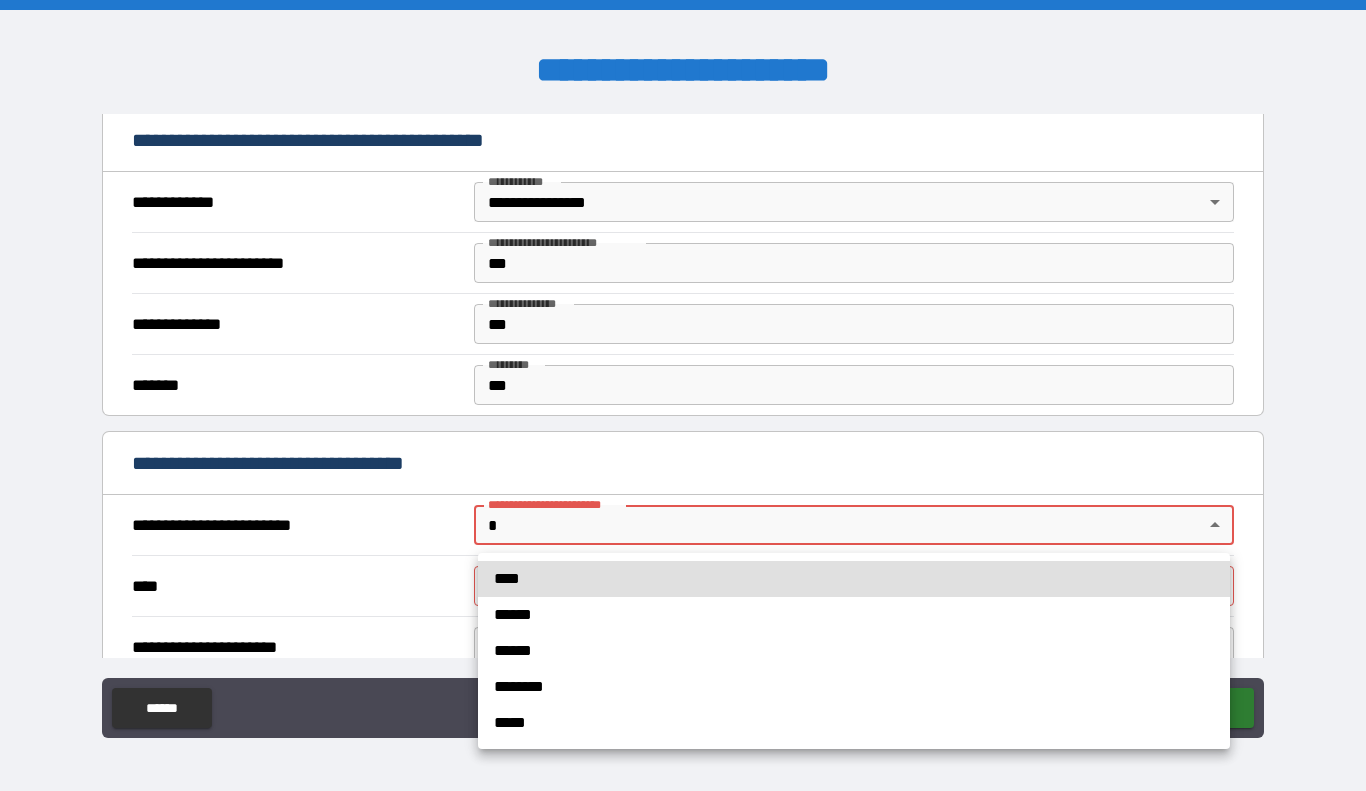click on "**********" at bounding box center (683, 395) 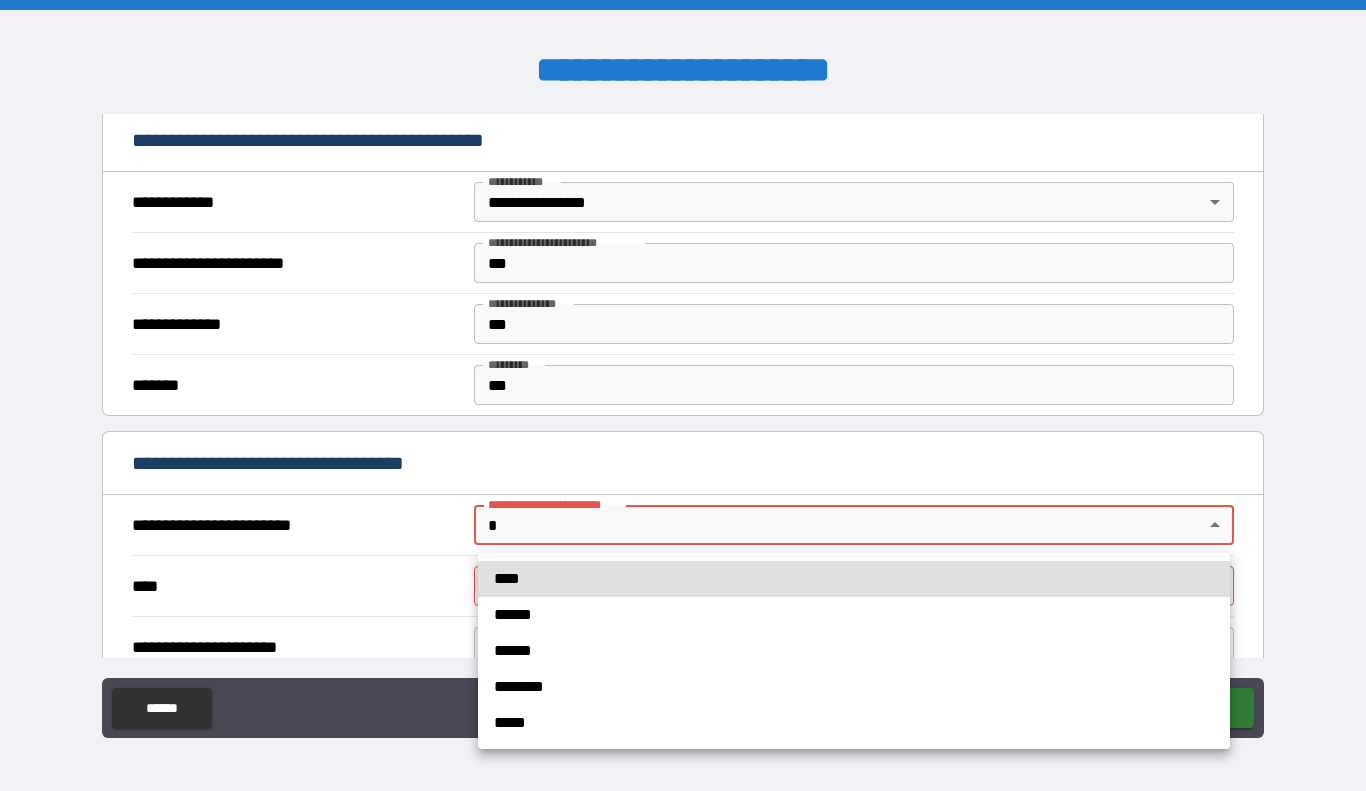 click on "****" at bounding box center (854, 579) 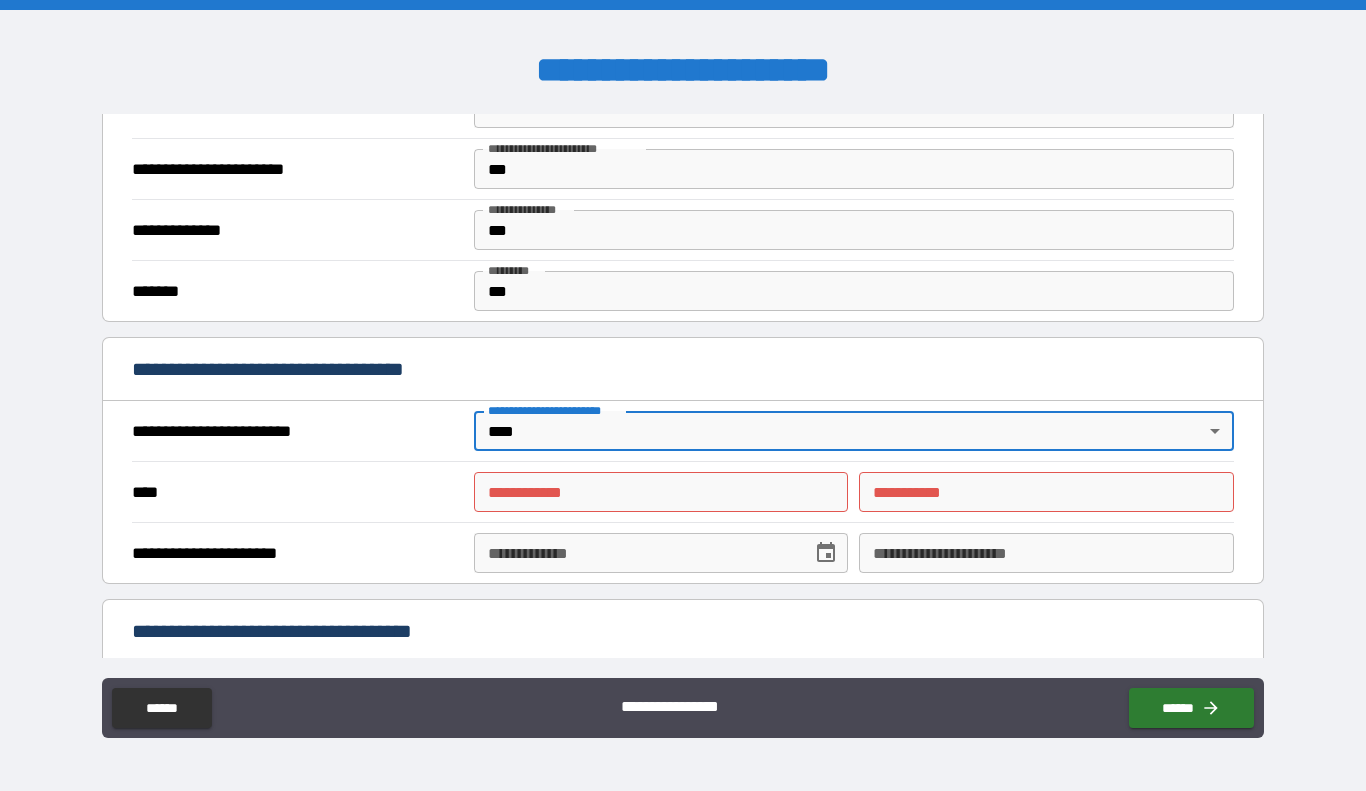 scroll, scrollTop: 492, scrollLeft: 0, axis: vertical 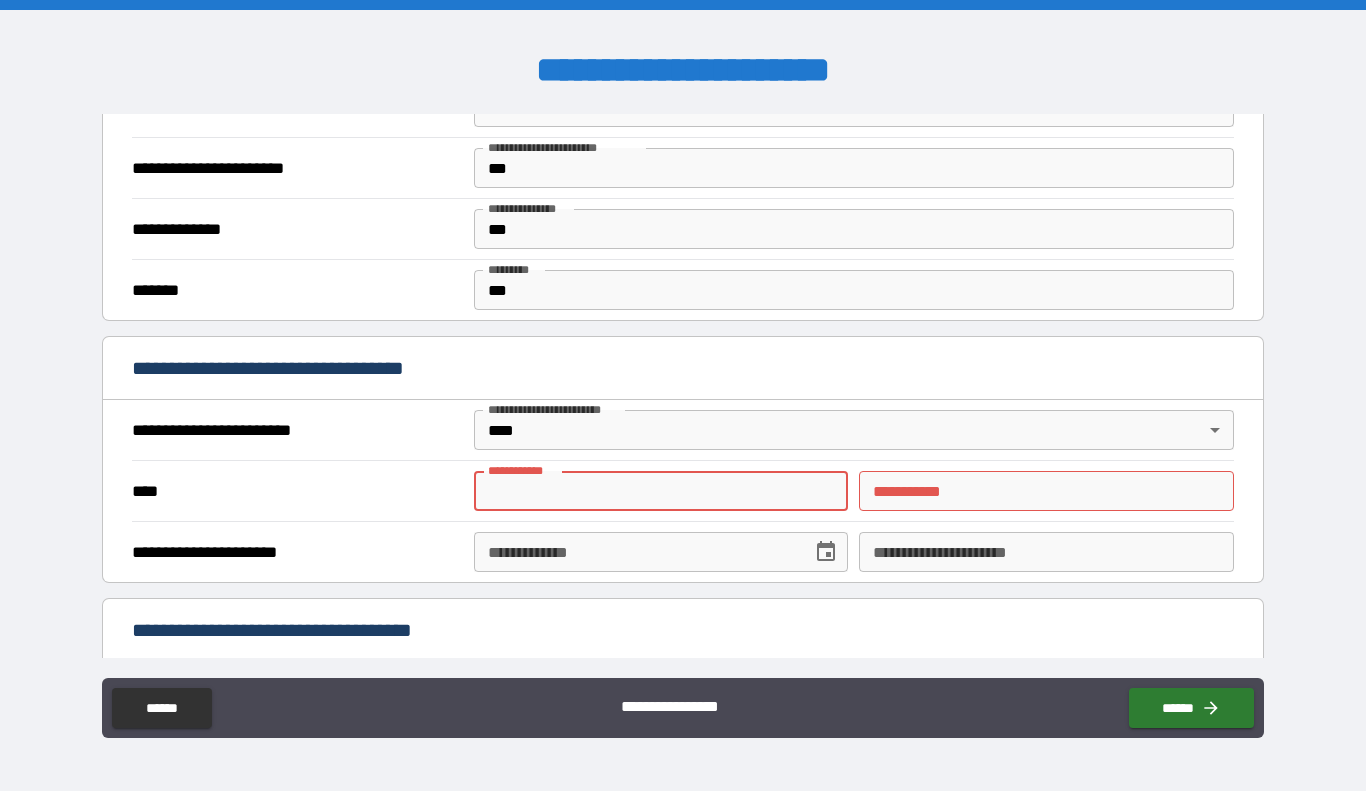 click on "**********" at bounding box center [661, 491] 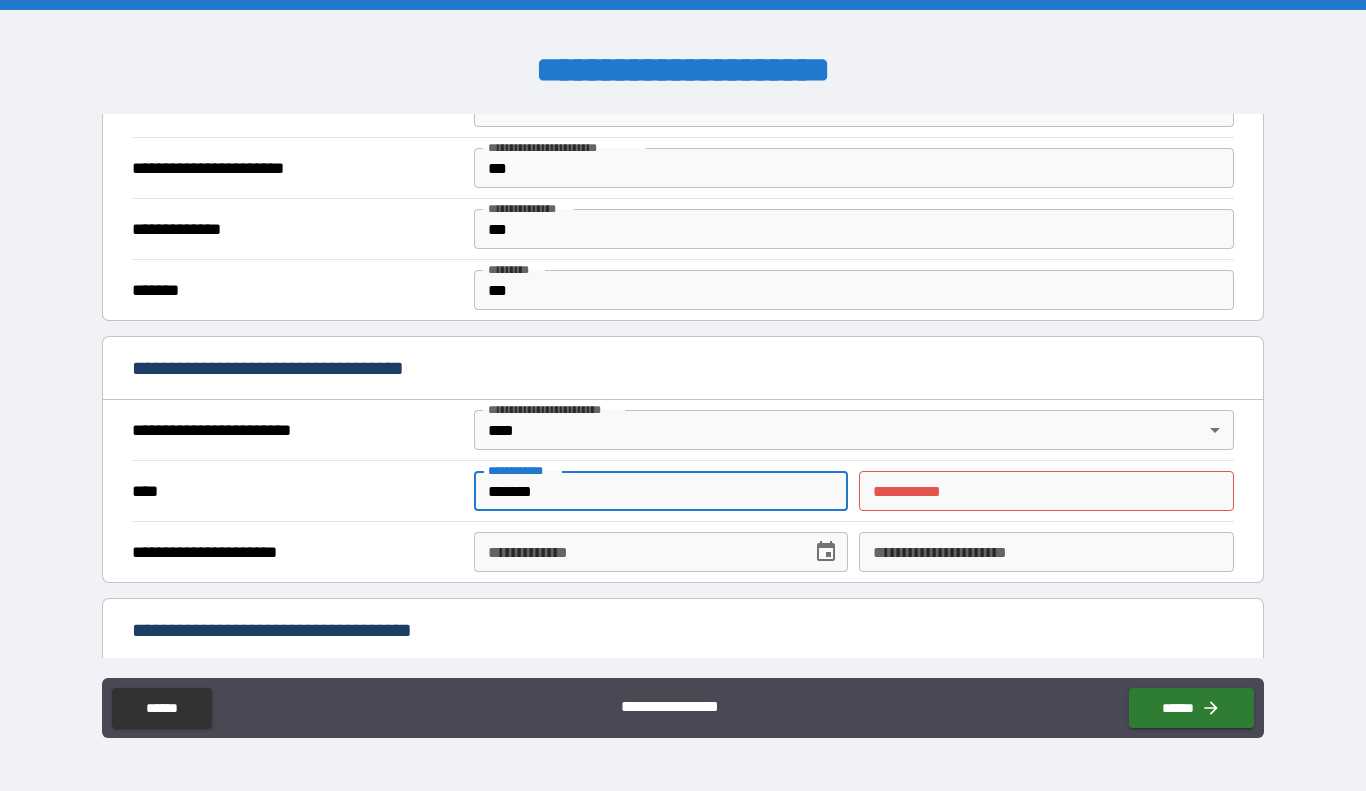 type on "******" 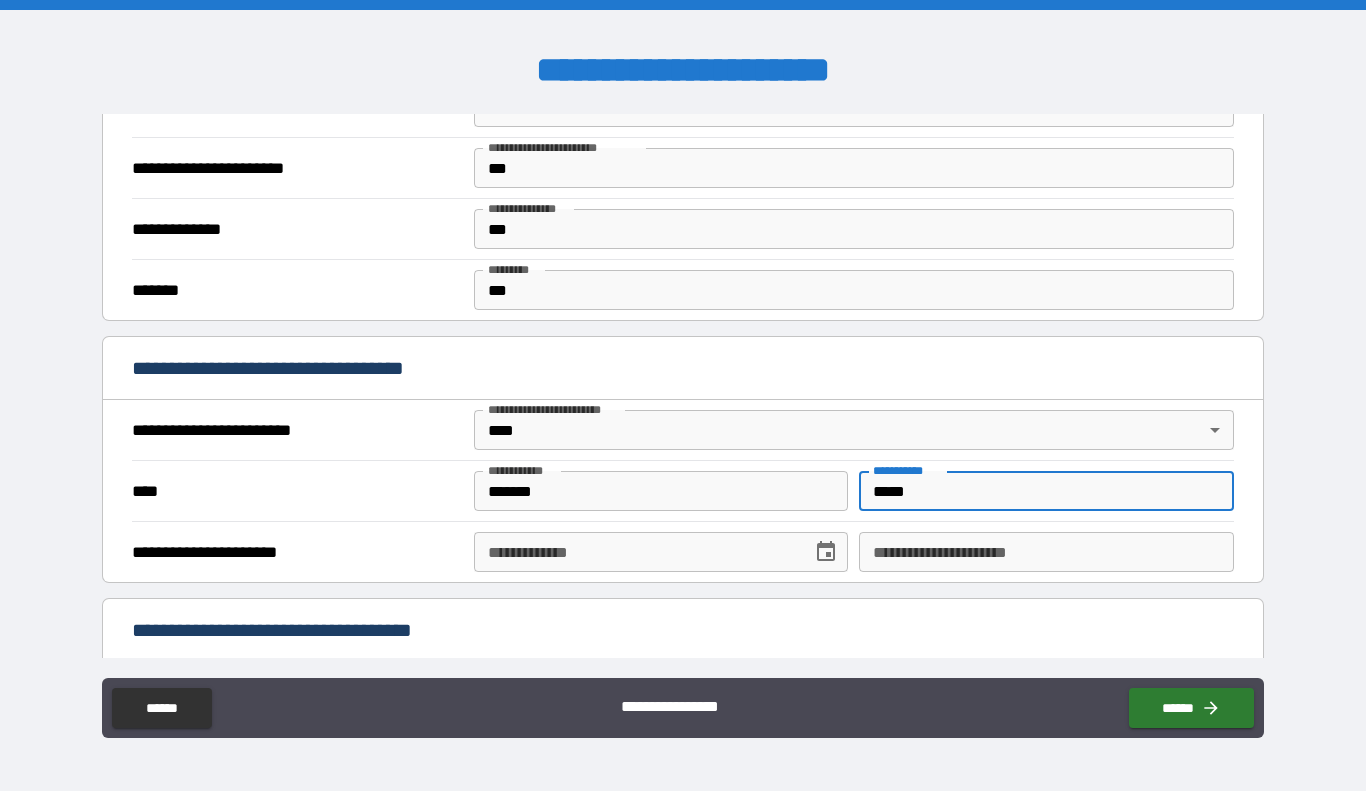 type on "*****" 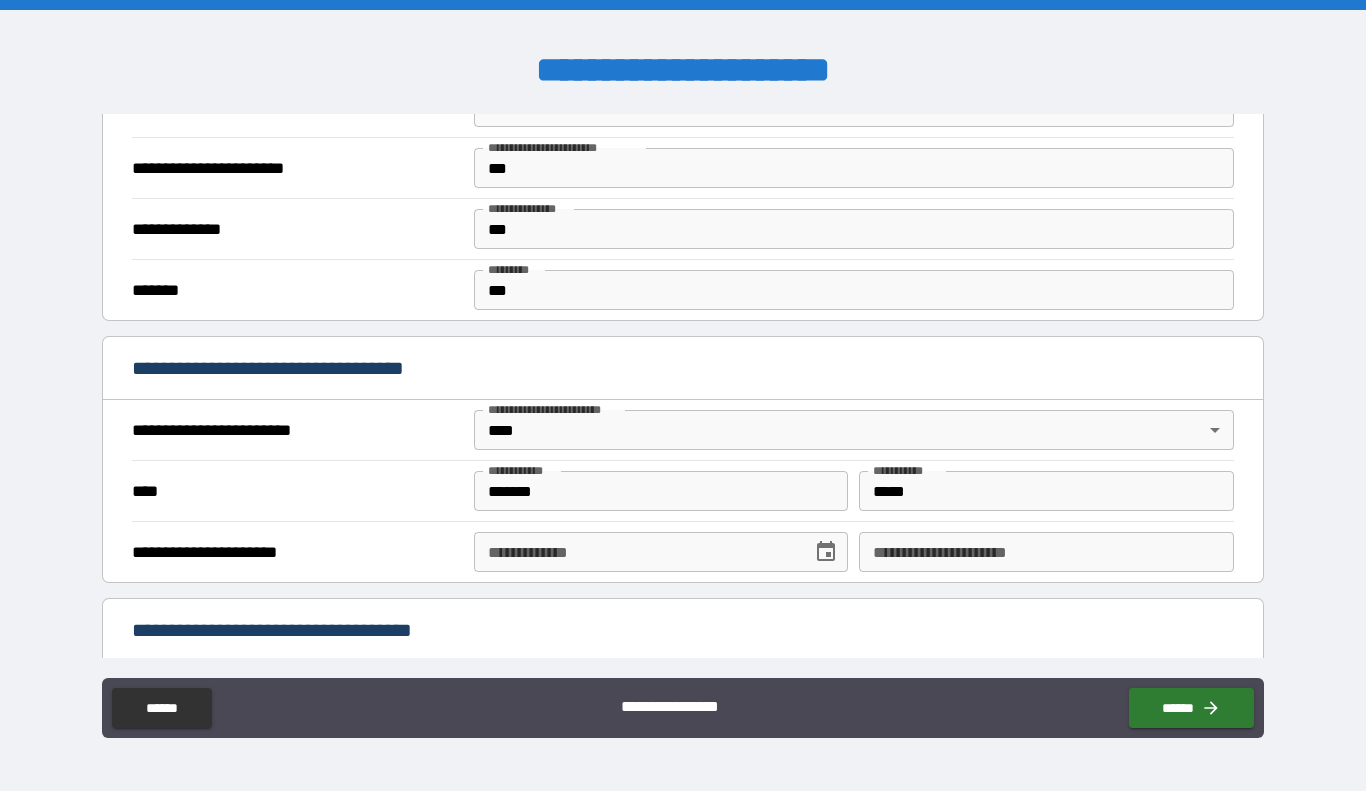 click on "**********" at bounding box center [682, 490] 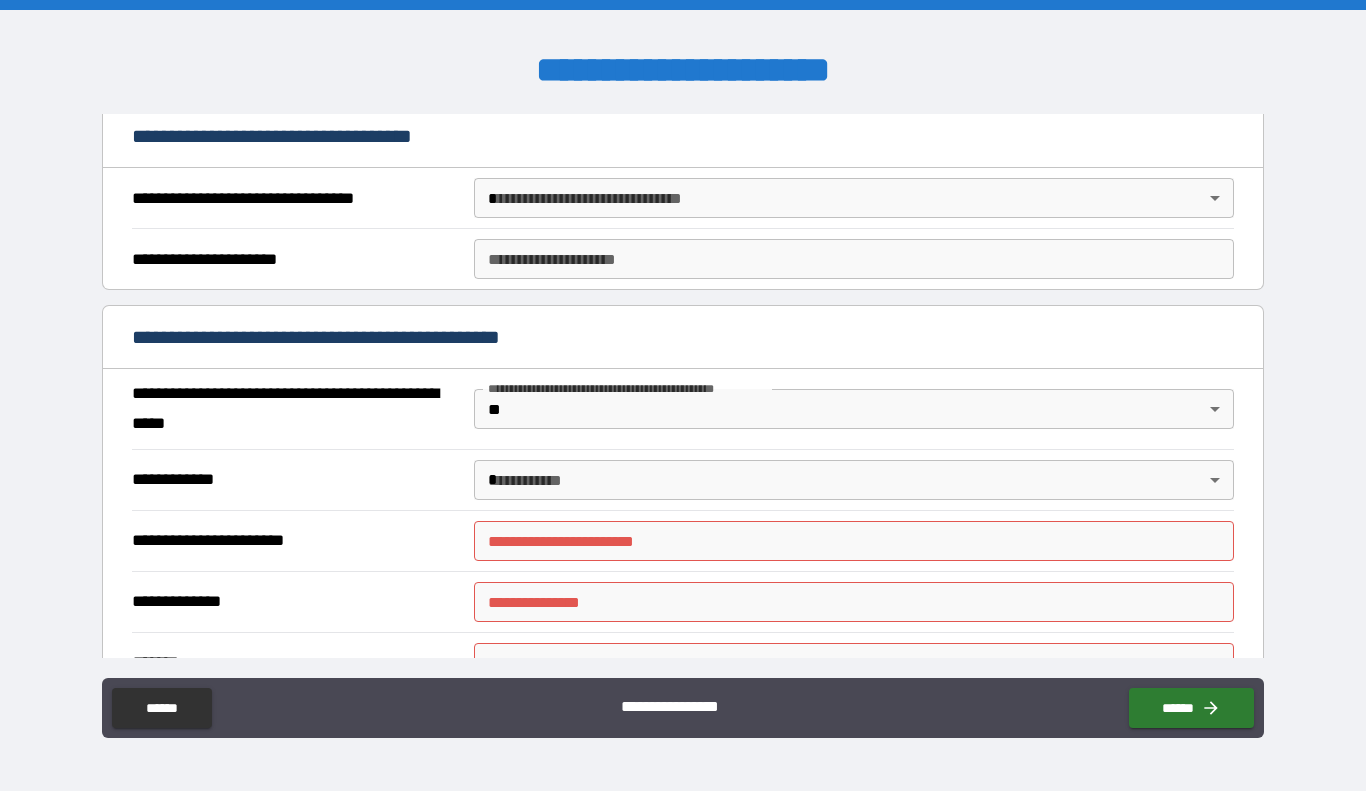 scroll, scrollTop: 998, scrollLeft: 0, axis: vertical 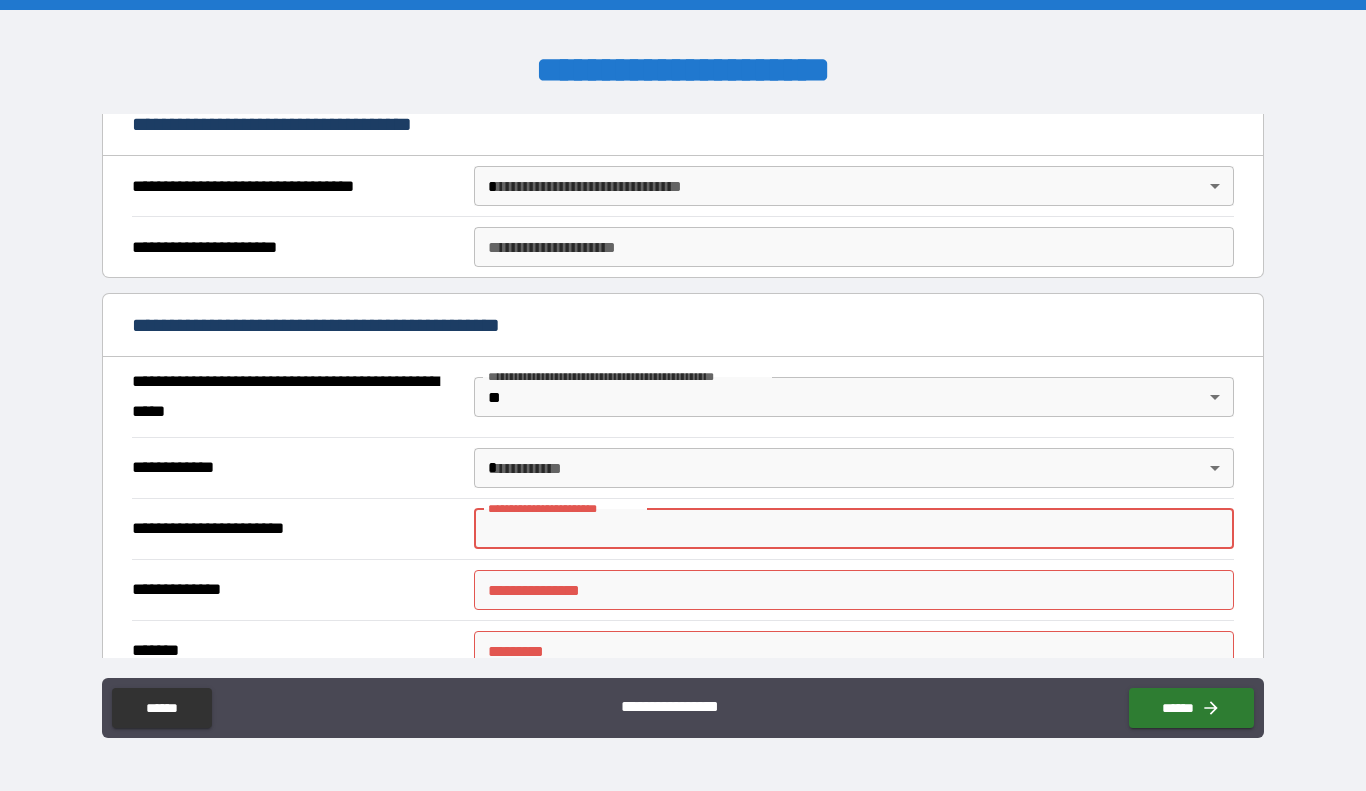 click on "**********" at bounding box center (854, 529) 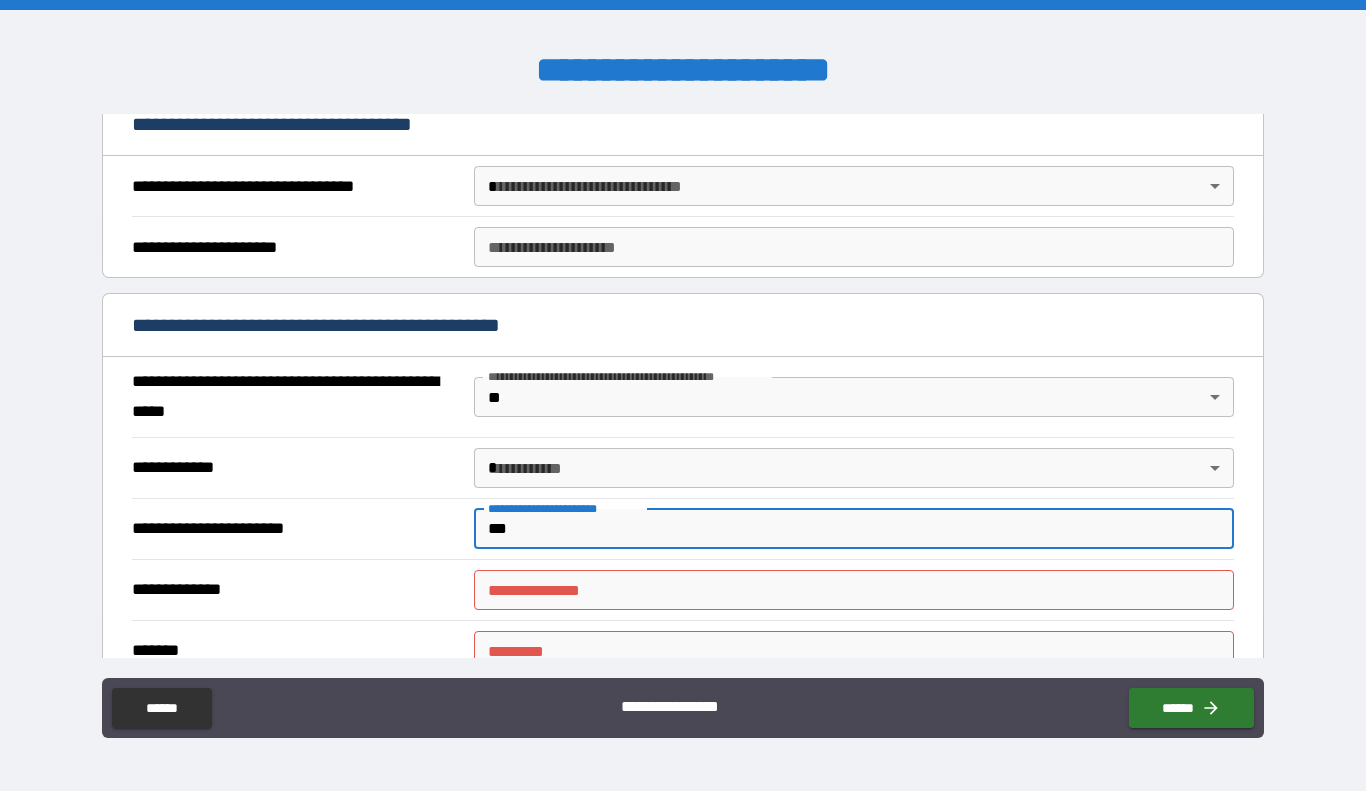 type on "***" 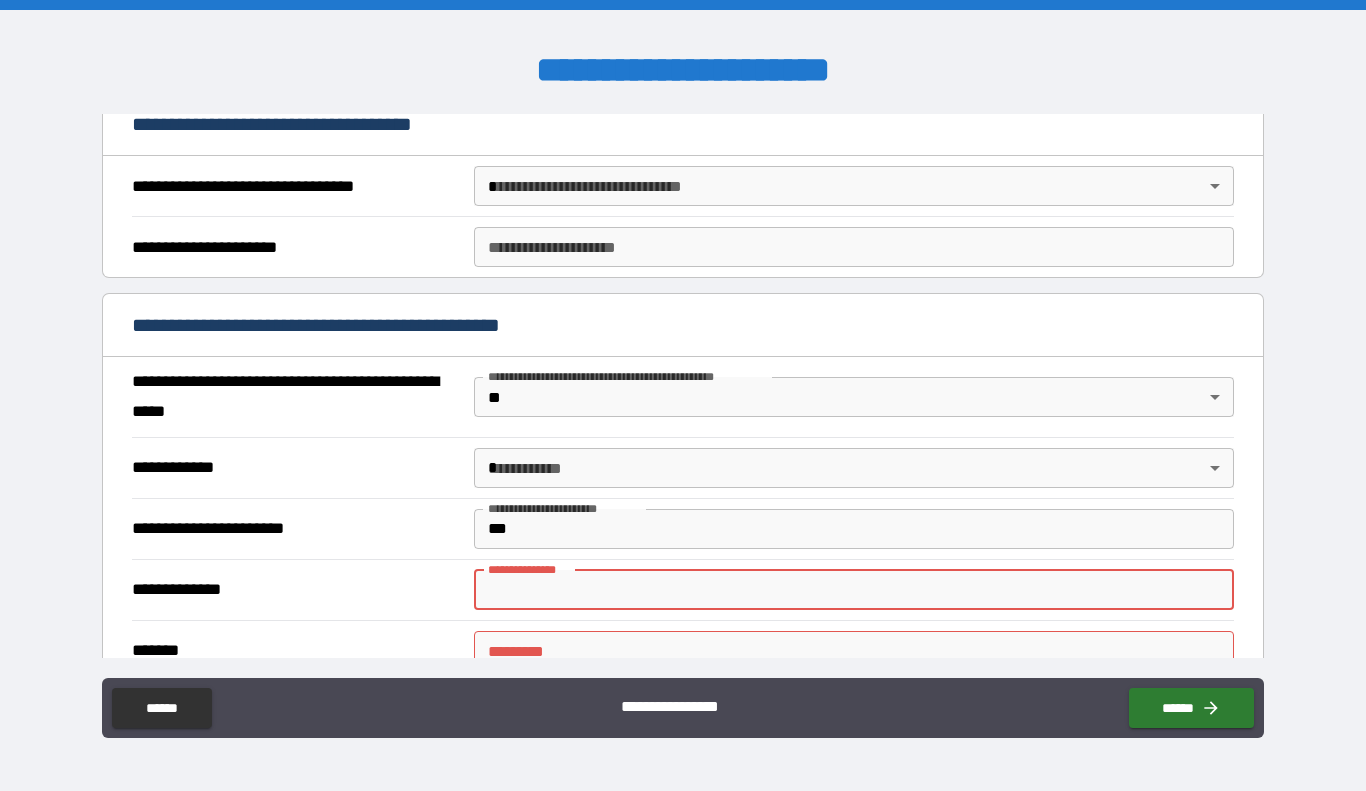 click on "**********" at bounding box center [854, 590] 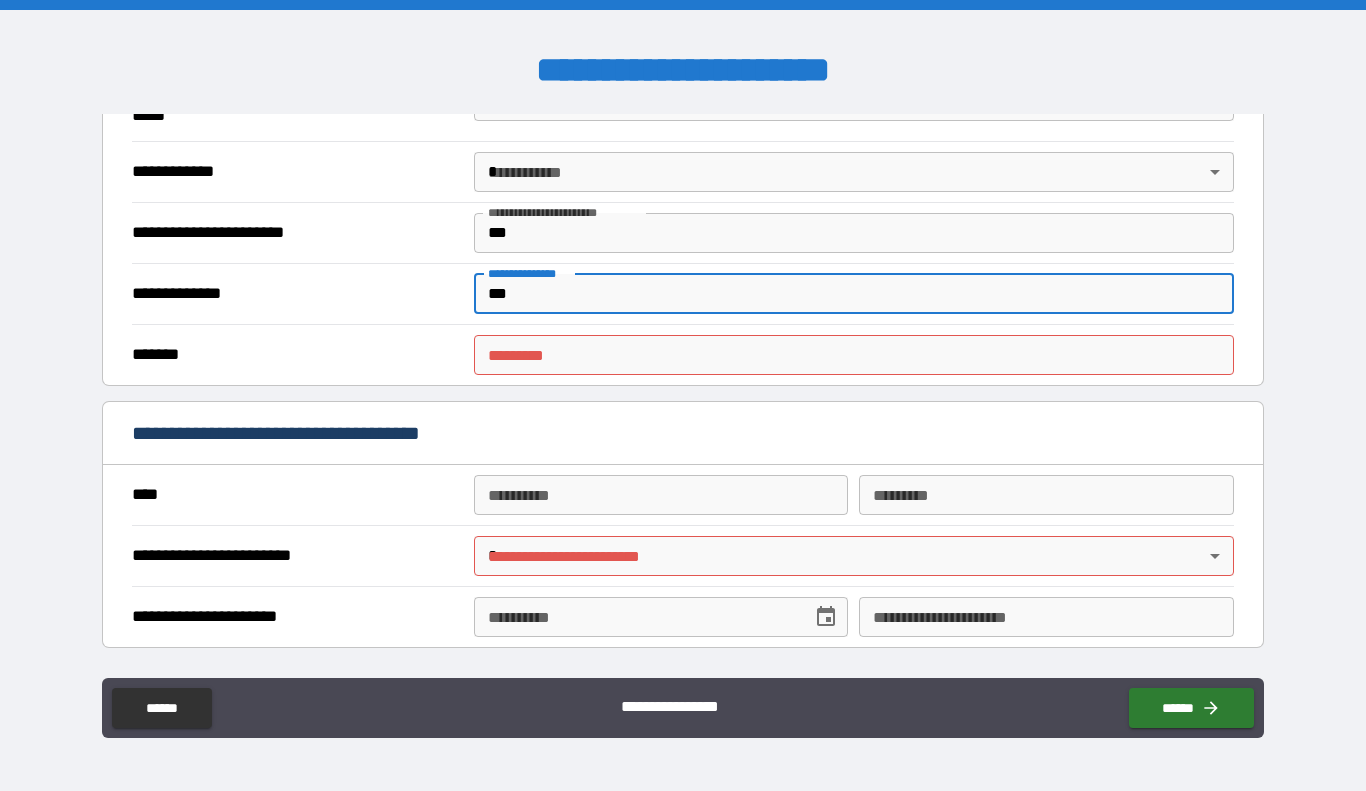 scroll, scrollTop: 1295, scrollLeft: 0, axis: vertical 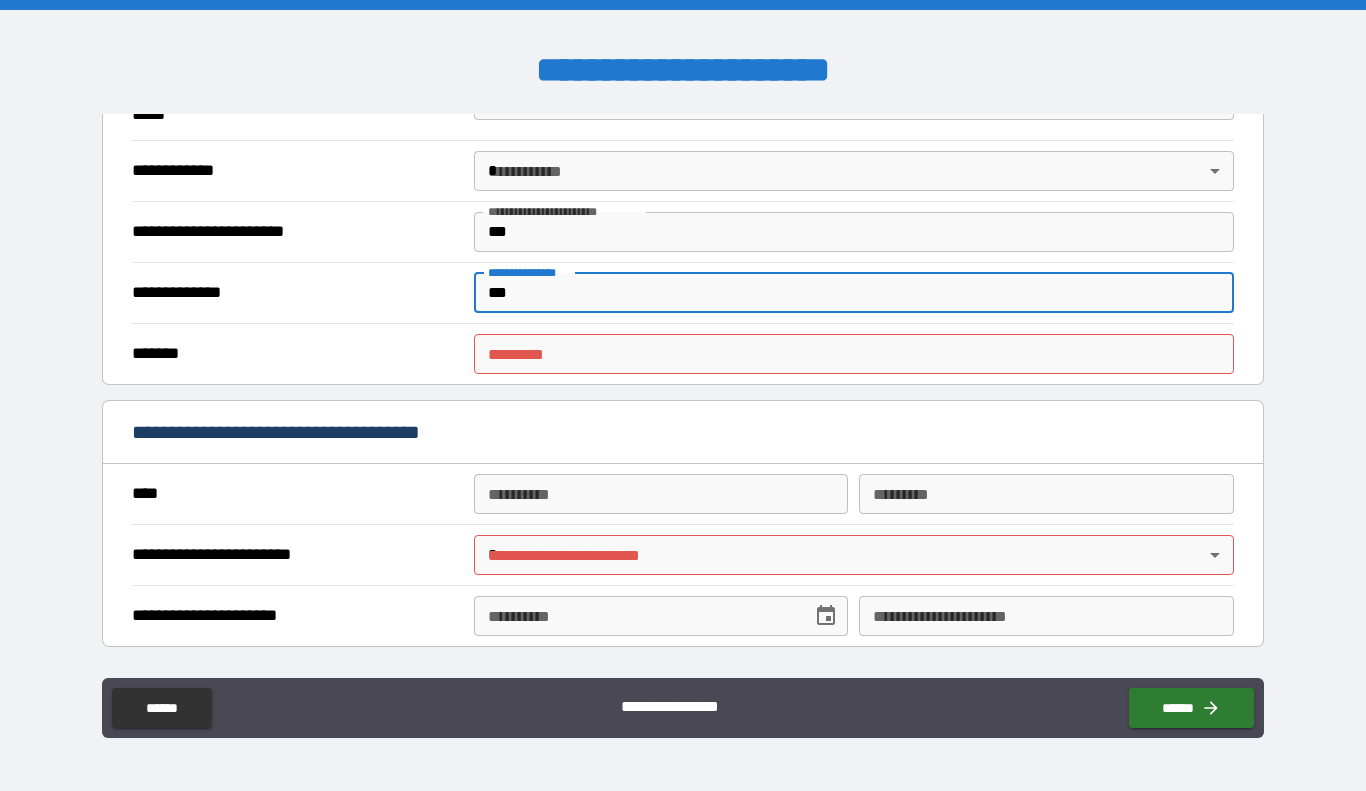 type on "***" 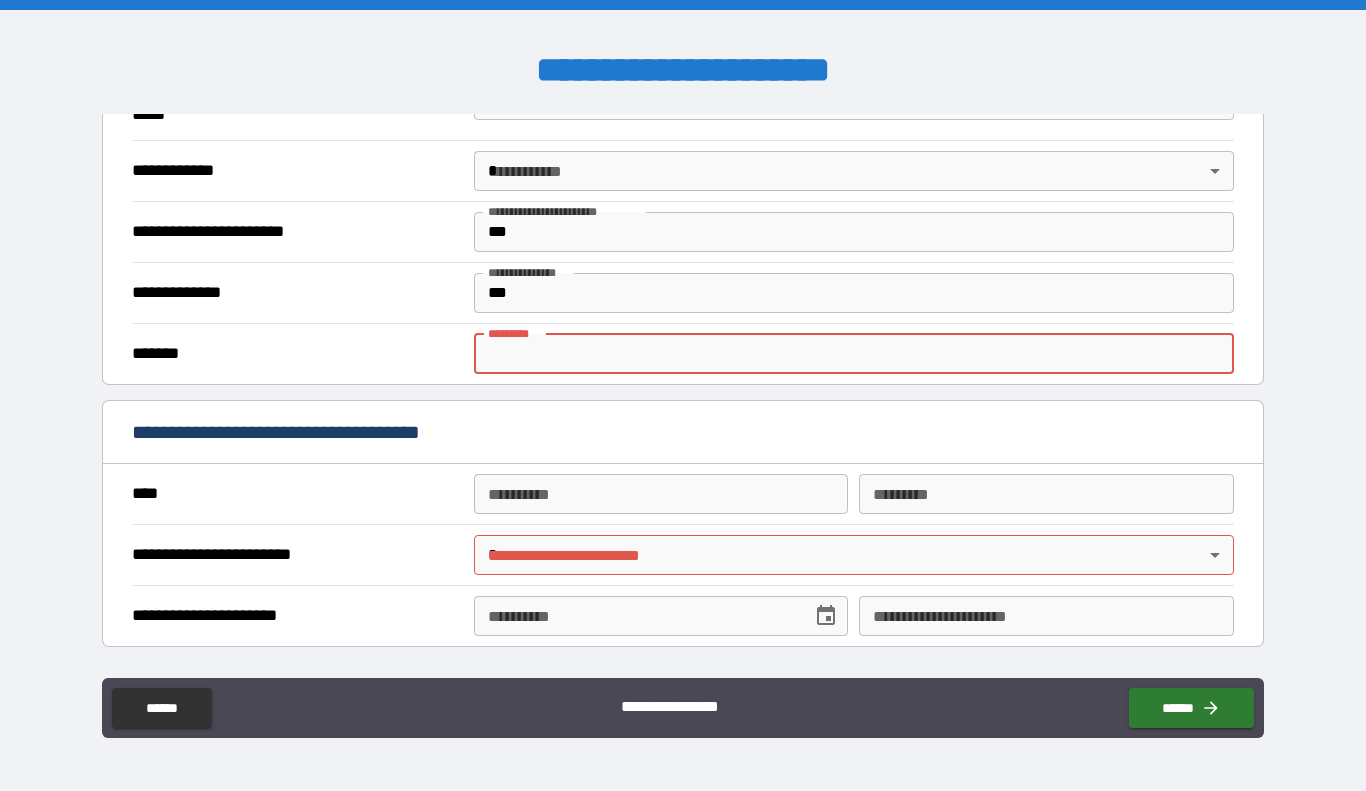 click on "*******   *" at bounding box center (854, 354) 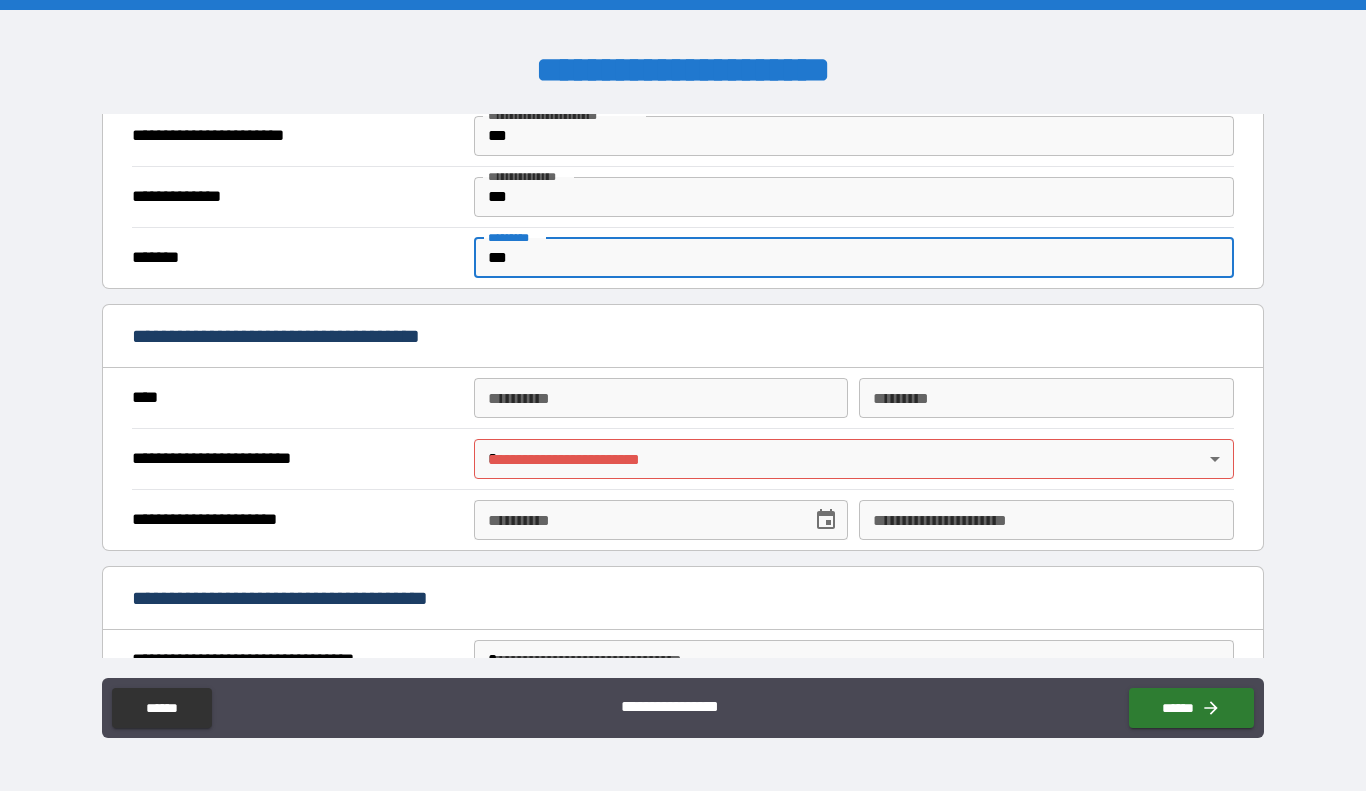 scroll, scrollTop: 1406, scrollLeft: 0, axis: vertical 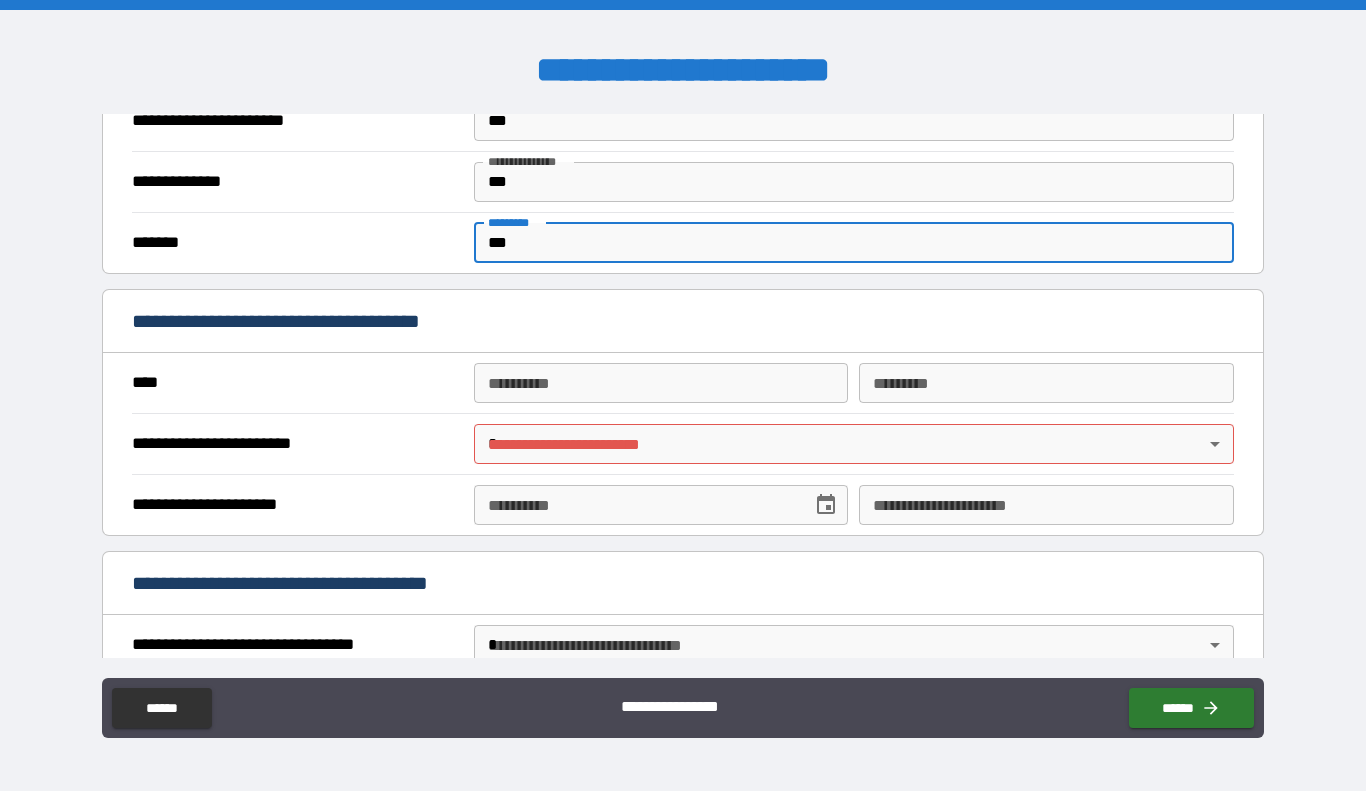 type on "***" 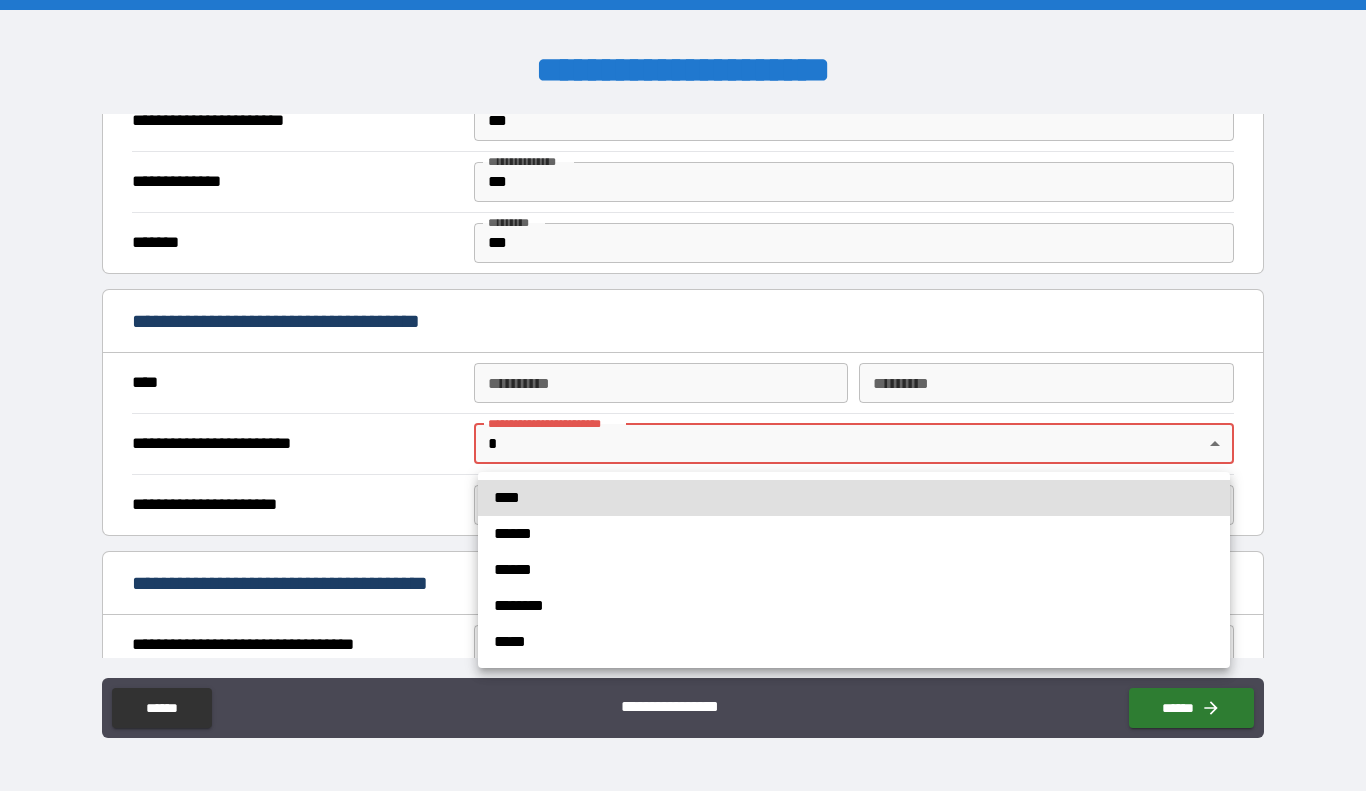 click on "****" at bounding box center [854, 498] 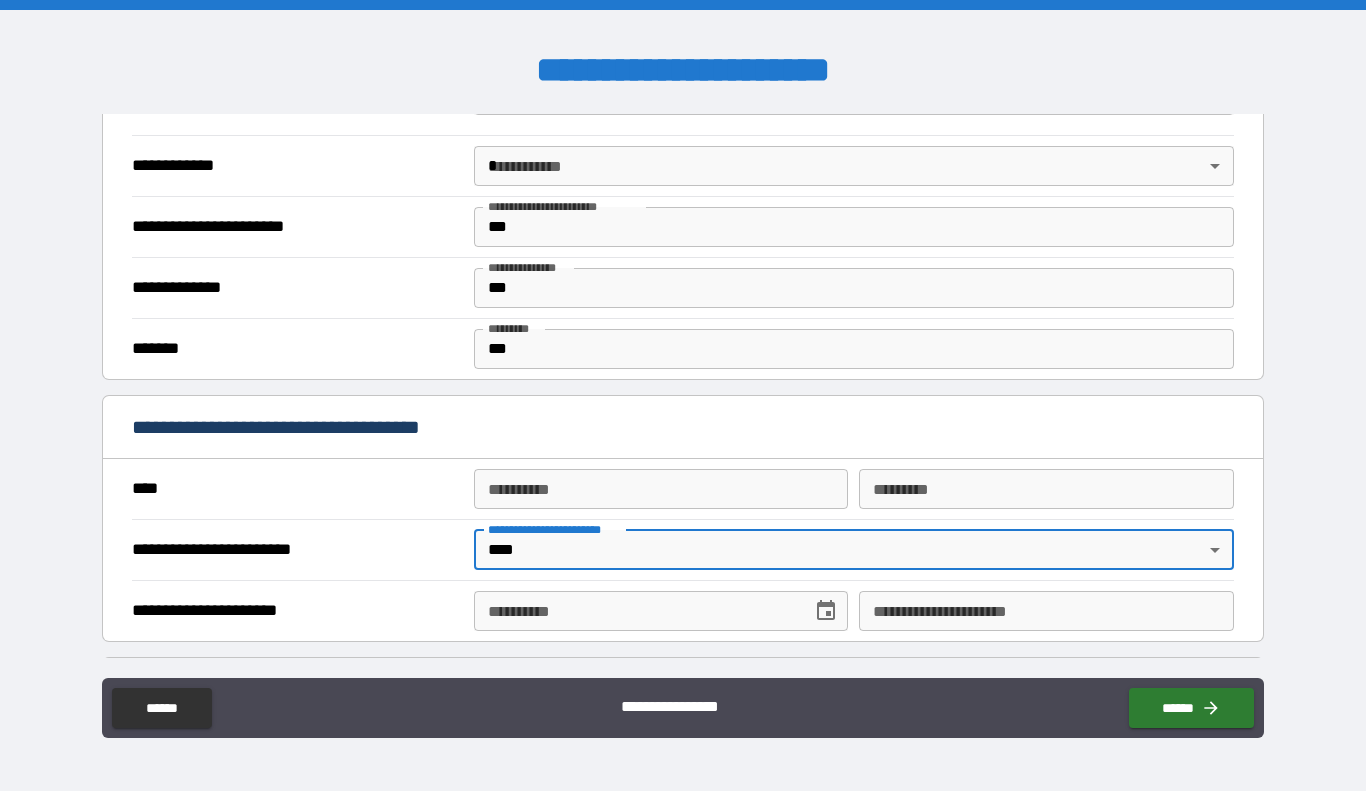 scroll, scrollTop: 1765, scrollLeft: 0, axis: vertical 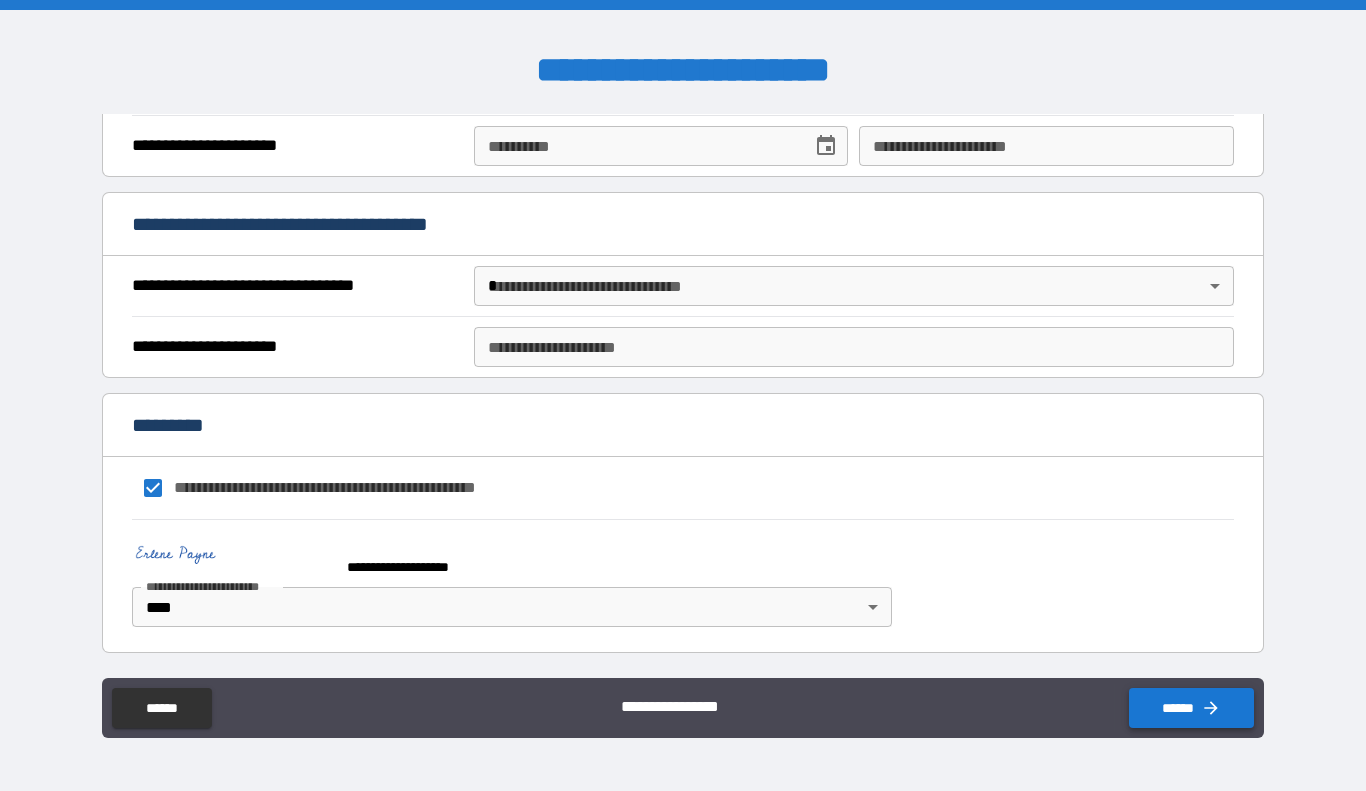 click 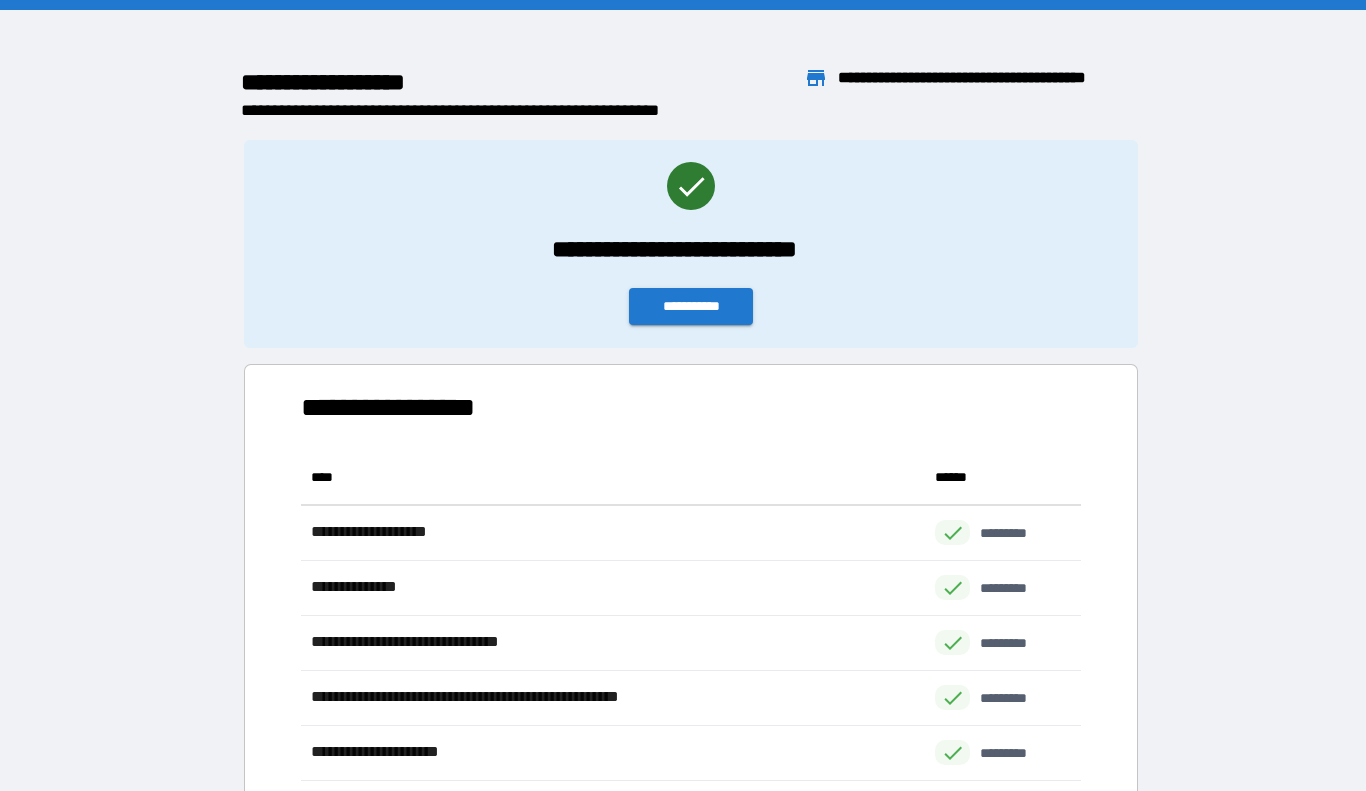 scroll, scrollTop: 1, scrollLeft: 1, axis: both 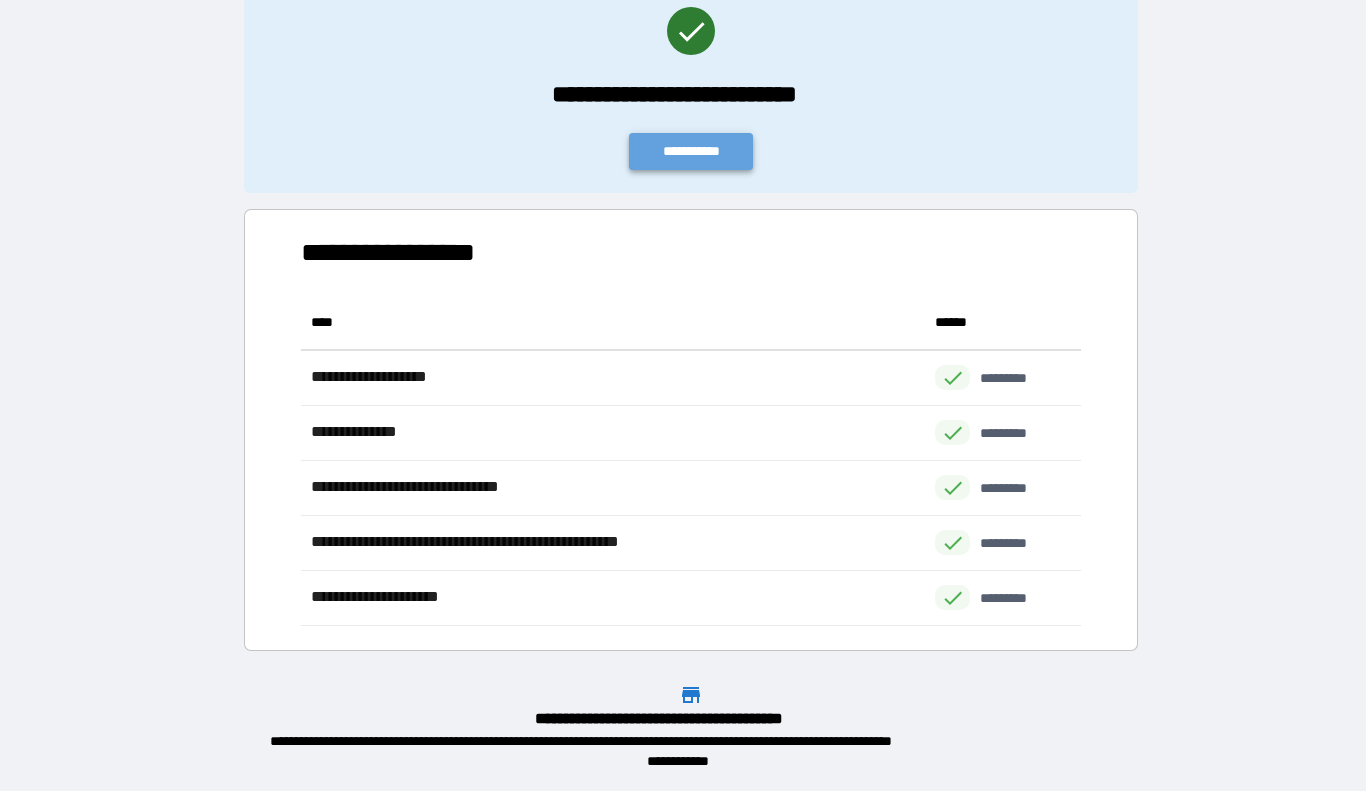 click on "**********" at bounding box center [691, 151] 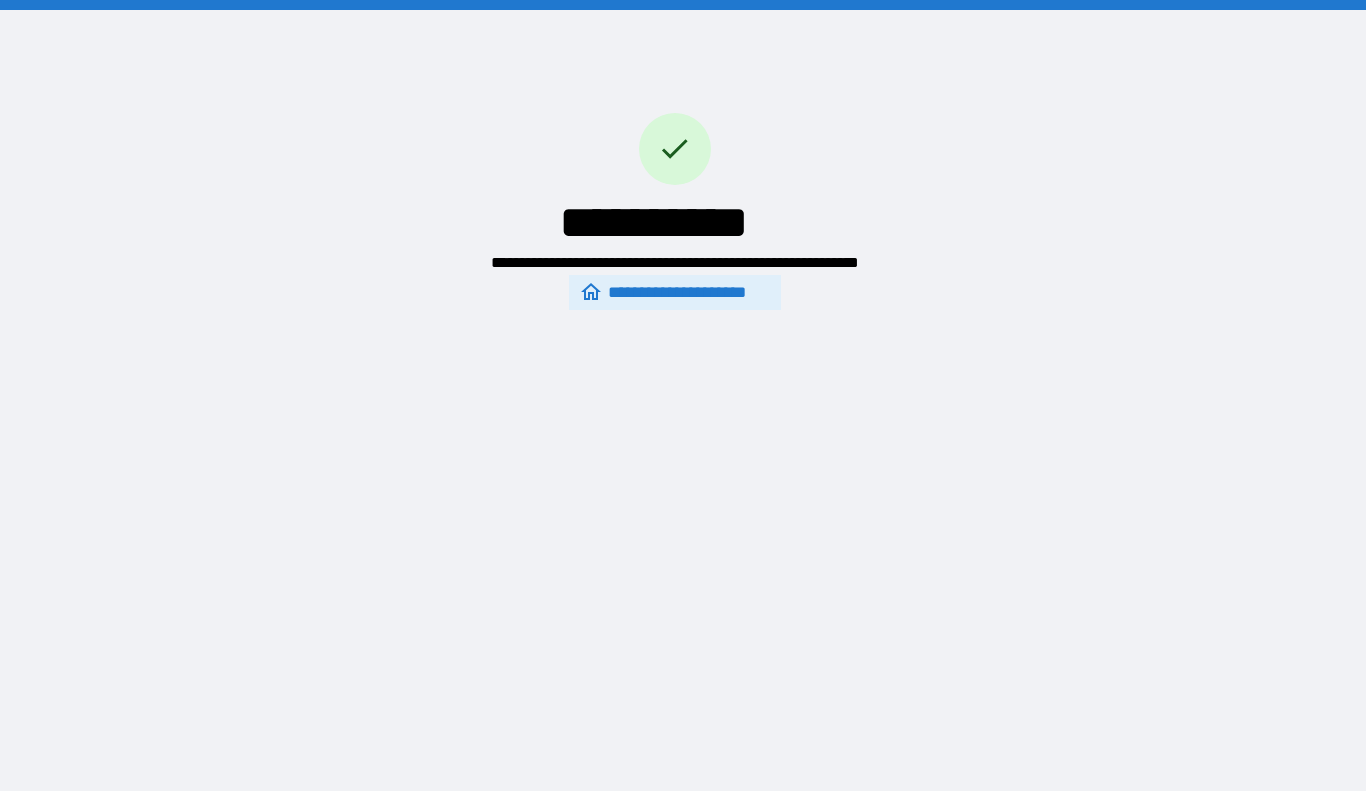 scroll, scrollTop: 0, scrollLeft: 0, axis: both 